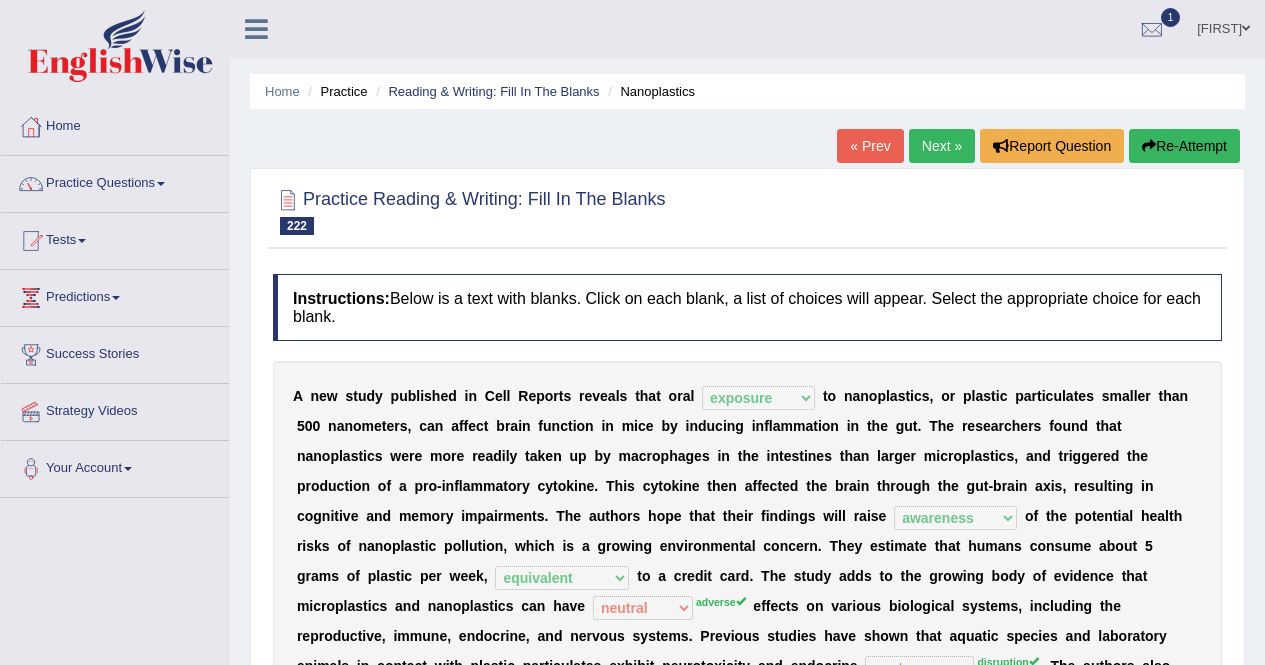 select on "exposure" 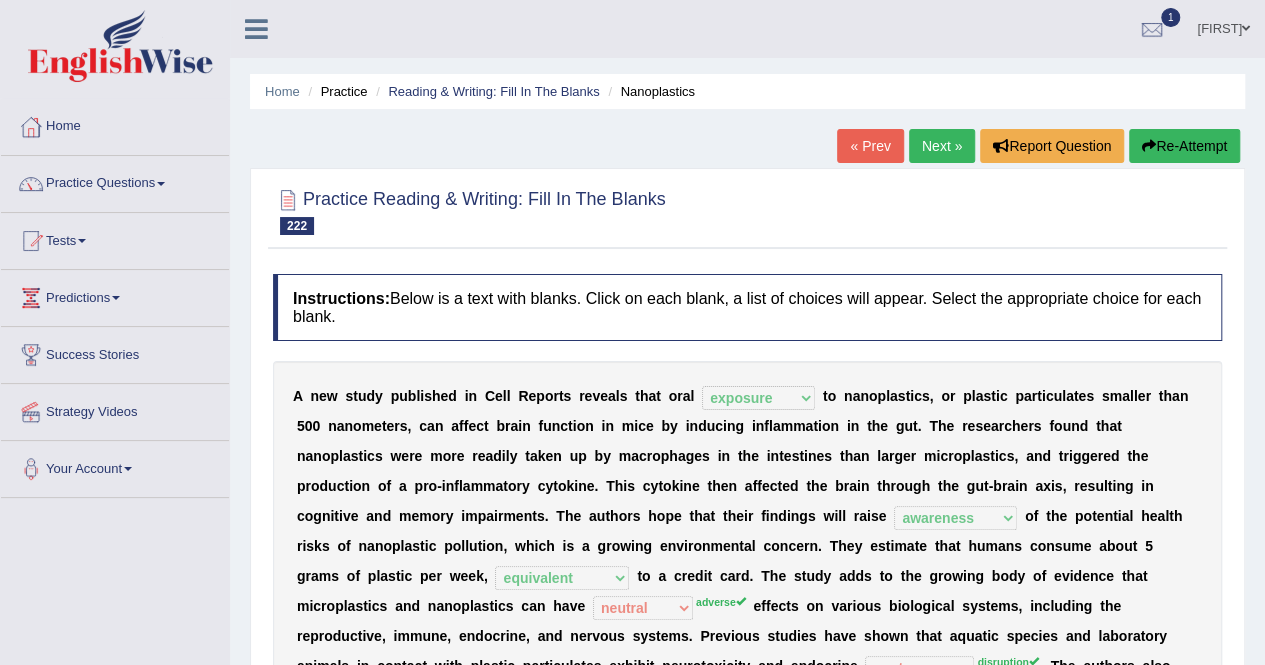 scroll, scrollTop: 0, scrollLeft: 0, axis: both 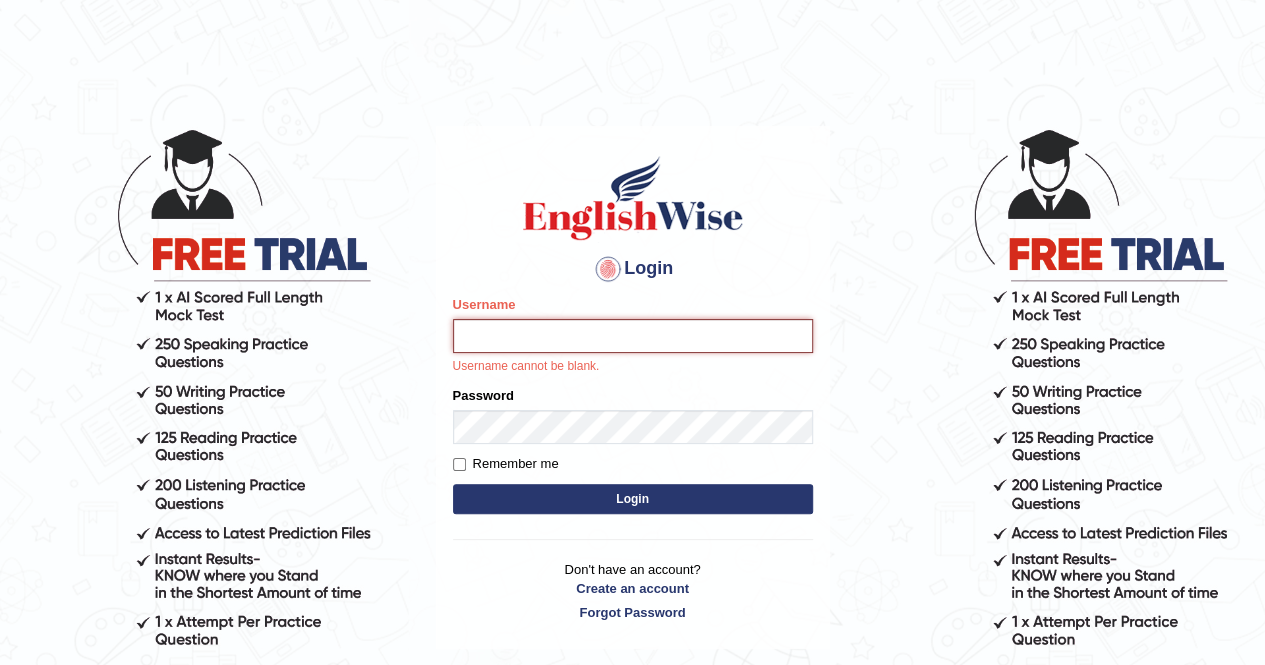type on "anchalsheoran" 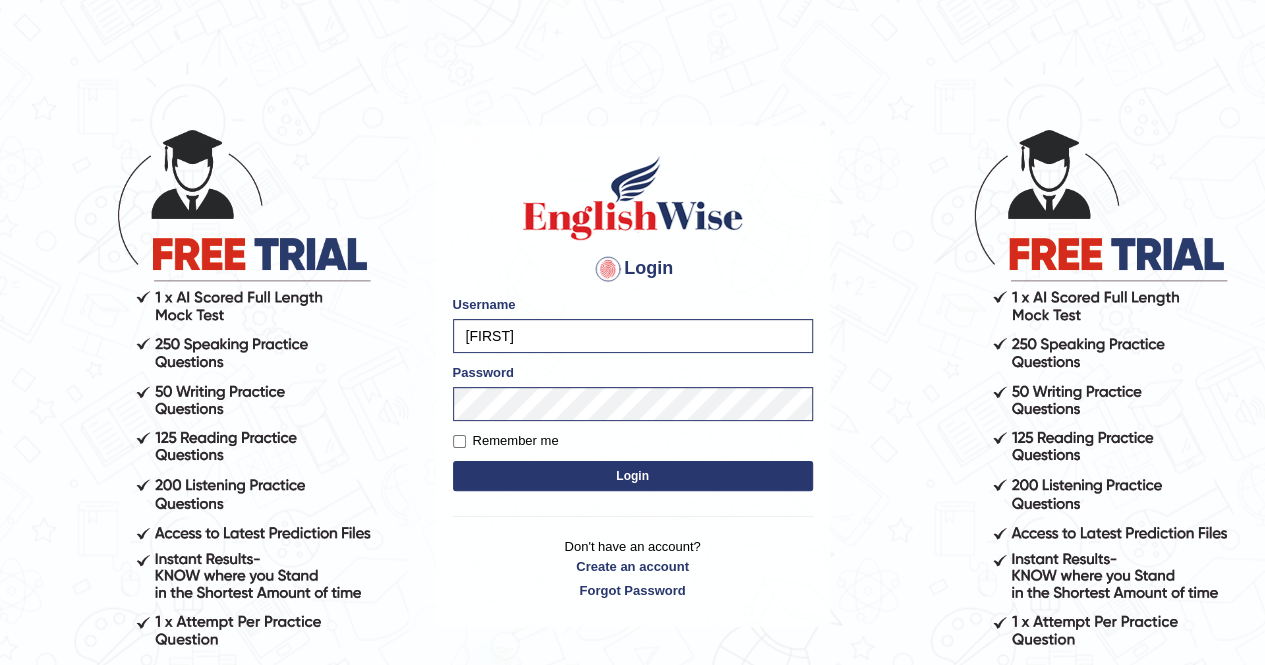 click on "Login" at bounding box center [633, 476] 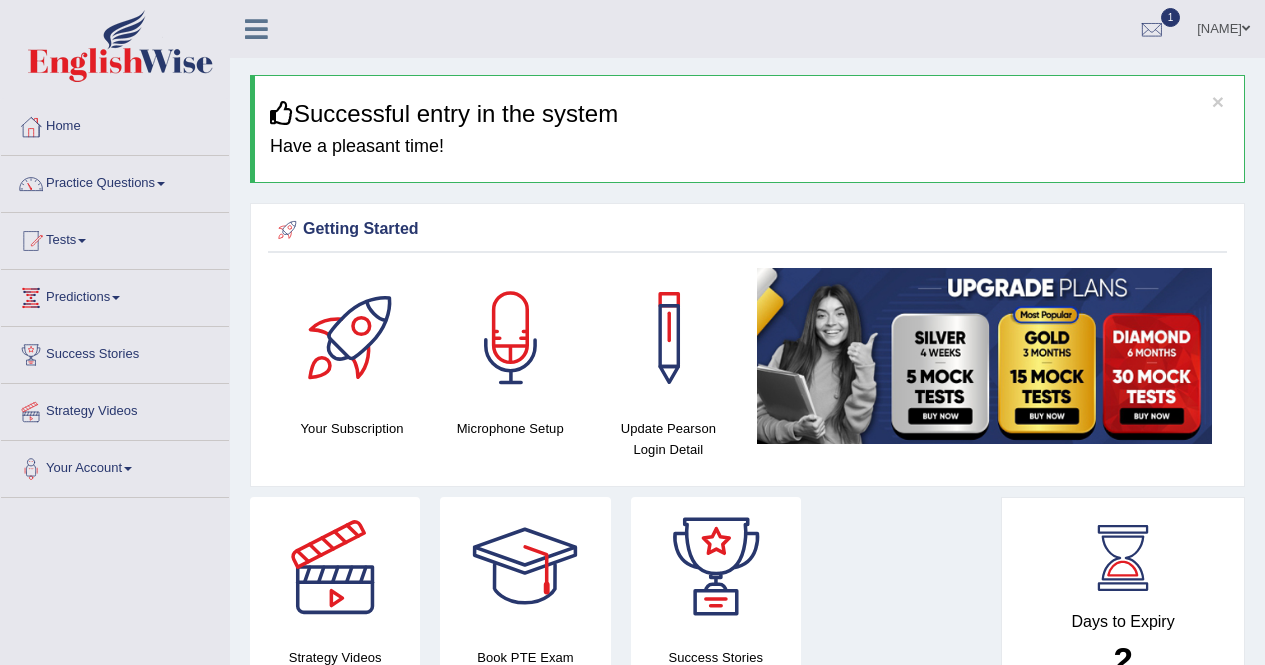 scroll, scrollTop: 0, scrollLeft: 0, axis: both 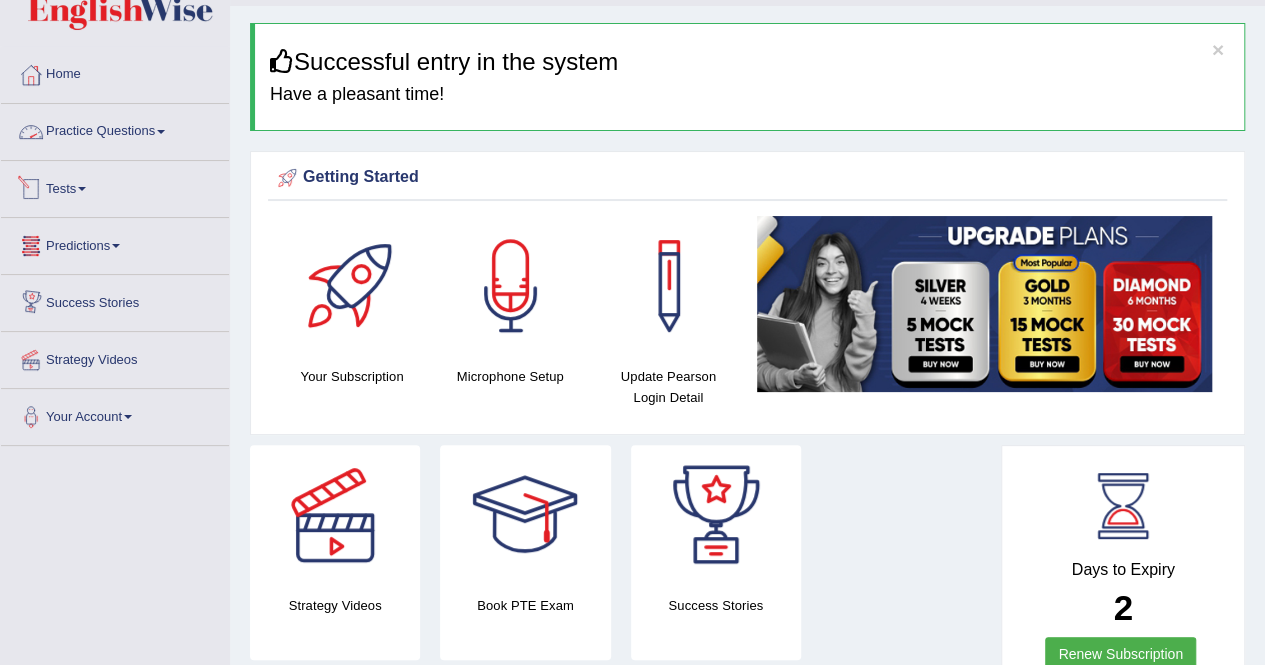 click on "Practice Questions" at bounding box center [115, 129] 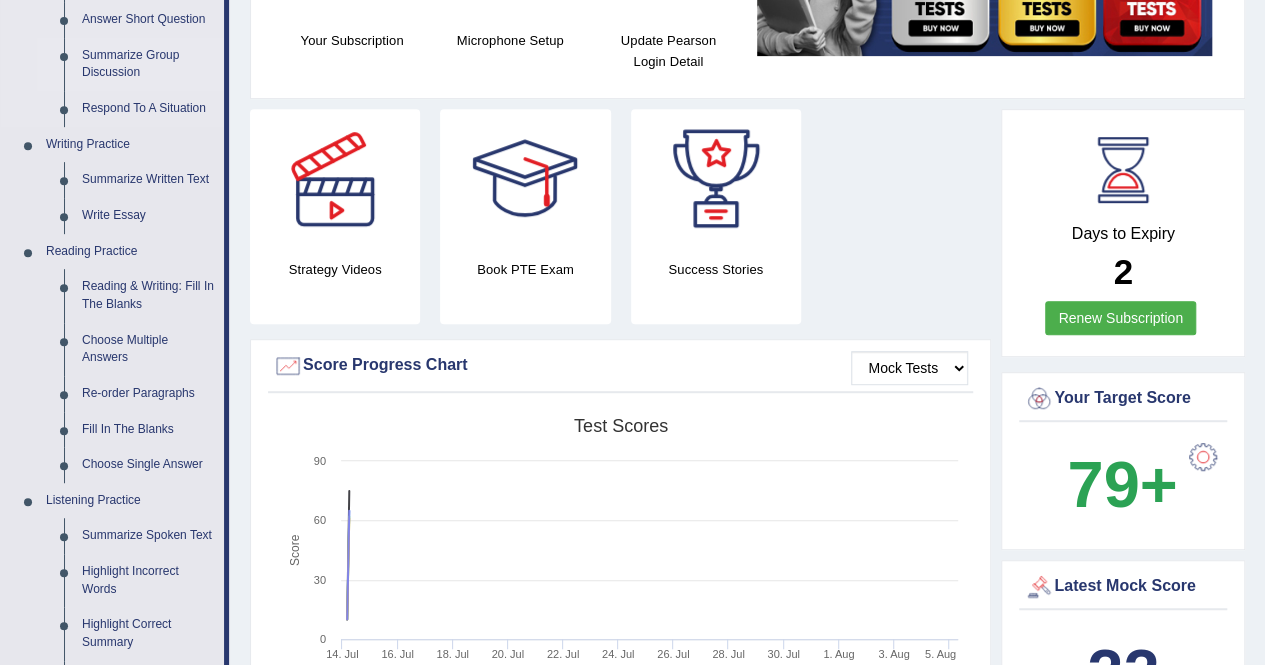 scroll, scrollTop: 392, scrollLeft: 0, axis: vertical 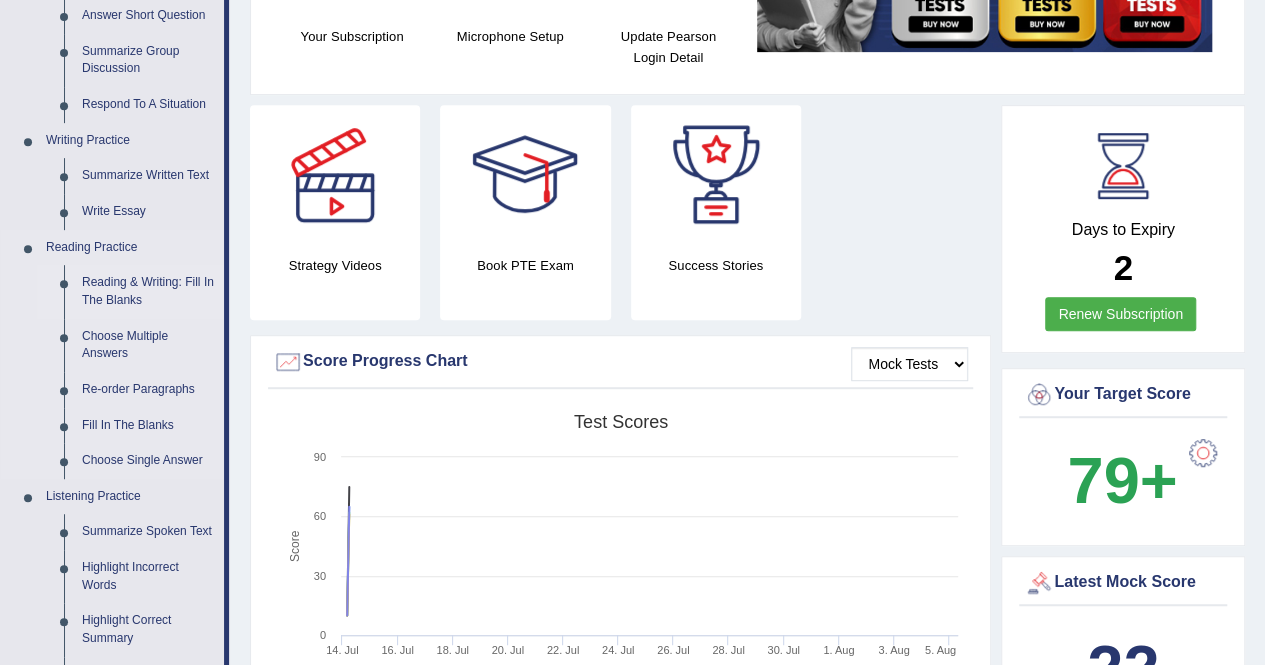 click on "Reading & Writing: Fill In The Blanks" at bounding box center [148, 291] 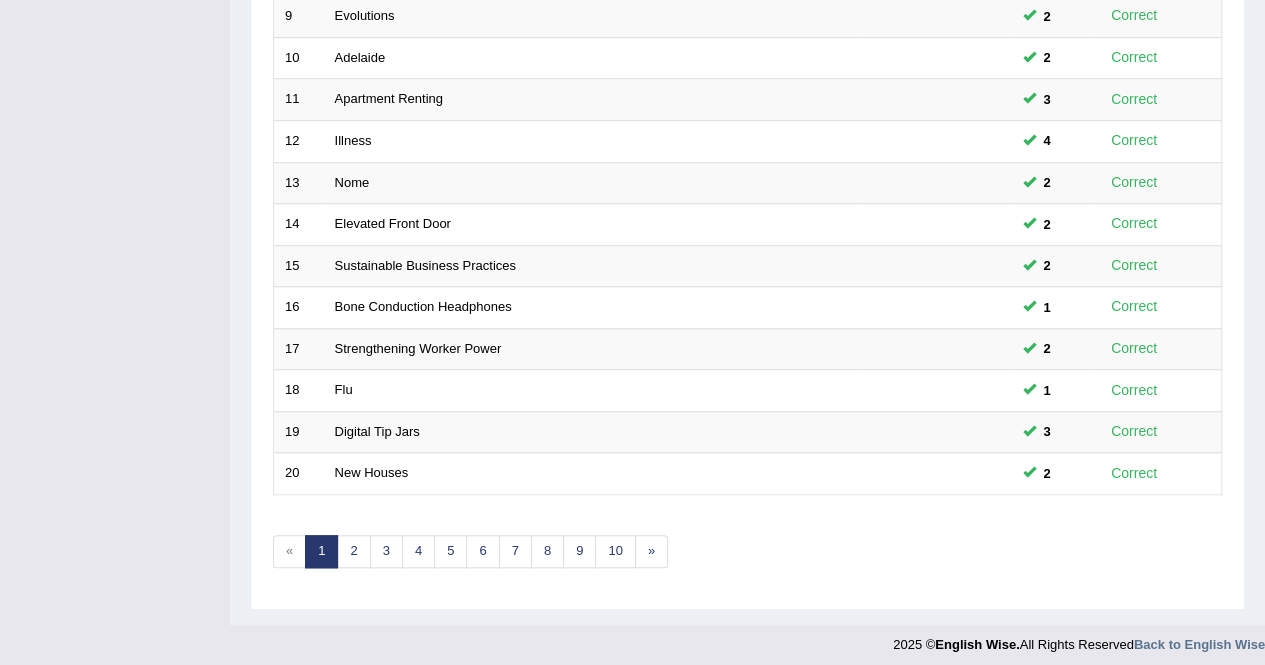 scroll, scrollTop: 0, scrollLeft: 0, axis: both 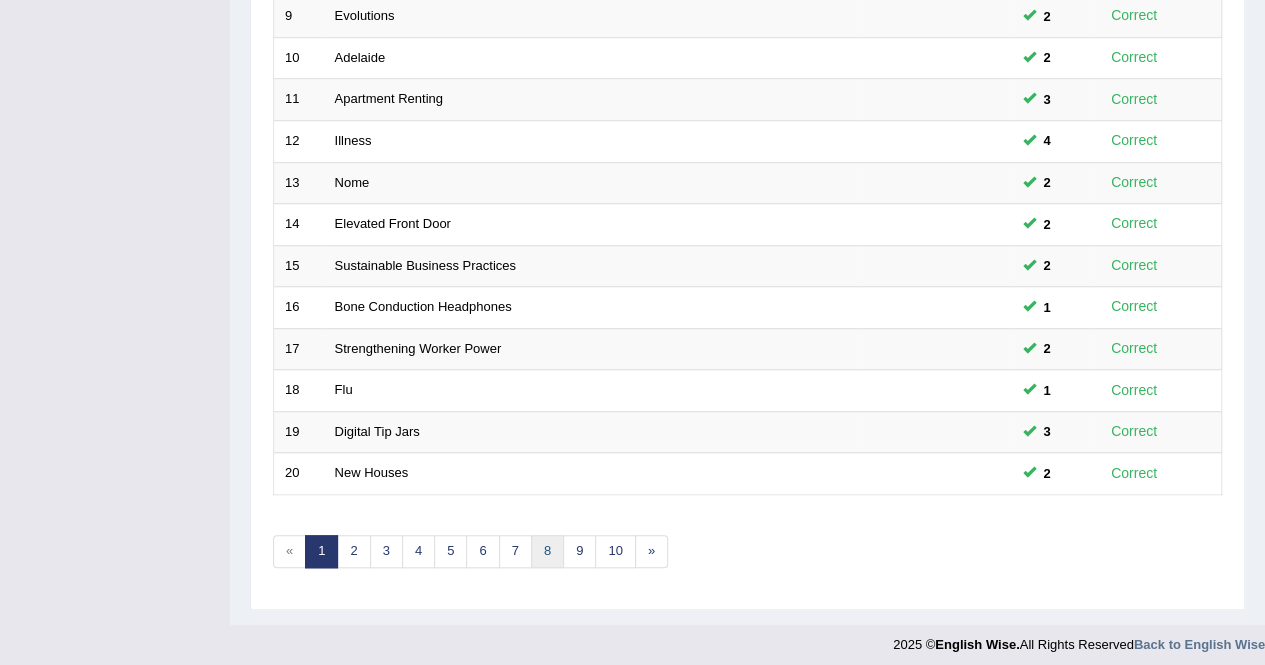 click on "8" at bounding box center [547, 551] 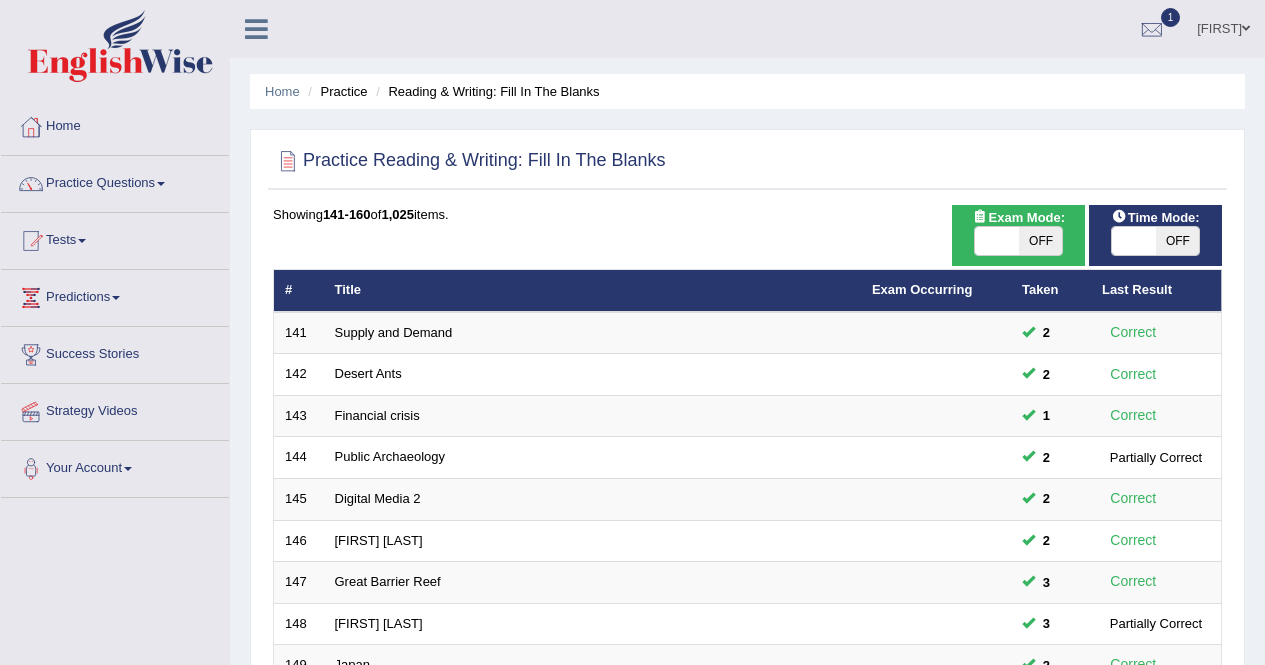 scroll, scrollTop: 649, scrollLeft: 0, axis: vertical 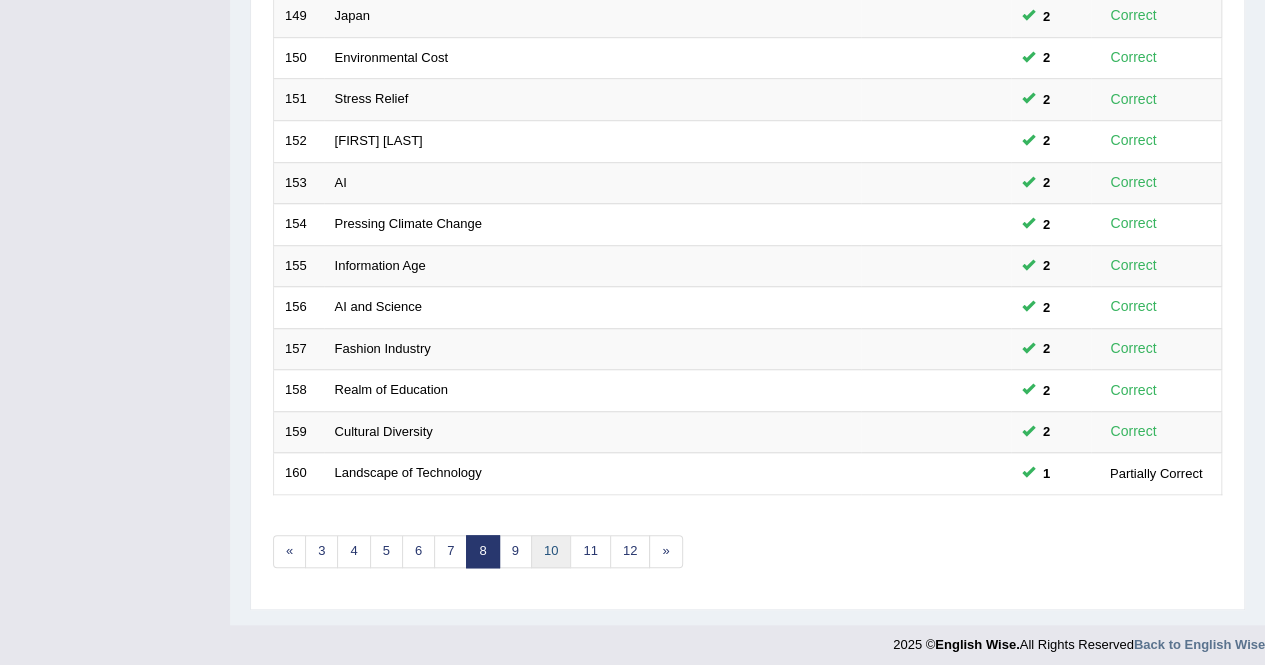 click on "10" at bounding box center (551, 551) 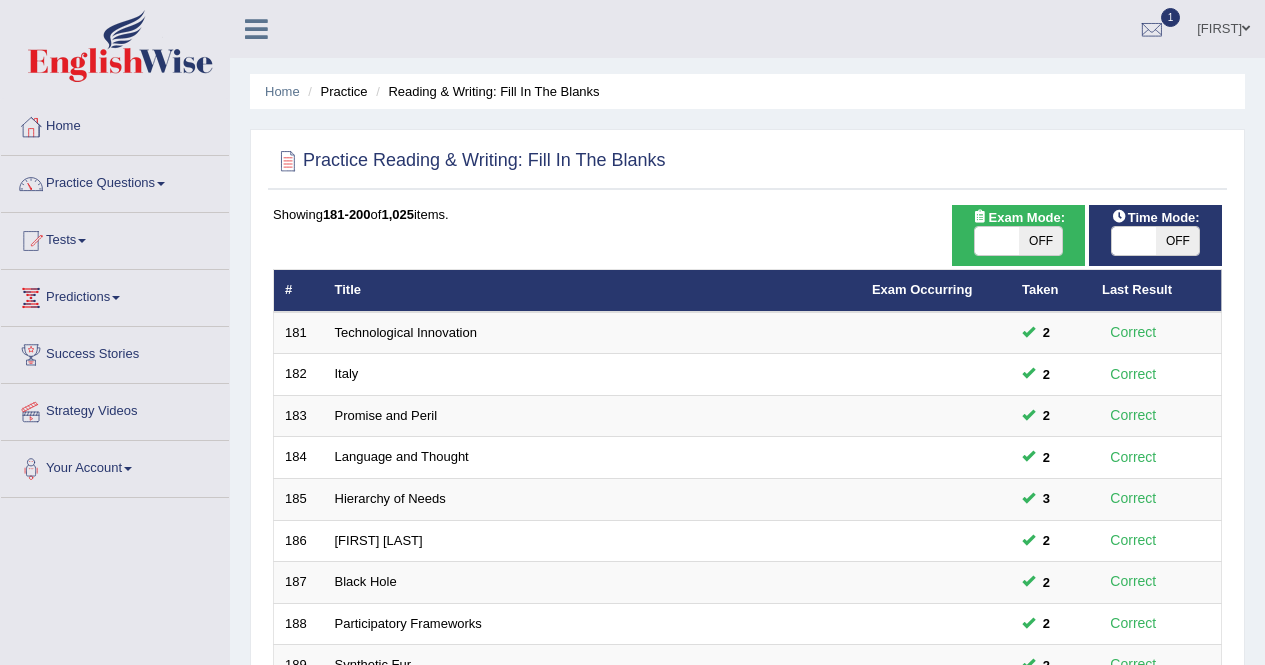 scroll, scrollTop: 649, scrollLeft: 0, axis: vertical 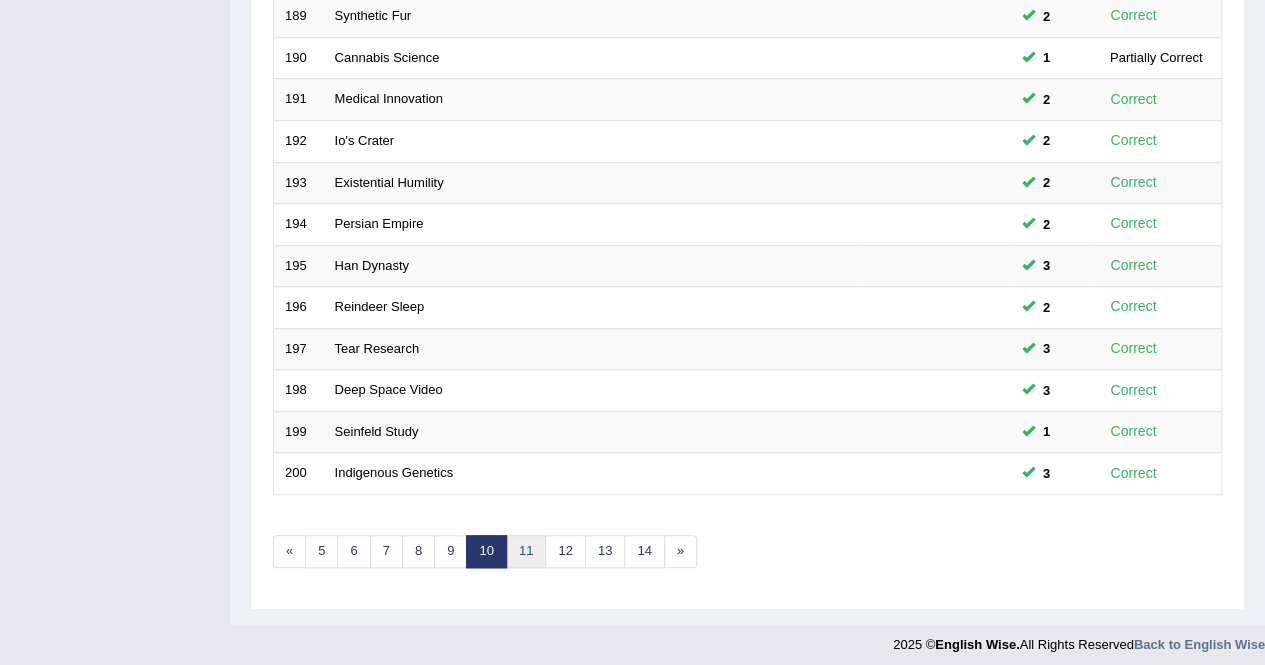 click on "11" at bounding box center [526, 551] 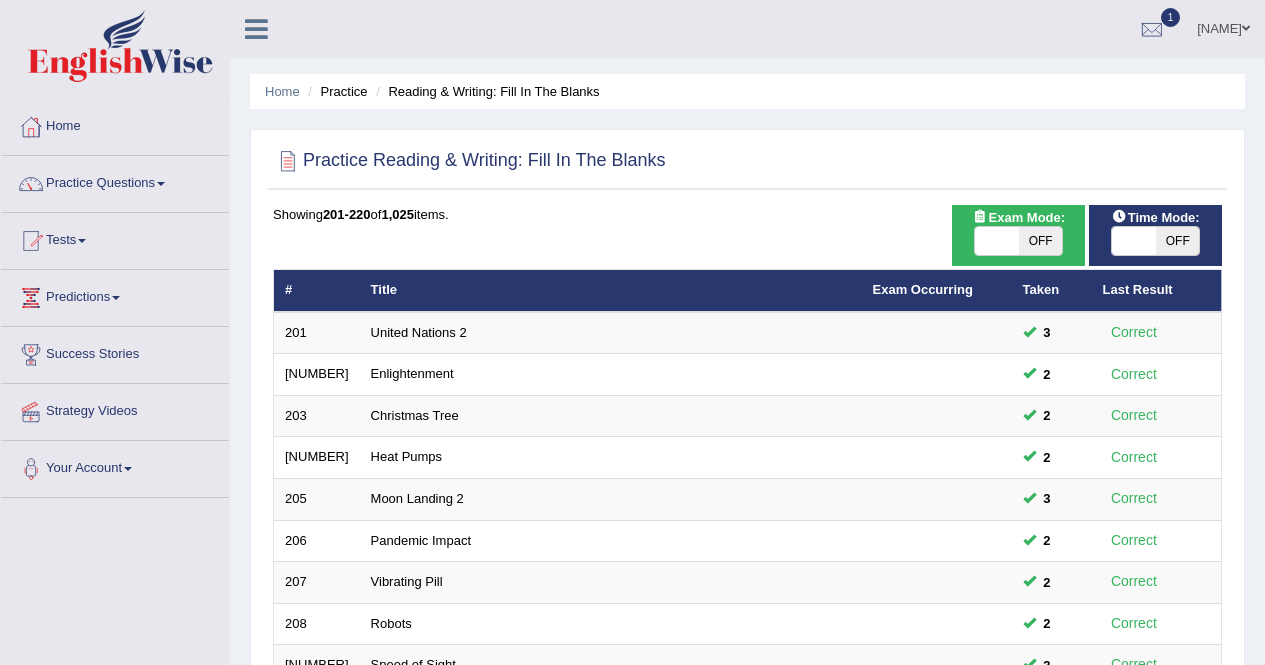 scroll, scrollTop: 649, scrollLeft: 0, axis: vertical 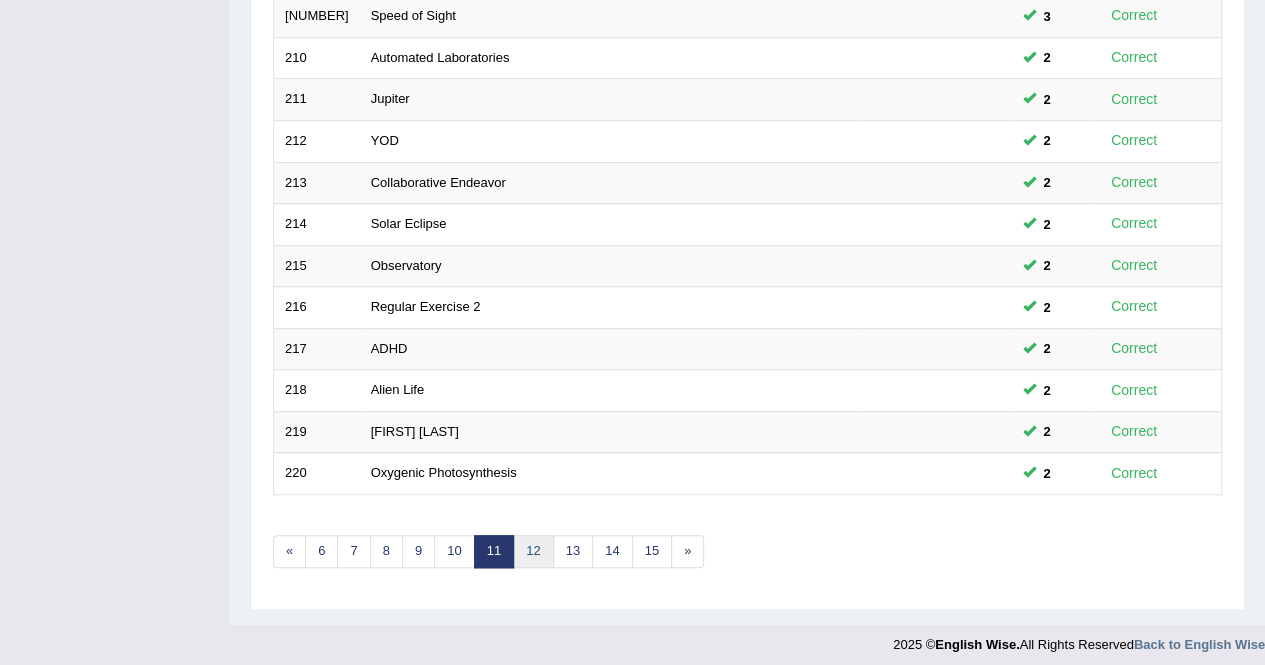 click on "12" at bounding box center (533, 551) 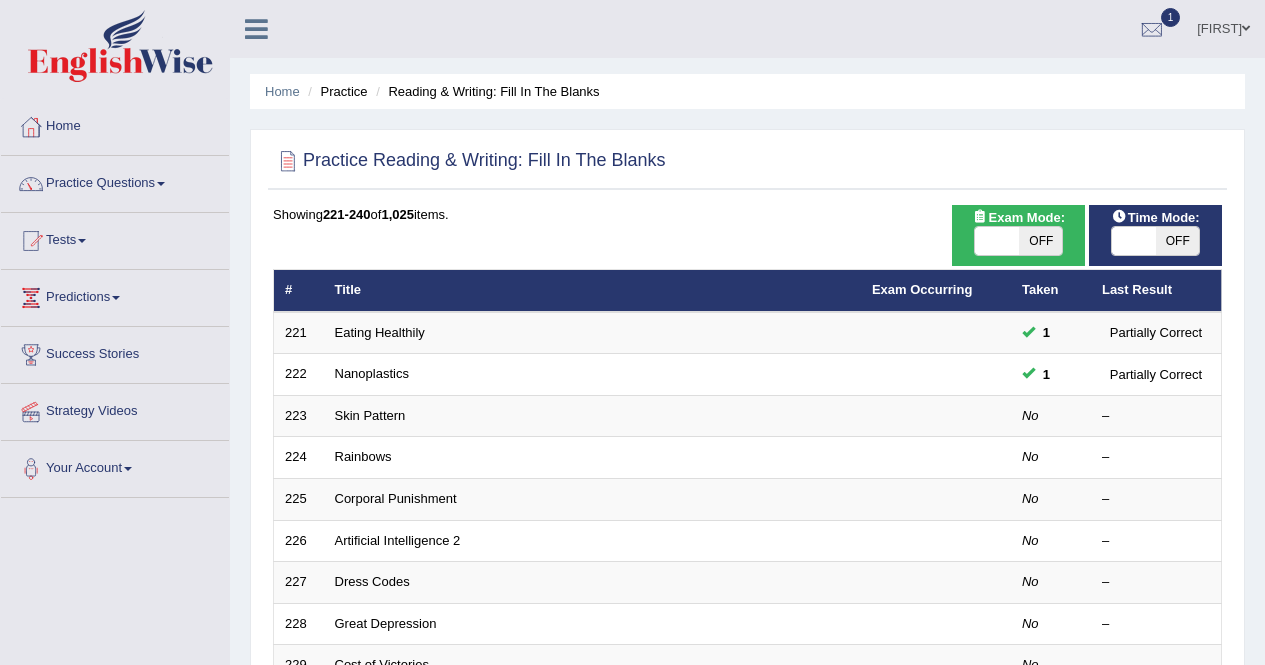 scroll, scrollTop: 114, scrollLeft: 0, axis: vertical 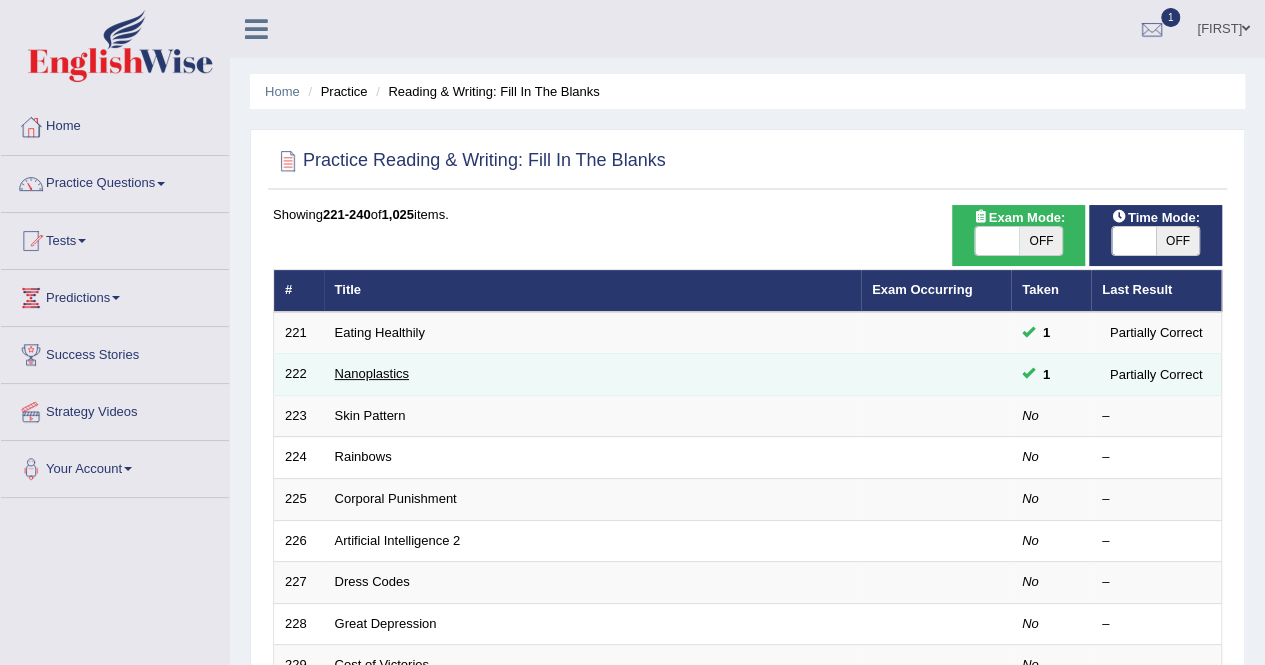 click on "Nanoplastics" at bounding box center [372, 373] 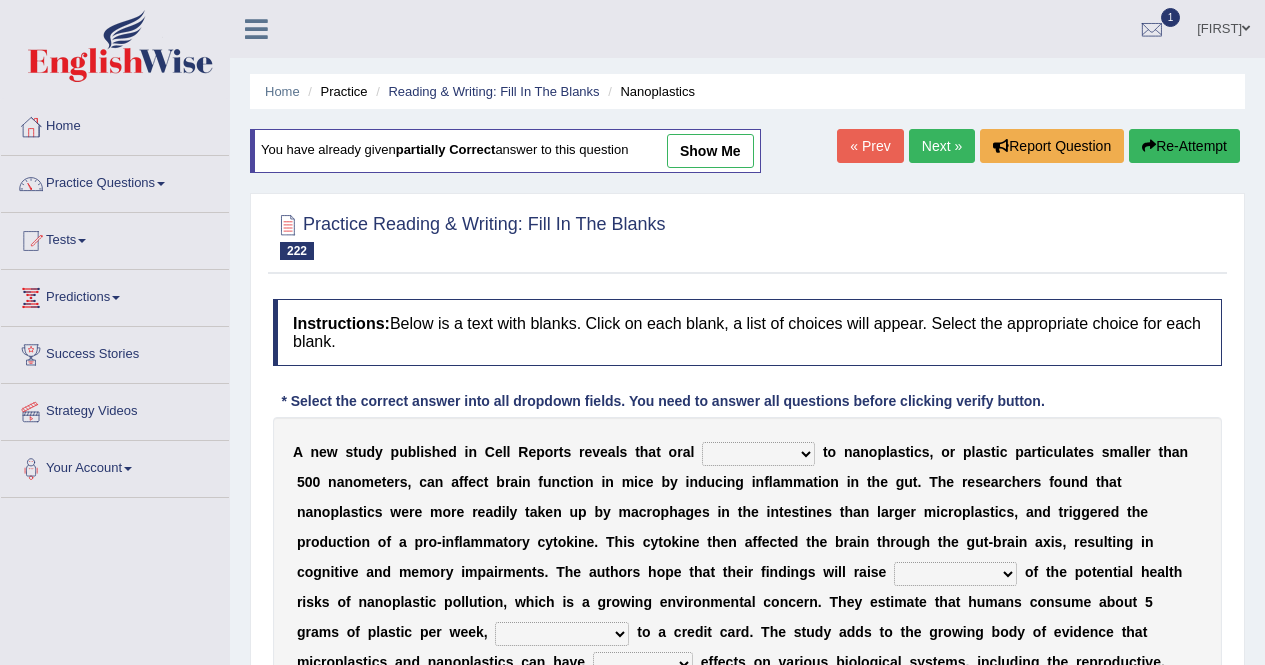 scroll, scrollTop: 22, scrollLeft: 0, axis: vertical 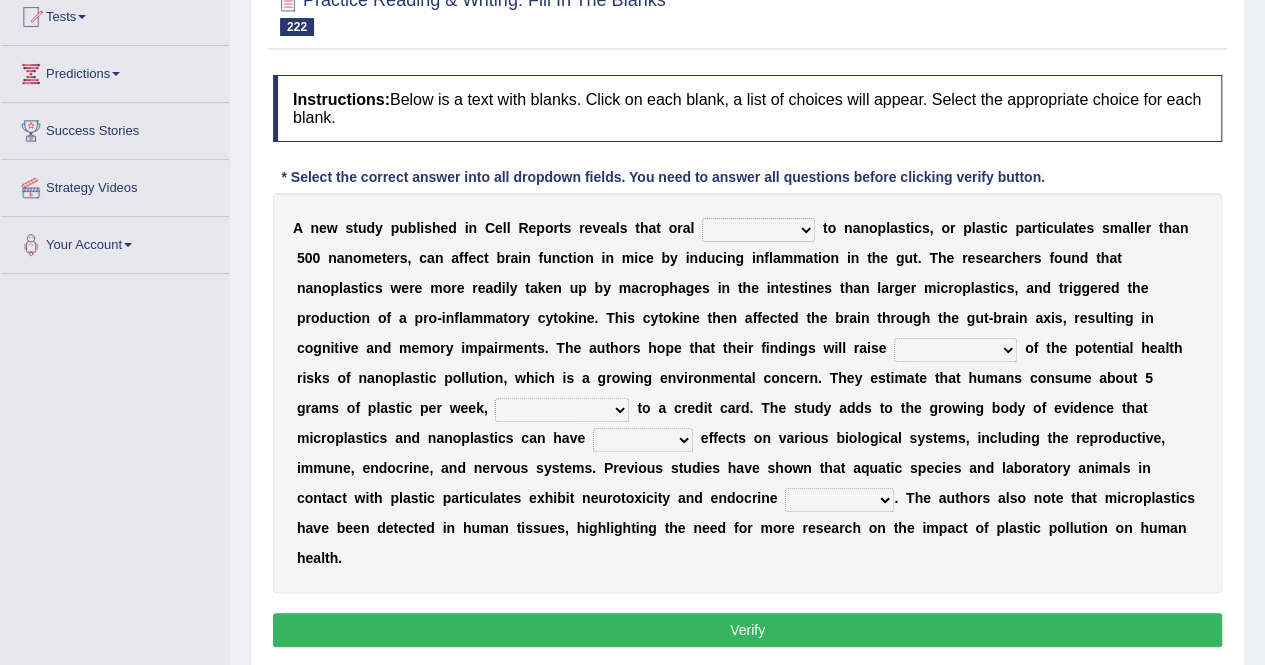 click on "arrangement indifference exposure aversion" at bounding box center (758, 230) 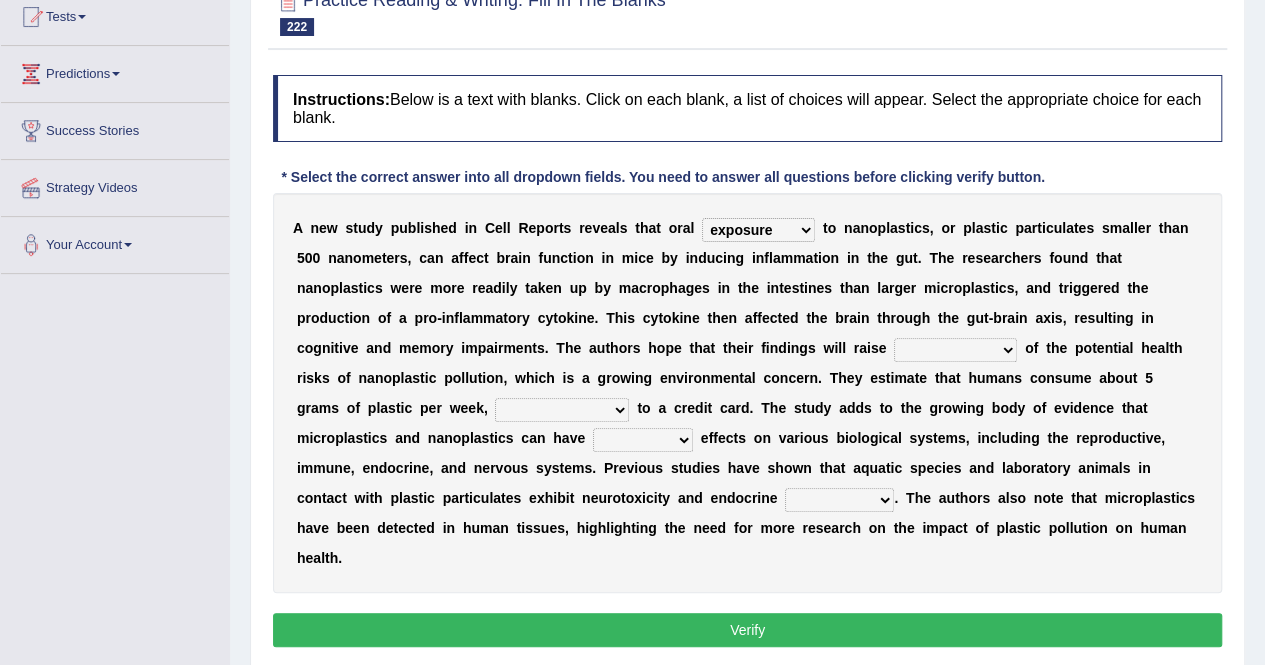 click on "compensation data awareness access" at bounding box center (955, 350) 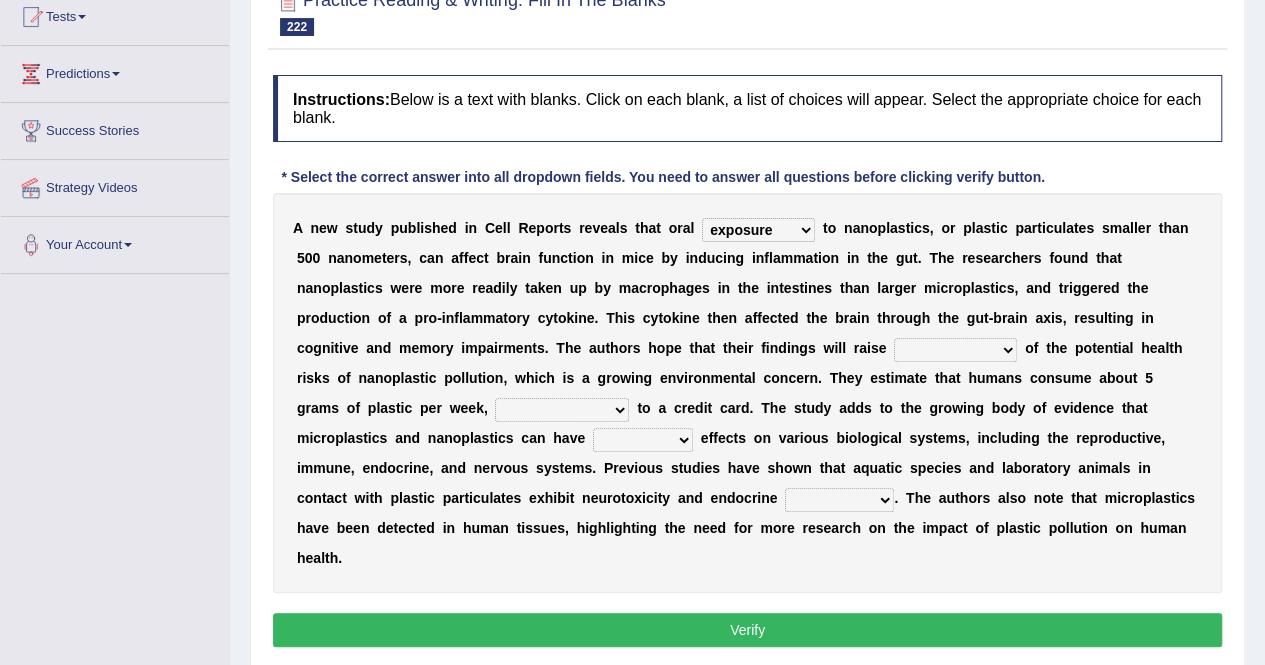 select on "awareness" 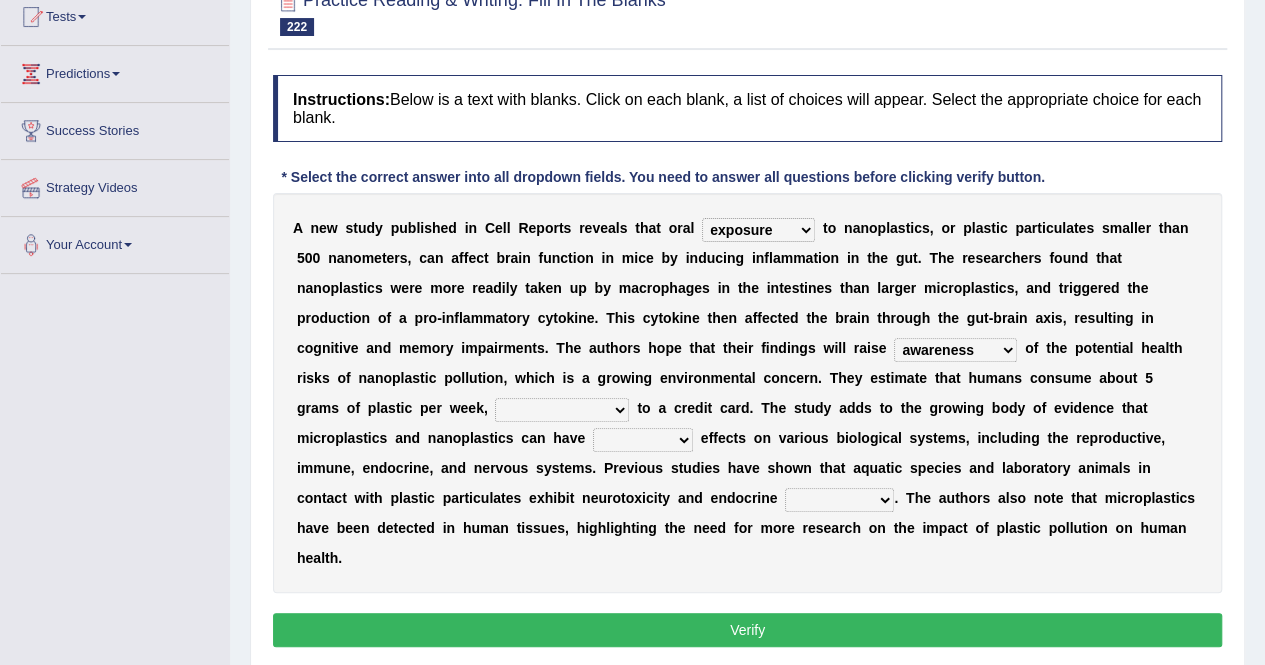 click on "compensation data awareness access" at bounding box center [955, 350] 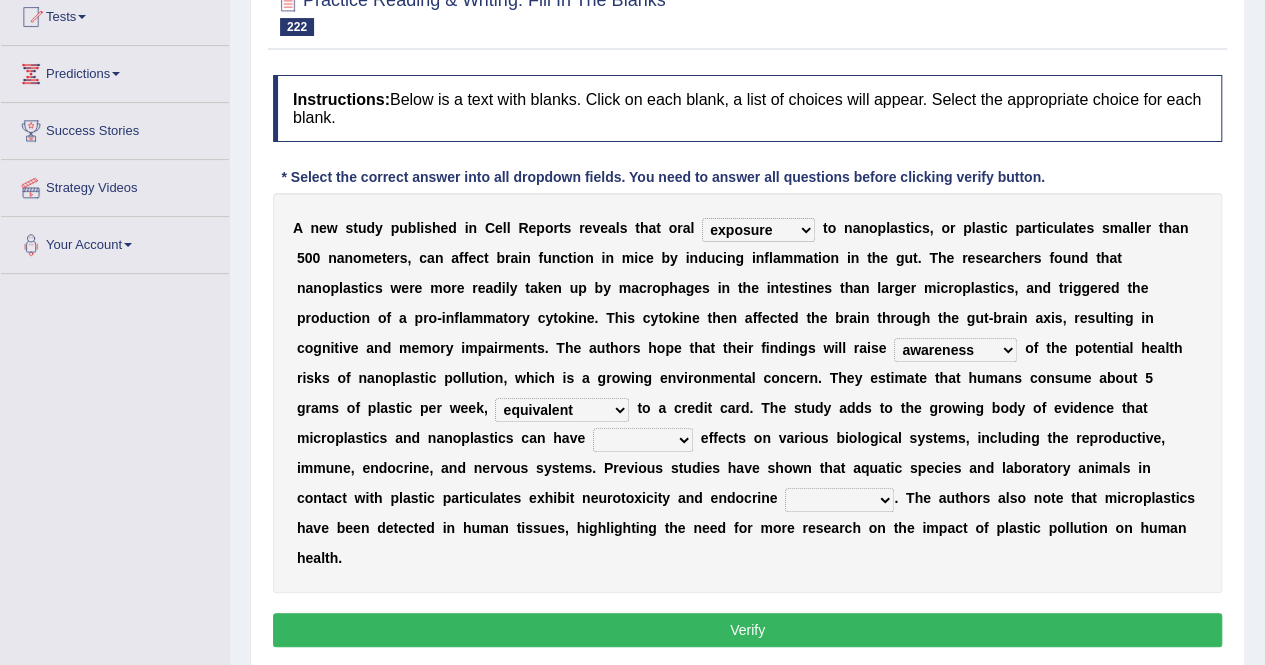 click on "the equivalence its equivalence equivalent that equivalent" at bounding box center [562, 410] 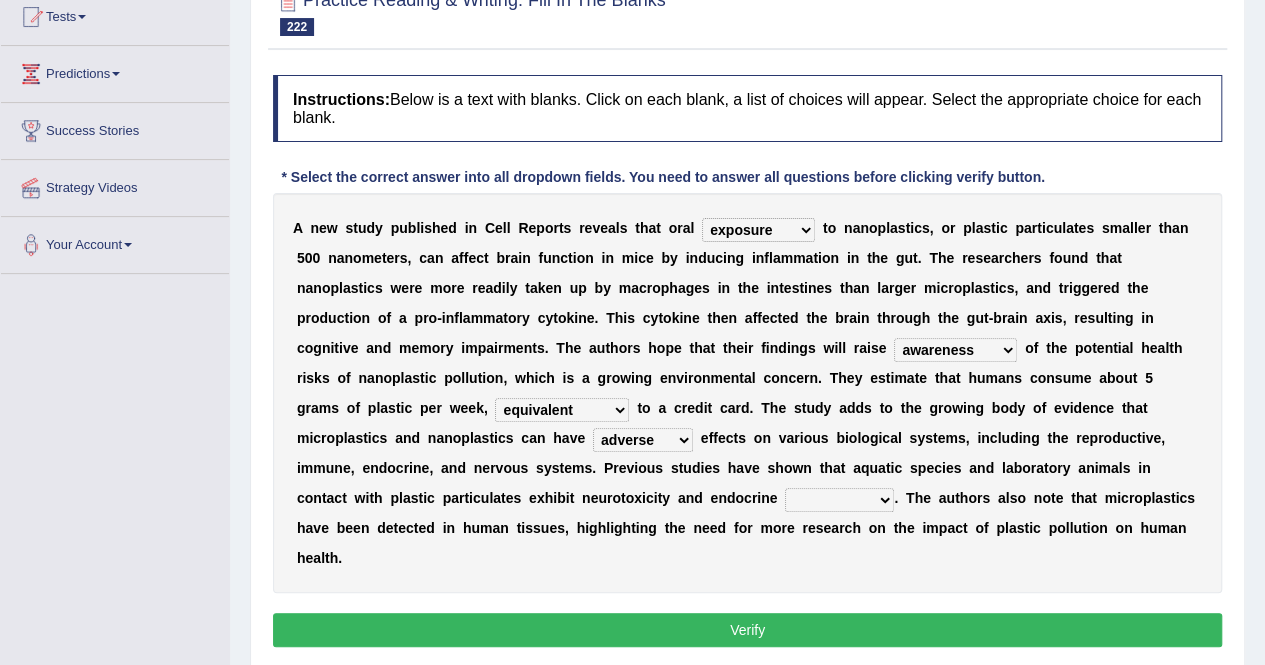 click on "neutral adverse flawed declining" at bounding box center (643, 440) 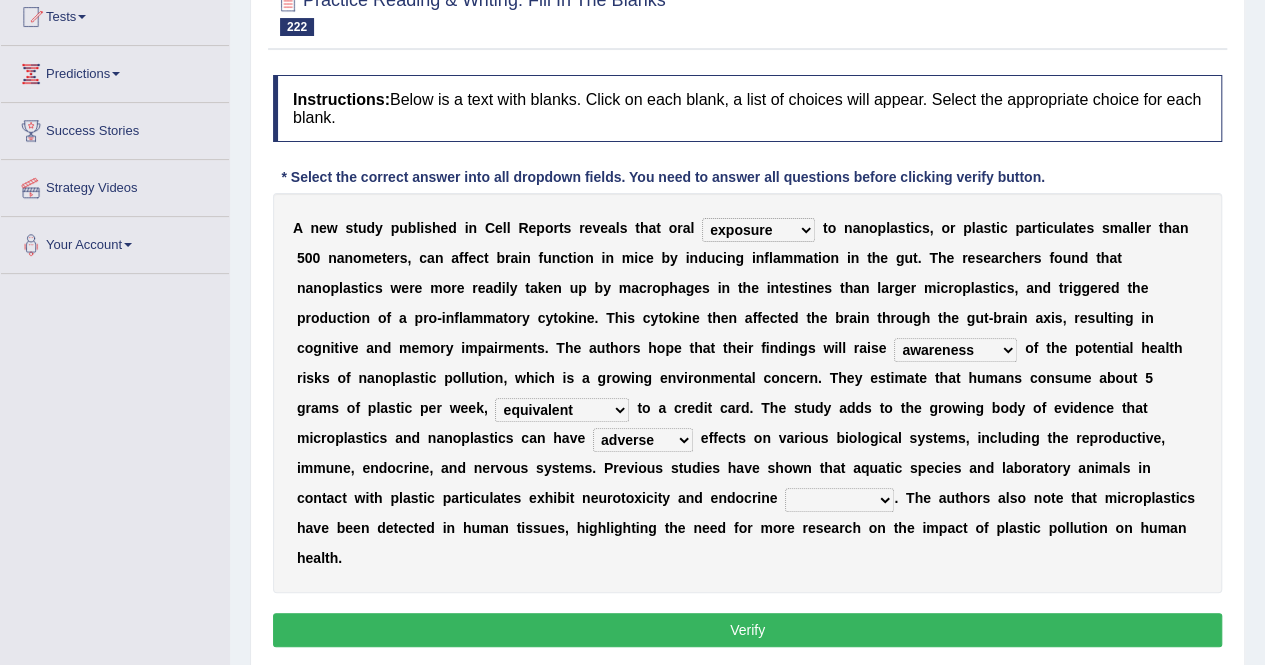 click on "controversy disruption stability labor" at bounding box center (839, 500) 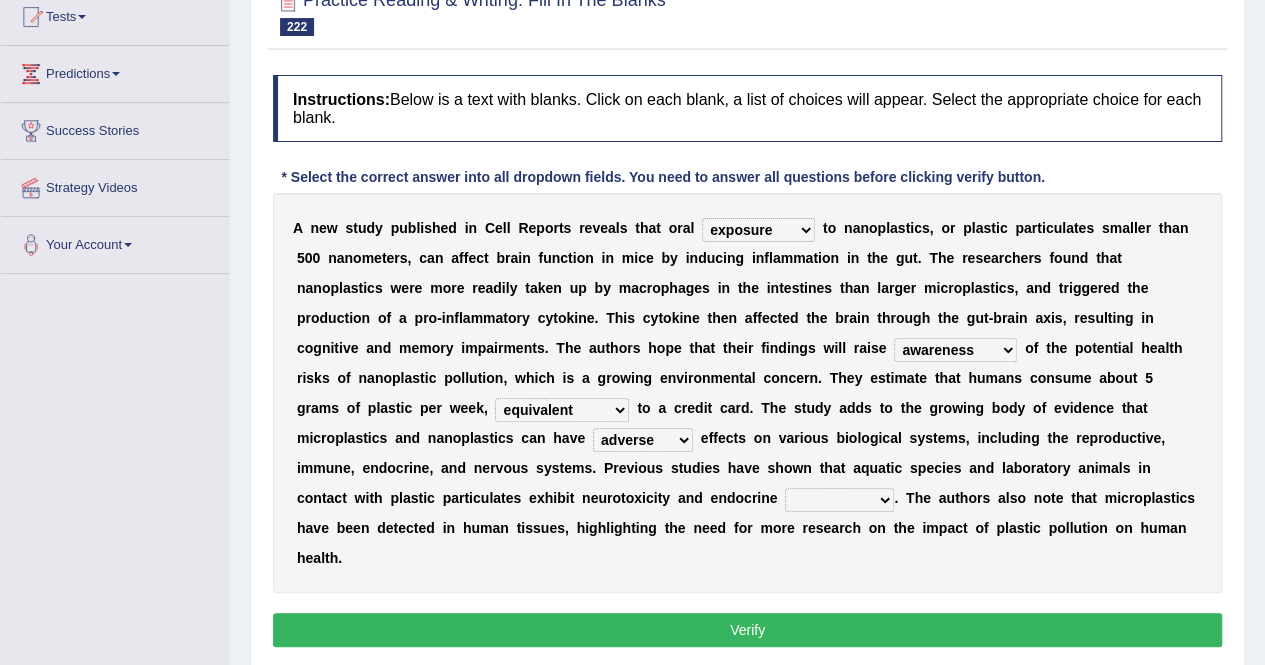 select on "disruption" 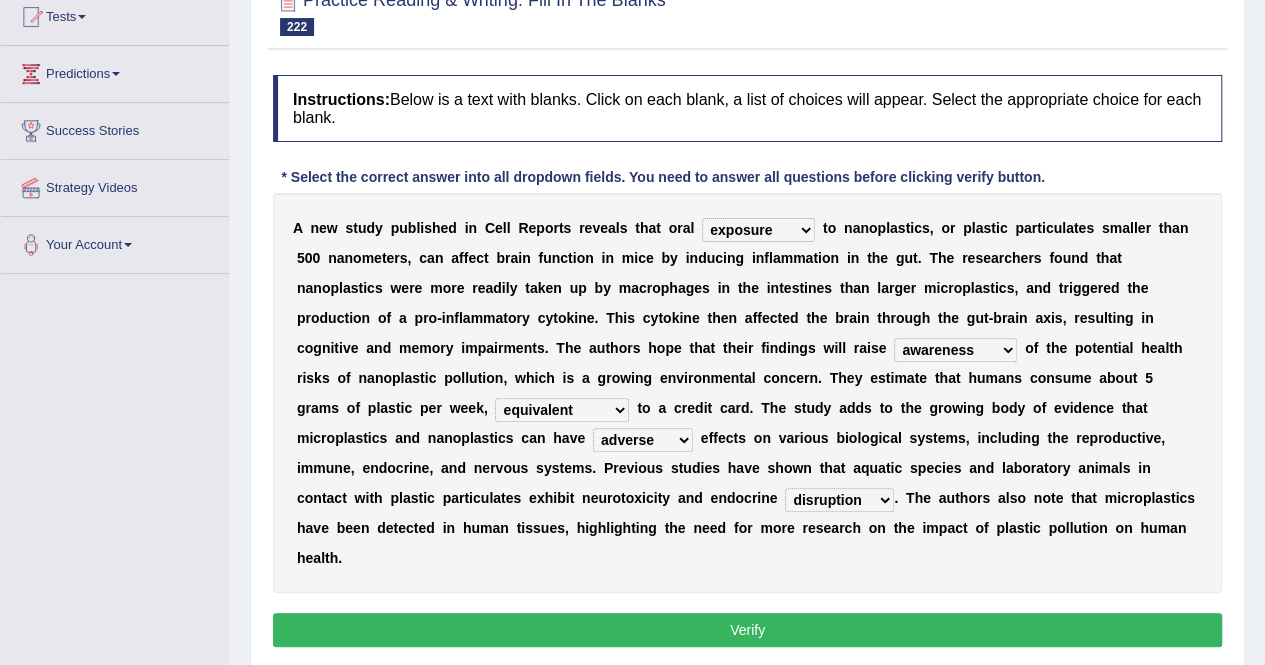 click on "Verify" at bounding box center [747, 630] 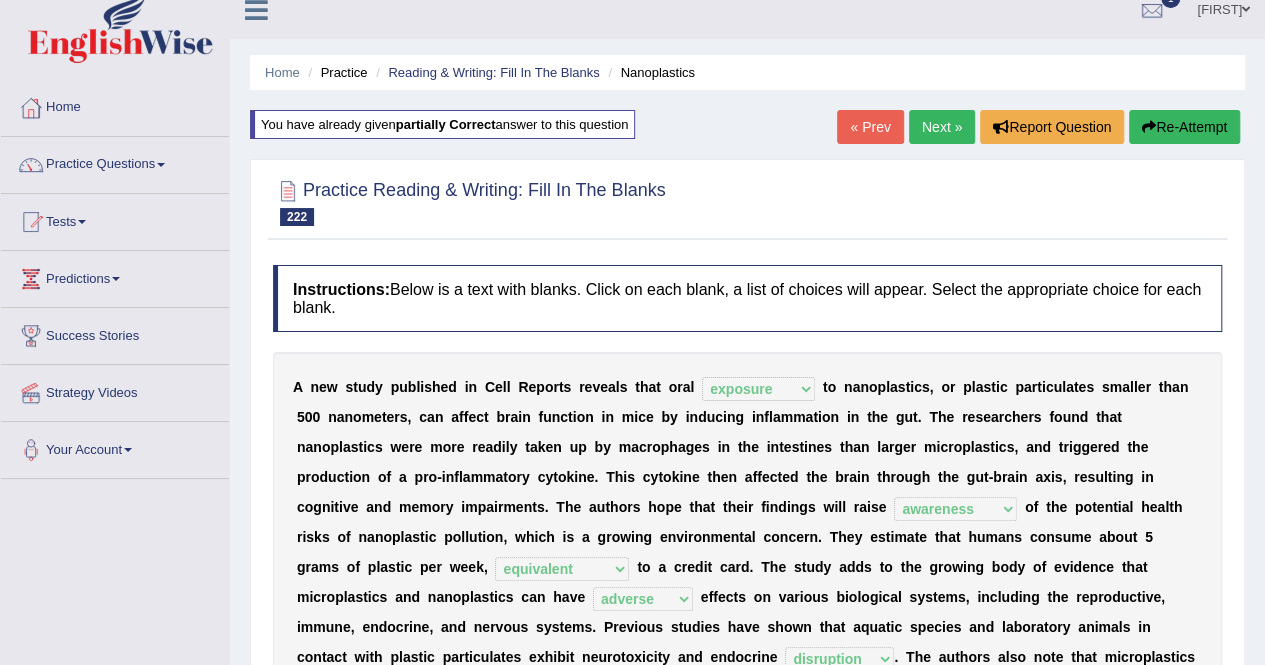 scroll, scrollTop: 14, scrollLeft: 0, axis: vertical 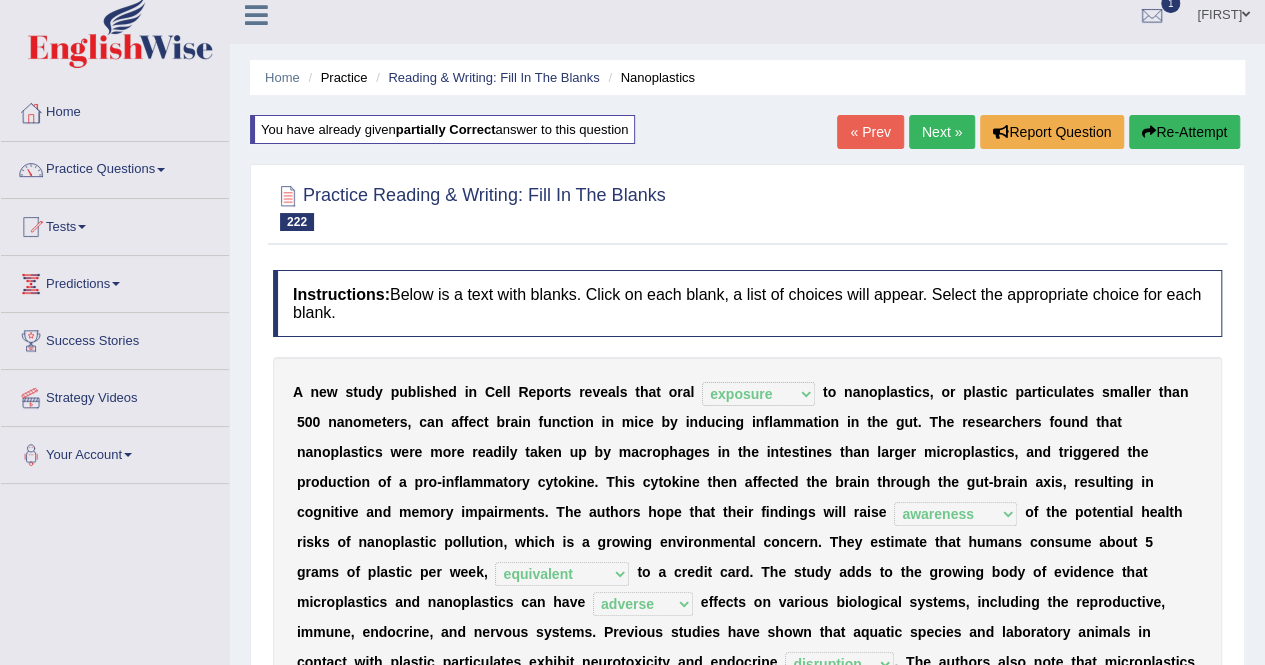 click on "Next »" at bounding box center (942, 132) 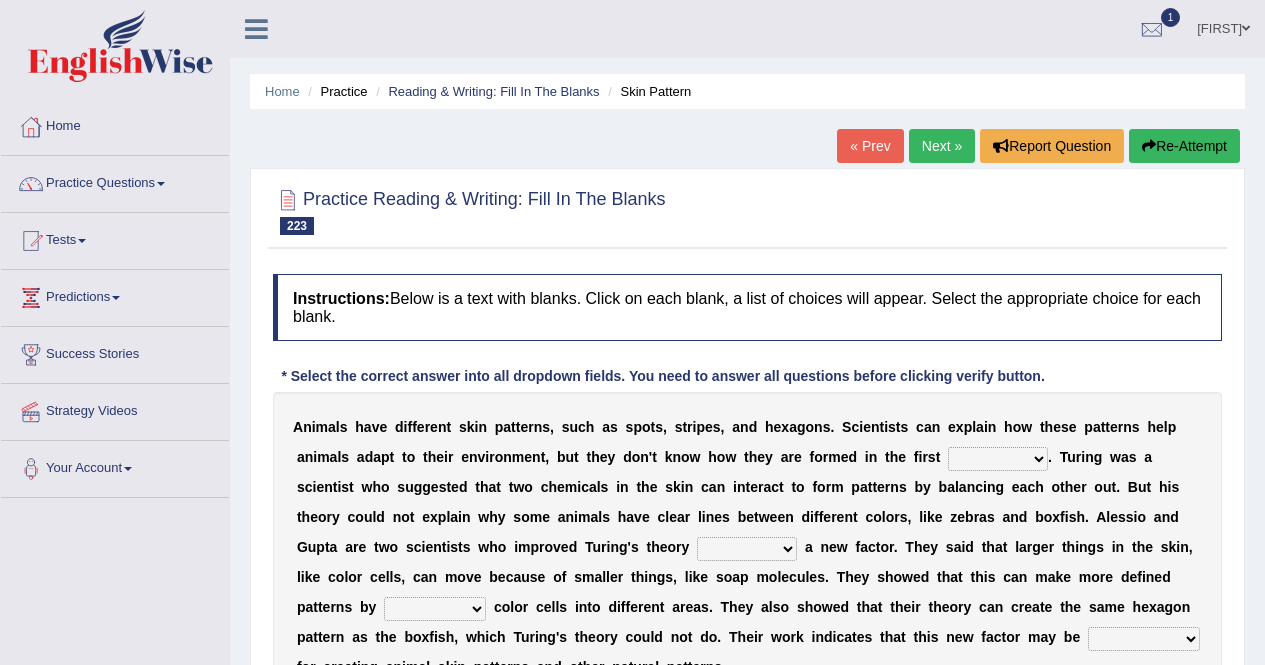 scroll, scrollTop: 216, scrollLeft: 0, axis: vertical 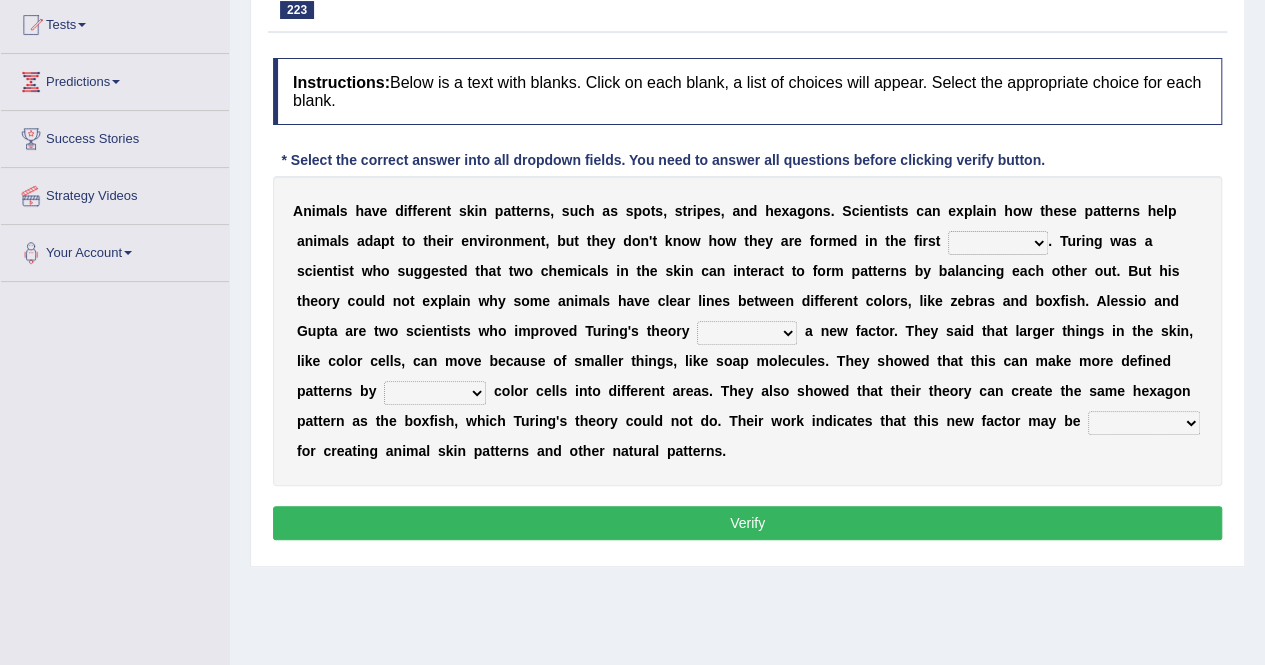 click on "place moment instance phase" at bounding box center [998, 243] 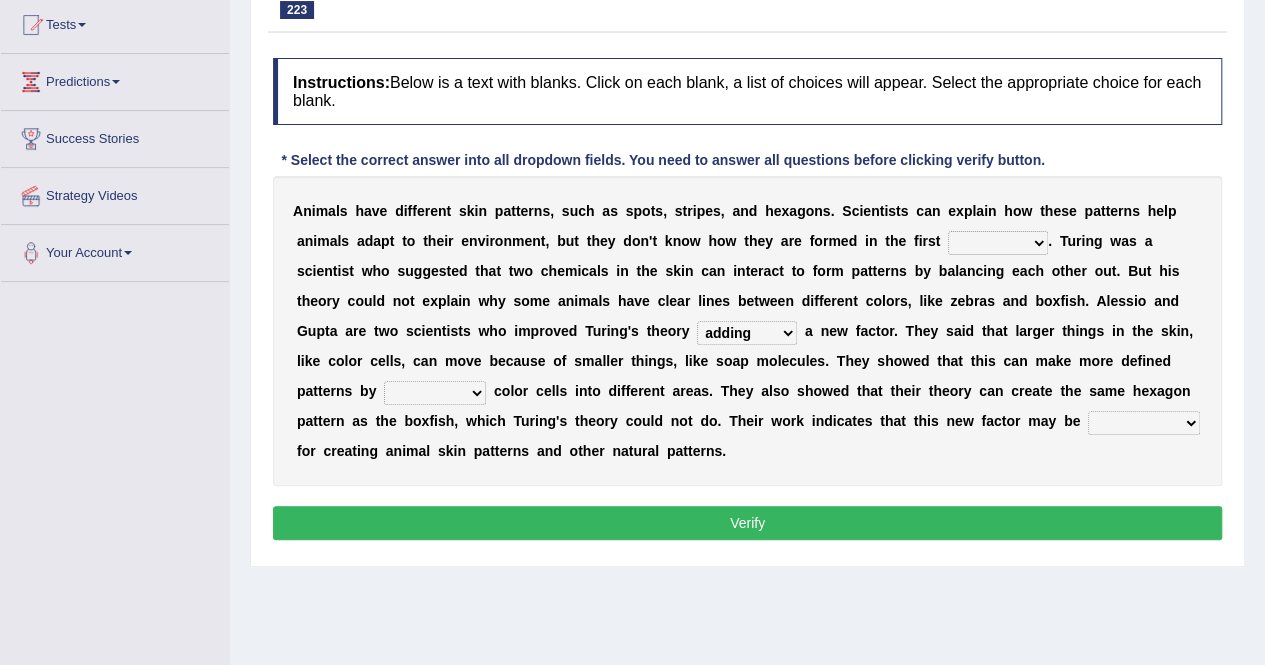 click on "to add if added adding by adding" at bounding box center (747, 333) 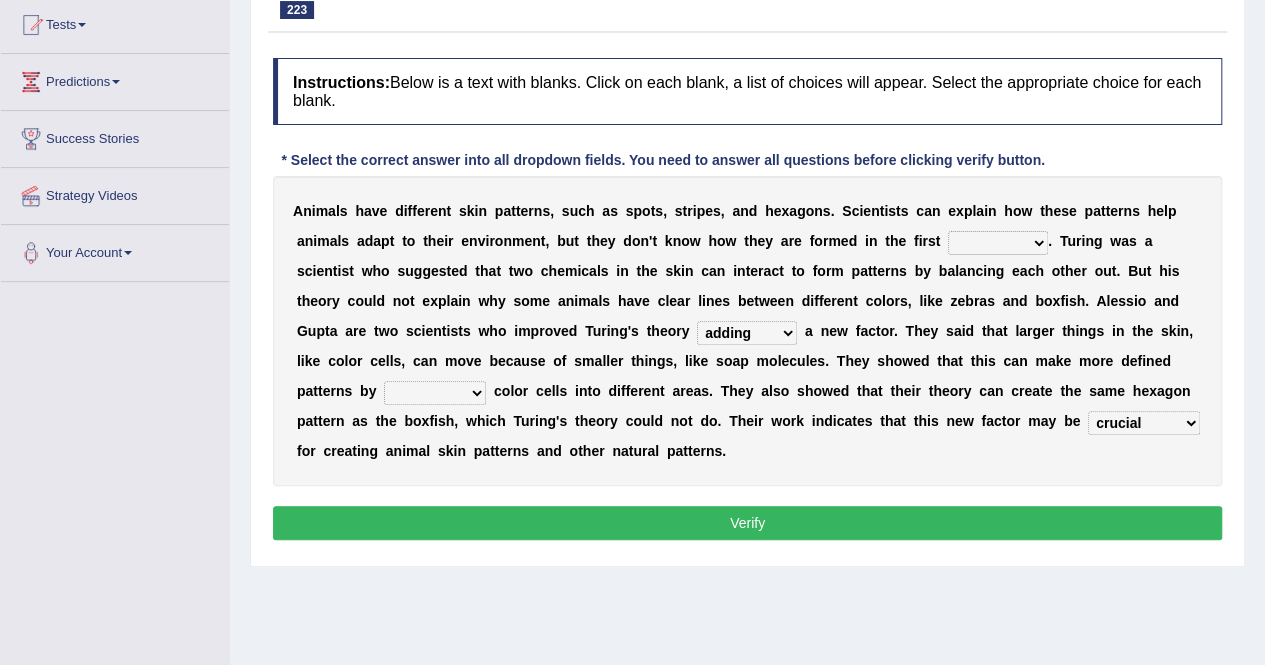 click on "independent modest favorable crucial" at bounding box center [1144, 423] 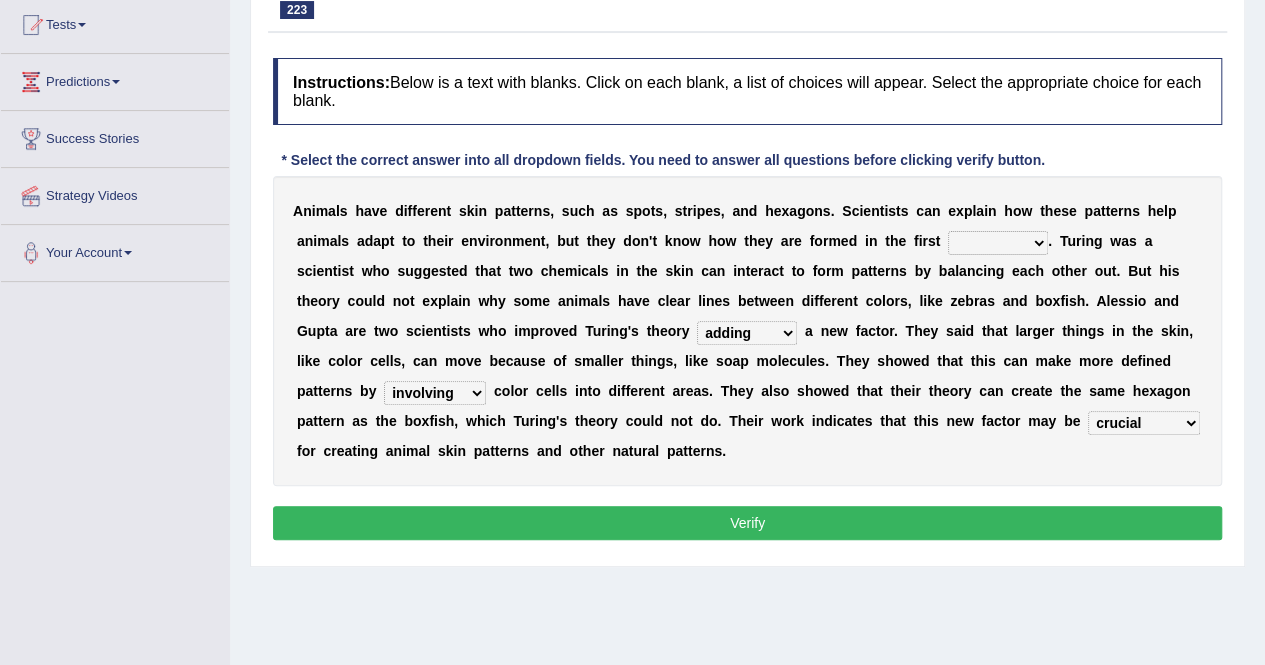 click on "involving dropping separating eliminating" at bounding box center [435, 393] 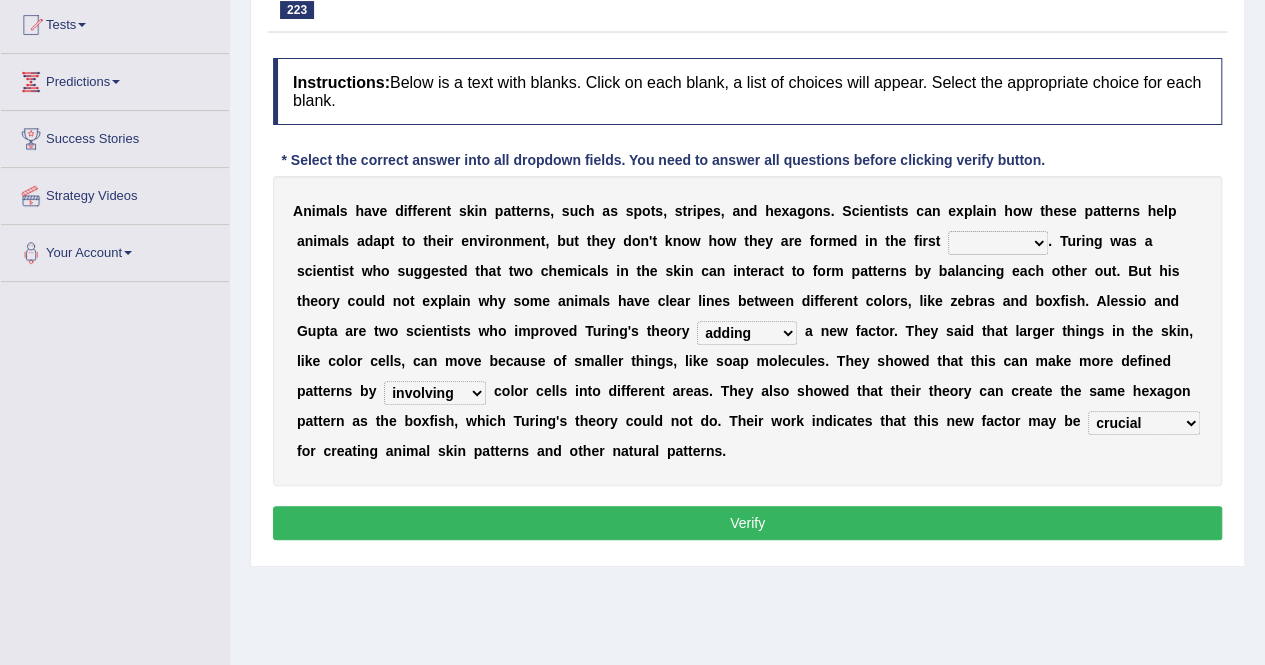click on "Verify" at bounding box center [747, 523] 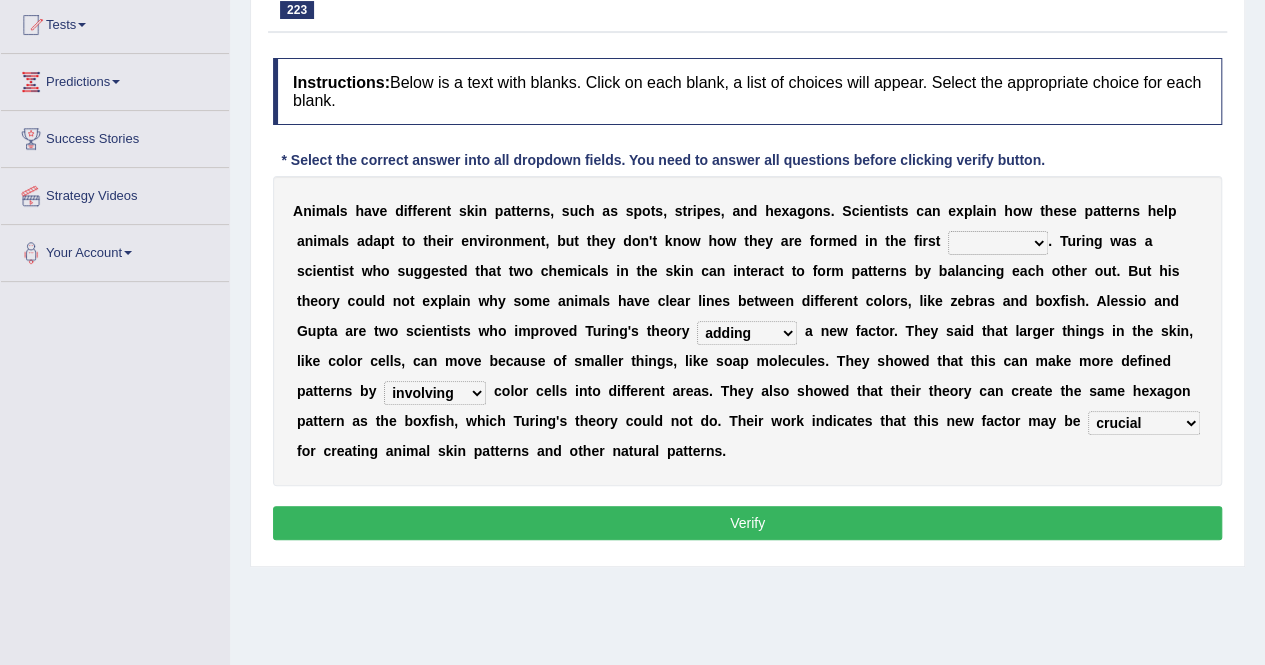 click on "place moment instance phase" at bounding box center [998, 243] 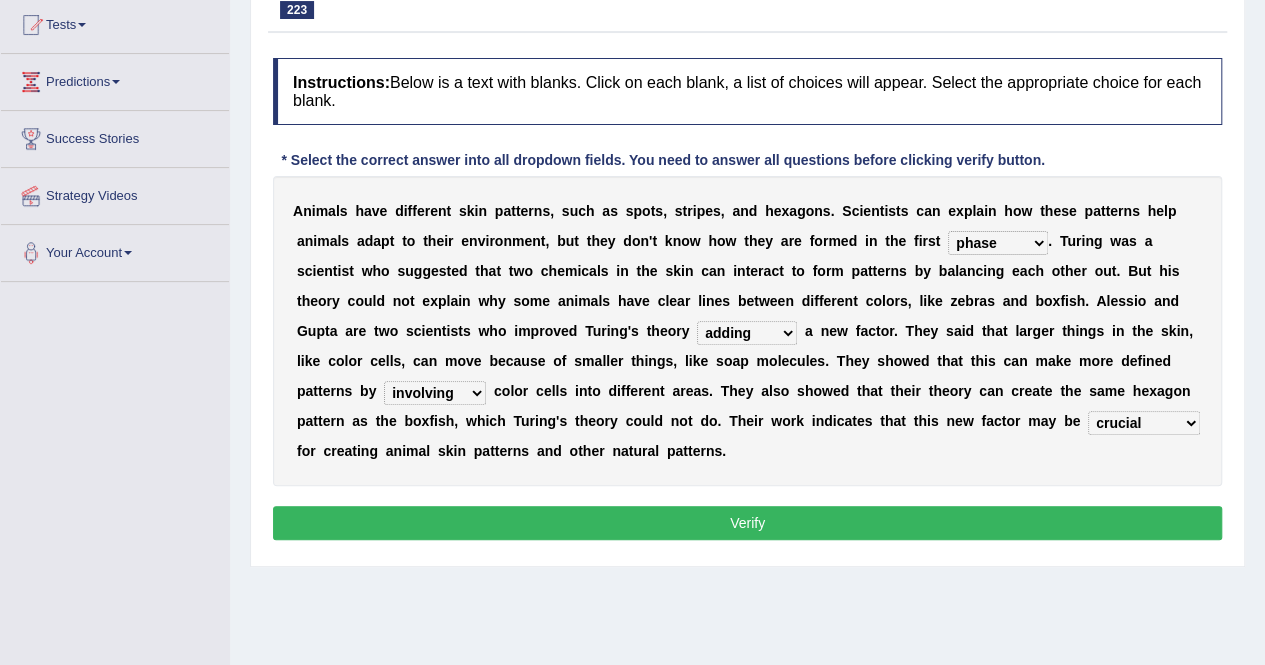 click on "place moment instance phase" at bounding box center [998, 243] 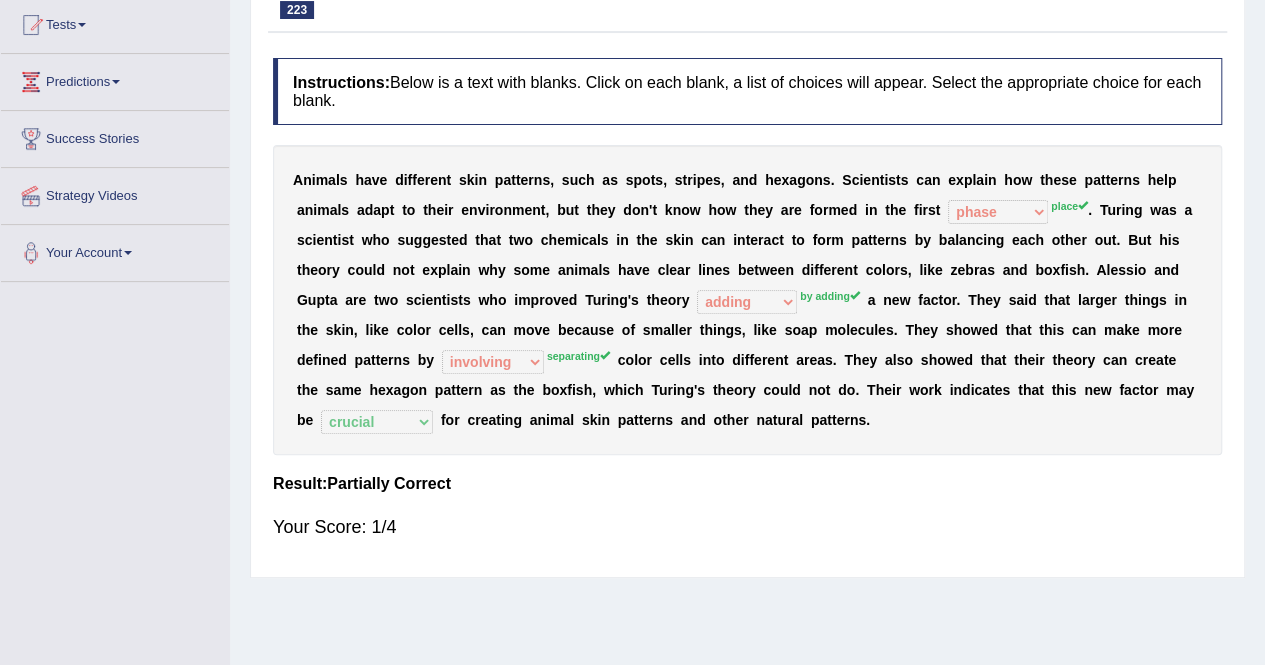 scroll, scrollTop: 0, scrollLeft: 0, axis: both 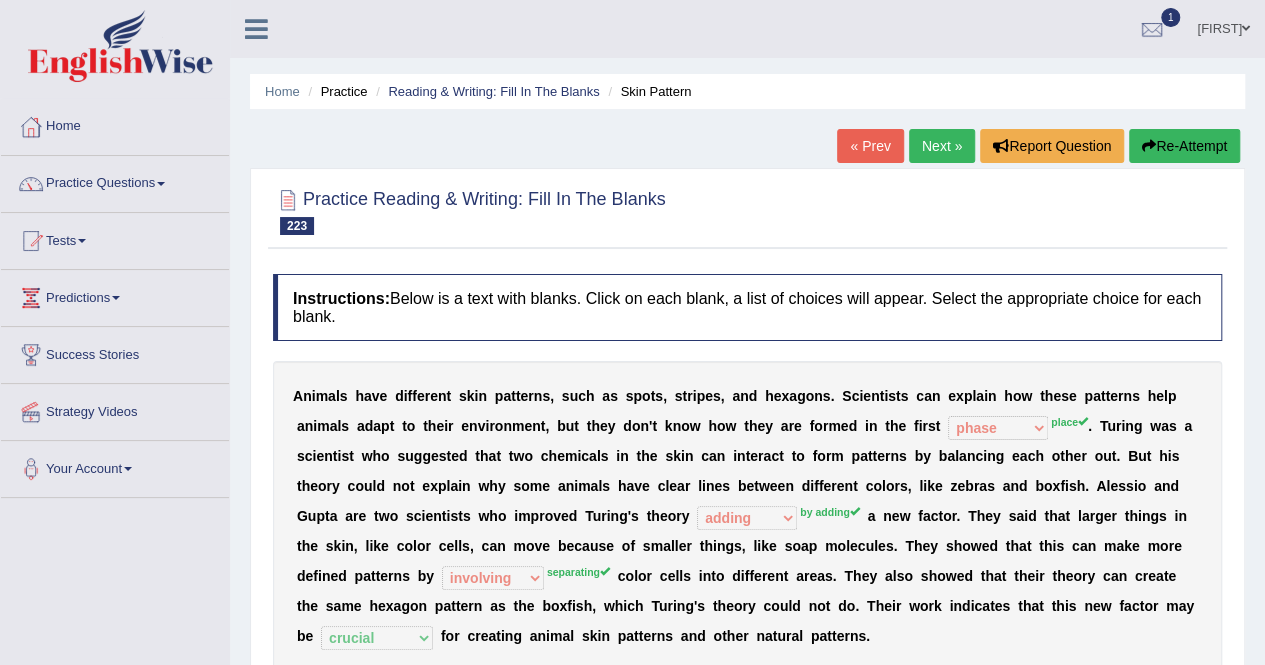 click on "Re-Attempt" at bounding box center (1184, 146) 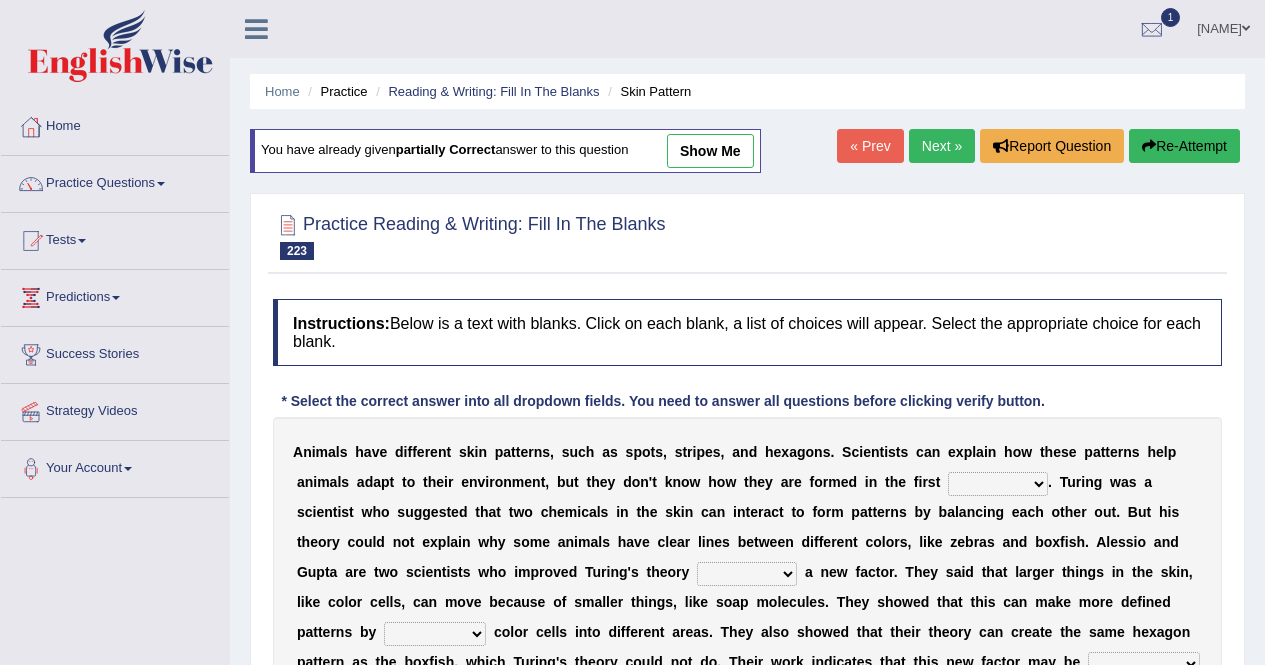 scroll, scrollTop: 200, scrollLeft: 0, axis: vertical 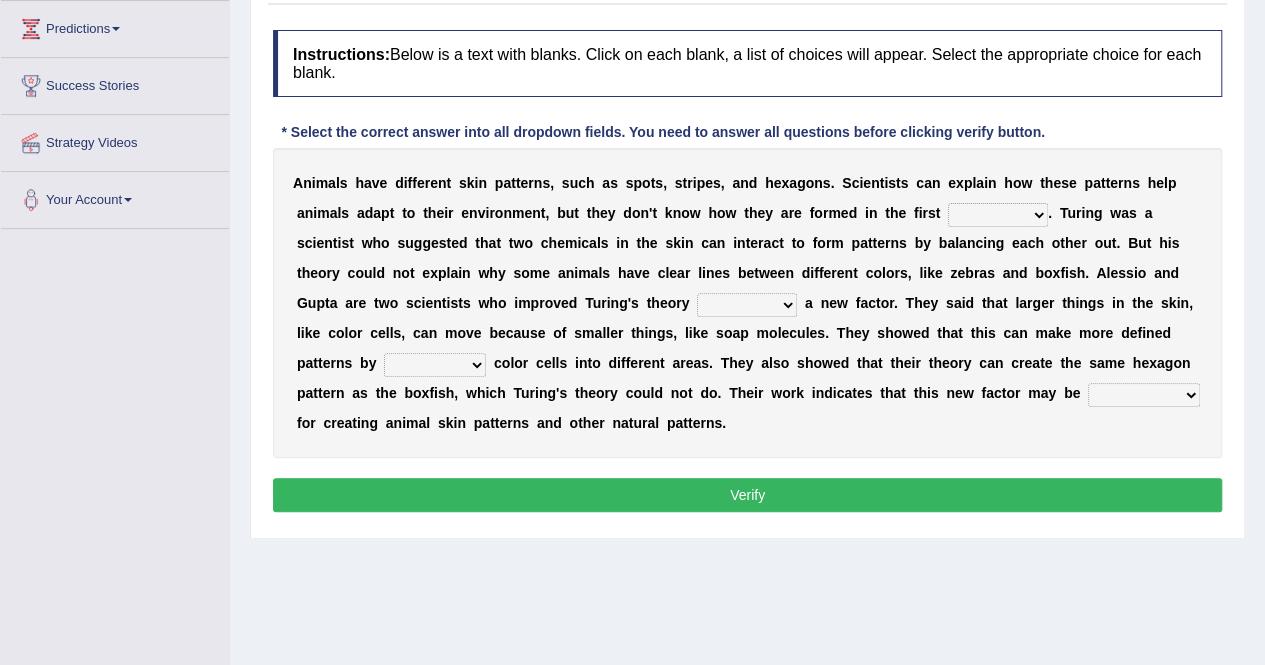 click on "place moment instance phase" at bounding box center (998, 215) 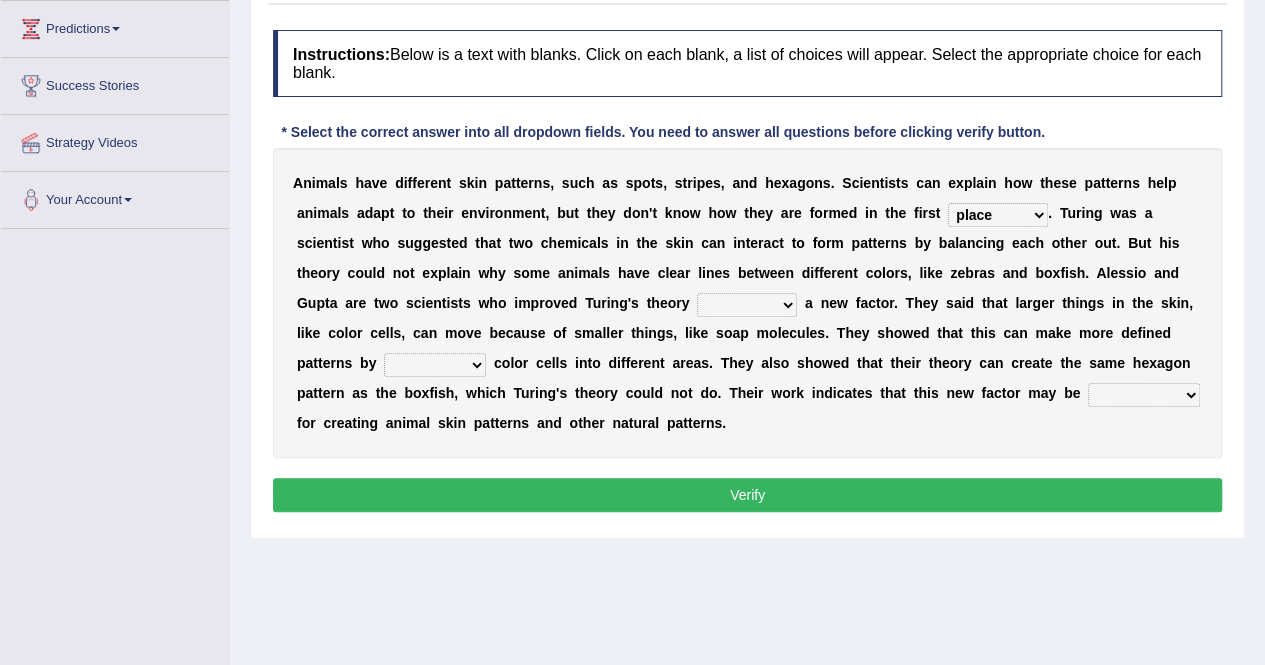 click on "place moment instance phase" at bounding box center [998, 215] 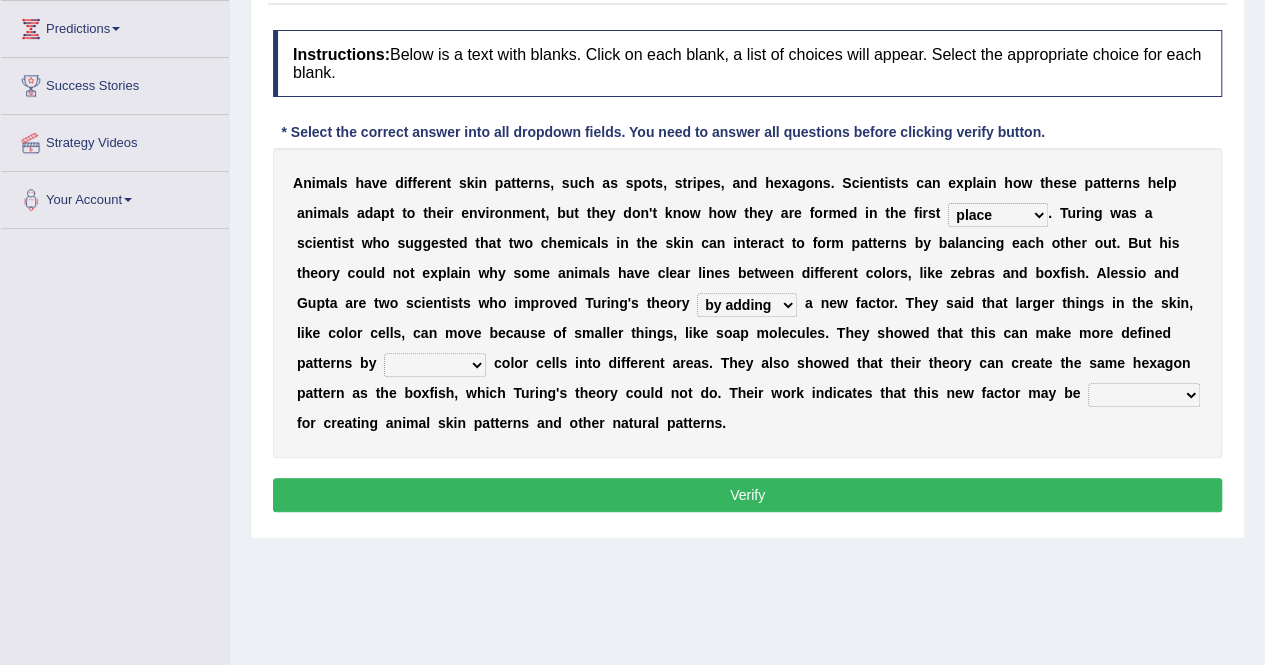 click on "to add if added adding by adding" at bounding box center (747, 305) 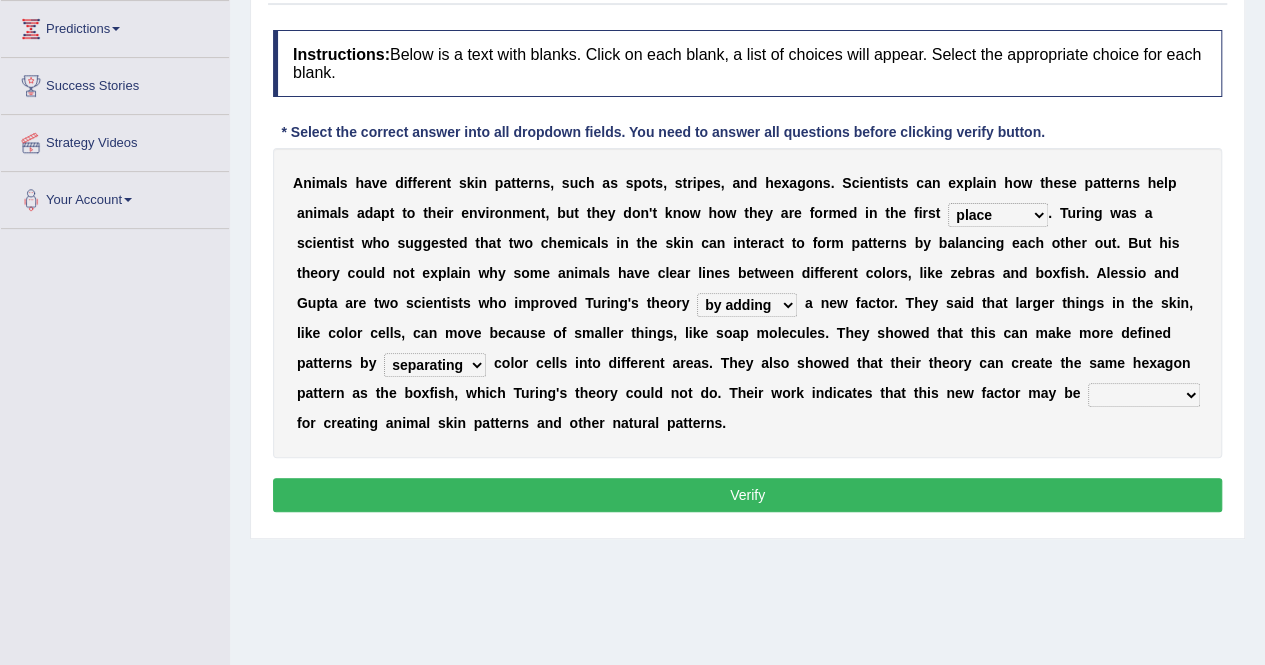 click on "involving dropping separating eliminating" at bounding box center [435, 365] 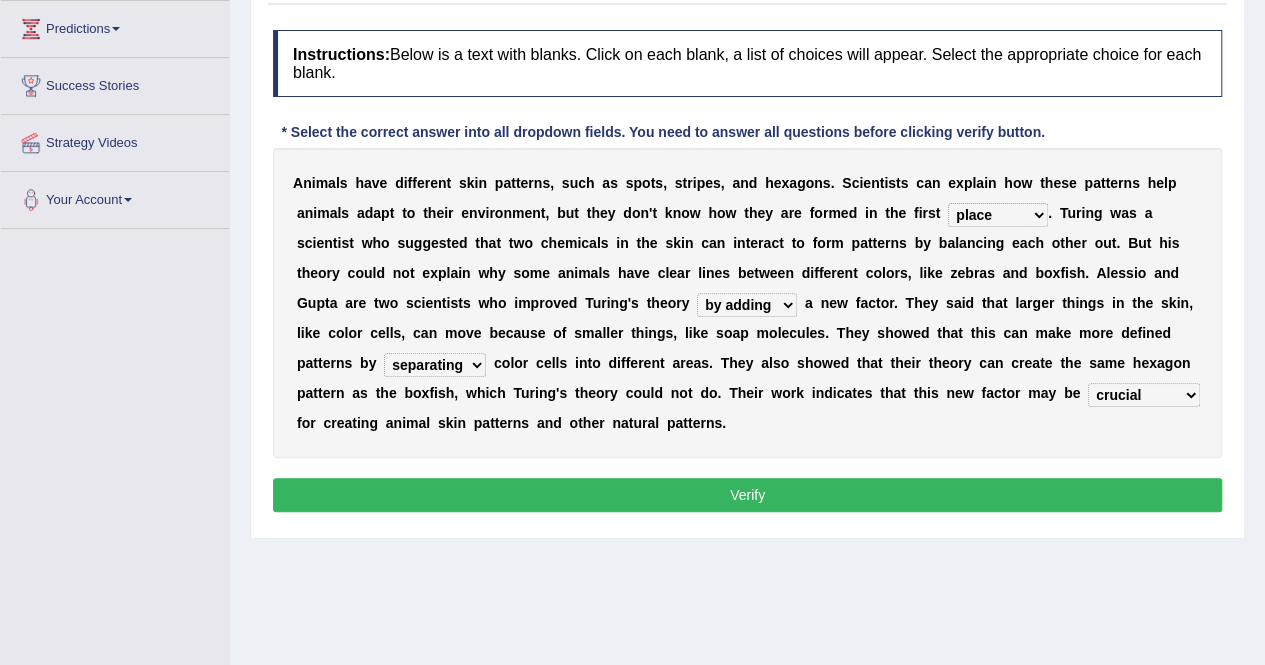 click on "Verify" at bounding box center [747, 495] 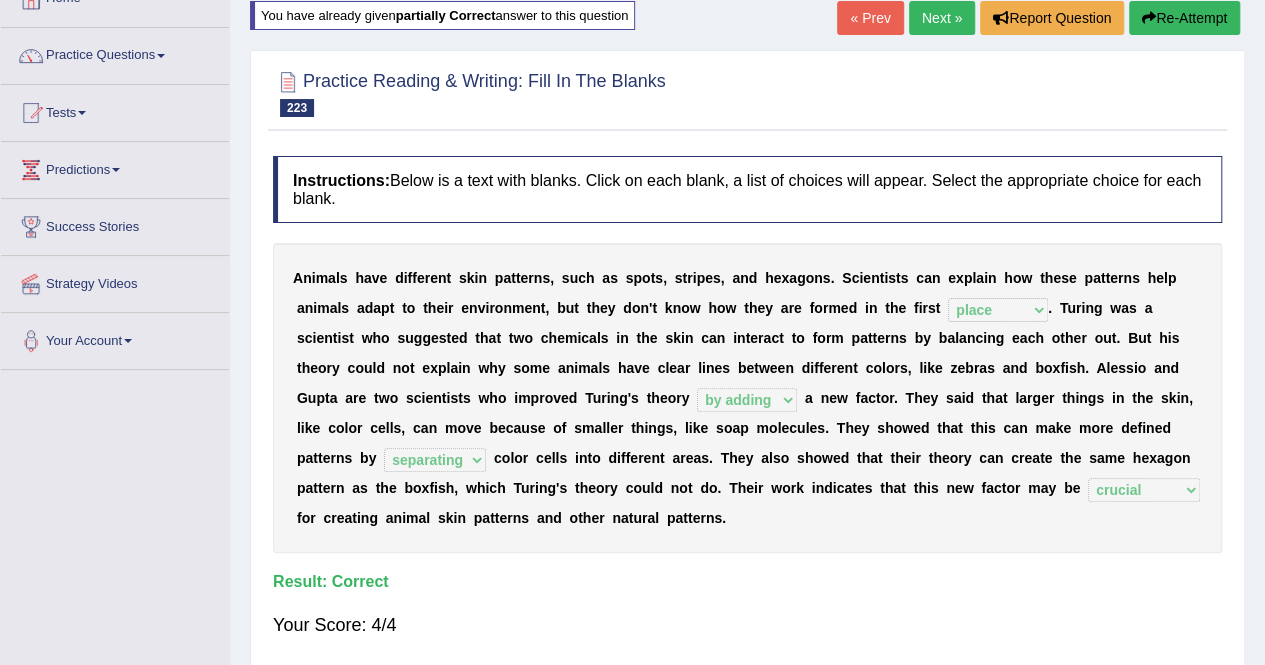 scroll, scrollTop: 127, scrollLeft: 0, axis: vertical 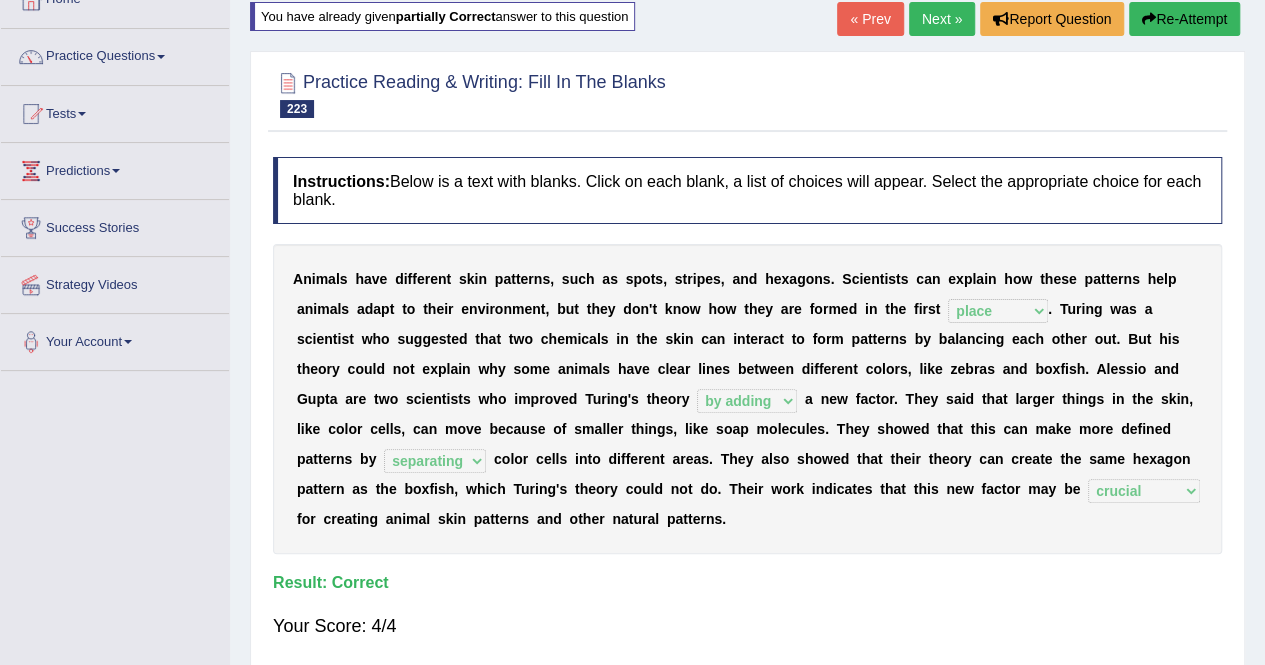 click on "Next »" at bounding box center (942, 19) 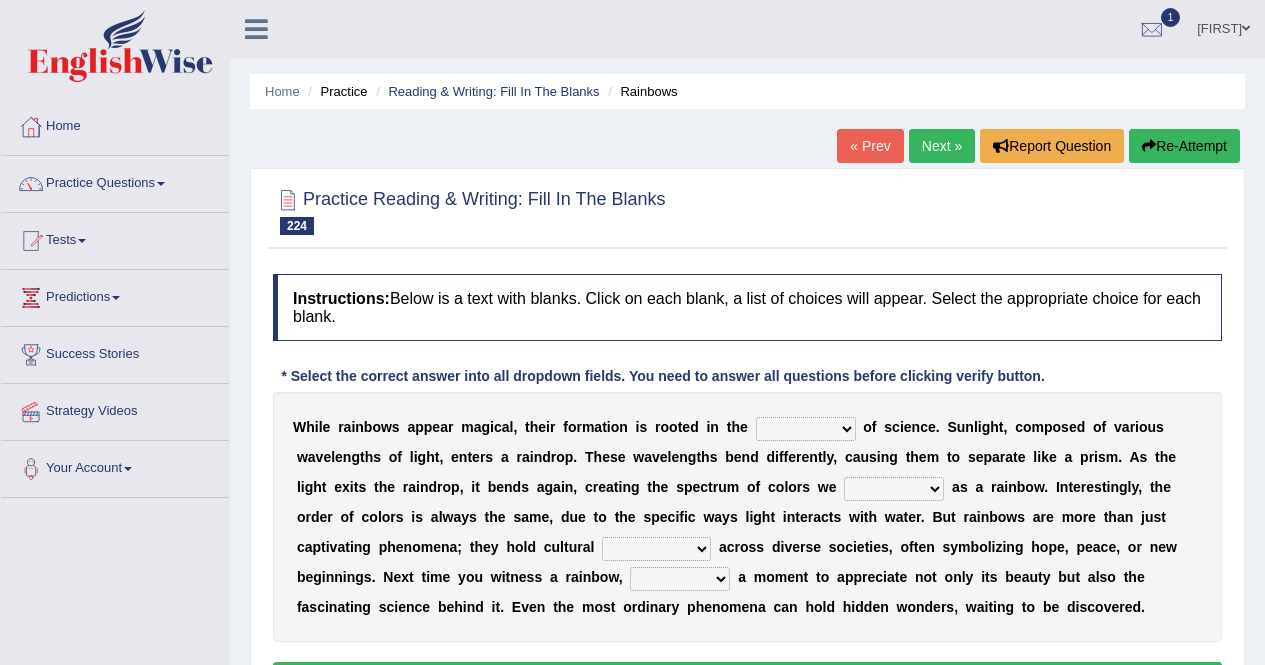 scroll, scrollTop: 83, scrollLeft: 0, axis: vertical 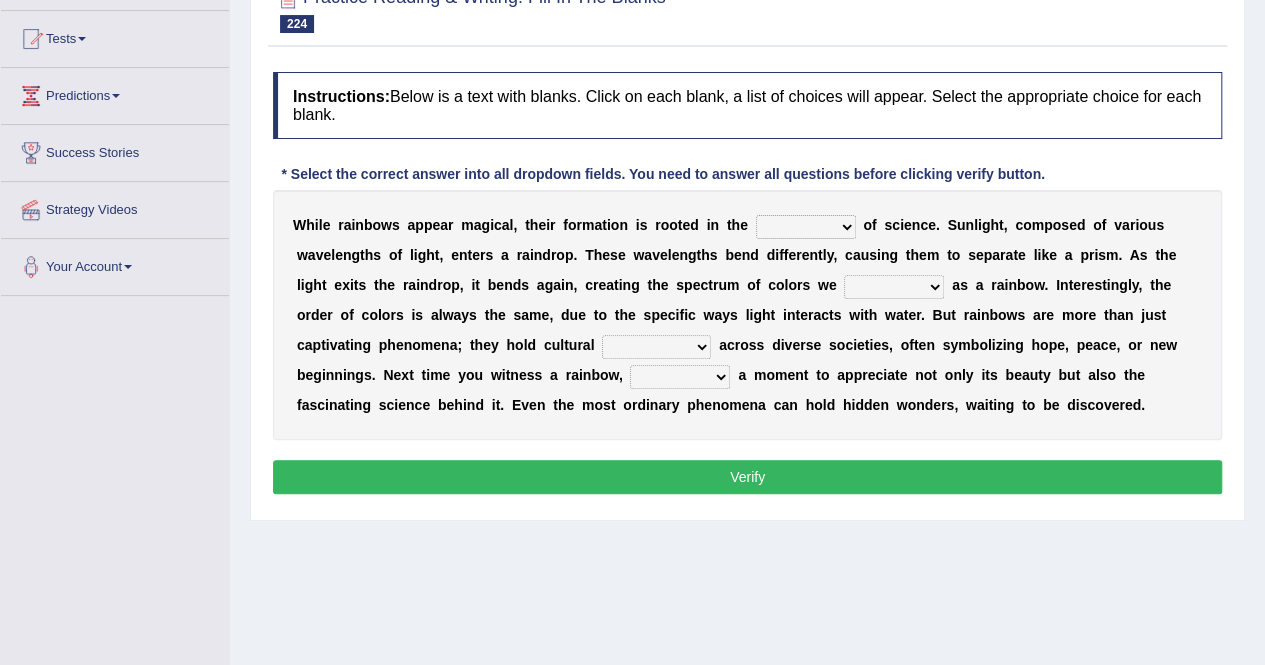 click on "routes shadows facilities principles" at bounding box center (806, 227) 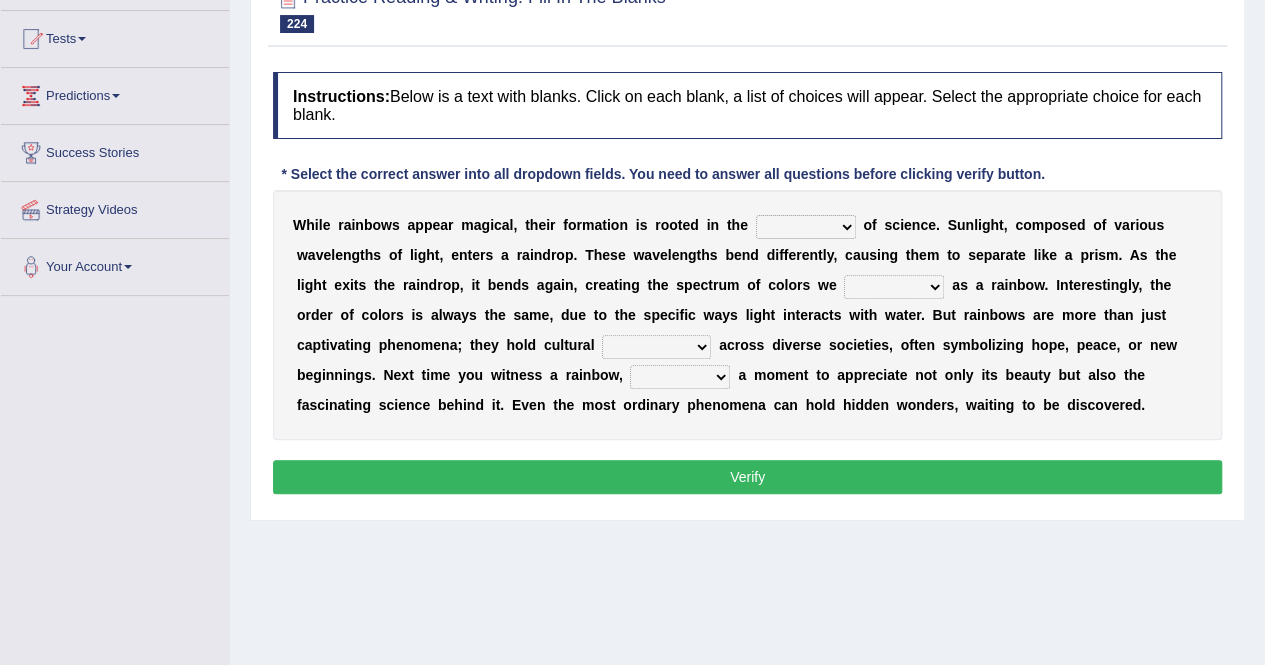click on "W h i l e   r a i n b o w s   a p p e a r   m a g i c a l ,   t h e i r   f o r m a t i o n   i s   r o o t e d   i n   t h e   routes shadows facilities principles   o f   s c i e n c e .   S u n l i g h t ,   c o m p o s e d   o f   v a r i o u s   w a v e l e n g t h s   o f   l i g h t ,   e n t e r s   a   r a i n d r o p .   T h e s e   w a v e l e n g t h s   b e n d   d i f f e r e n t l y ,   c a u s i n g   t h e m   t o   s e p a r a t e   l i k e   a   p r i s m .   A s   t h e   l i g h t   e x i t s   t h e   r a i n d r o p ,   i t   b e n d s   a g a i n ,   c r e a t i n g   t h e   s p e c t r u m   o f   c o l o r s   w e   pervade permeate perturb perceive   a s   a   r a i n b o w .   I n t e r e s t i n g l y ,   t h e   o r d e r   o f   c o l o r s   i s   a l w a y s   t h e   s a m e ,   d u e   t o   t h e   s p e c i f i c   w a y s   l i g h t   i" at bounding box center (747, 315) 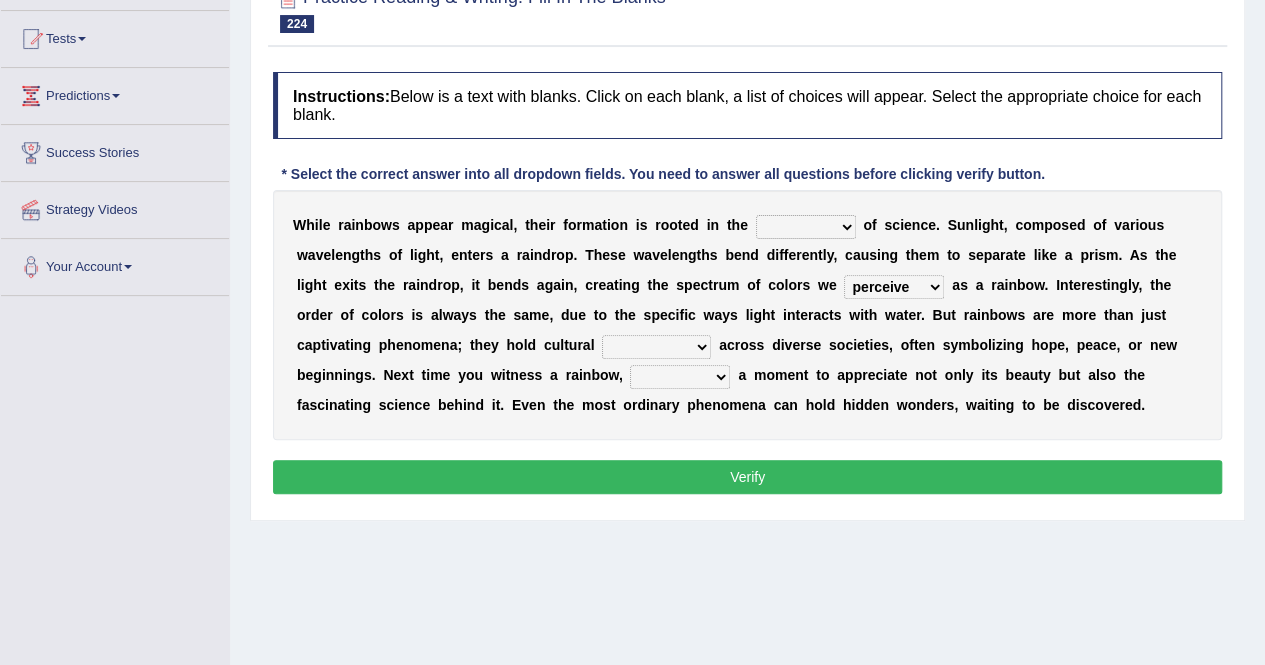 click on "pervade permeate perturb perceive" at bounding box center (894, 287) 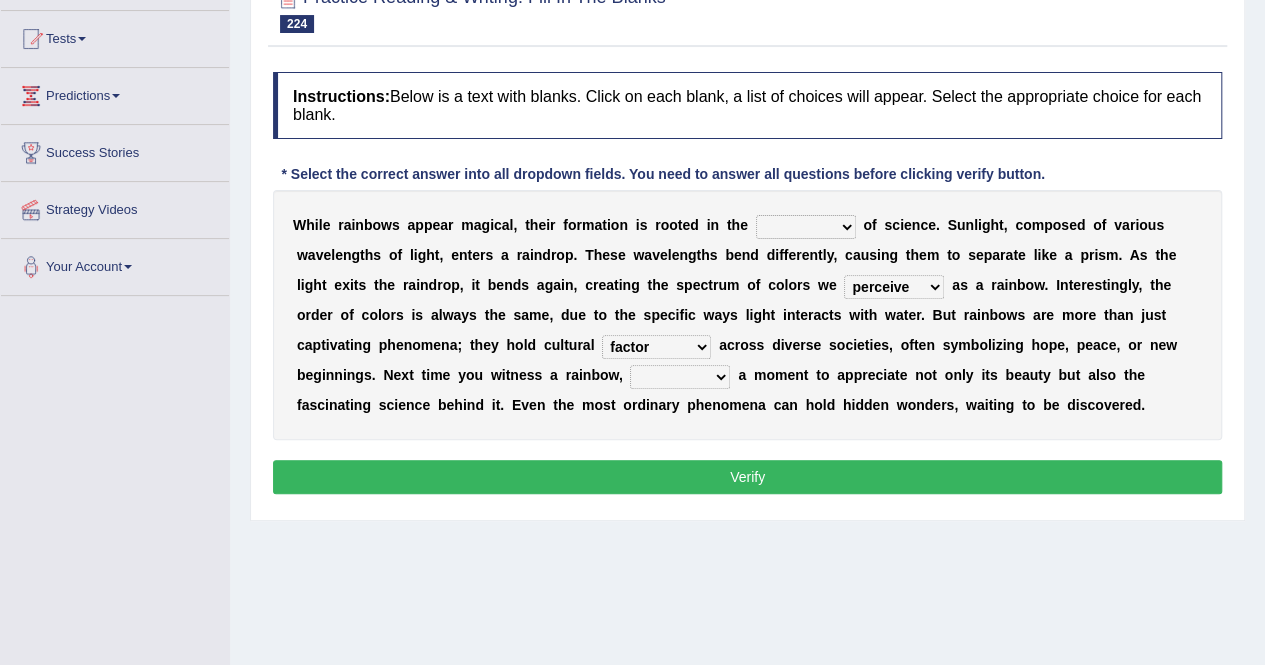 click on "factor foundation significance certainty" at bounding box center (656, 347) 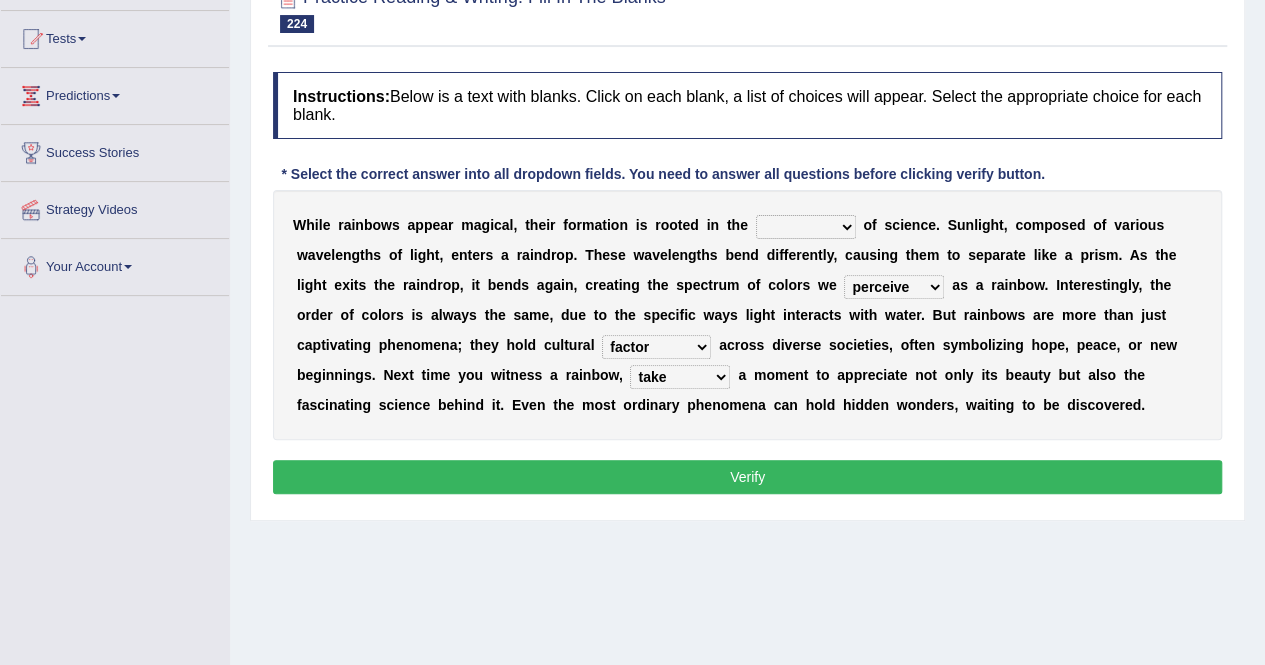 click on "pull take yield offer" at bounding box center (680, 377) 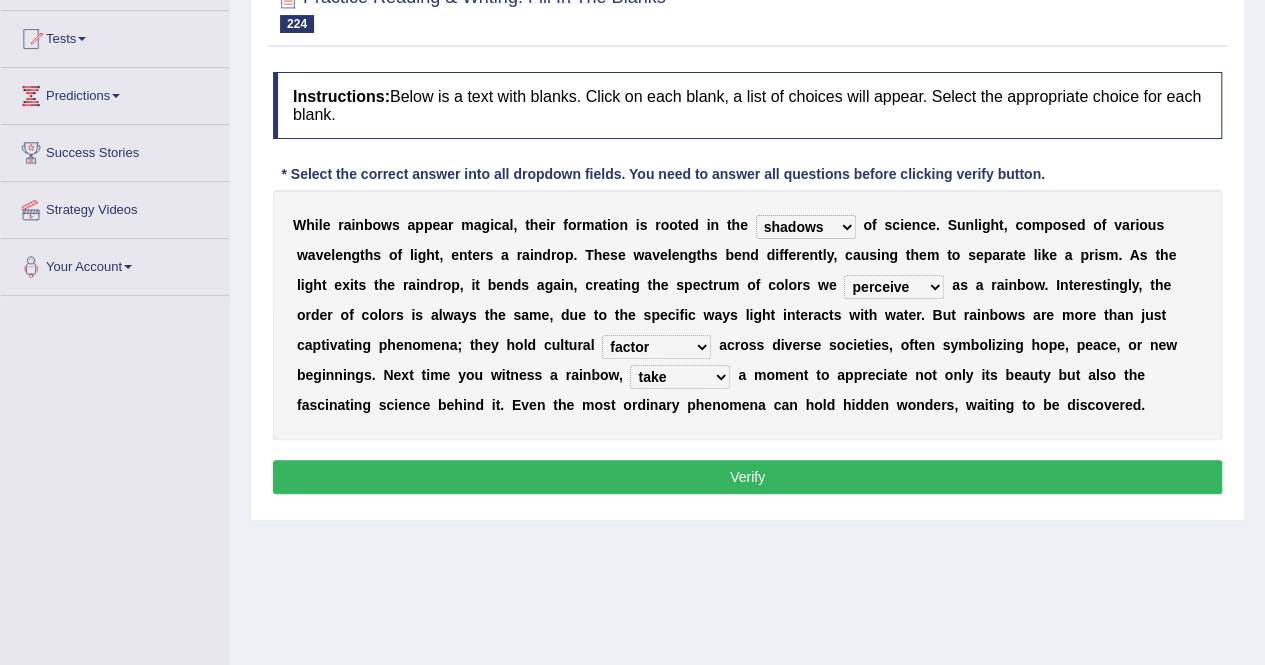 click on "routes shadows facilities principles" at bounding box center [806, 227] 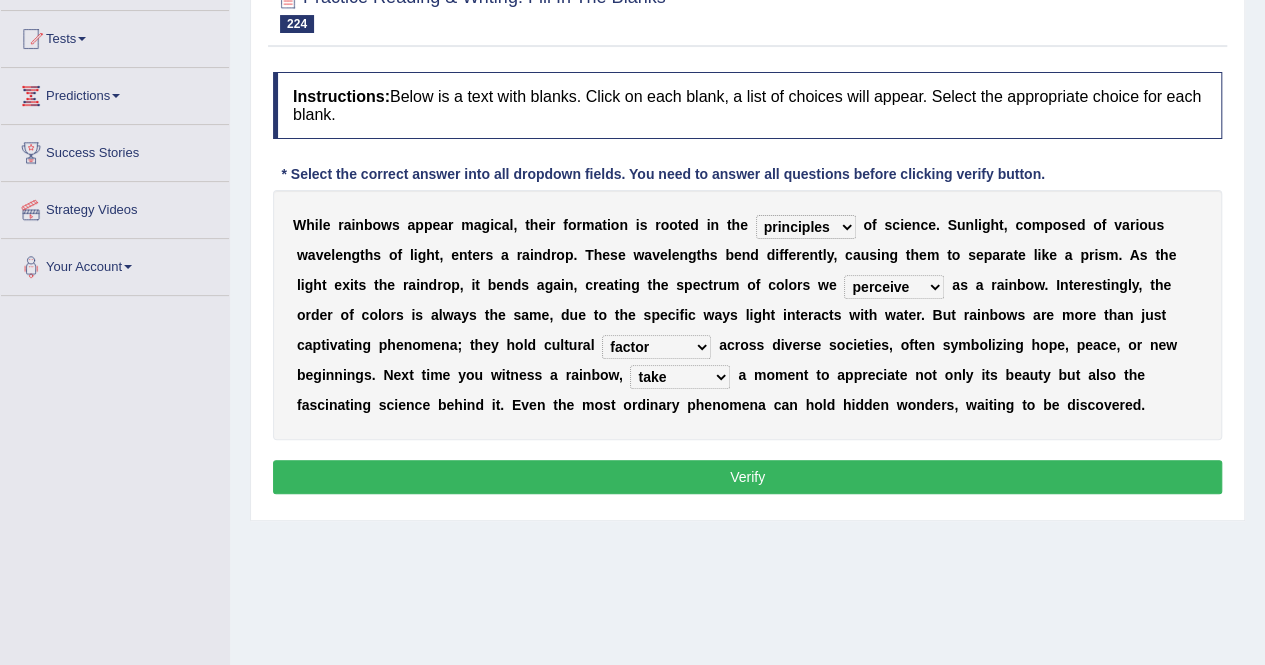 click on "Verify" at bounding box center (747, 477) 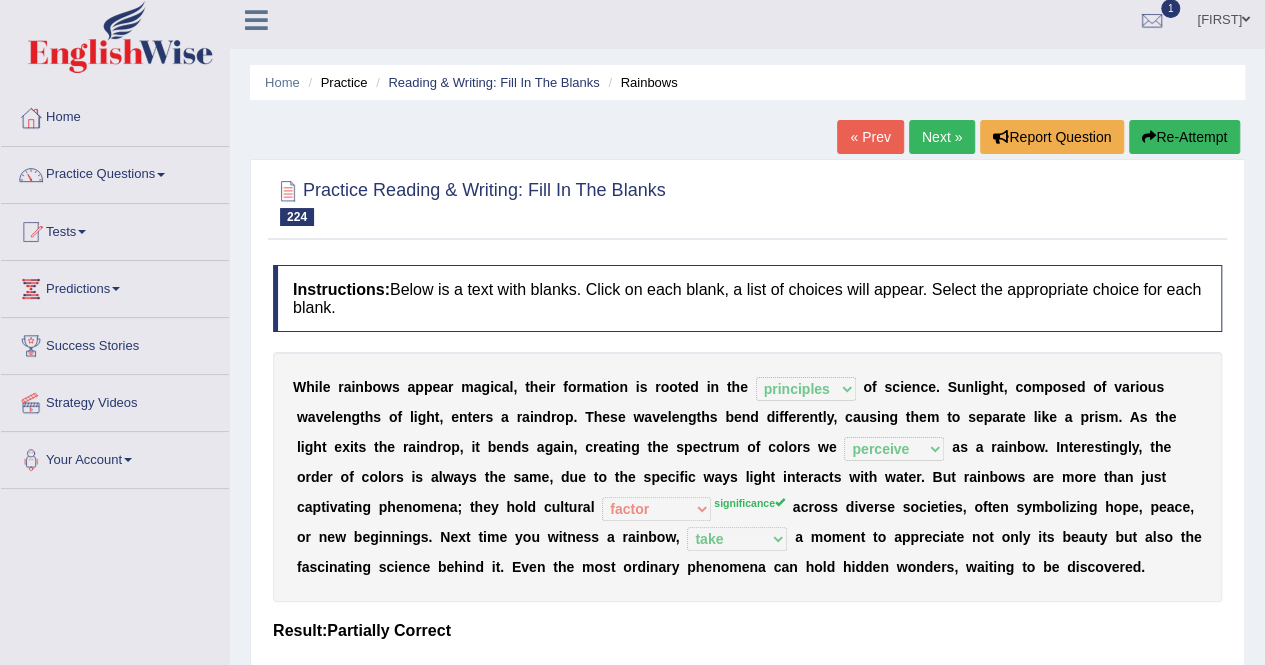 scroll, scrollTop: 0, scrollLeft: 0, axis: both 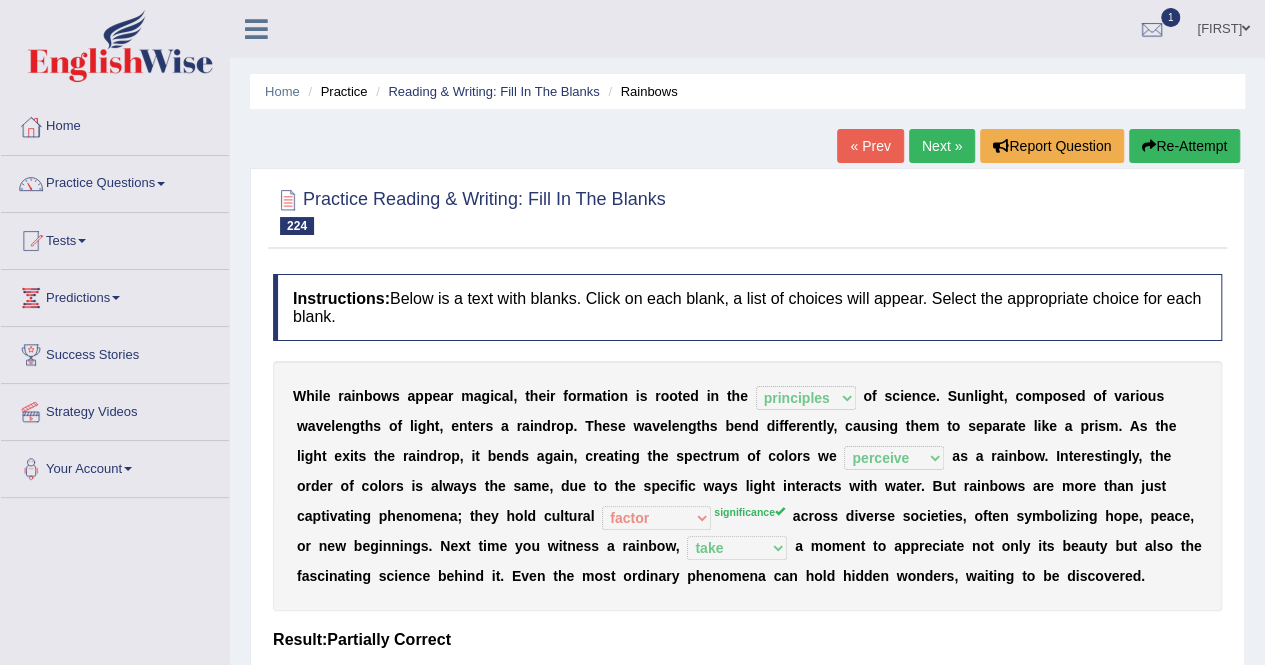 click on "Re-Attempt" at bounding box center [1184, 146] 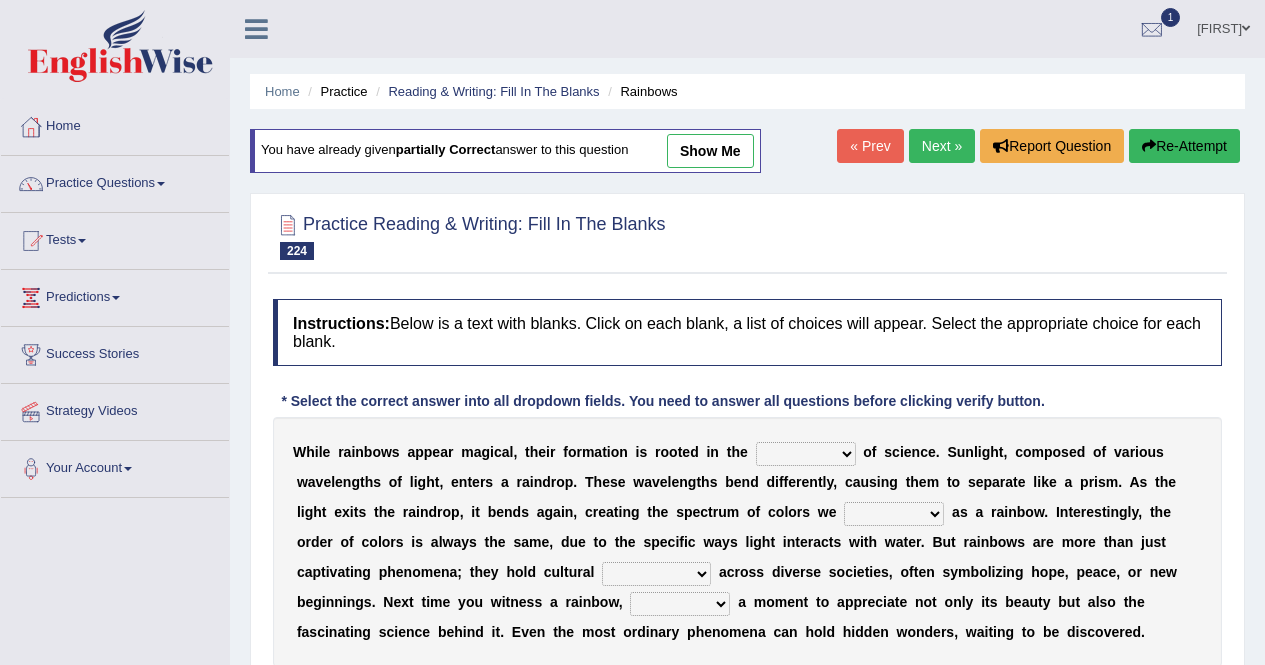 scroll, scrollTop: 212, scrollLeft: 0, axis: vertical 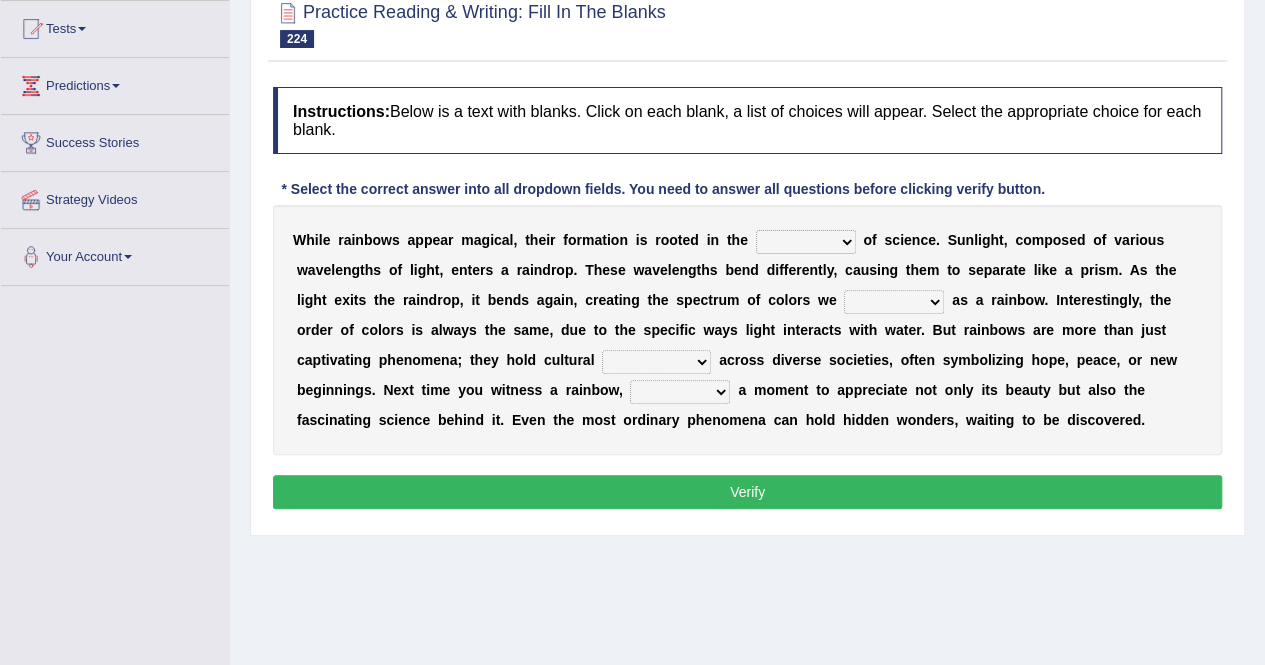 click on "routes shadows facilities principles" at bounding box center (806, 242) 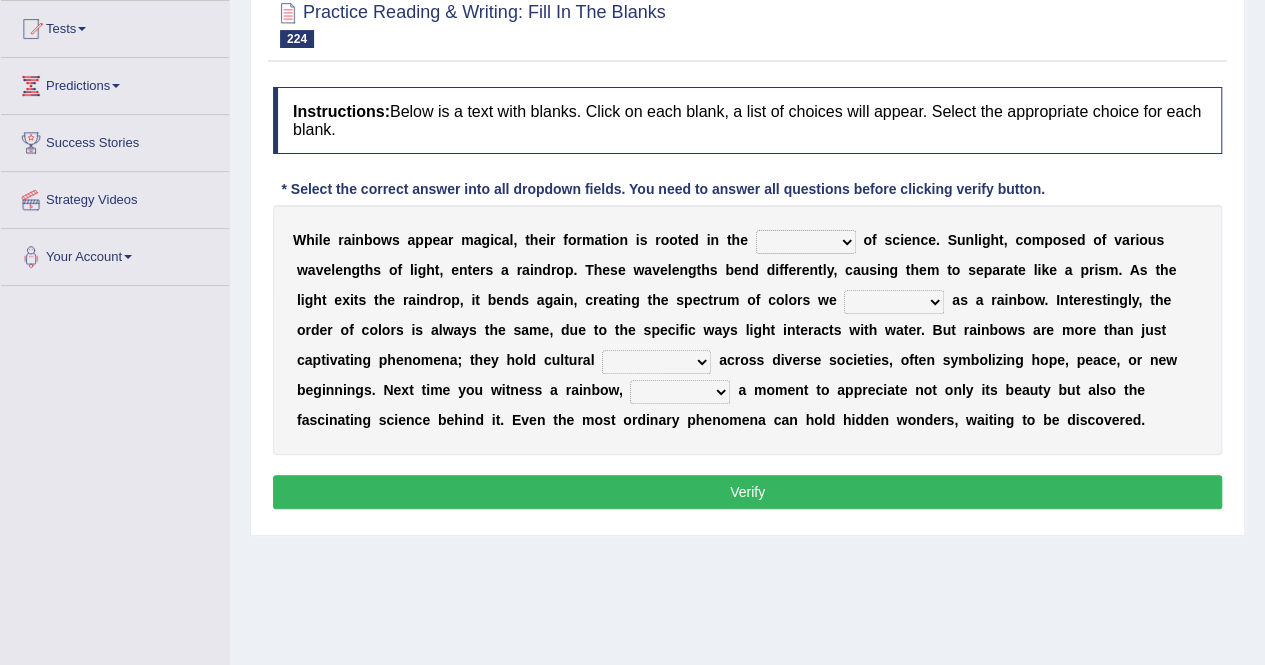 select on "principles" 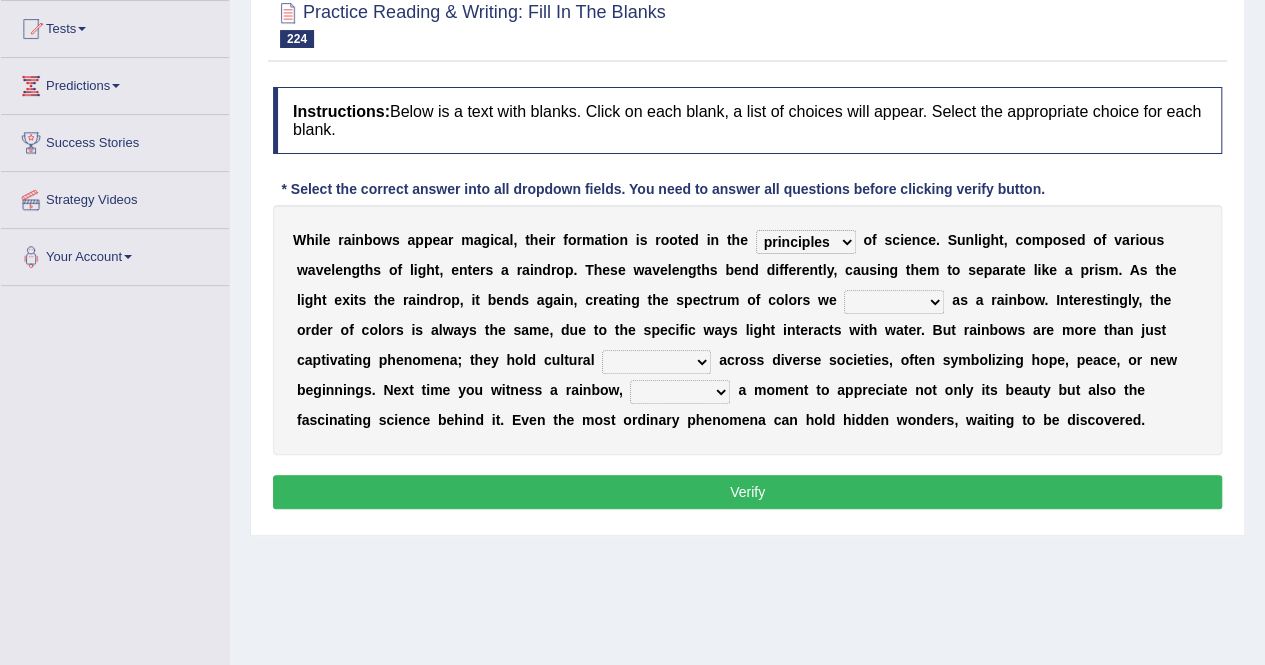 click on "routes shadows facilities principles" at bounding box center (806, 242) 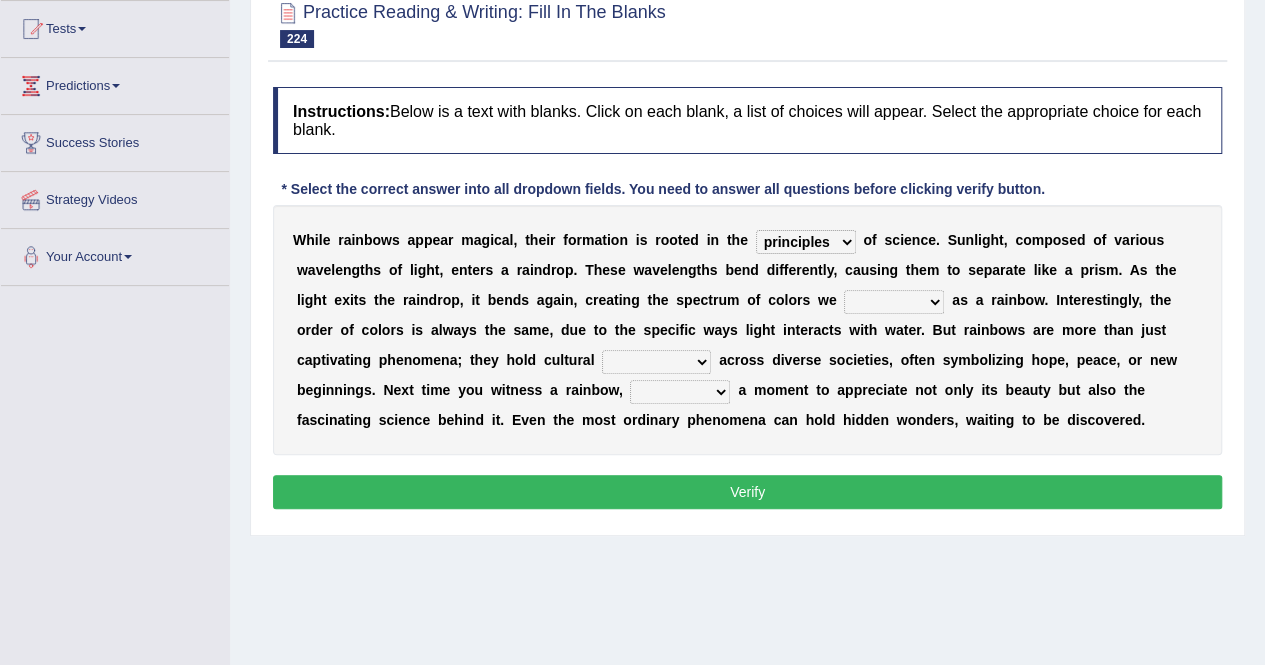 click on "pervade permeate perturb perceive" at bounding box center (894, 302) 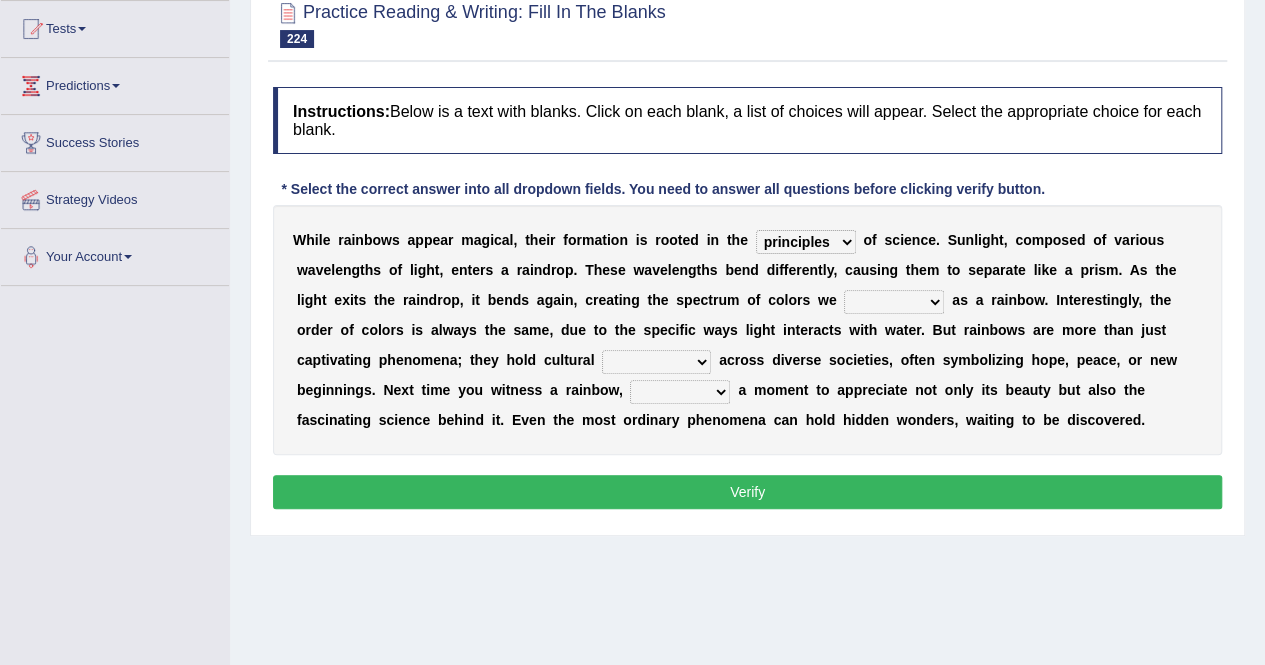 select on "perceive" 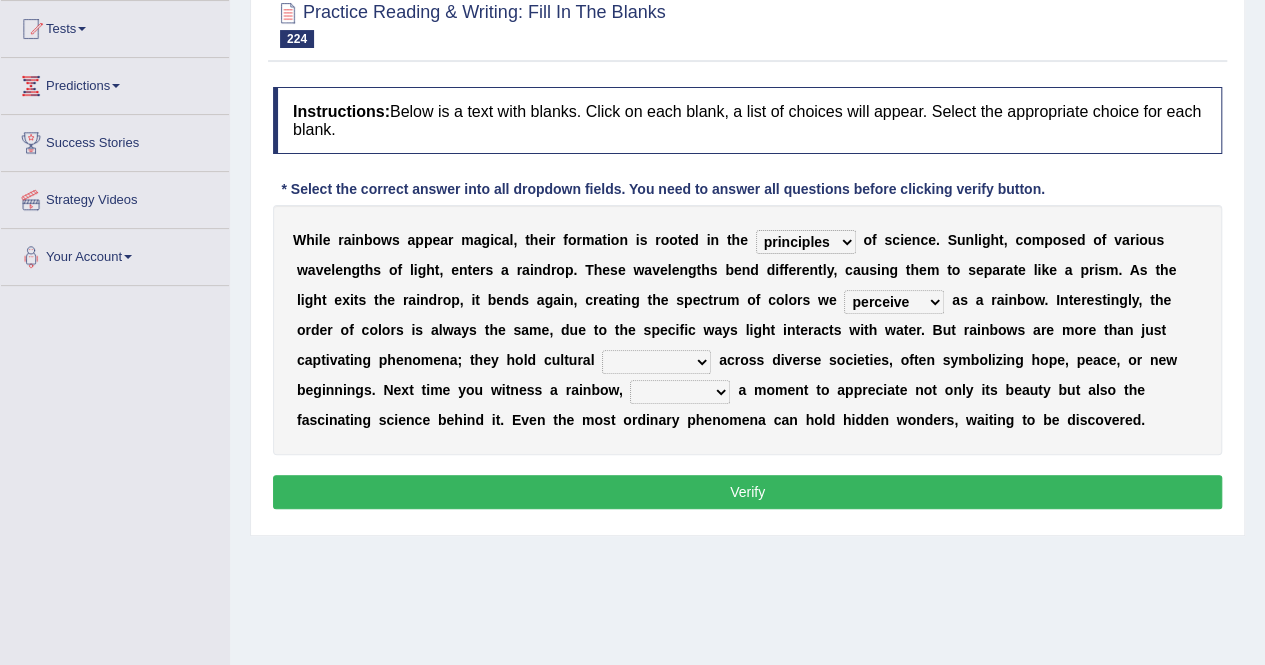 click on "pervade permeate perturb perceive" at bounding box center (894, 302) 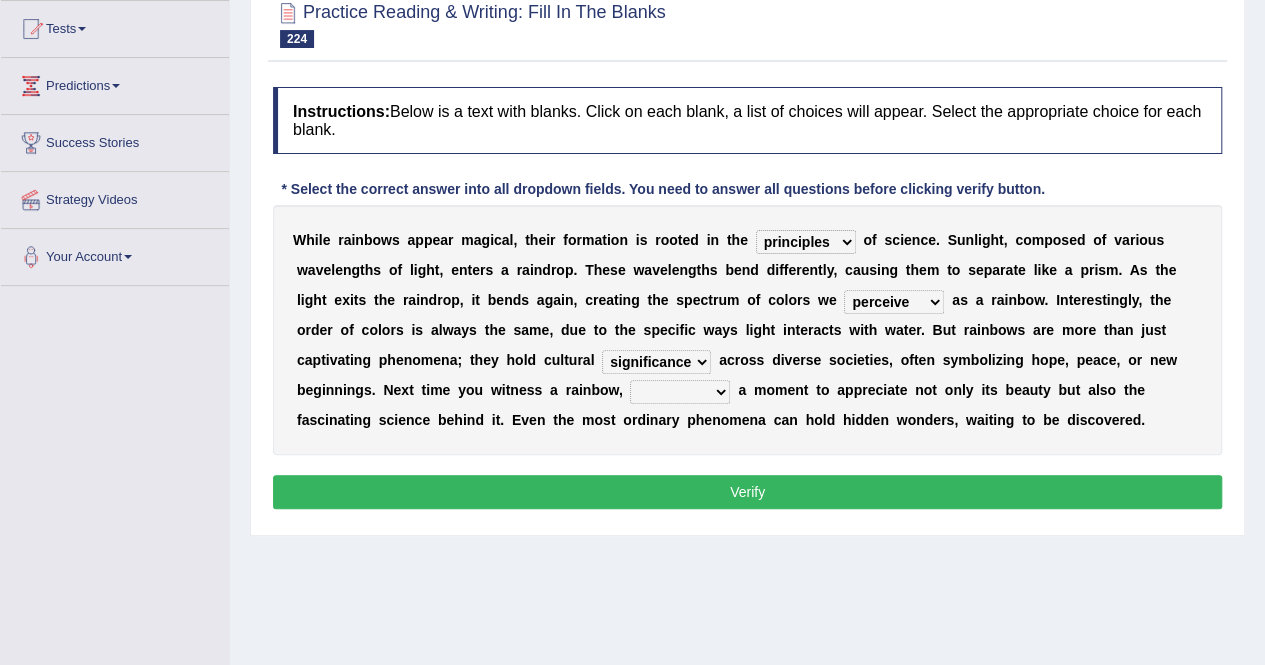click on "factor foundation significance certainty" at bounding box center [656, 362] 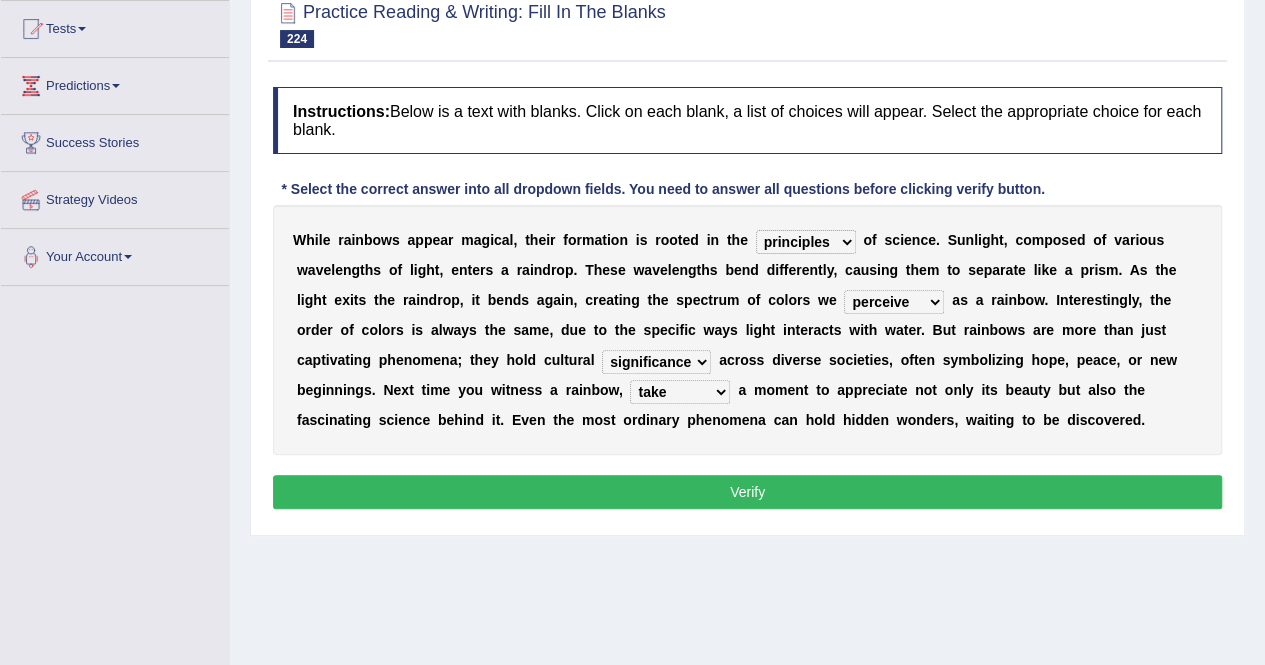 click on "pull take yield offer" at bounding box center [680, 392] 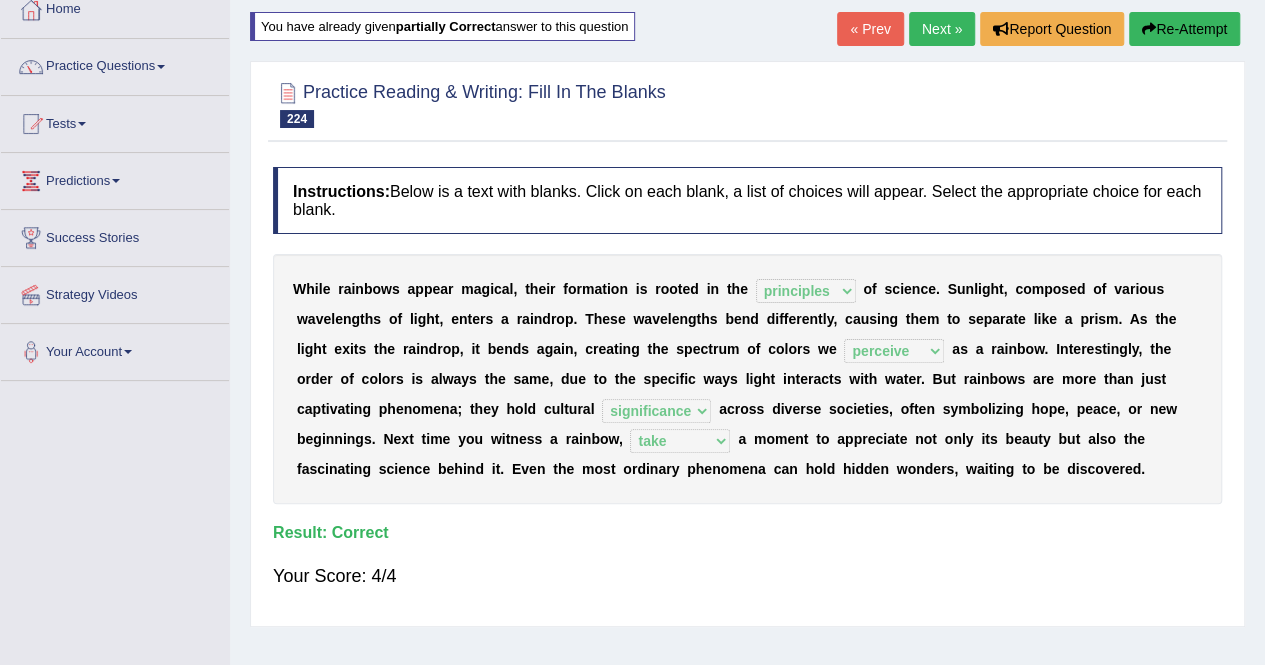 scroll, scrollTop: 116, scrollLeft: 0, axis: vertical 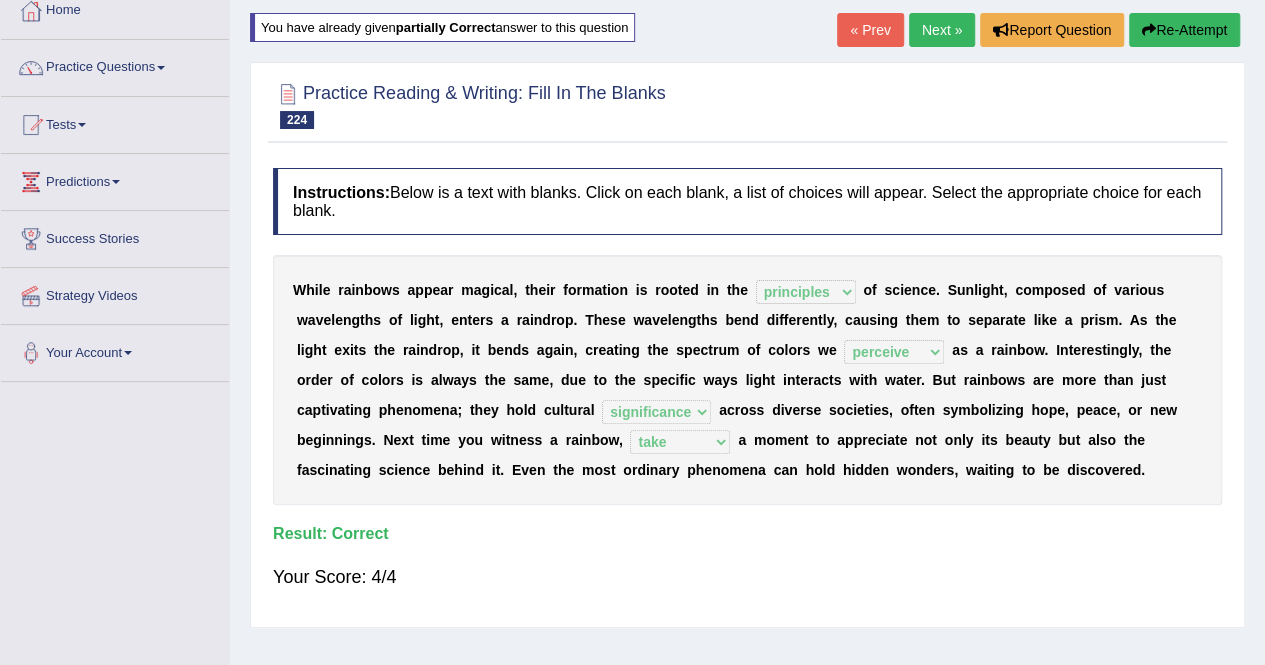 click on "Next »" at bounding box center [942, 30] 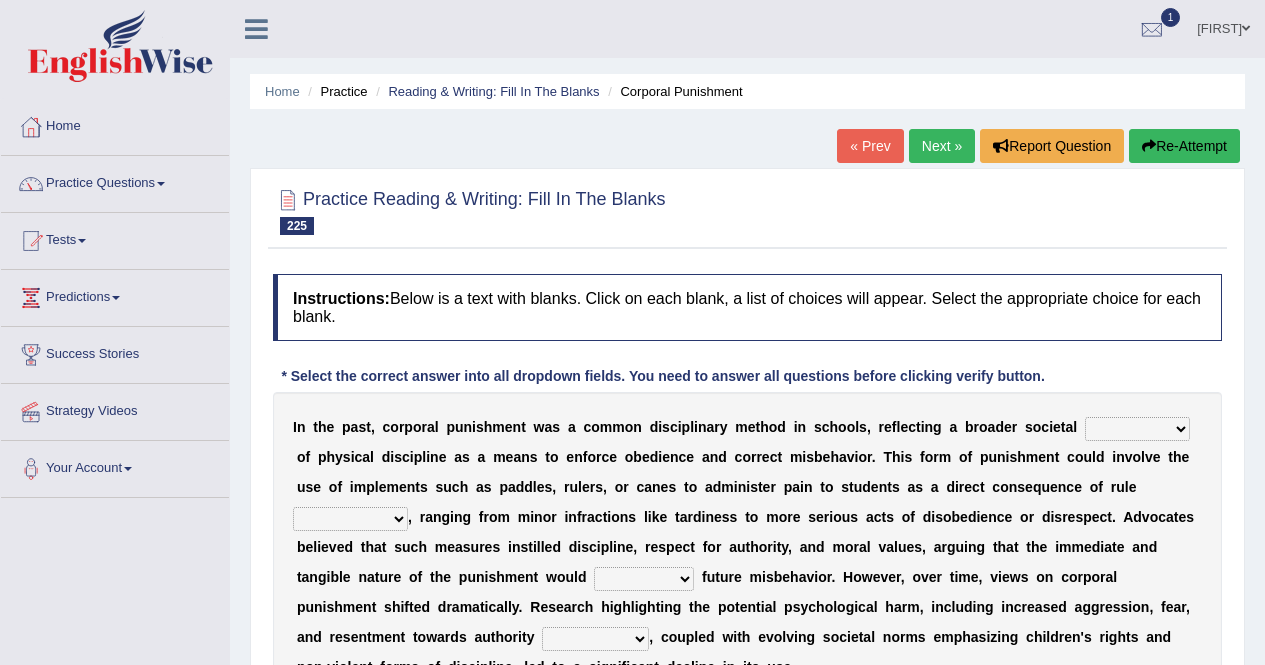 scroll, scrollTop: 0, scrollLeft: 0, axis: both 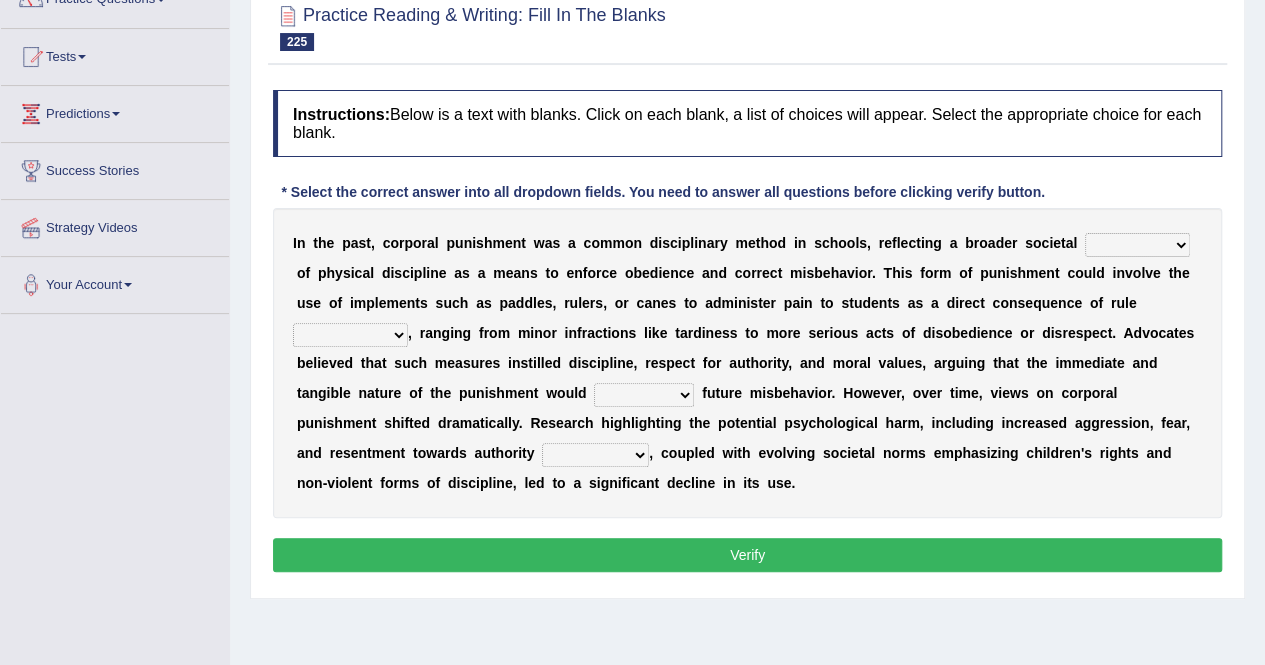 click on "acceptable accept acceptance accepting" at bounding box center [1137, 245] 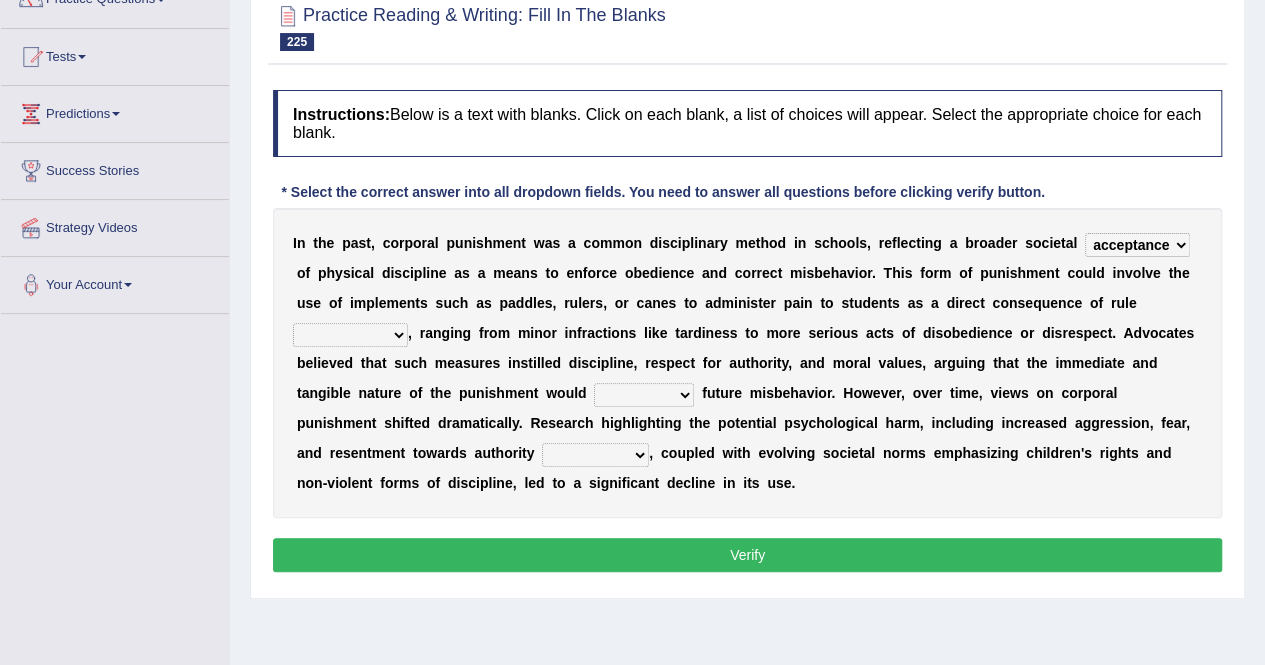 click on "acceptable accept acceptance accepting" at bounding box center (1137, 245) 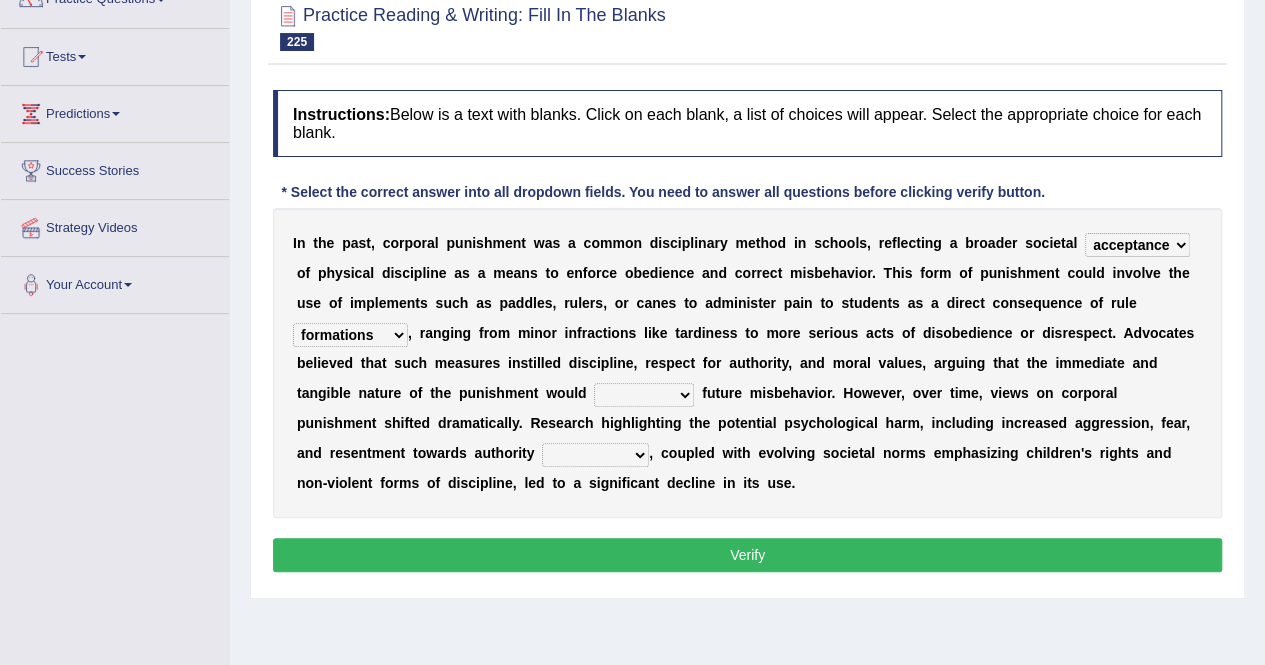 click on "I n    t h e    p a s t ,    c o r p o r a l    p u n i s h m e n t    w a s    a    c o m m o n    d i s c i p l i n a r y    m e t h o d    i n    s c h o o l s ,    r e f l e c t i n g    a    b r o a d e r    s o c i e t a l    acceptable accept acceptance accepting    o f    p h y s i c a l    d i s c i p l i n e    a s    a    m e a n s    t o    e n f o r c e    o b e d i e n c e    a n d    c o r r e c t    m i s b e h a v i o r .    T h i s    f o r m    o f    p u n i s h m e n t    c o u l d    i n v o l v e    t h e    u s e    o f    i m p l e m e n t s    s u c h    a s    p a d d l e s ,    r u l e r s ,    o r    c a n e s    t o    a d m i n i s t e r    p a i n    t o    s t u d e n t s    a s    a    d i r e c t    c o n s e q u e n c e    o f    r u l e    disapprovals formations instruments violations ,    r a n g i n g    f r o m    m i n o r    i n f r a c t i o n s    l i k e    t a r d i n e s s    t o    m o r e    s e" at bounding box center [747, 363] 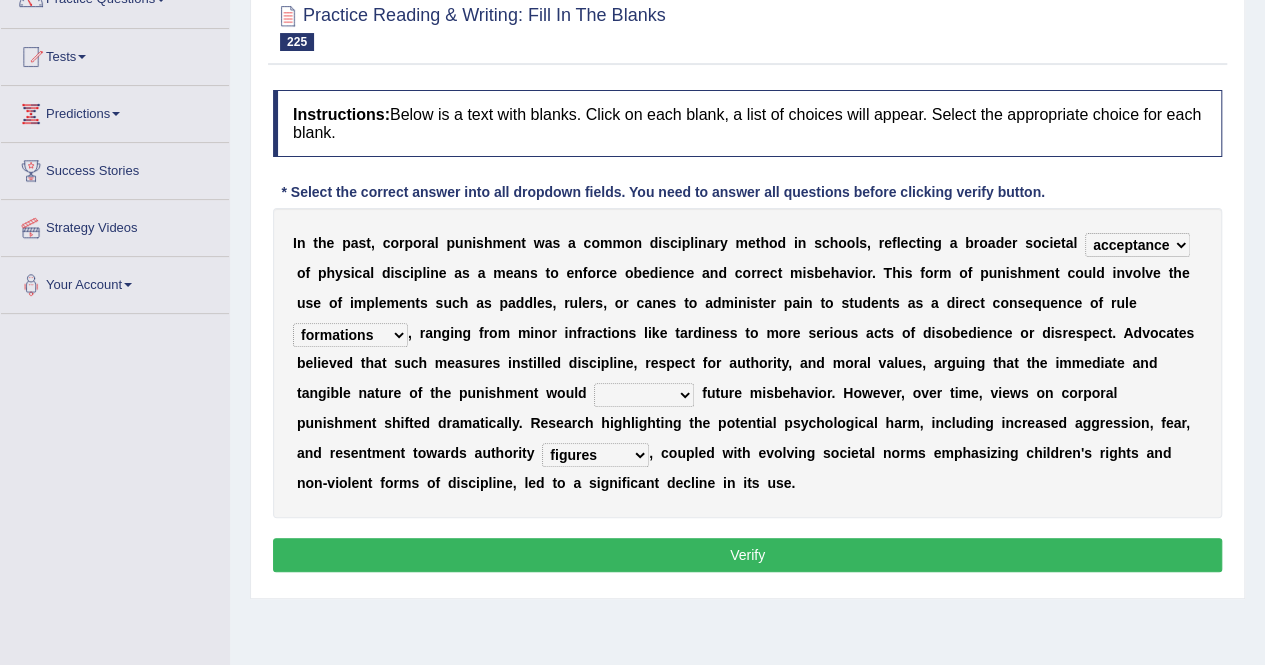 click on "sponsors phenomena figures artifacts" at bounding box center (595, 455) 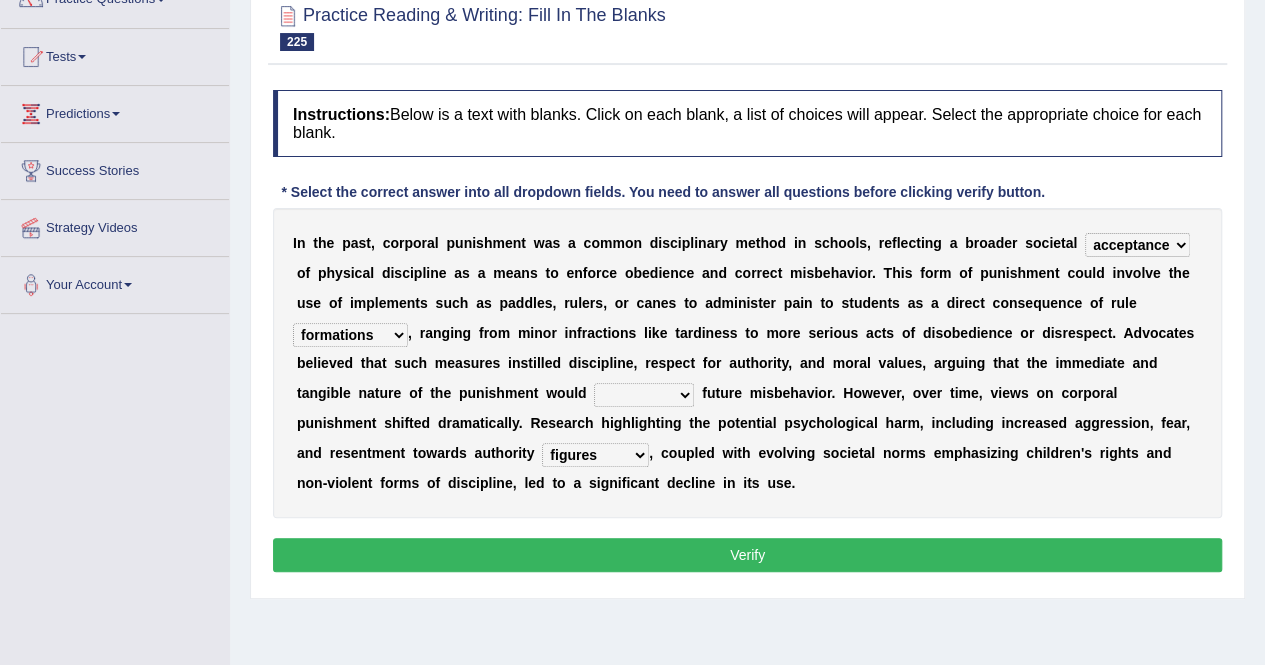 click on "predict fight deter neglect" at bounding box center (644, 395) 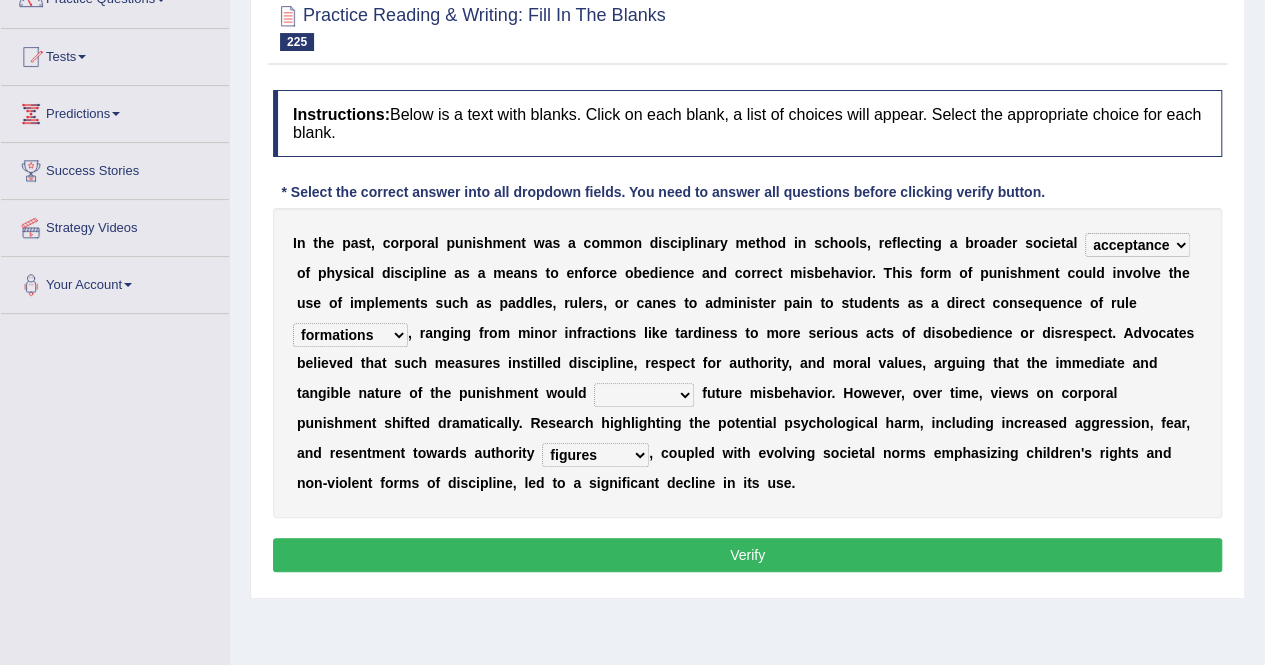 select on "predict" 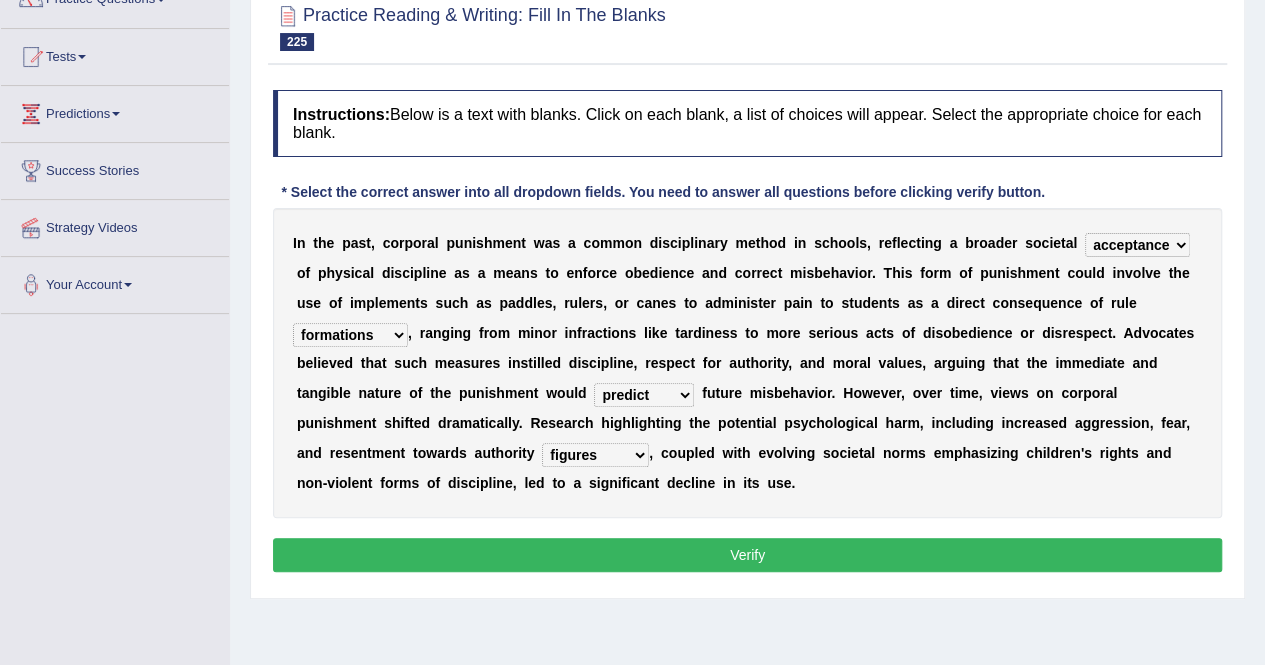 click on "predict fight deter neglect" at bounding box center [644, 395] 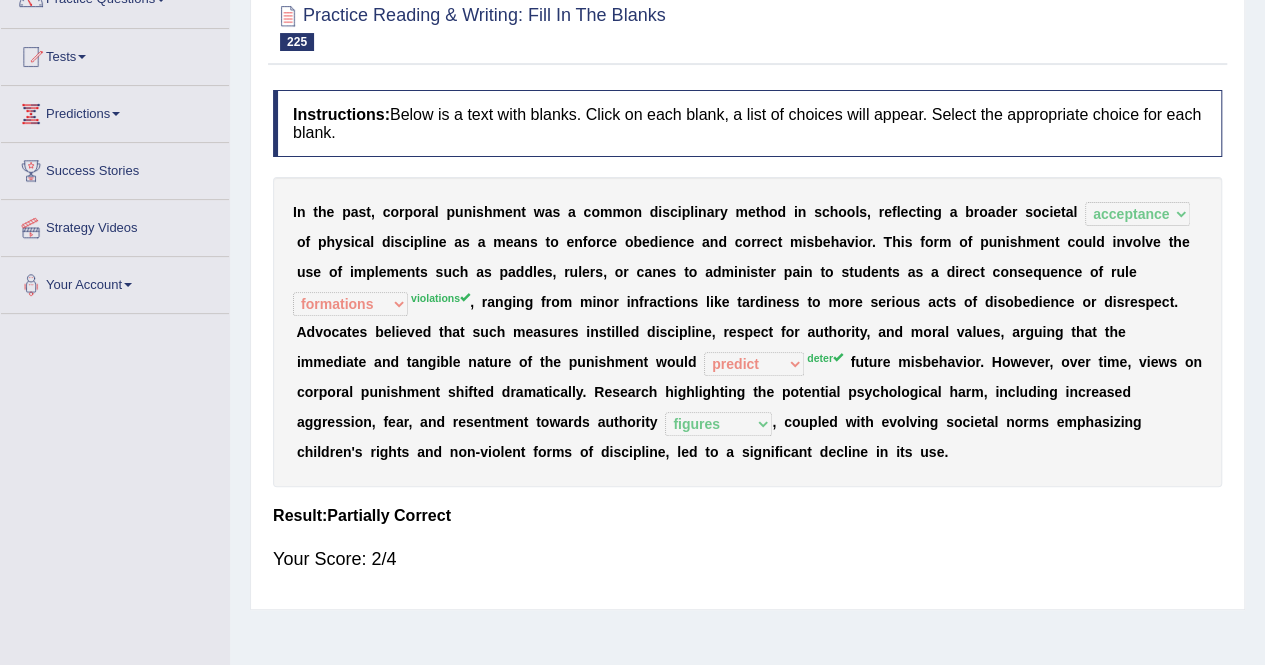 scroll, scrollTop: 0, scrollLeft: 0, axis: both 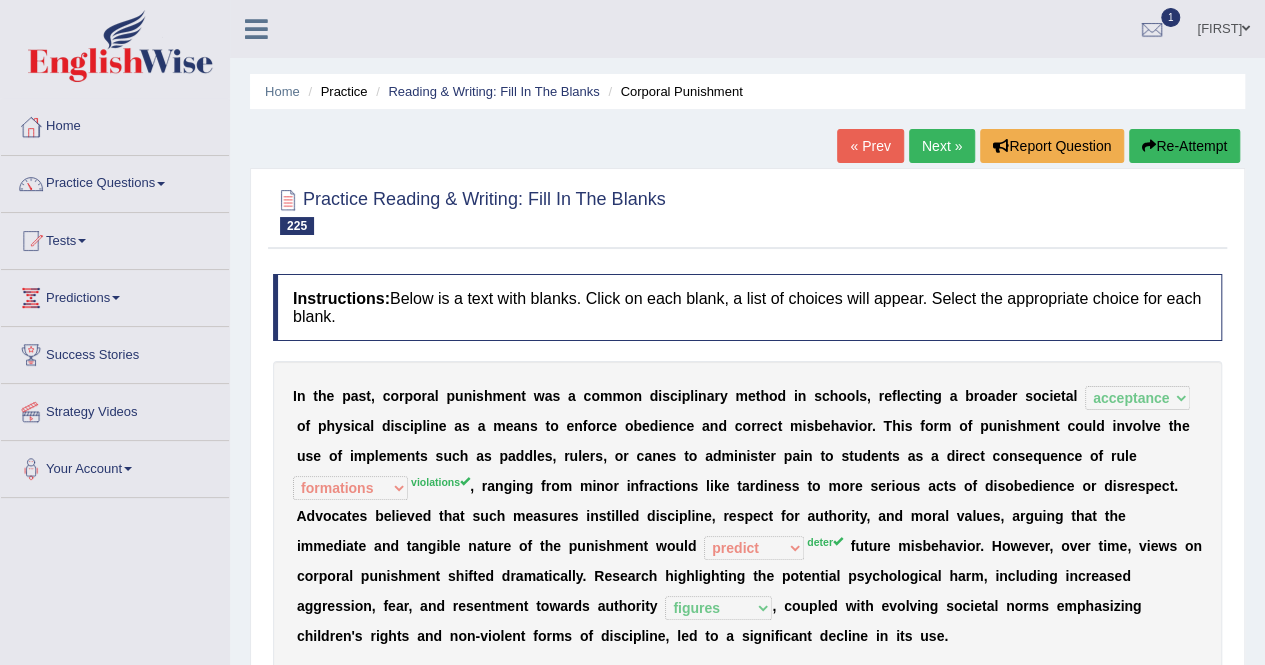 click on "Re-Attempt" at bounding box center [1184, 146] 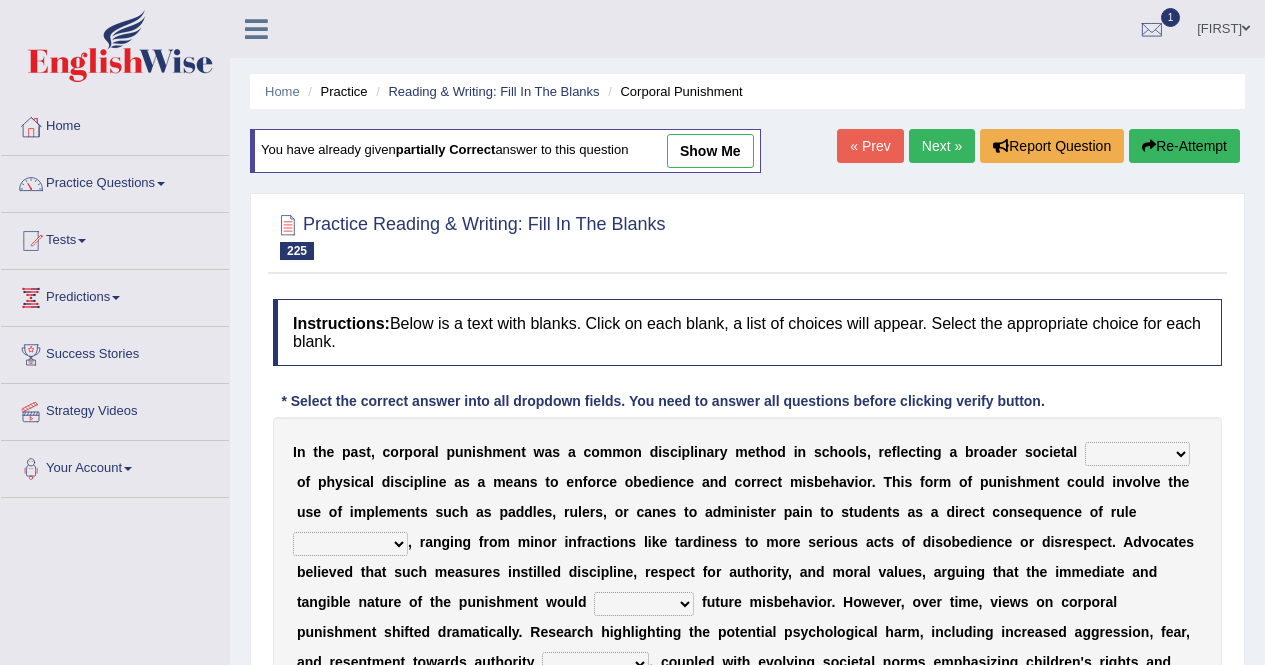 scroll, scrollTop: 0, scrollLeft: 0, axis: both 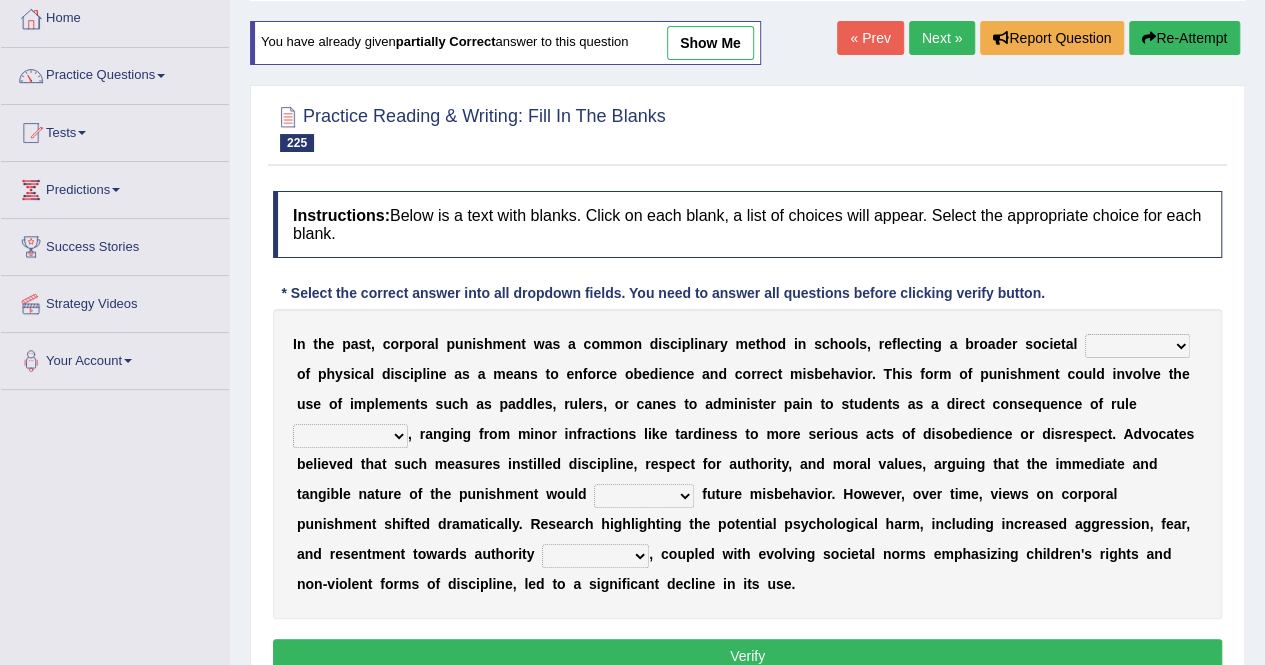 click on "acceptable accept acceptance accepting" at bounding box center (1137, 346) 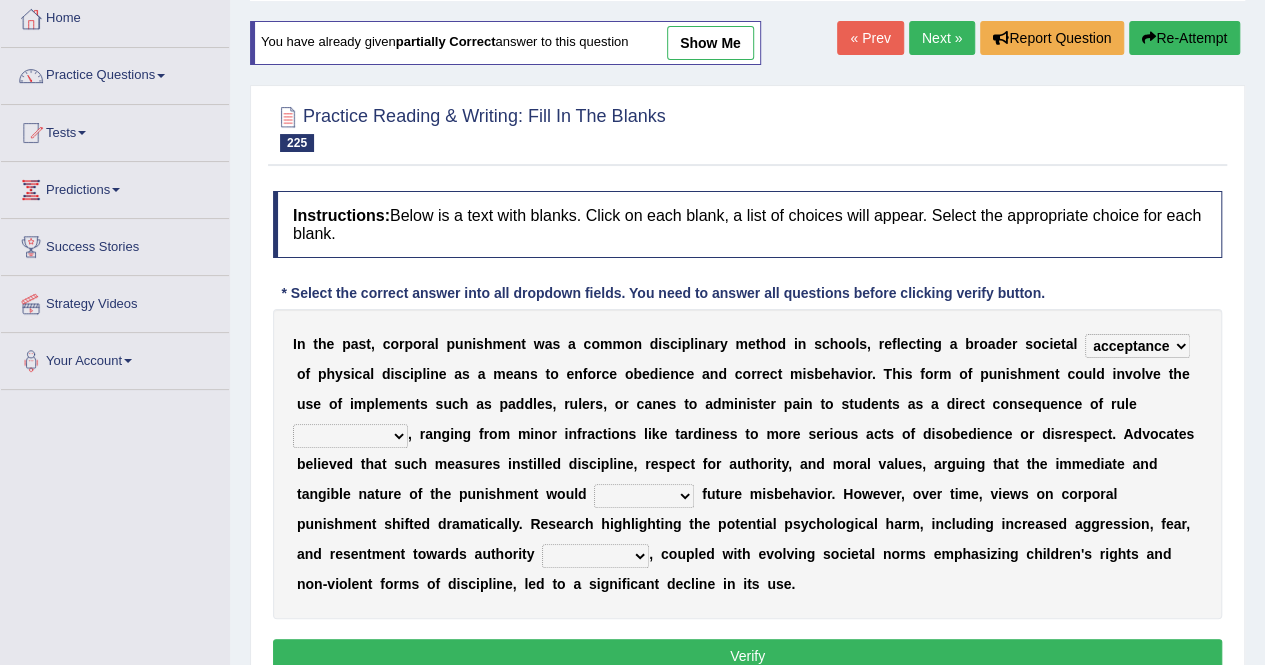 click on "acceptable accept acceptance accepting" at bounding box center (1137, 346) 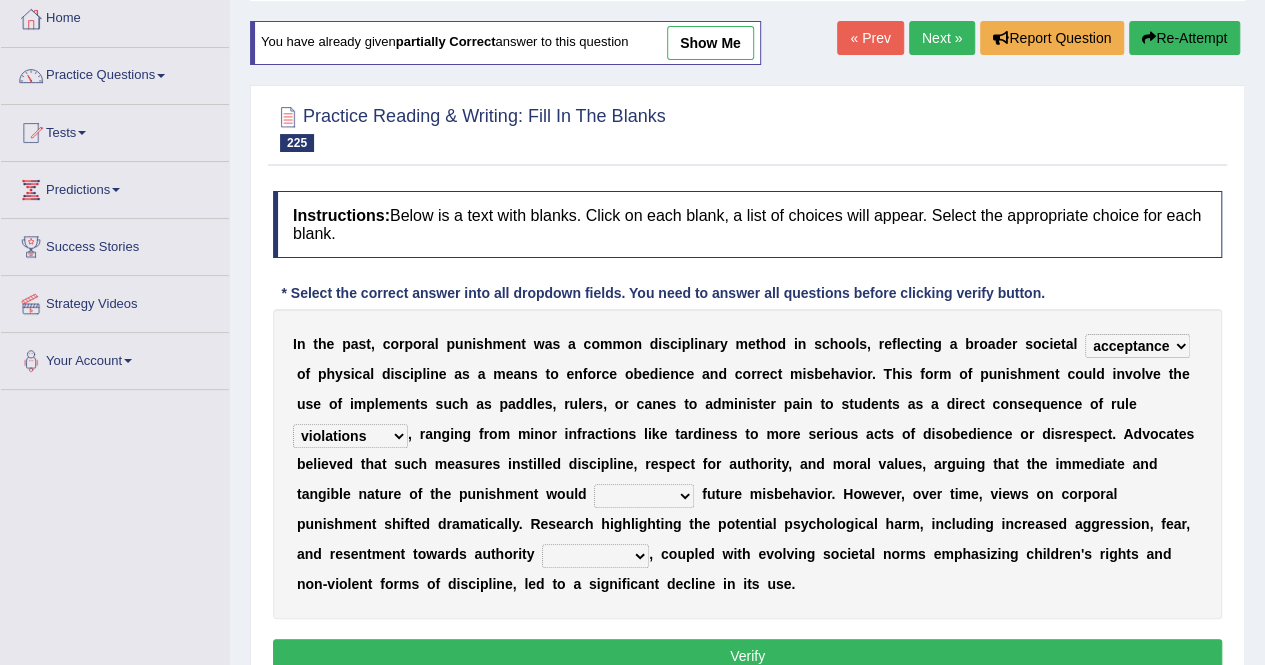 click on "predict fight deter neglect" at bounding box center (644, 496) 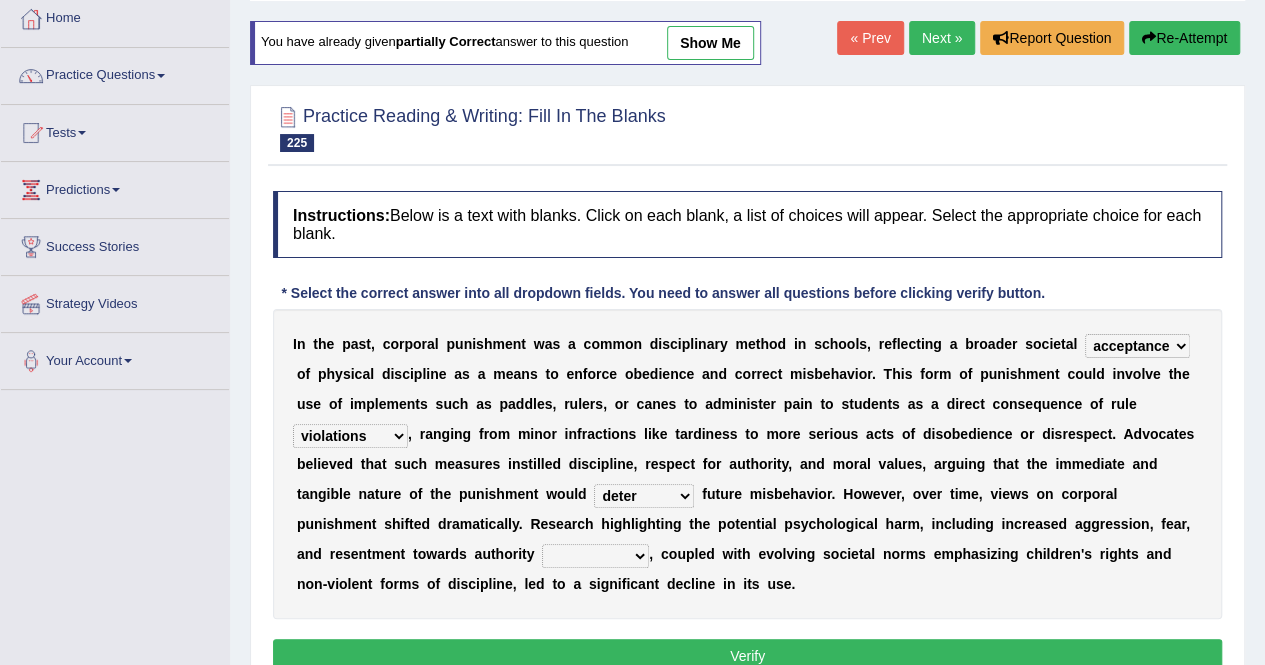click on "predict fight deter neglect" at bounding box center (644, 496) 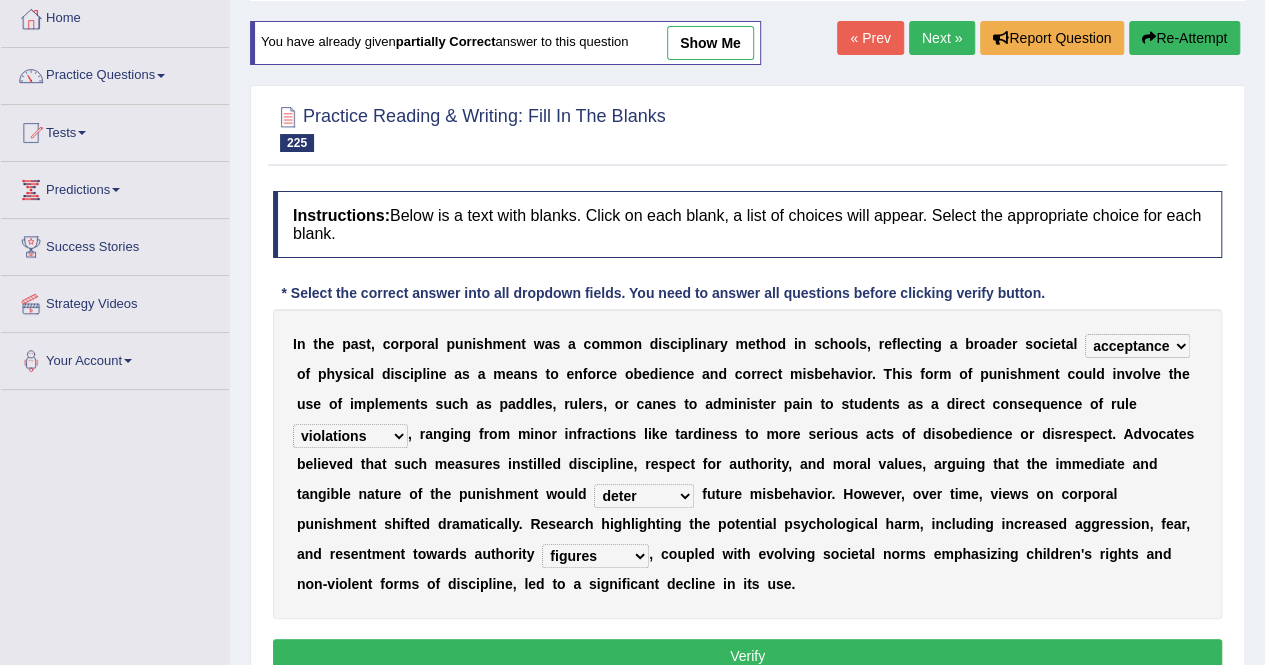 click on "sponsors phenomena figures artifacts" at bounding box center (595, 556) 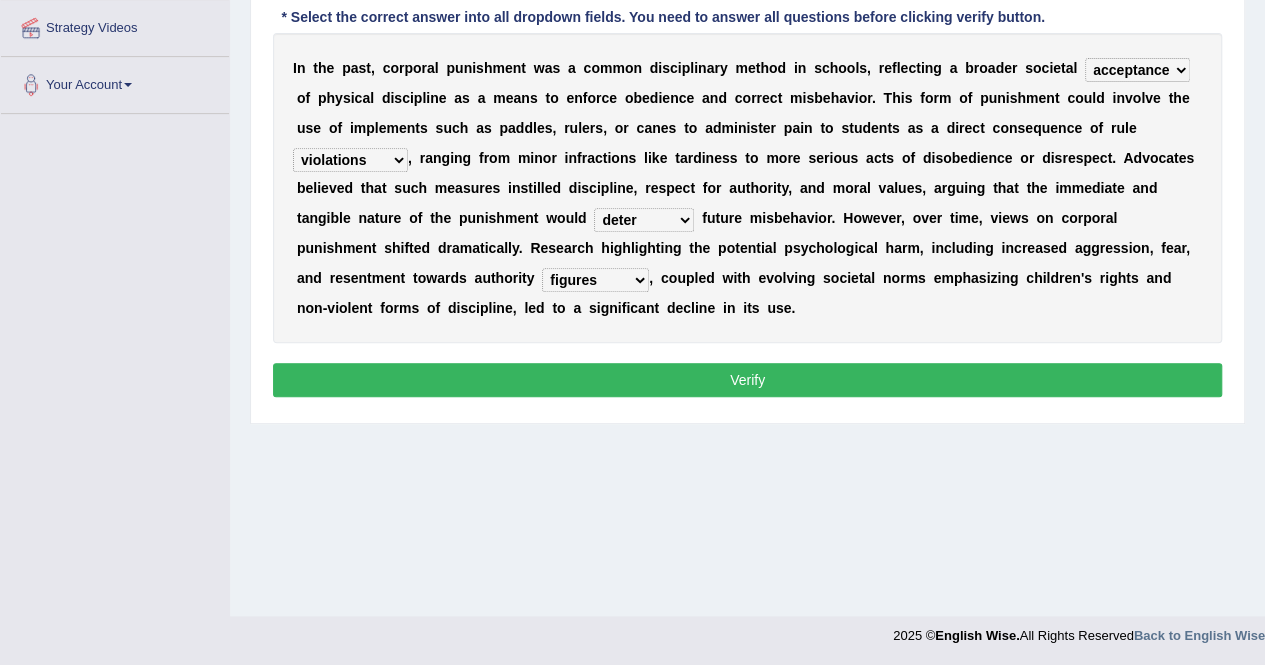 scroll, scrollTop: 382, scrollLeft: 0, axis: vertical 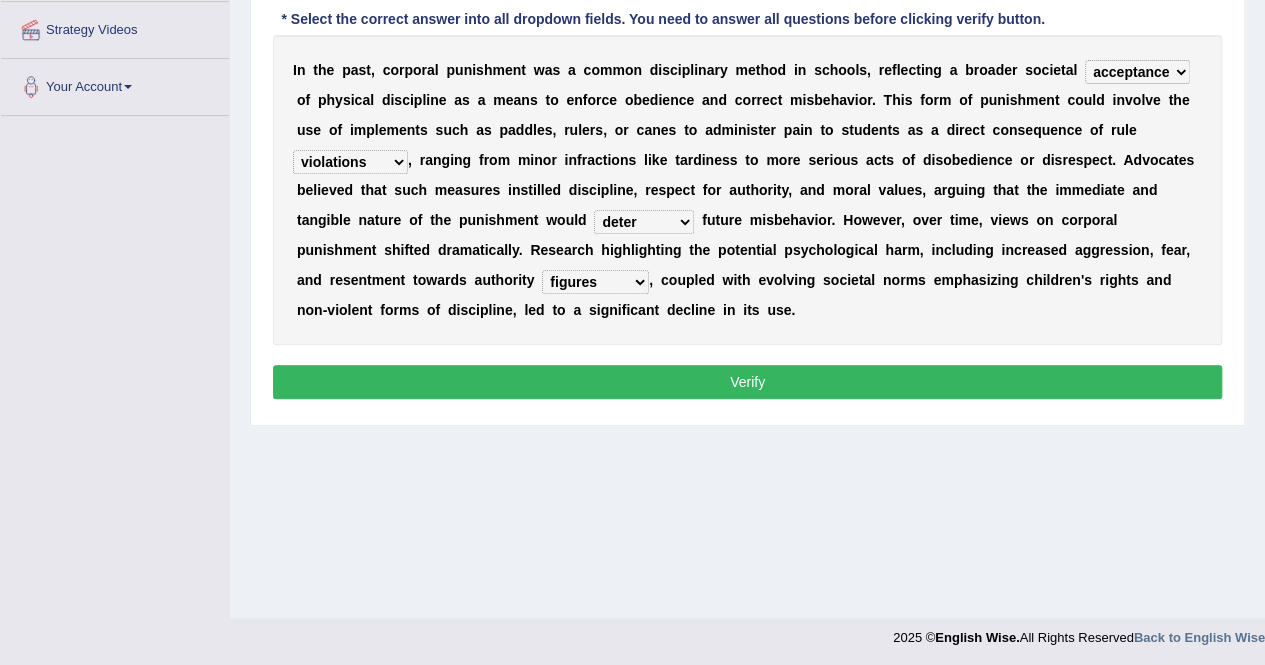 click on "Verify" at bounding box center [747, 382] 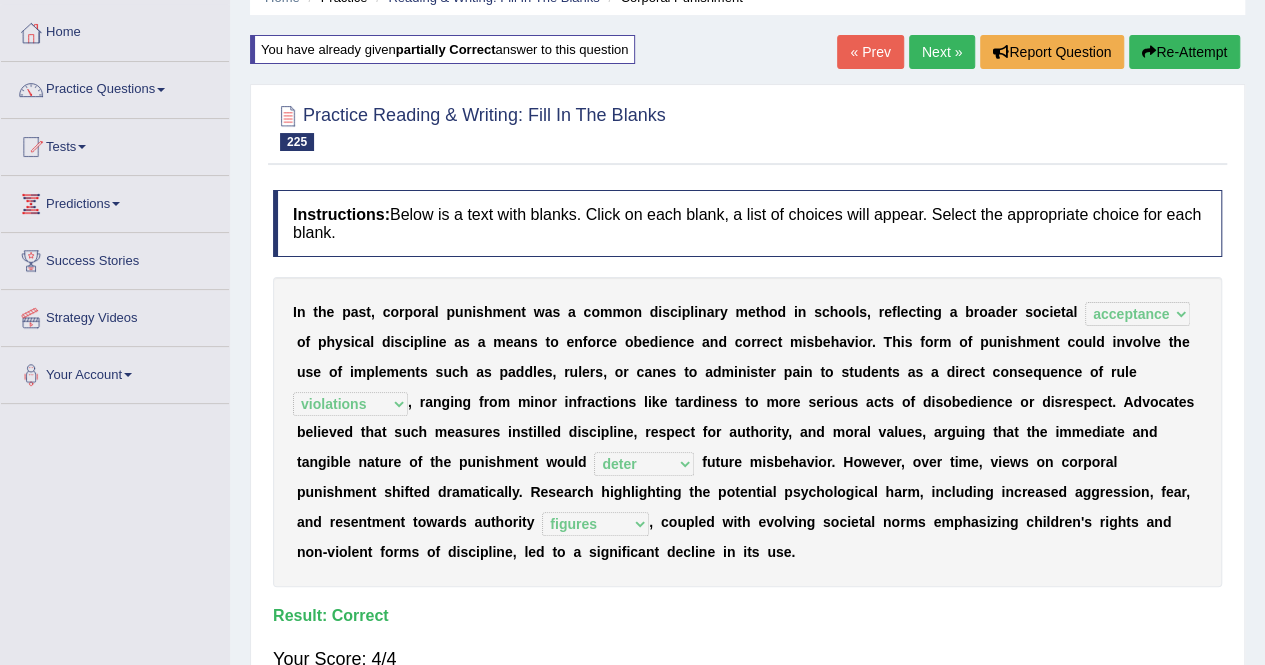 scroll, scrollTop: 60, scrollLeft: 0, axis: vertical 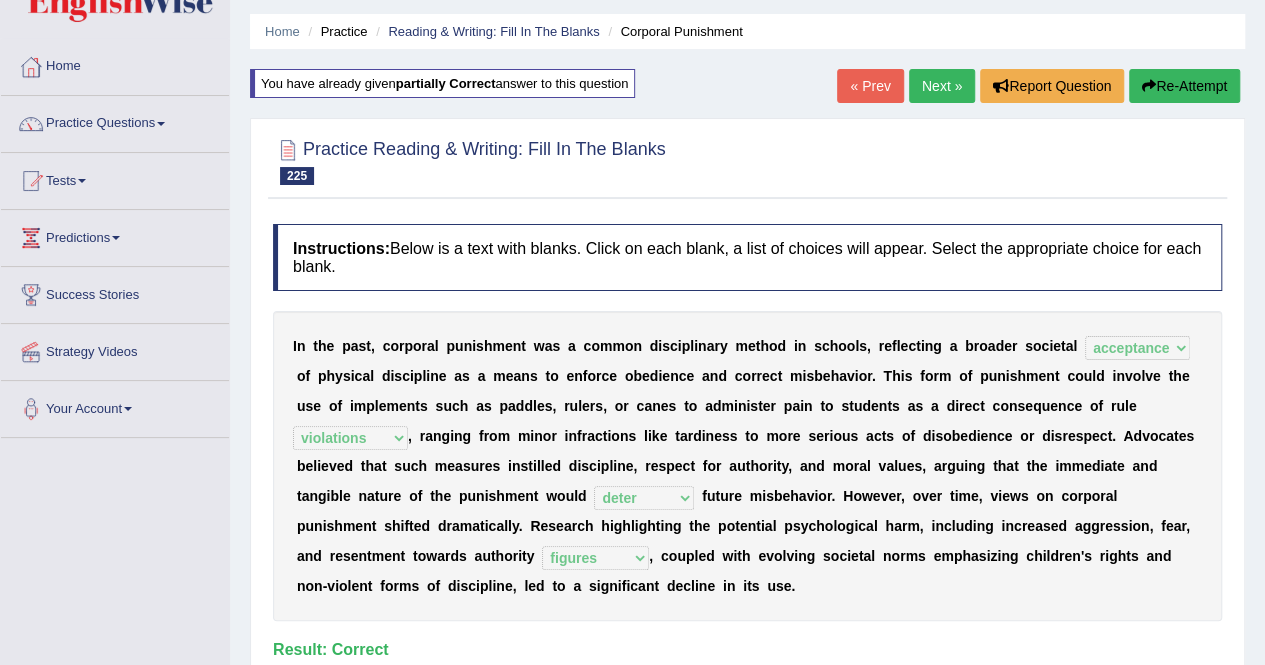 click on "Next »" at bounding box center [942, 86] 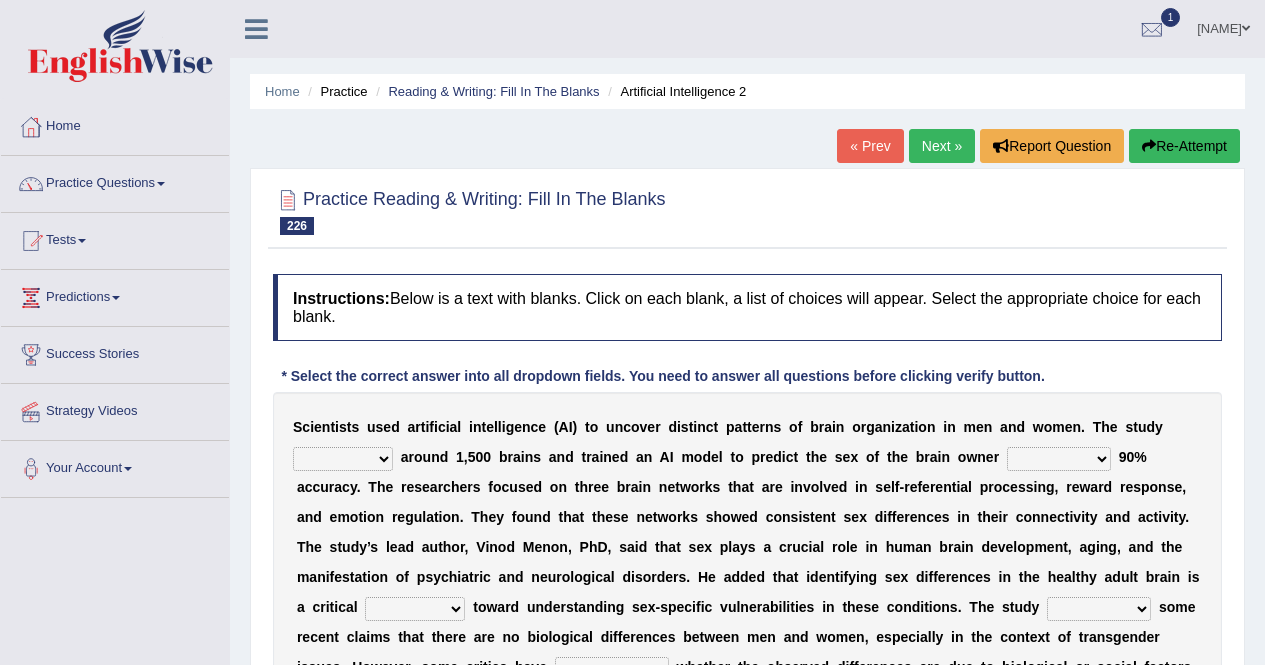 scroll, scrollTop: 0, scrollLeft: 0, axis: both 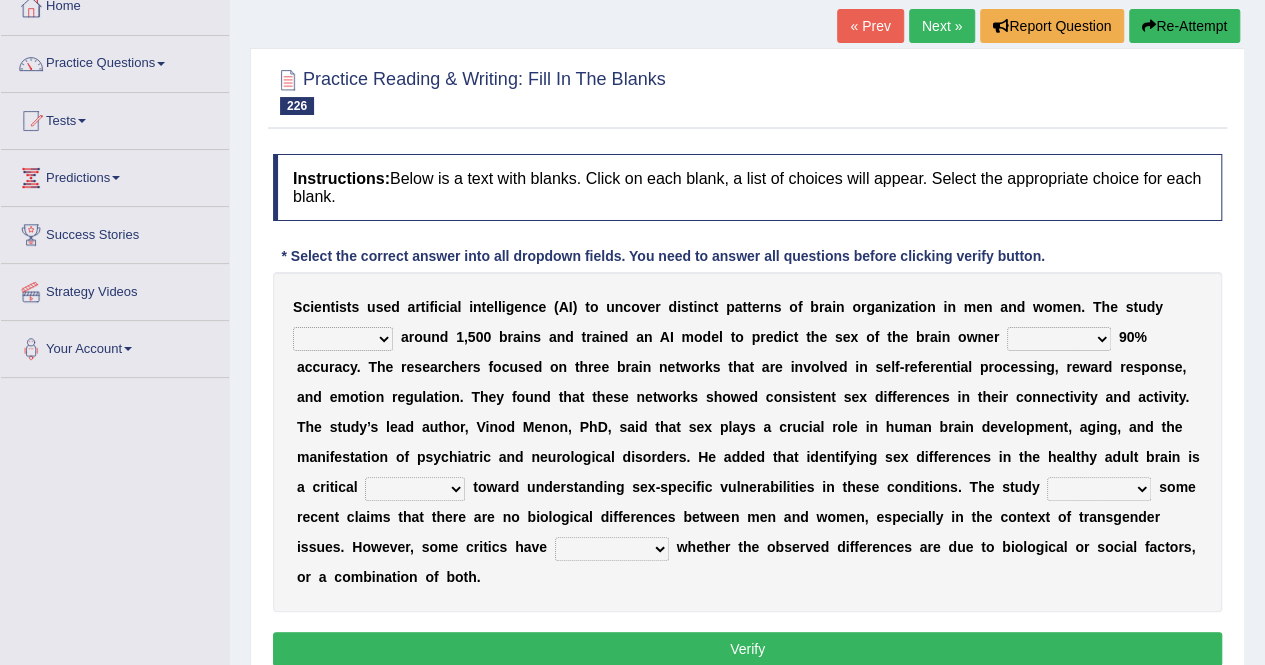 click on "scanned consulted polished wrapped" at bounding box center (343, 339) 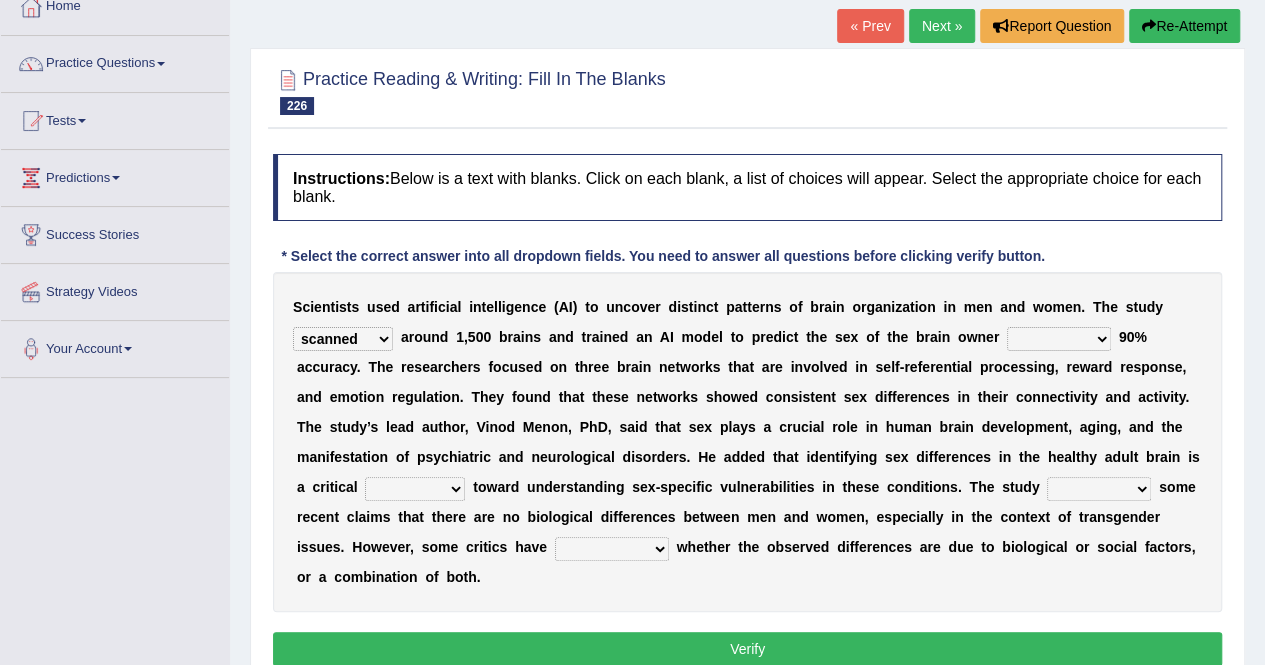 click on "scanned consulted polished wrapped" at bounding box center (343, 339) 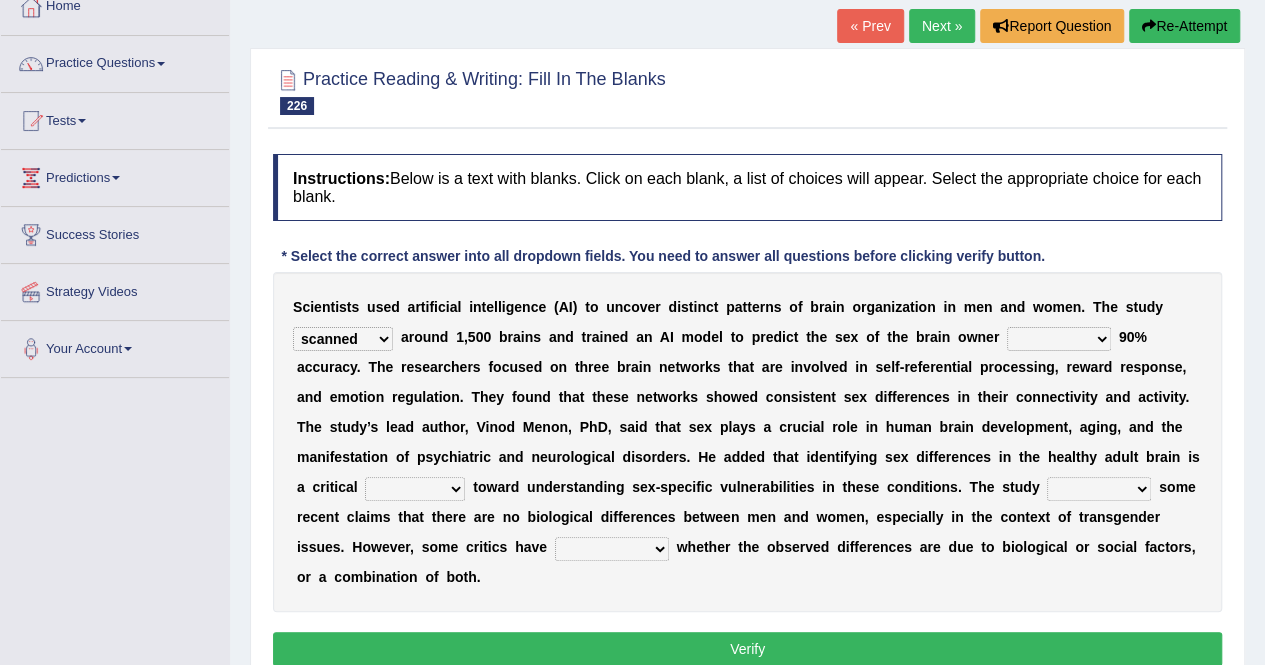 click on "o" at bounding box center [371, 397] 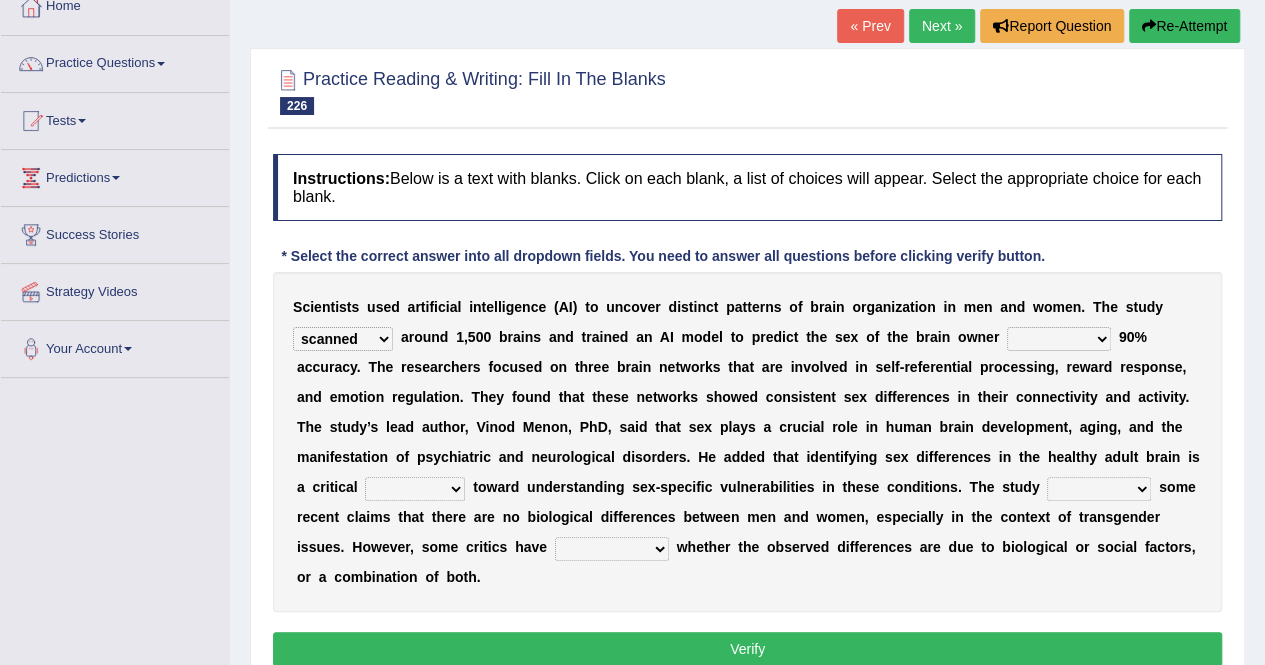 click on "lacking concerning into with" at bounding box center (1059, 339) 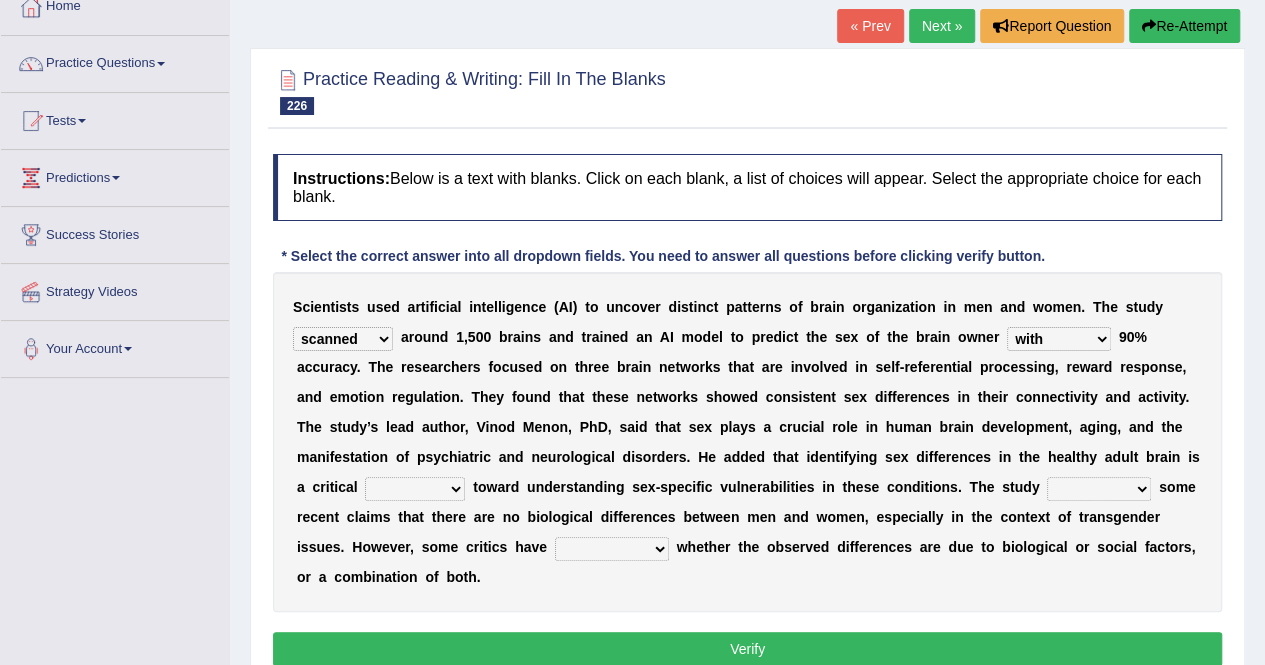 click on "lacking concerning into with" at bounding box center [1059, 339] 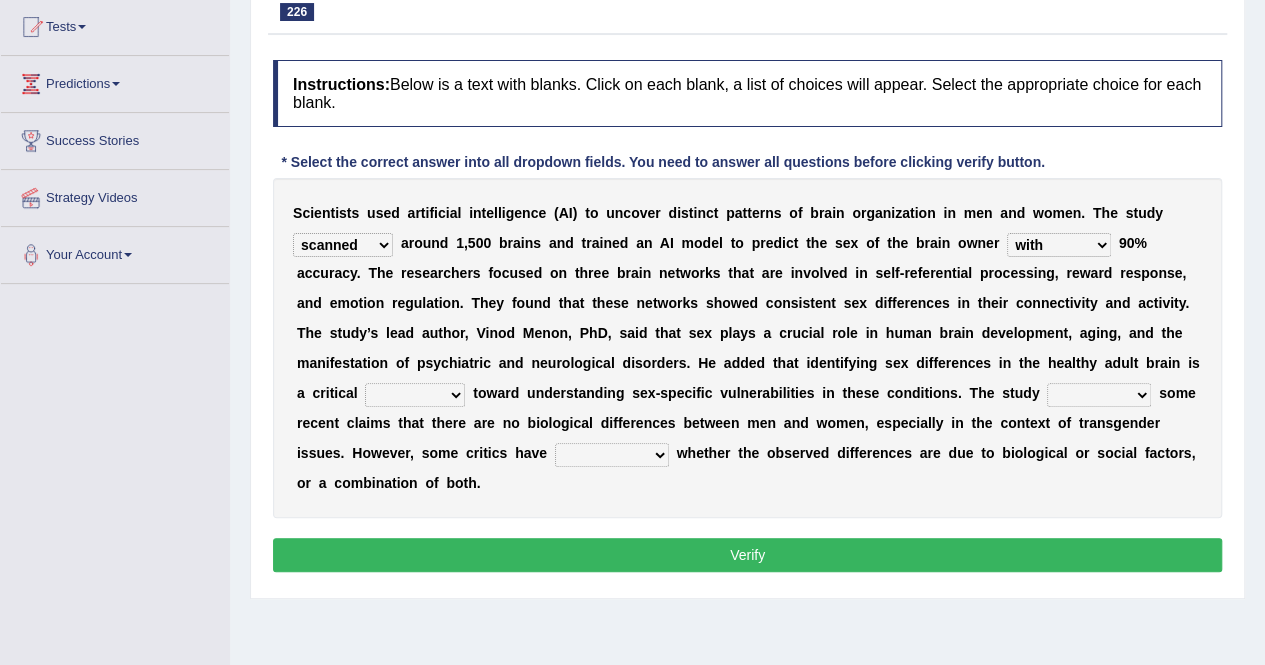 scroll, scrollTop: 213, scrollLeft: 0, axis: vertical 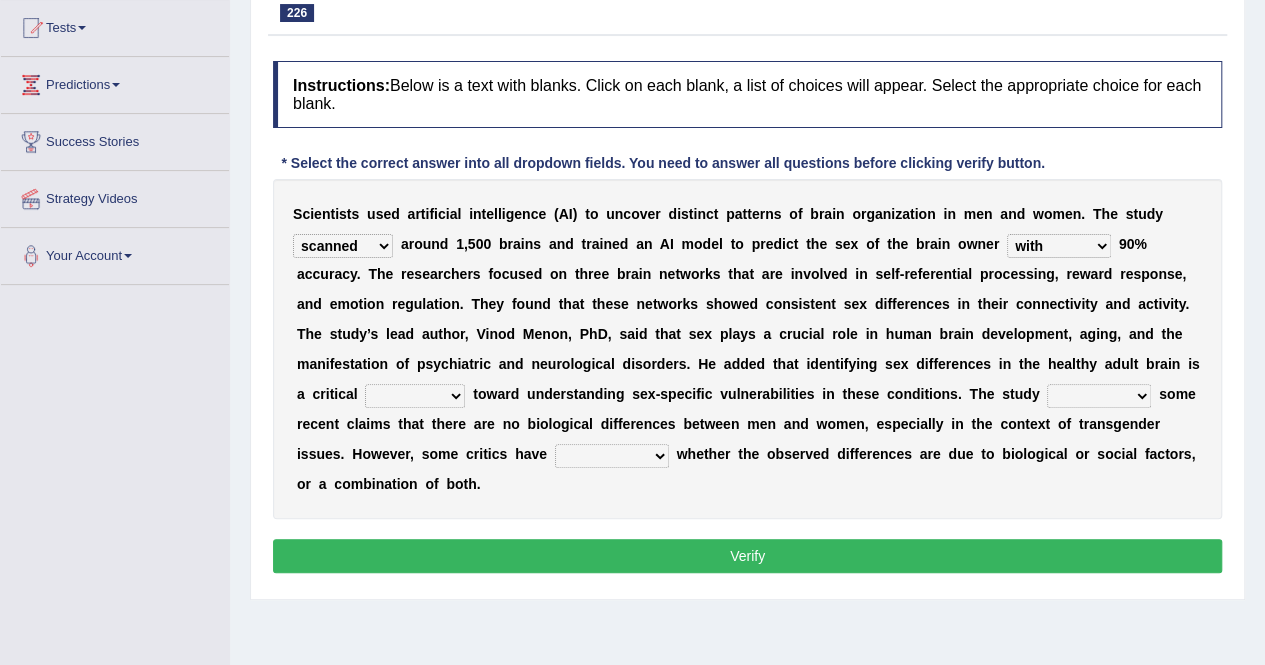 click on "scale race step retail" at bounding box center (415, 396) 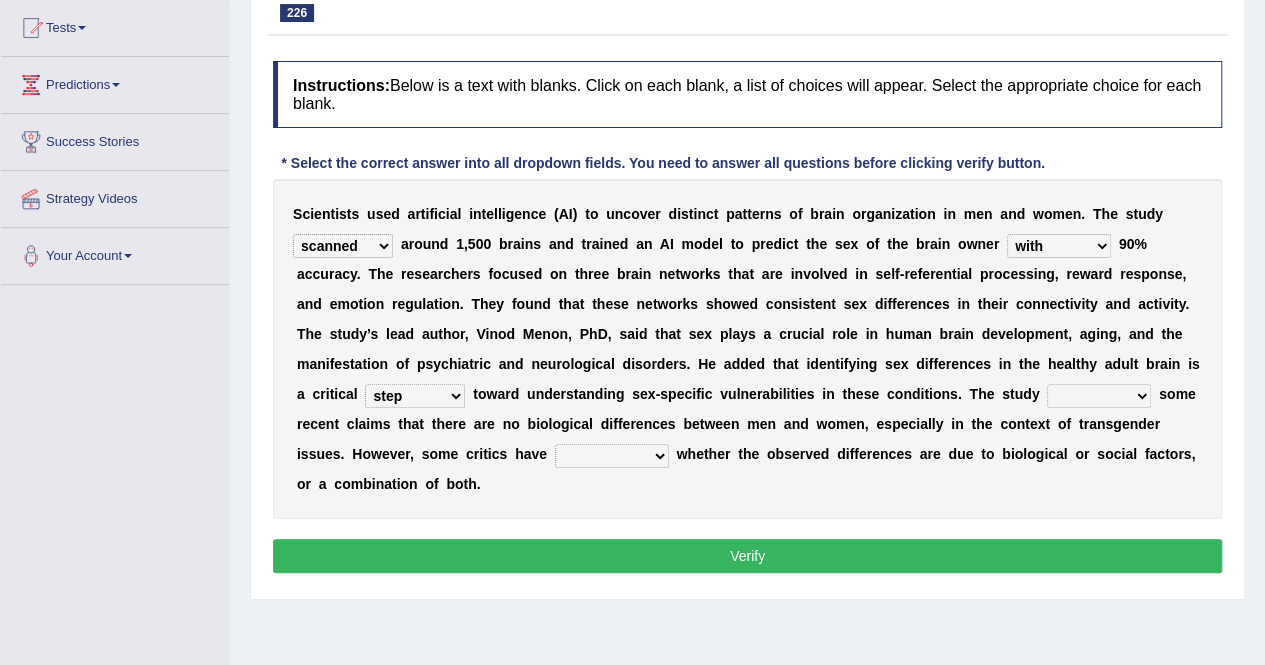 click on "scale race step retail" at bounding box center [415, 396] 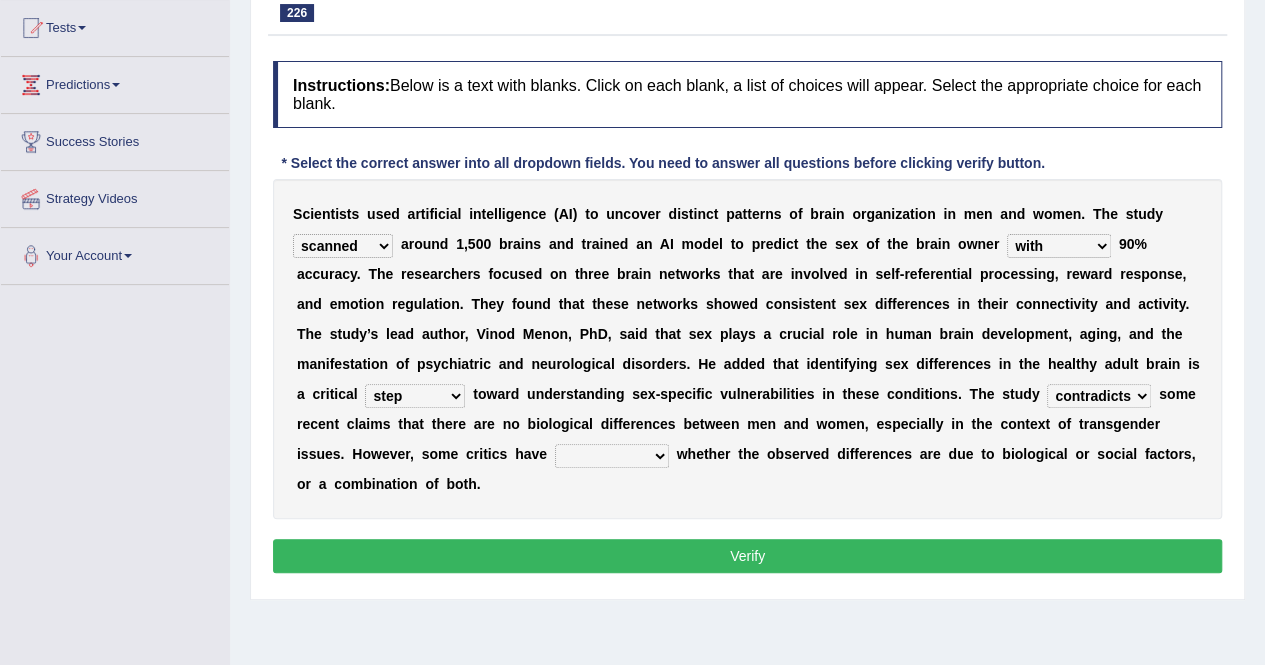 click on "degrades constitutes echoes contradicts" at bounding box center [1099, 396] 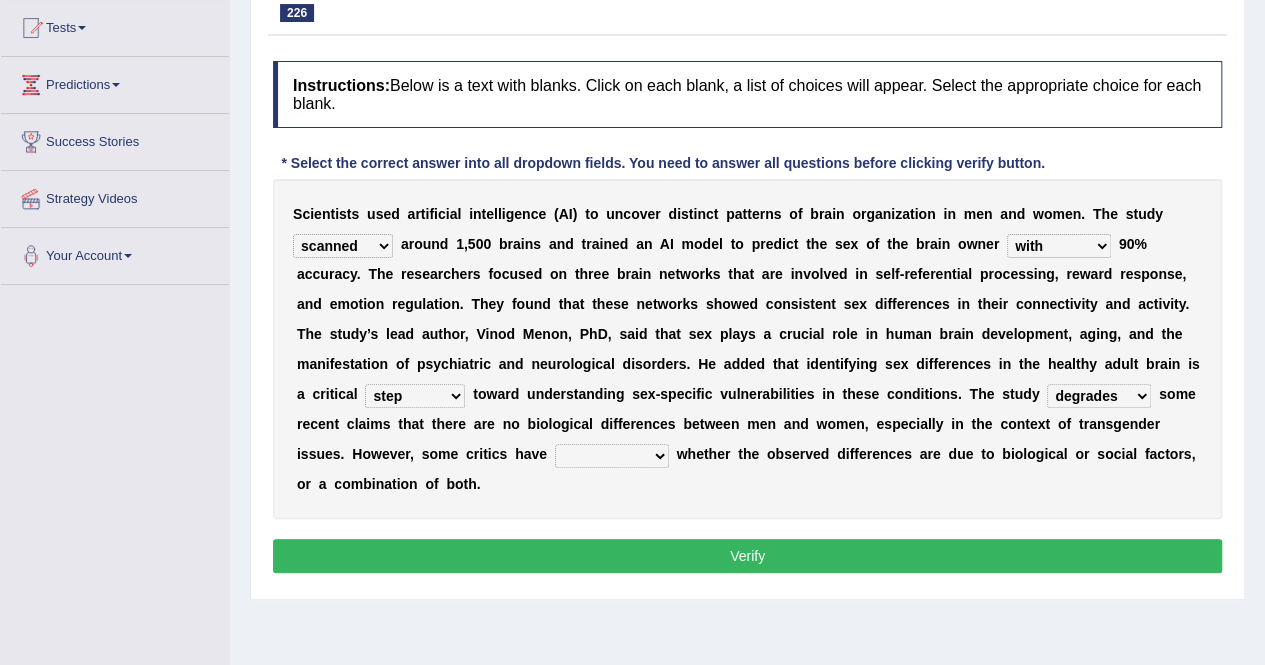 click on "degrades constitutes echoes contradicts" at bounding box center [1099, 396] 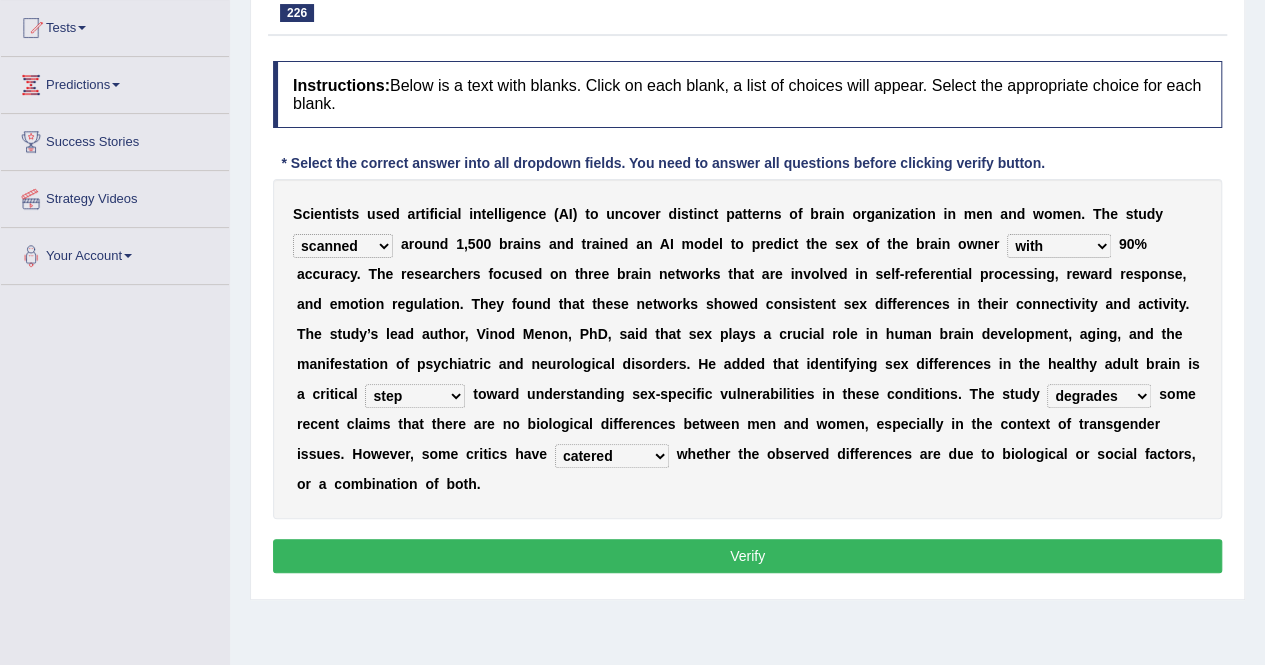 click on "programmed questioned offended catered" at bounding box center (612, 456) 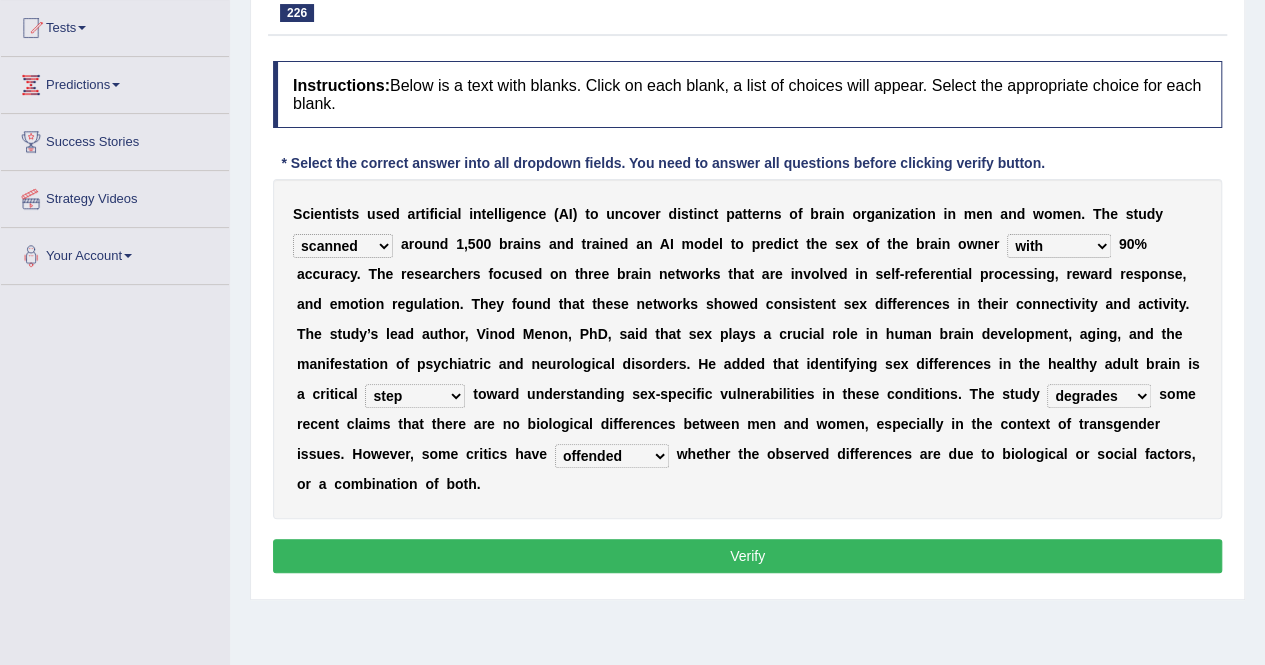 click on "programmed questioned offended catered" at bounding box center [612, 456] 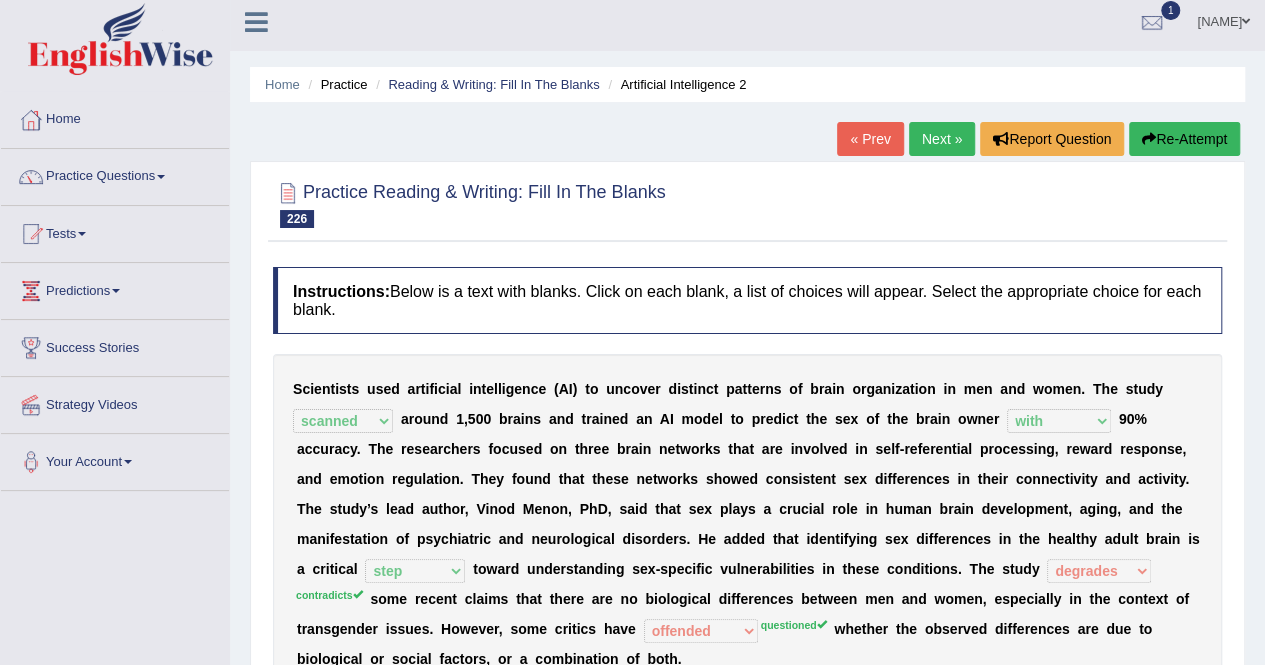 scroll, scrollTop: 0, scrollLeft: 0, axis: both 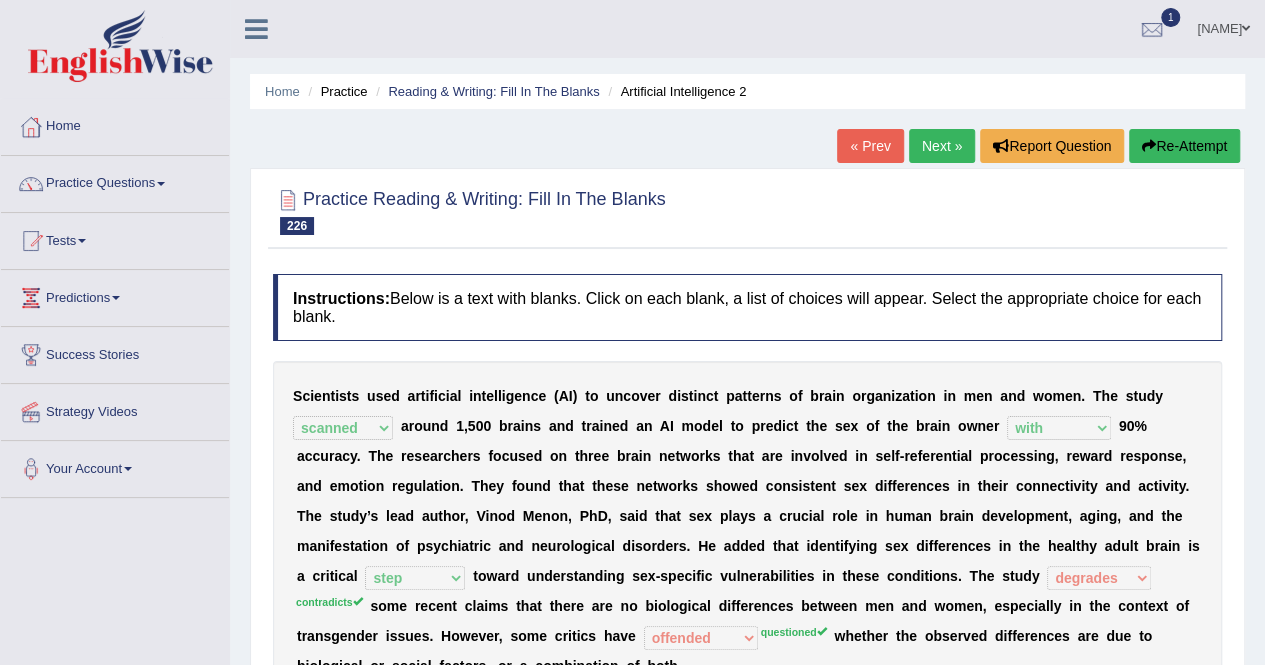 click on "Re-Attempt" at bounding box center [1184, 146] 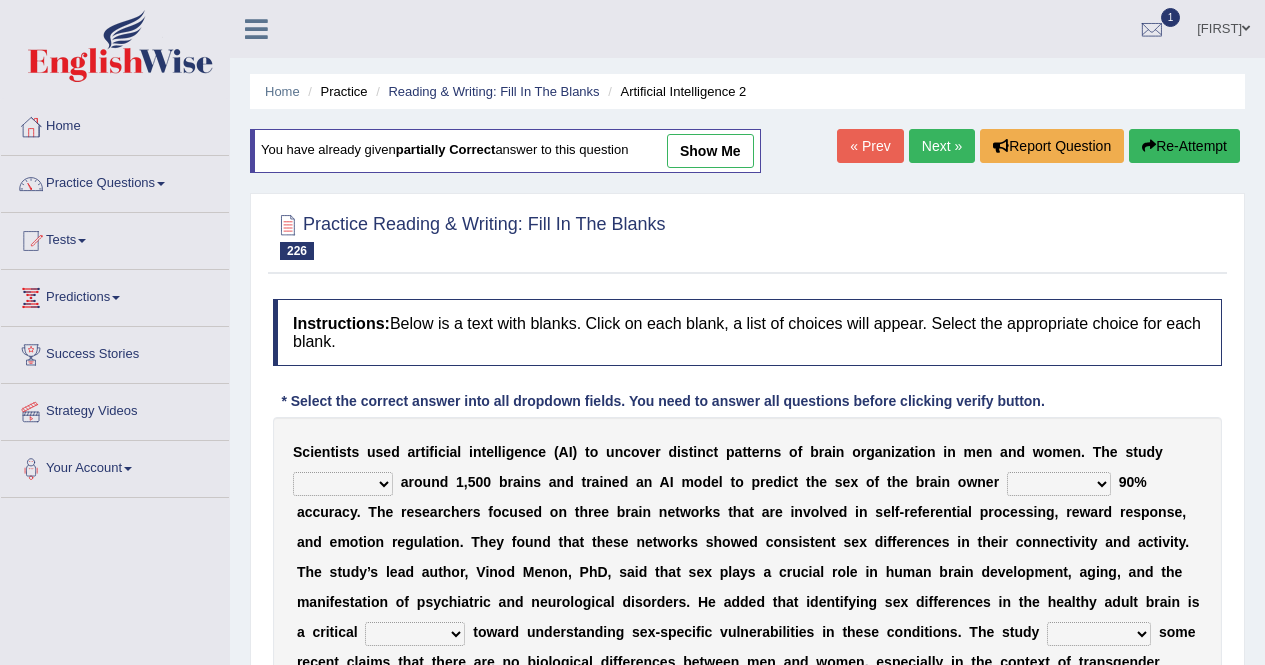 scroll, scrollTop: 226, scrollLeft: 0, axis: vertical 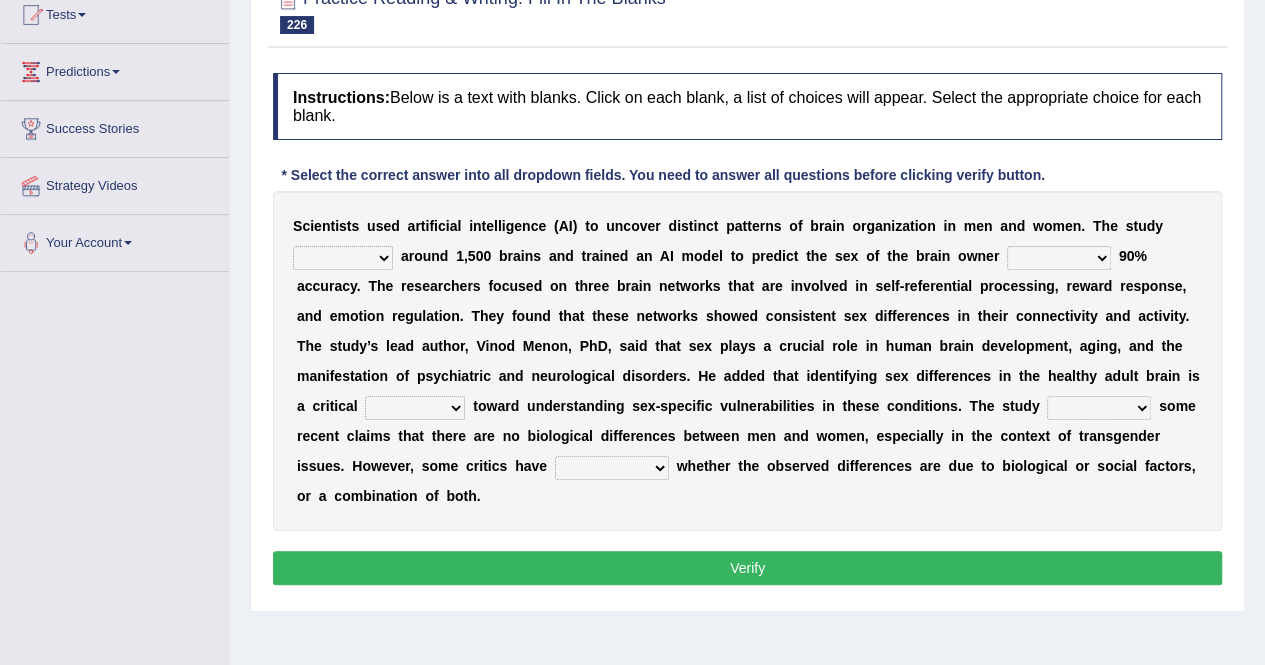 click on "scanned consulted polished wrapped" at bounding box center [343, 258] 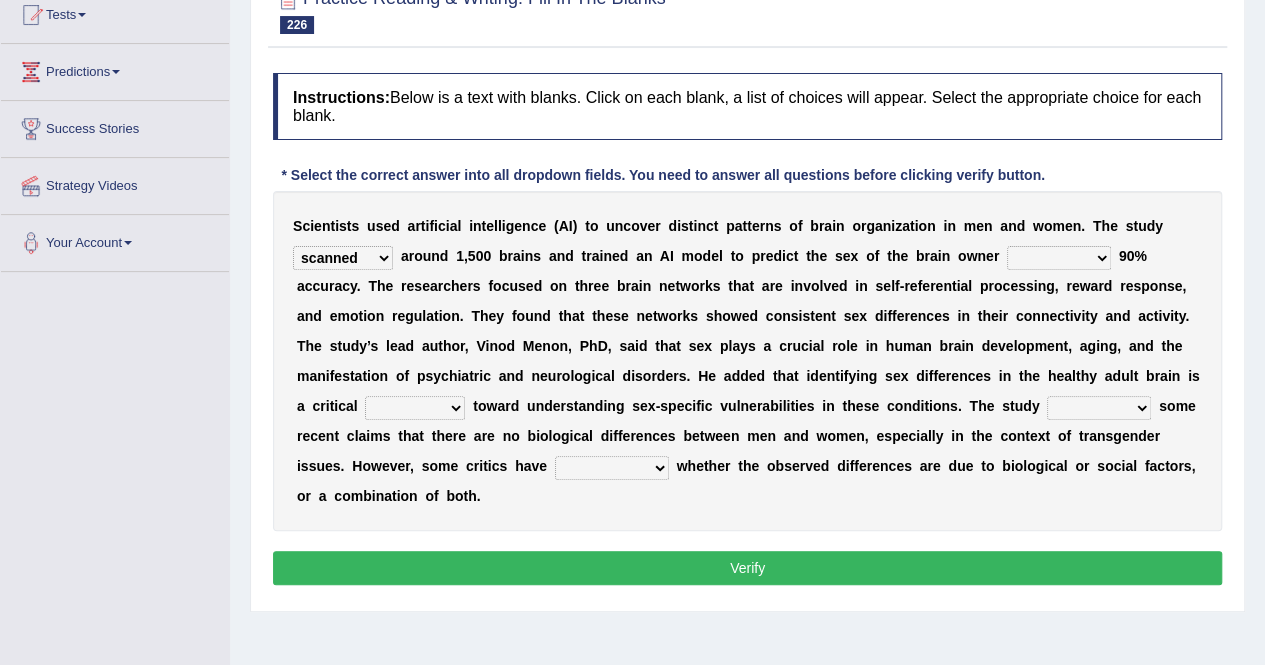 click on "scanned consulted polished wrapped" at bounding box center [343, 258] 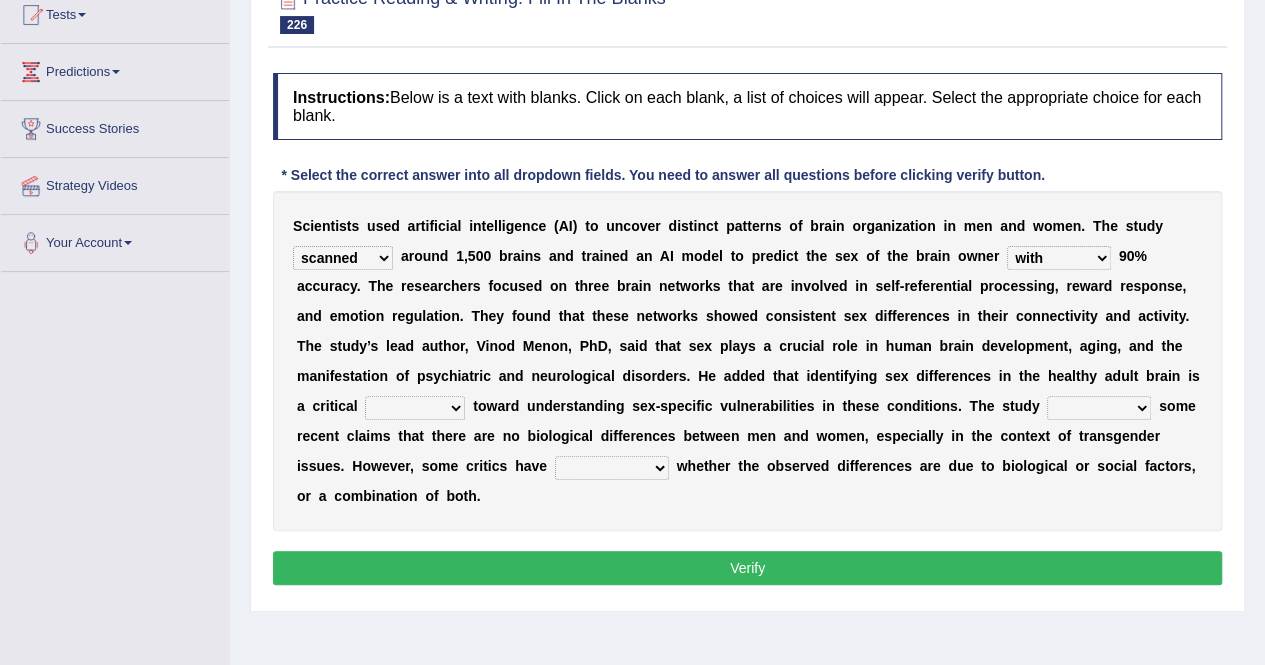 click on "lacking concerning into with" at bounding box center (1059, 258) 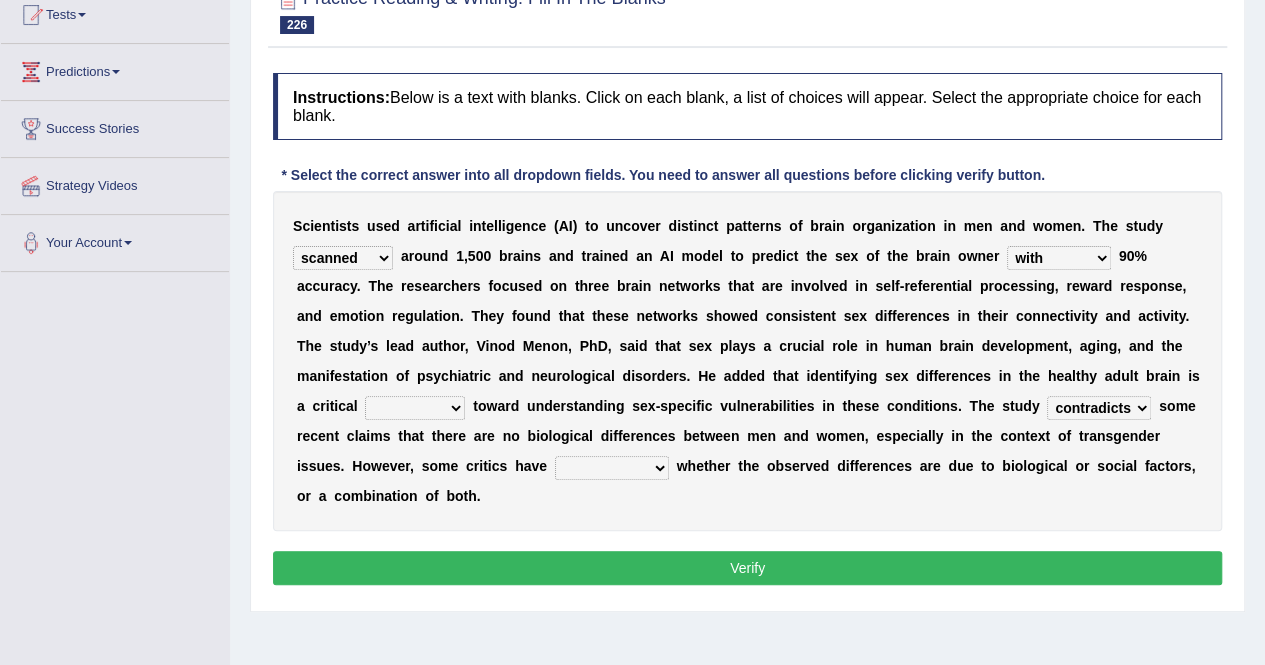 click on "scale race step retail" at bounding box center [415, 408] 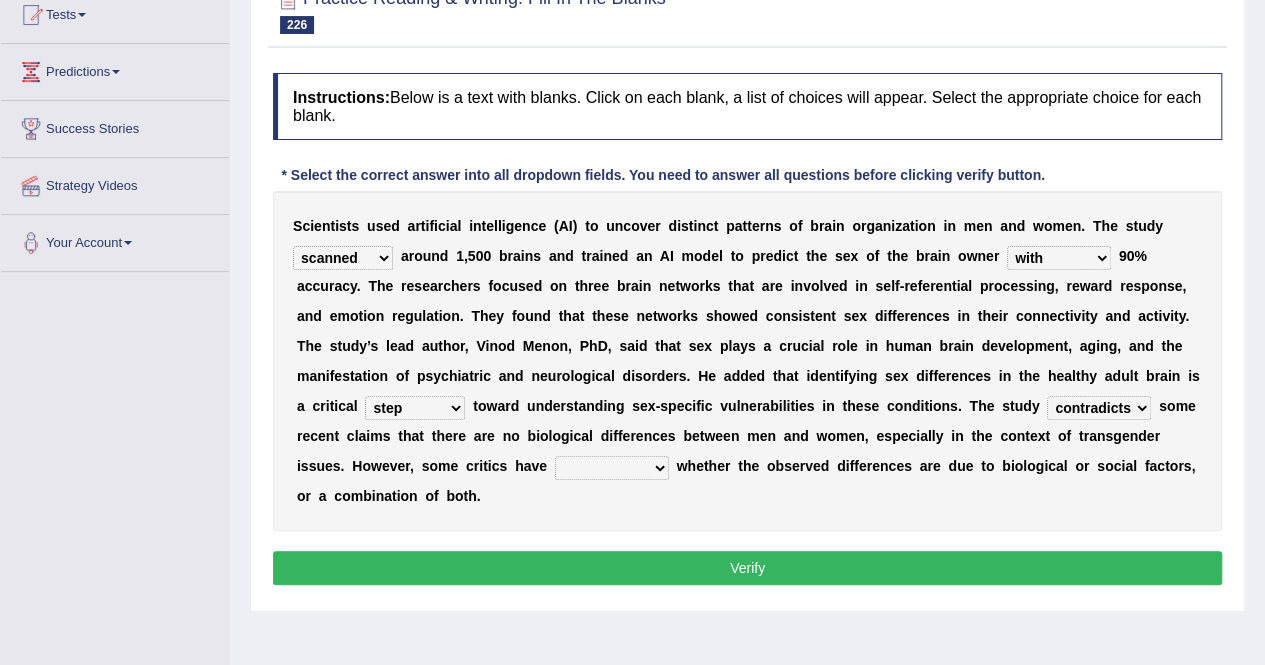 click on "scale race step retail" at bounding box center (415, 408) 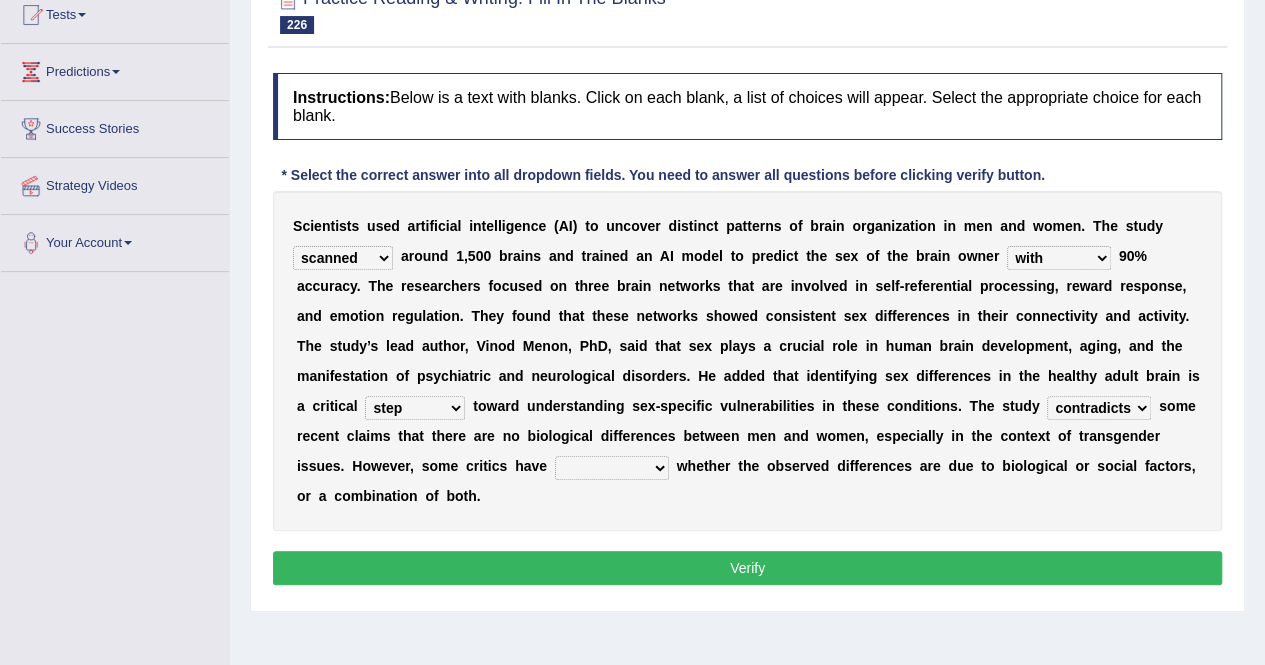 click on "programmed questioned offended catered" at bounding box center [612, 468] 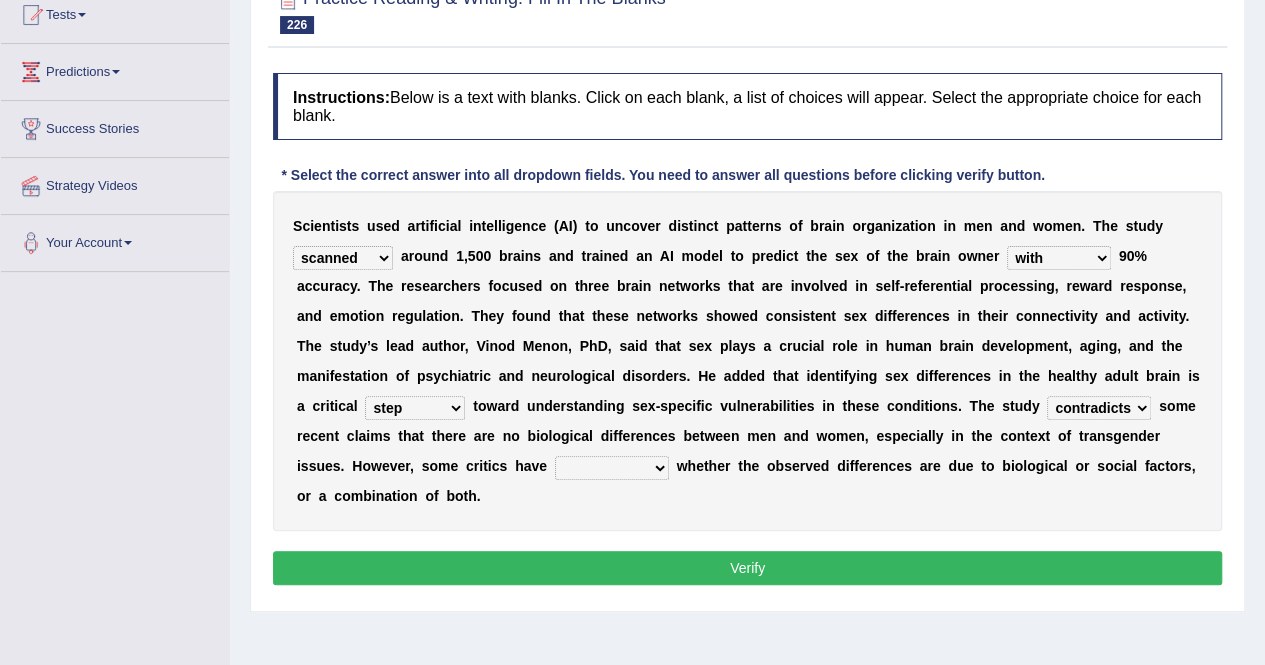 select on "questioned" 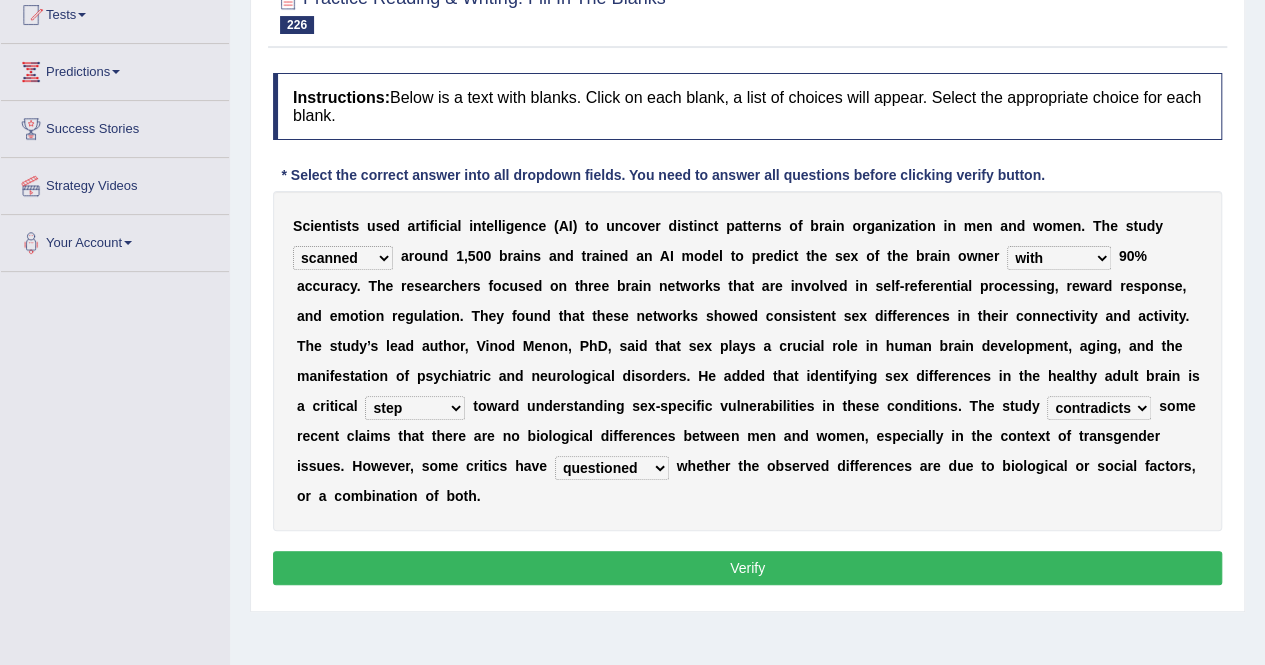 click on "Verify" at bounding box center [747, 568] 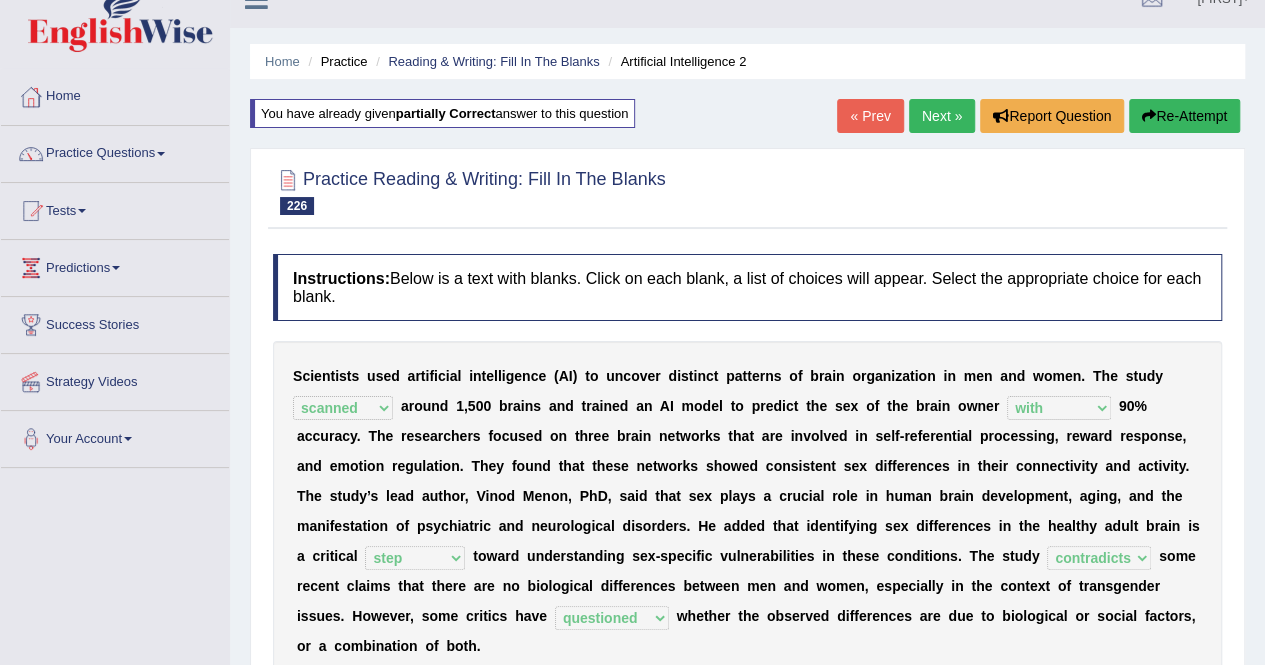 scroll, scrollTop: 0, scrollLeft: 0, axis: both 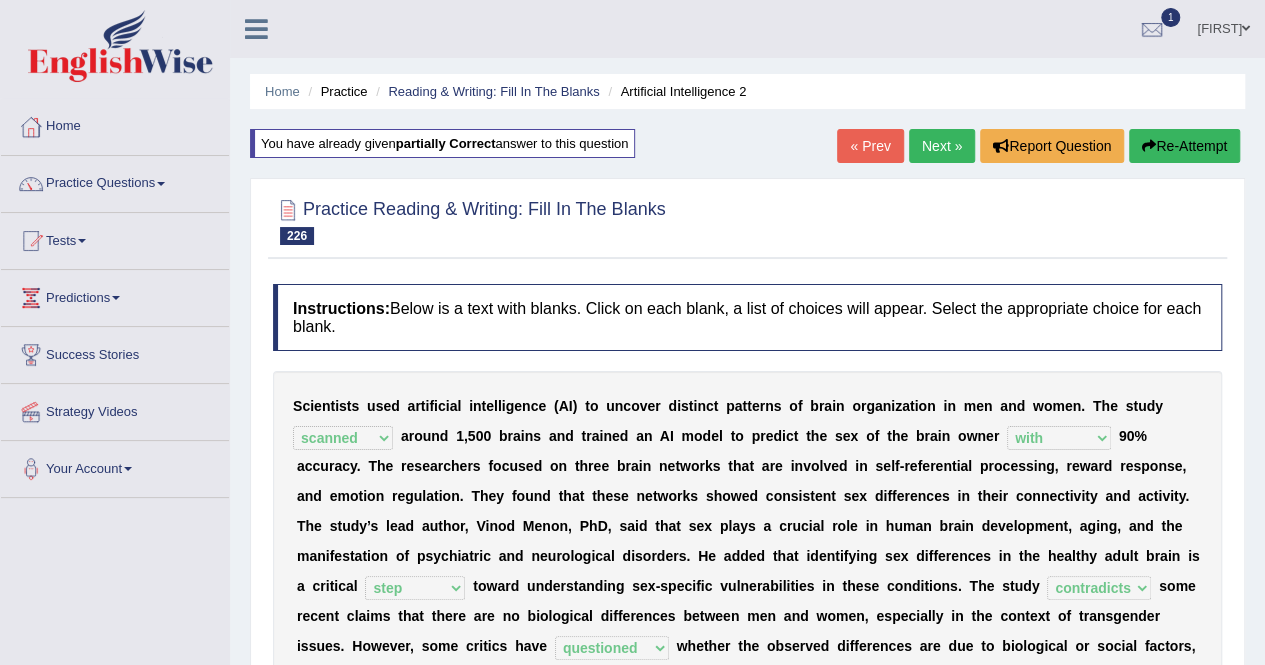 click on "Next »" at bounding box center [942, 146] 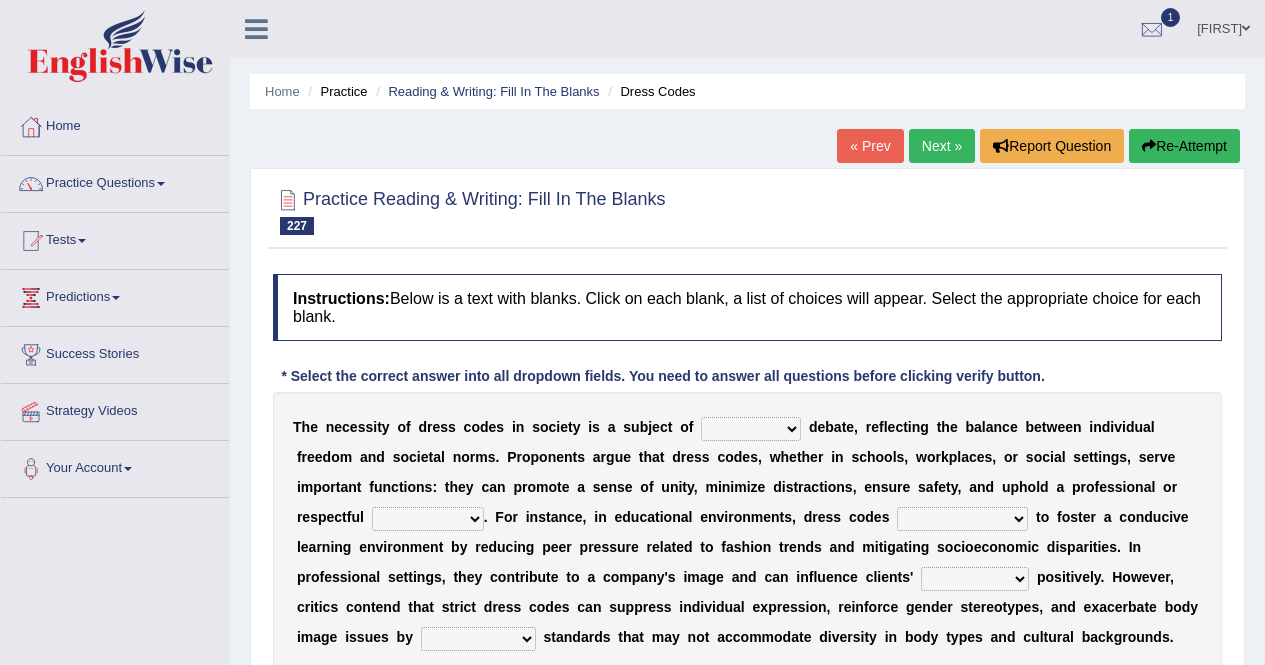scroll, scrollTop: 164, scrollLeft: 0, axis: vertical 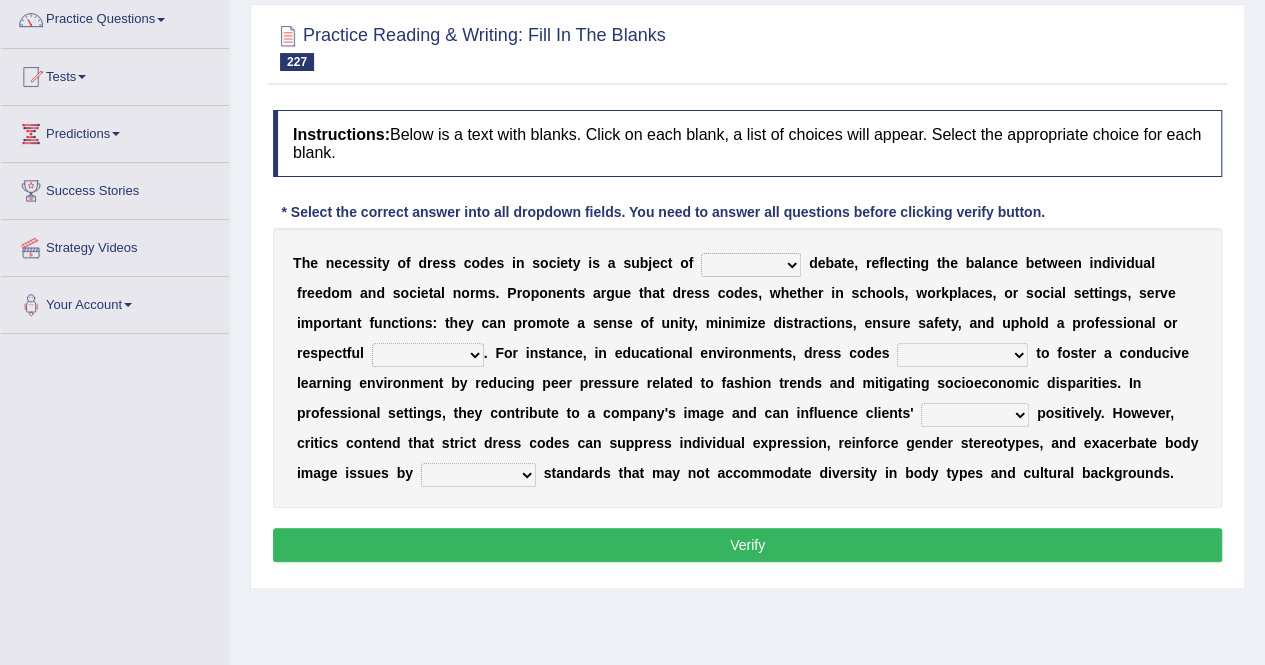 click on "leading ongoing rapid strict" at bounding box center [751, 265] 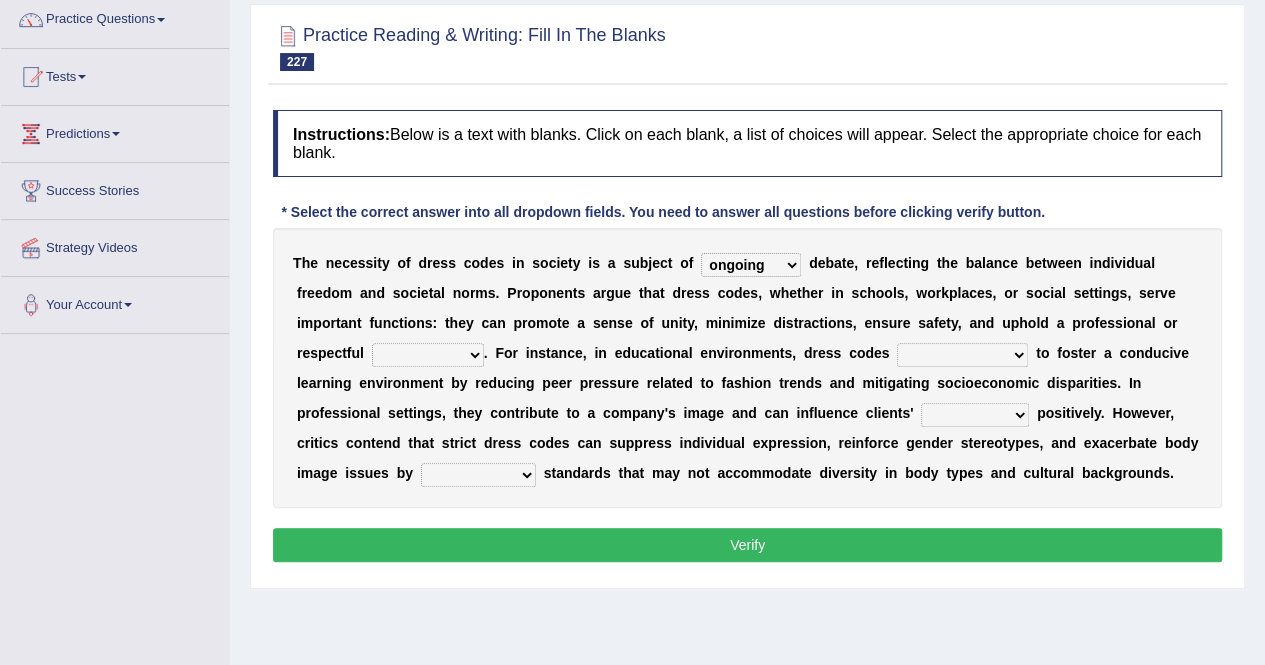 click on "leading ongoing rapid strict" at bounding box center [751, 265] 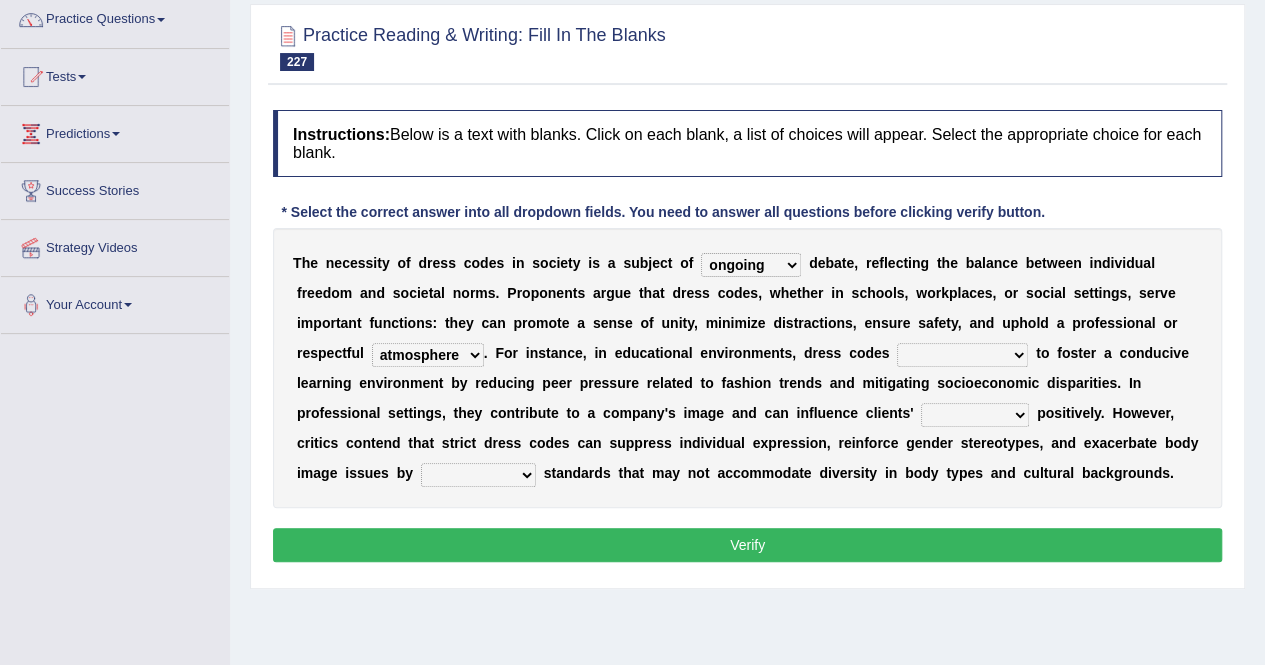 click on "atmosphere void terrain combination" at bounding box center (428, 355) 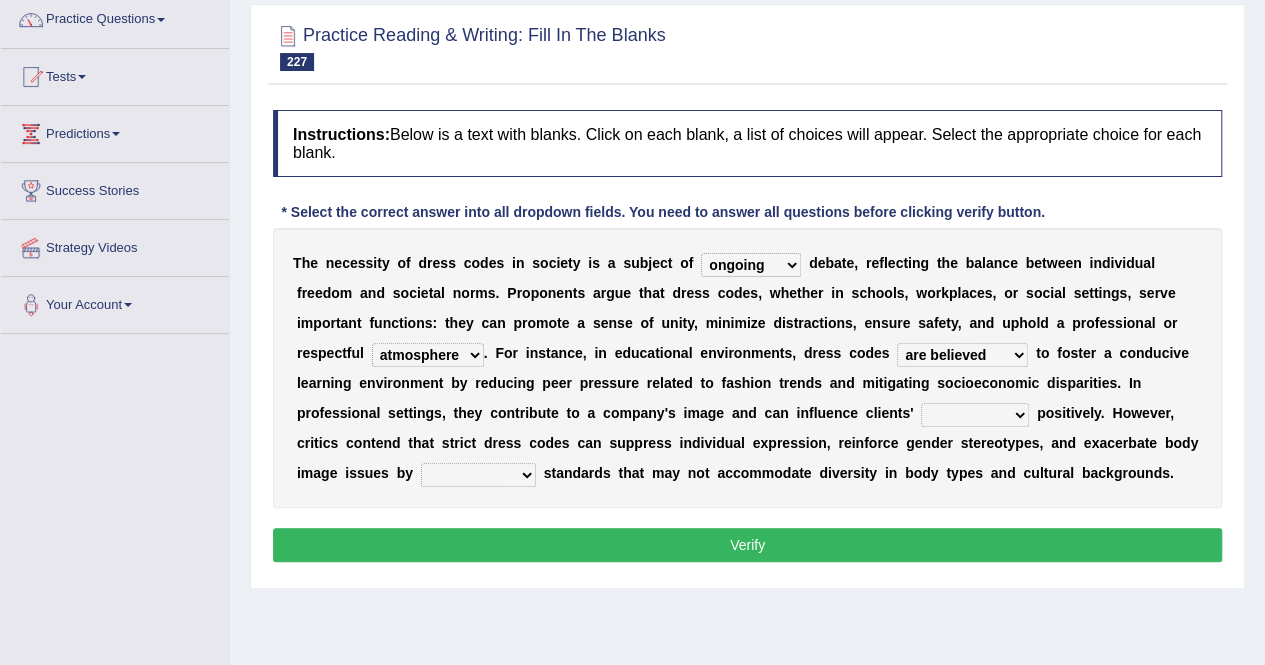 click on "has believed believe are believed will be believed" at bounding box center (962, 355) 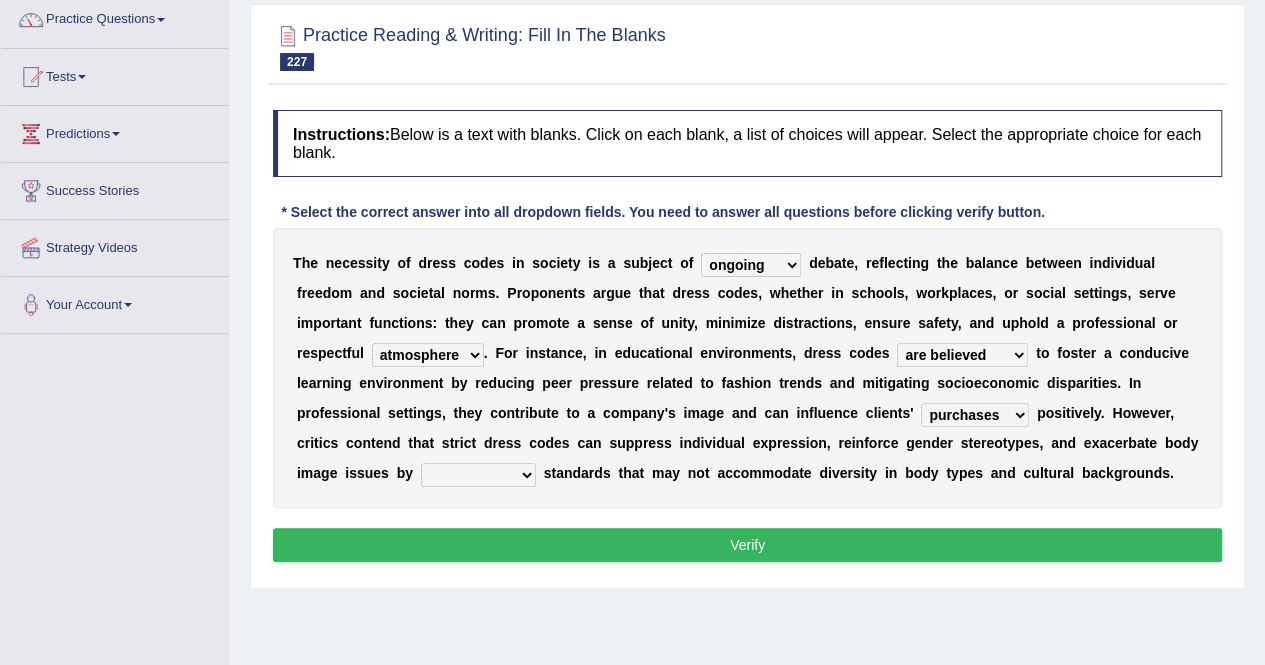 click on "purchases authority range perceptions" at bounding box center [975, 415] 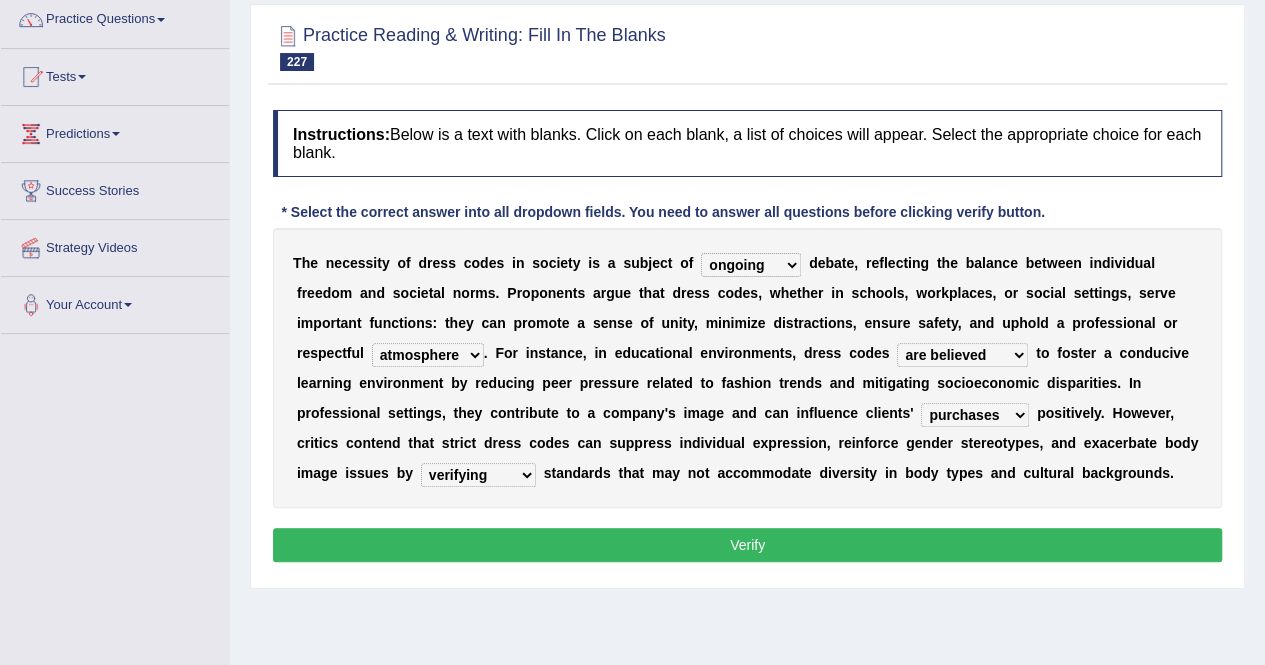 click on "Verify" at bounding box center (747, 545) 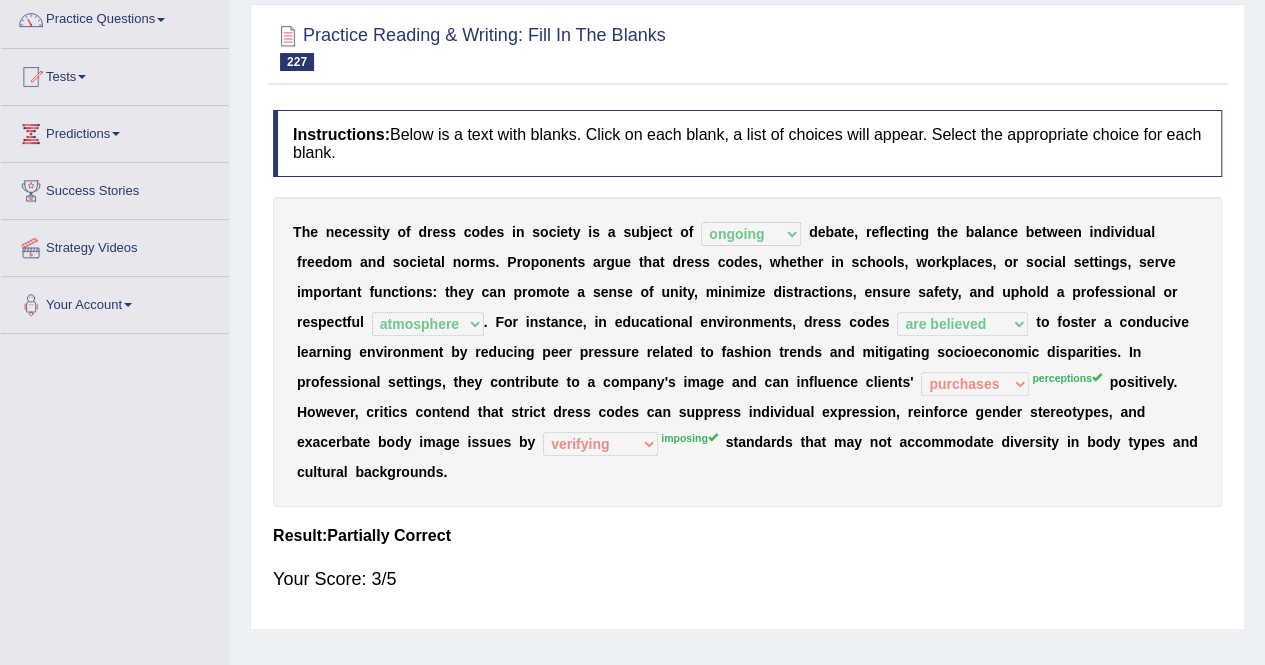 scroll, scrollTop: 0, scrollLeft: 0, axis: both 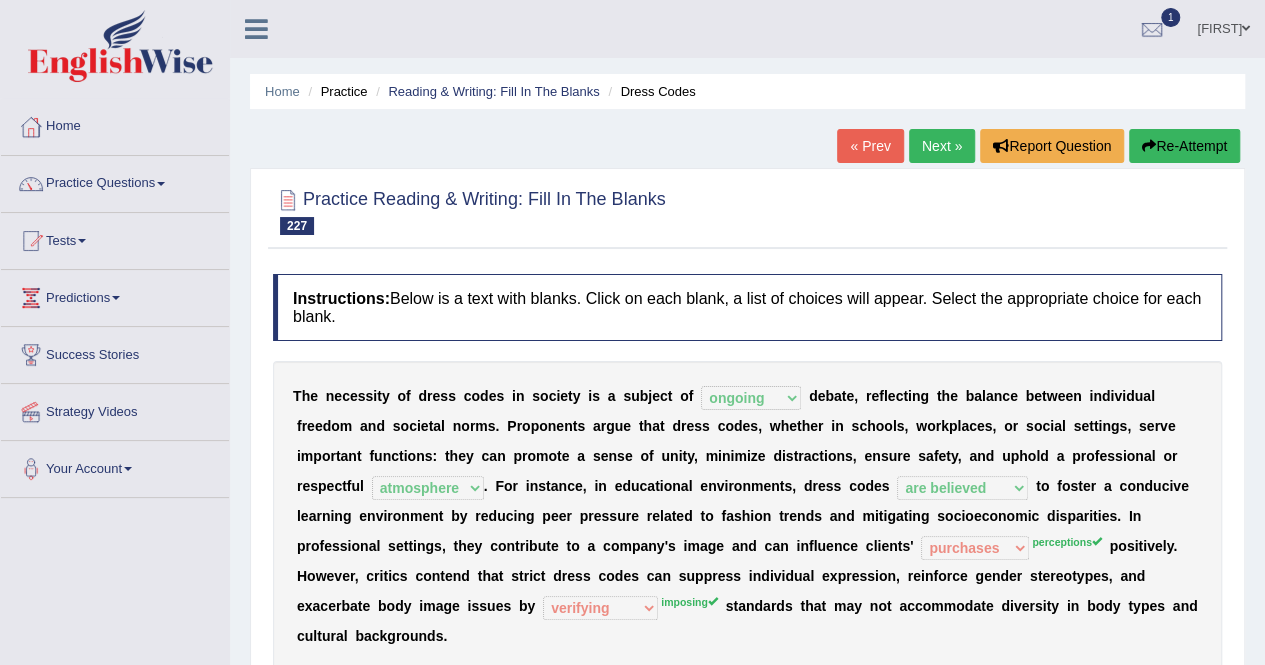 click on "Re-Attempt" at bounding box center [1184, 146] 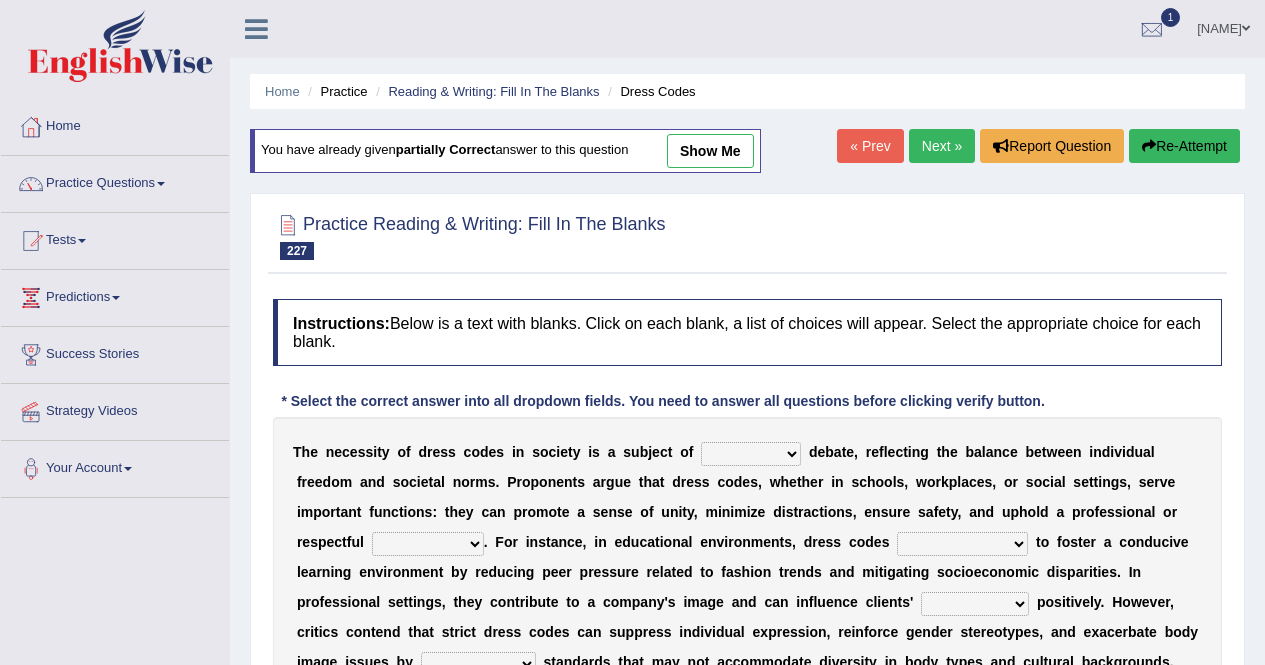 scroll, scrollTop: 117, scrollLeft: 0, axis: vertical 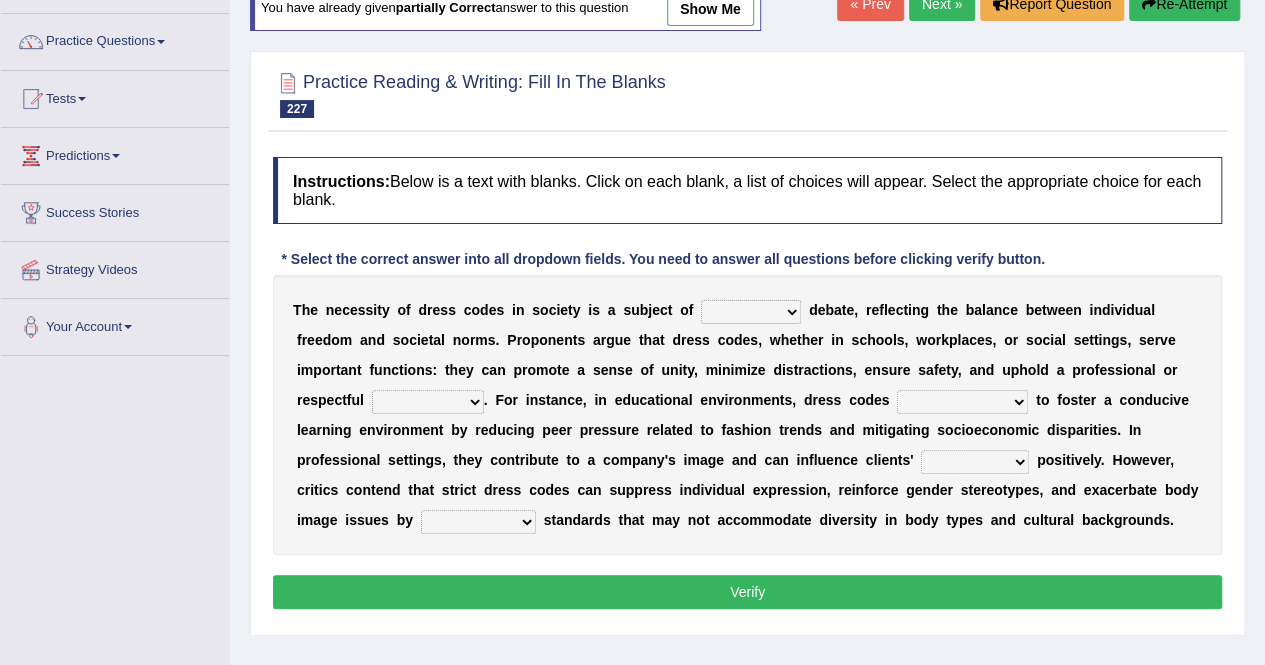click on "leading ongoing rapid strict" at bounding box center [751, 312] 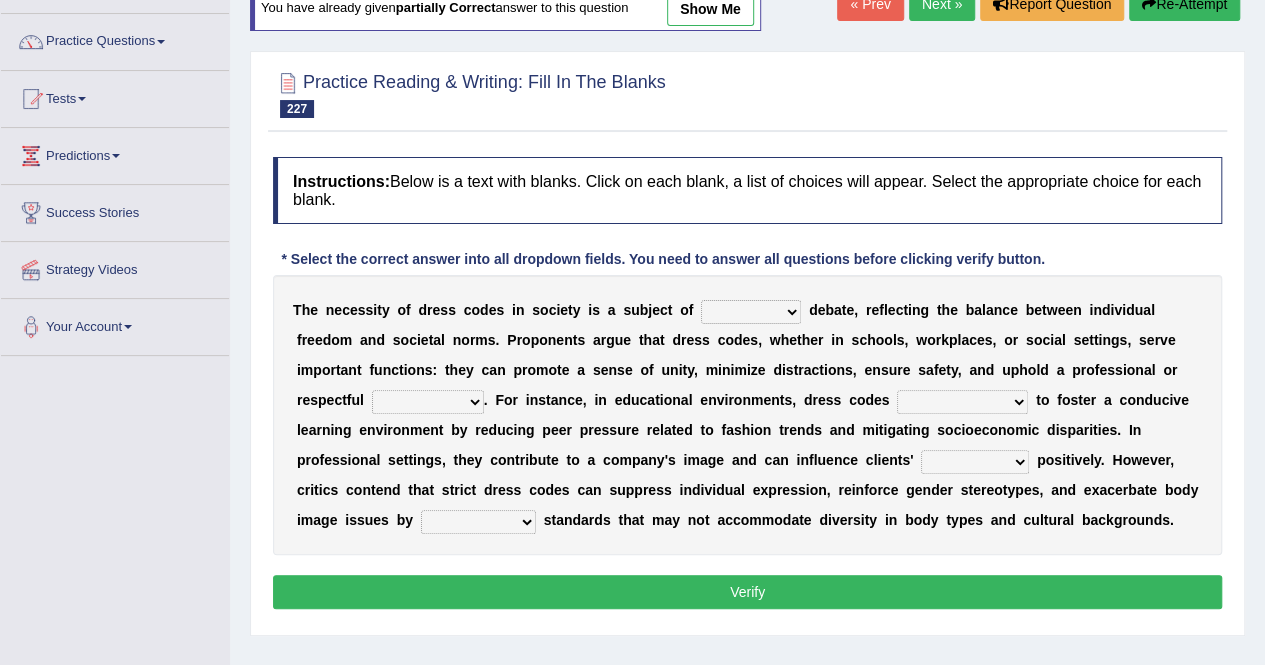 select on "ongoing" 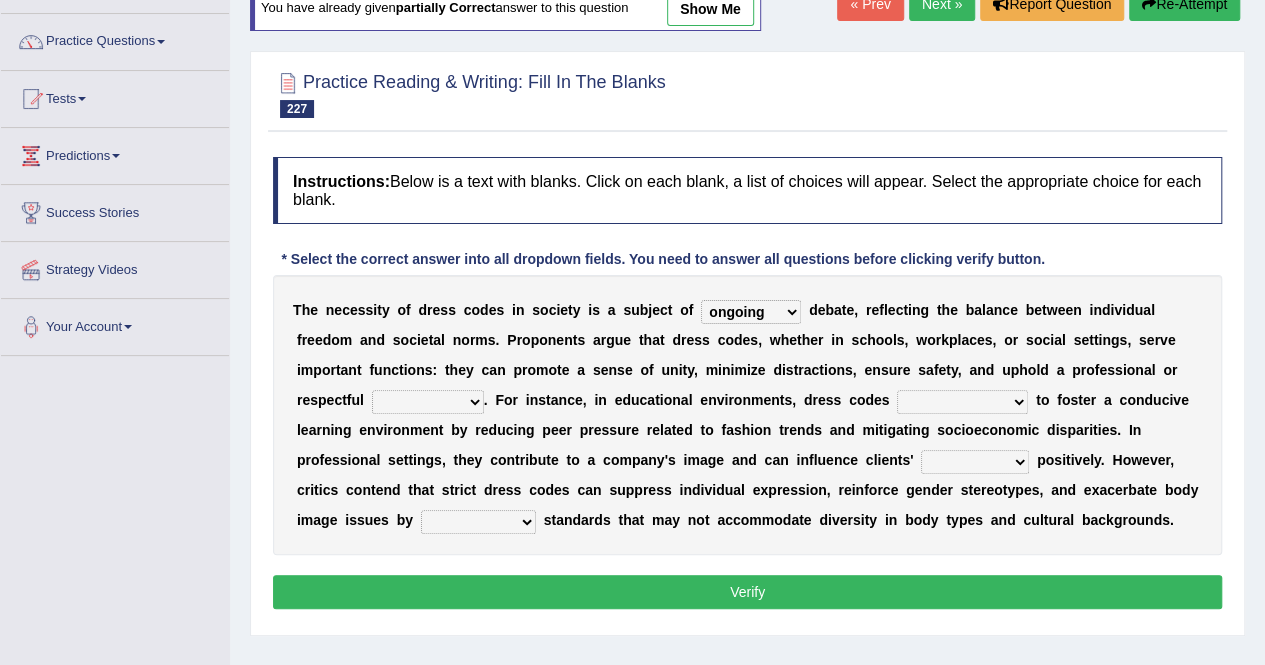 click on "leading ongoing rapid strict" at bounding box center (751, 312) 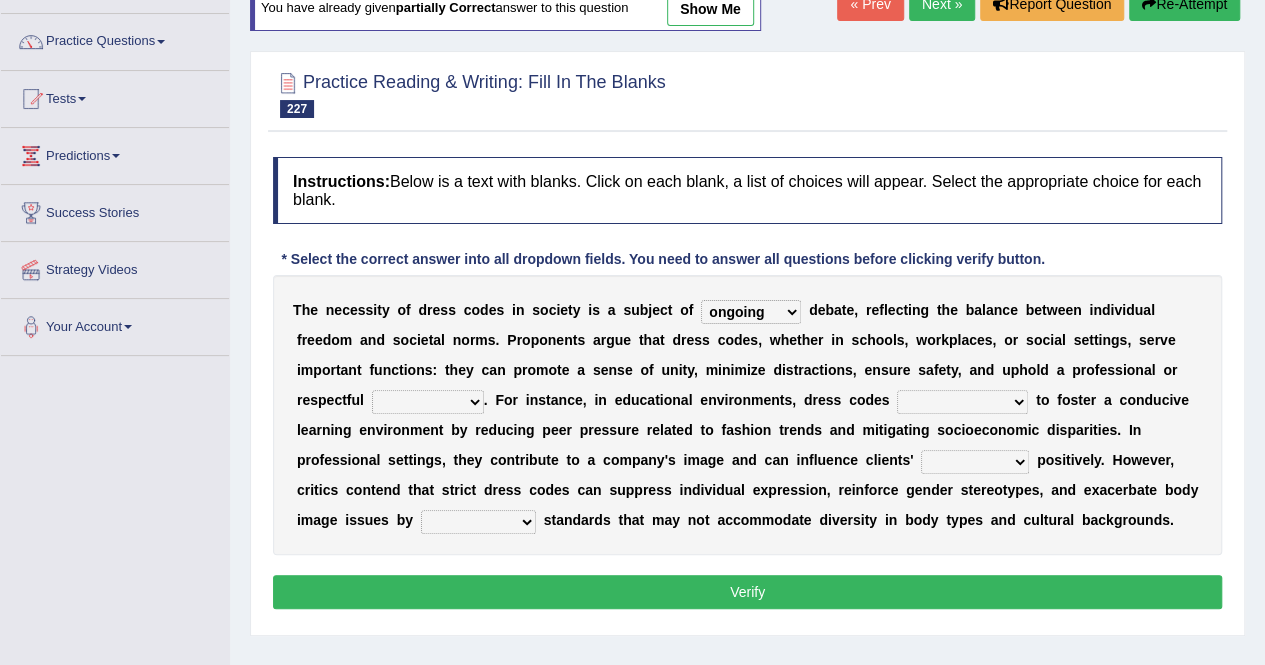 click on "atmosphere void terrain combination" at bounding box center (428, 402) 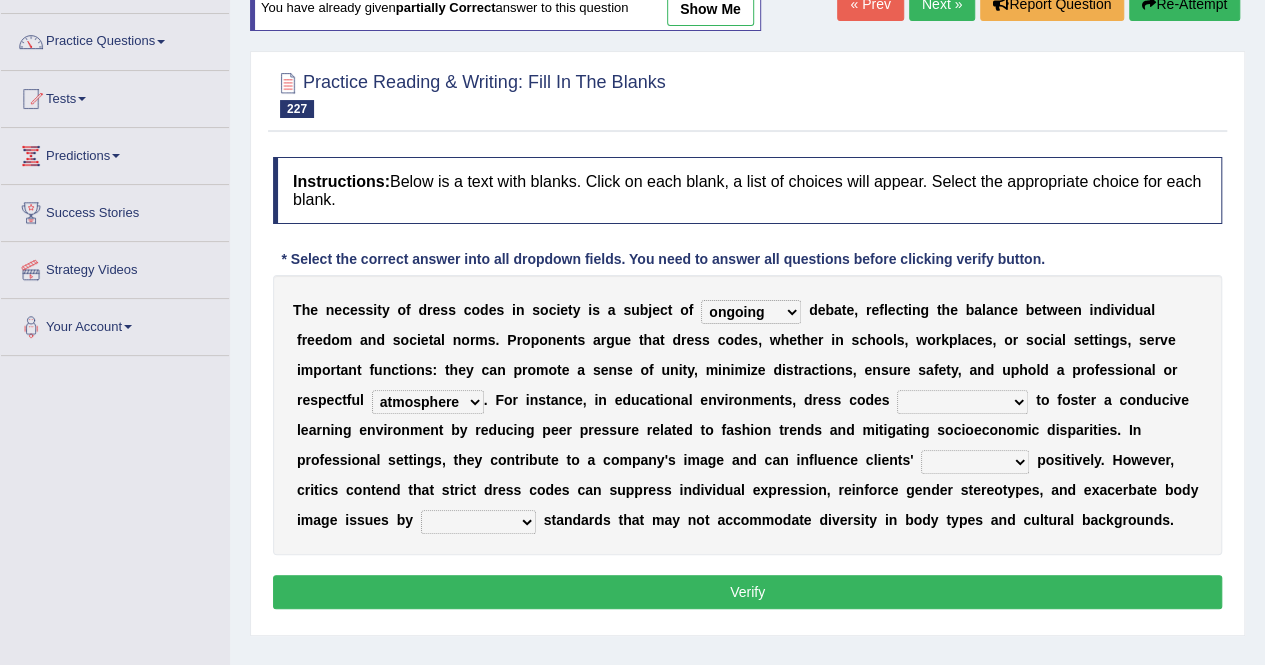 click on "atmosphere void terrain combination" at bounding box center [428, 402] 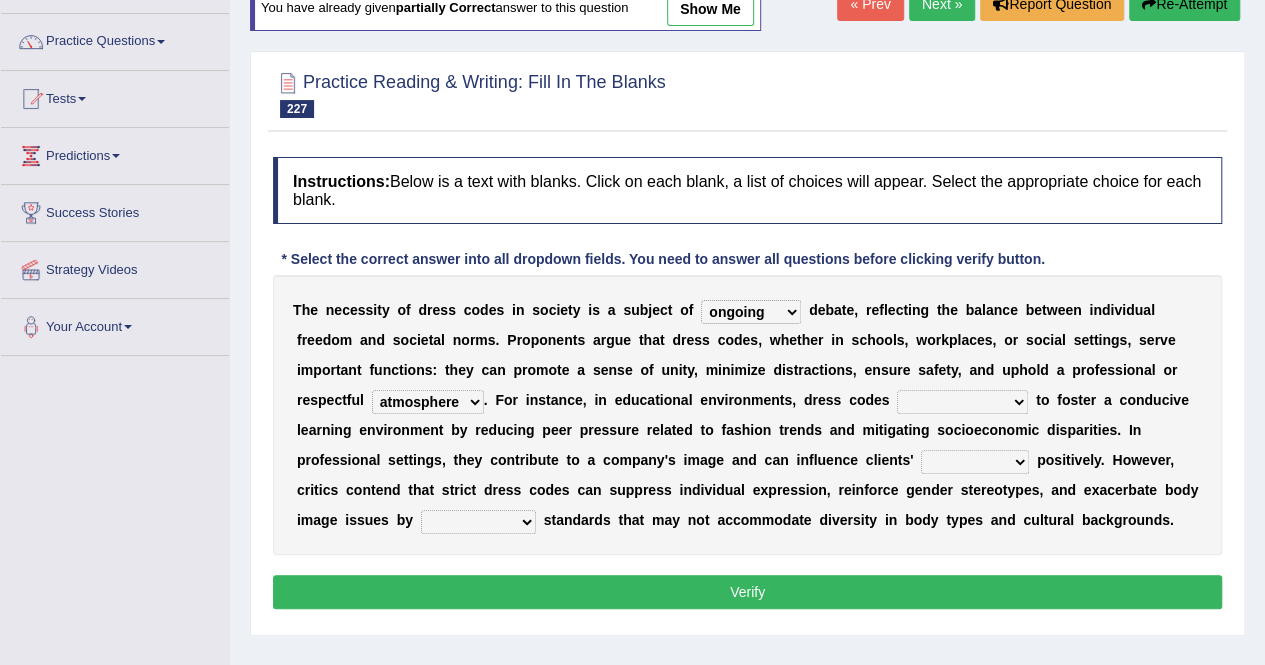 click on "has believed believe are believed will be believed" at bounding box center [962, 402] 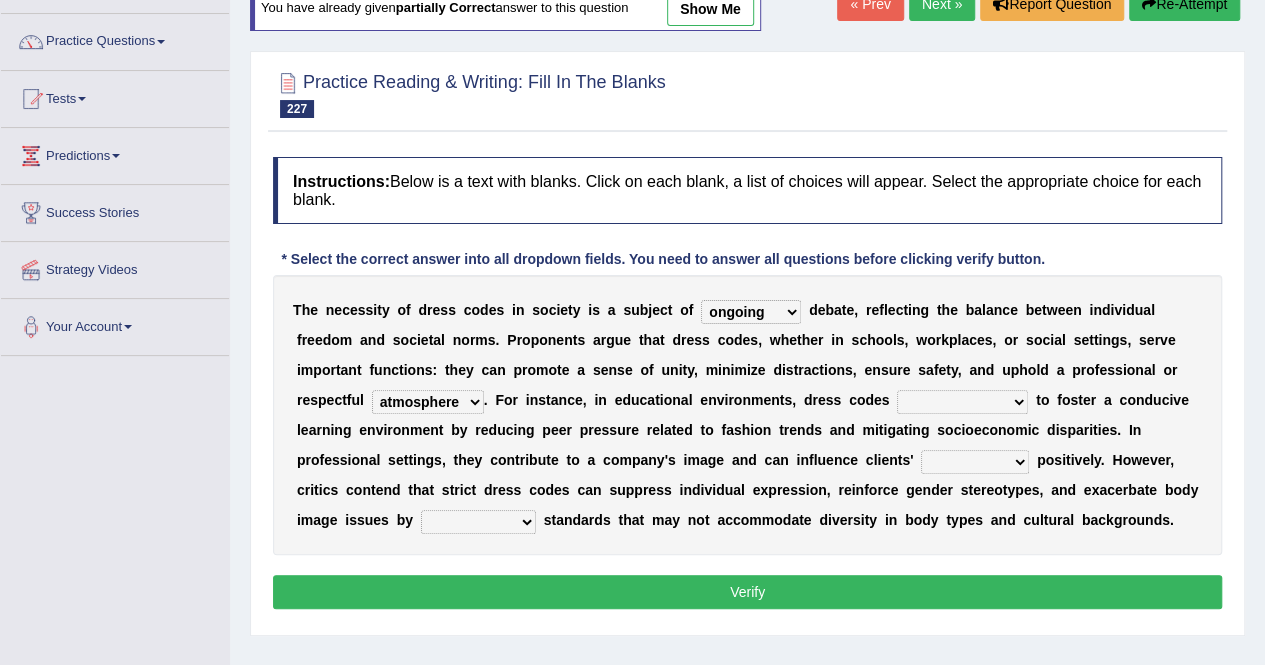 select on "are believed" 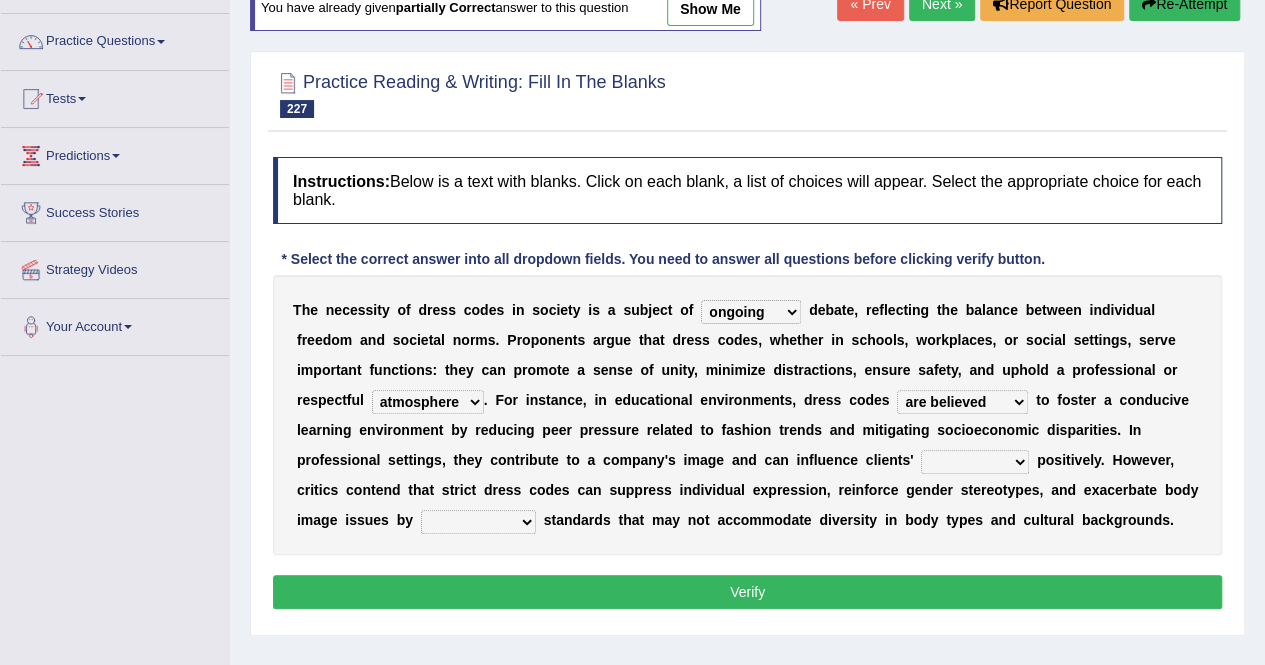 click on "has believed believe are believed will be believed" at bounding box center (962, 402) 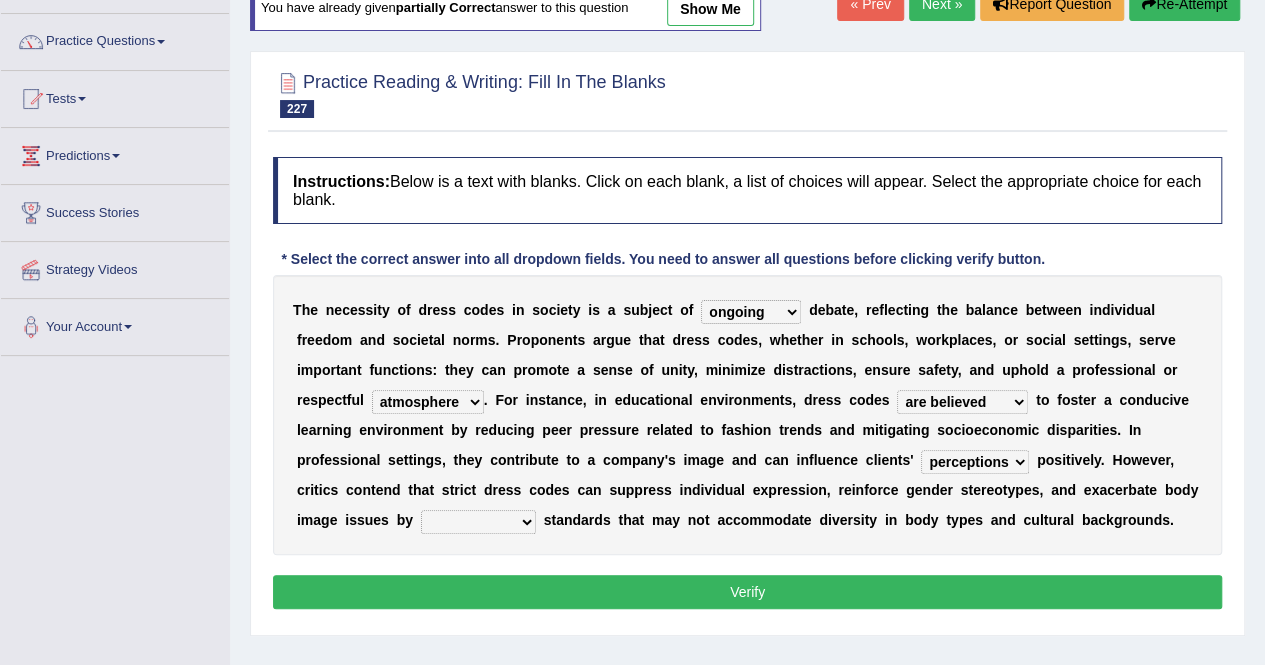 click on "singularizing imposing overrating verifying" at bounding box center (478, 522) 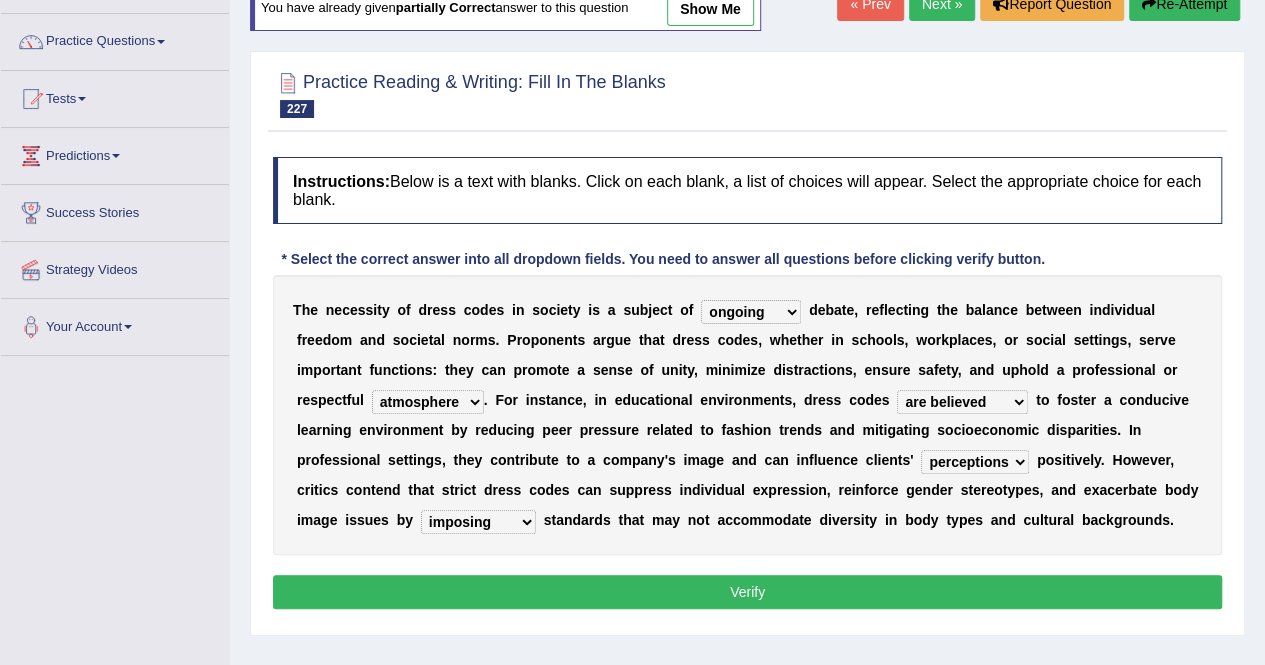 click on "singularizing imposing overrating verifying" at bounding box center (478, 522) 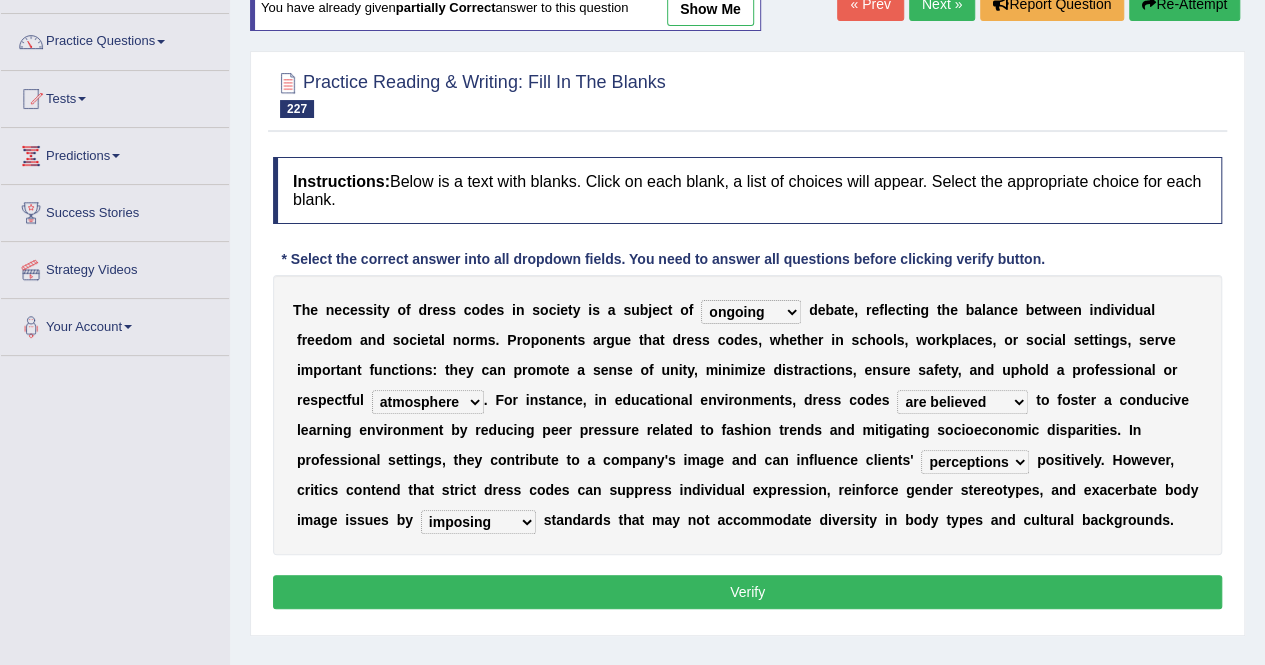 click on "Verify" at bounding box center [747, 592] 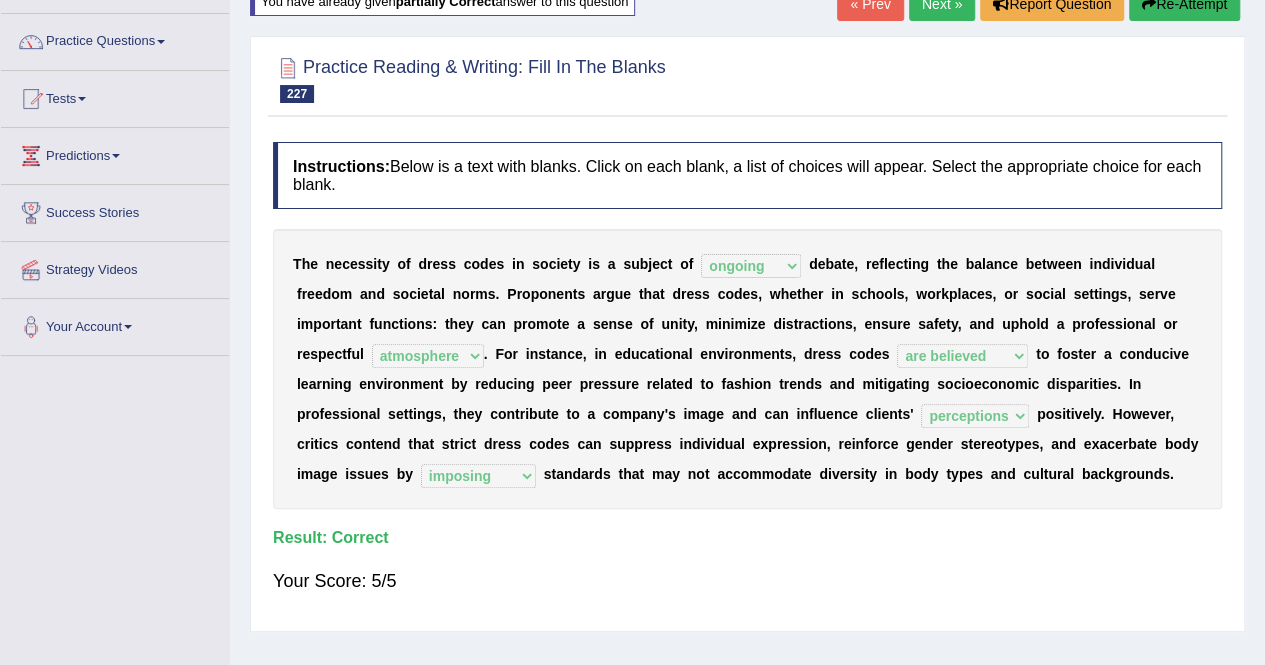 scroll, scrollTop: 0, scrollLeft: 0, axis: both 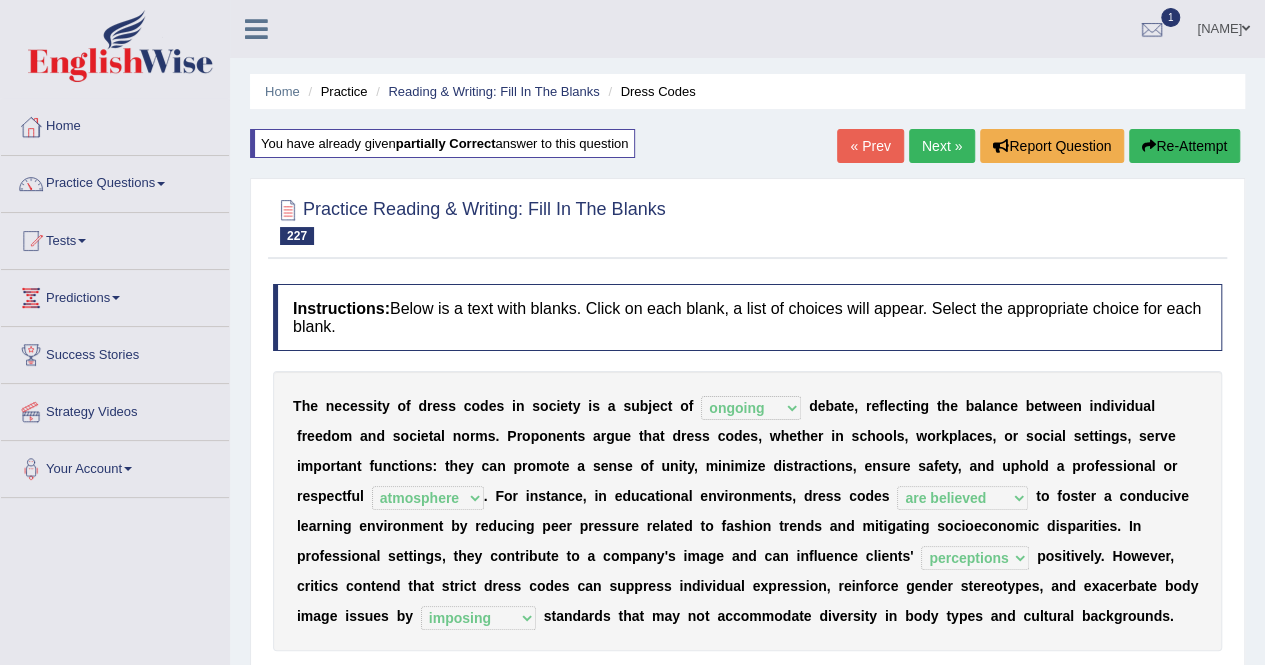 click on "Next »" at bounding box center (942, 146) 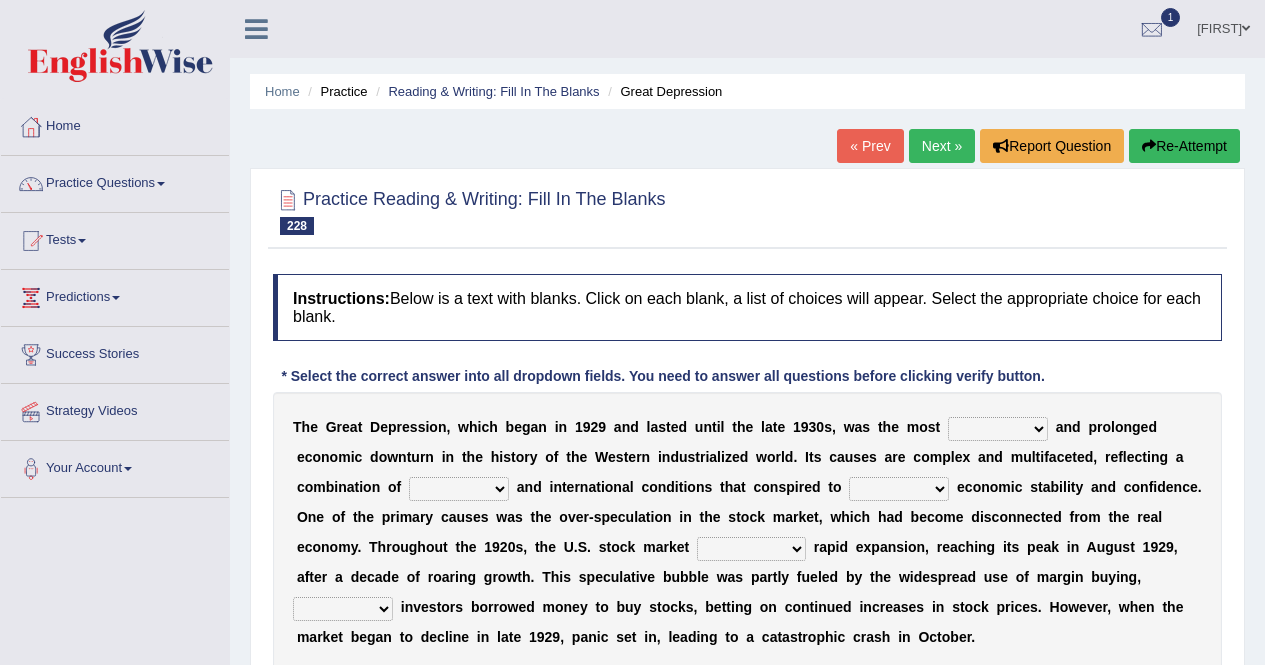 scroll, scrollTop: 0, scrollLeft: 0, axis: both 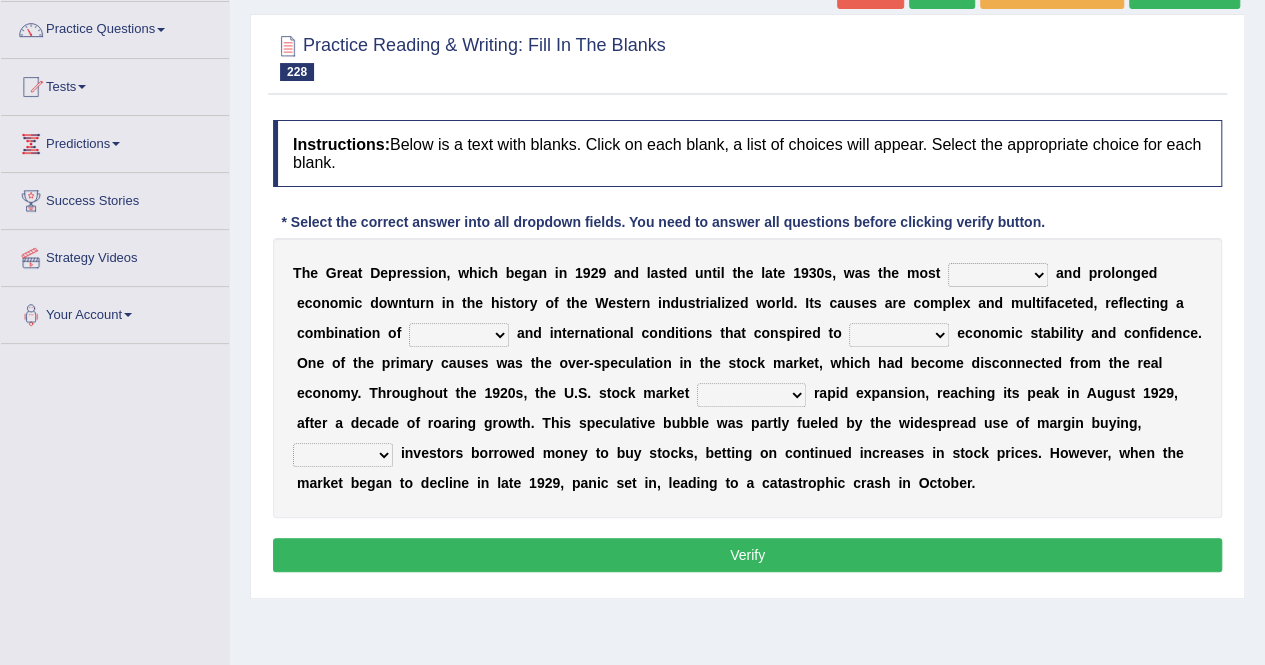 click on "guilty intrinsic severe tolerable" at bounding box center (998, 275) 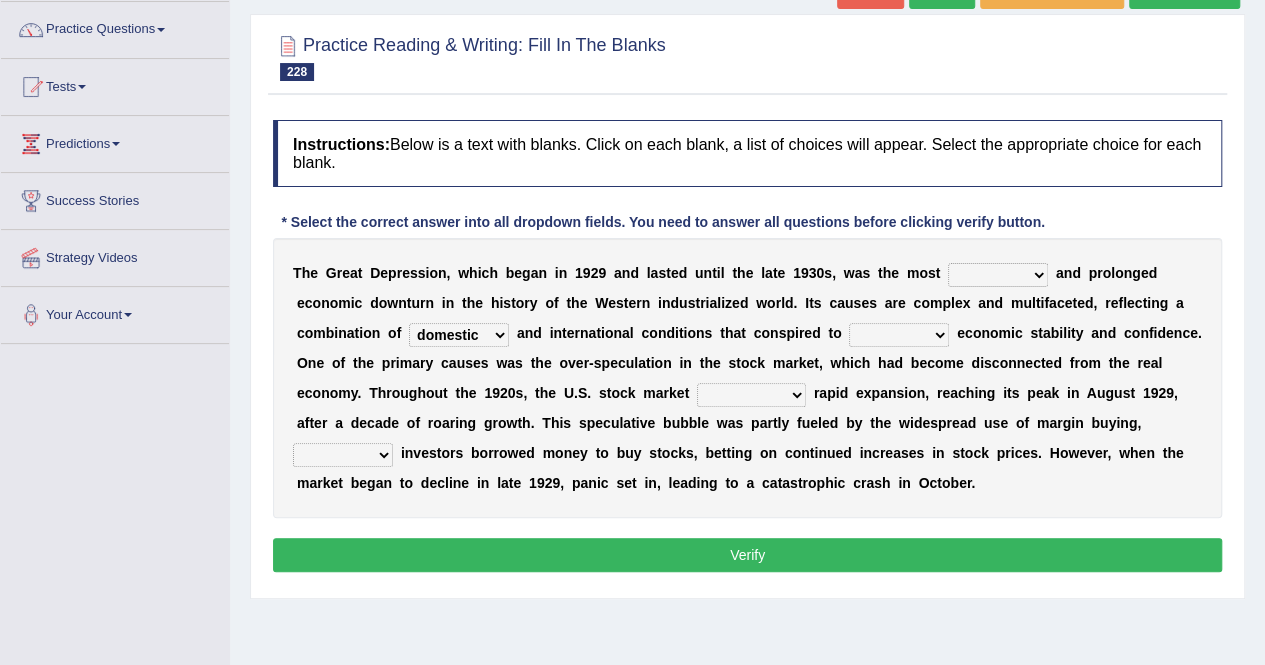 click on "refined sporadic domestic remote" at bounding box center (459, 335) 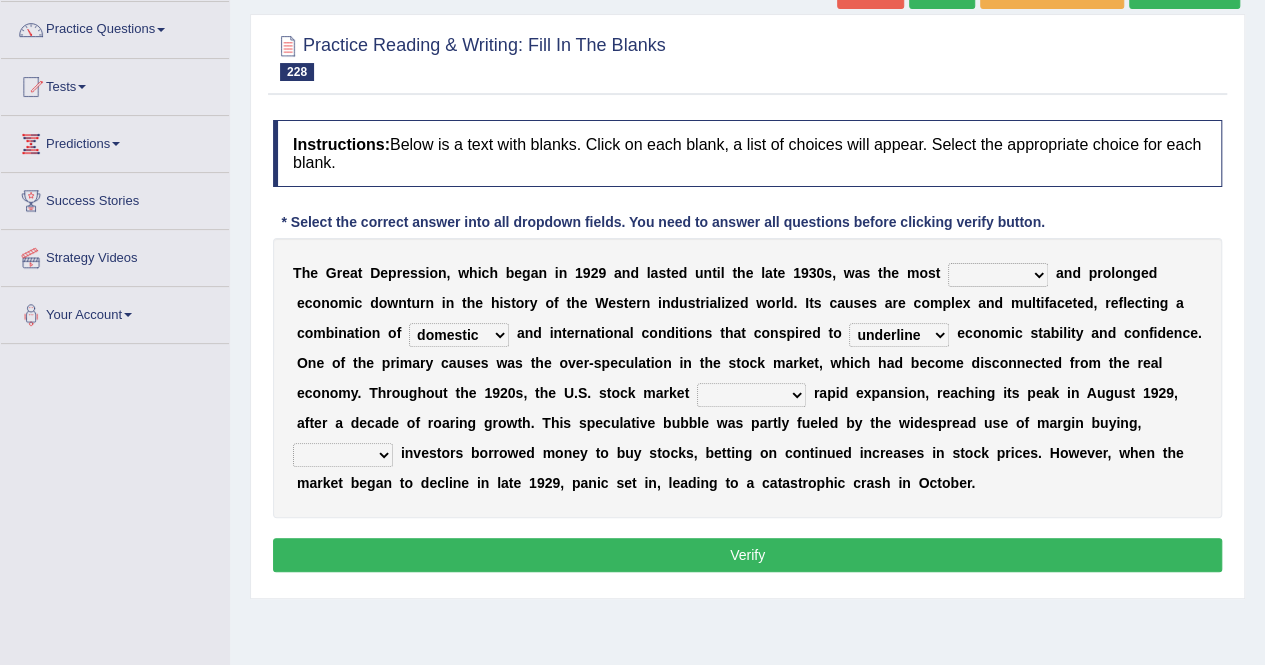 click on "capsize underline devise undermine" at bounding box center [899, 335] 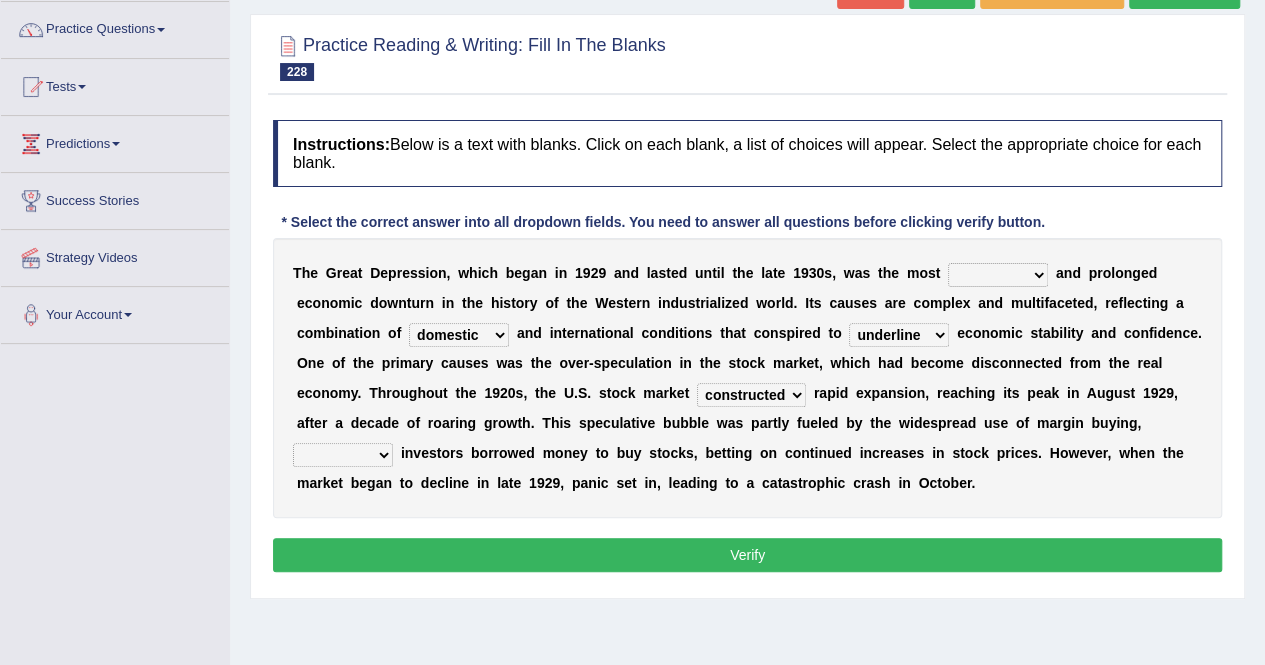 click on "which where although then" at bounding box center (343, 455) 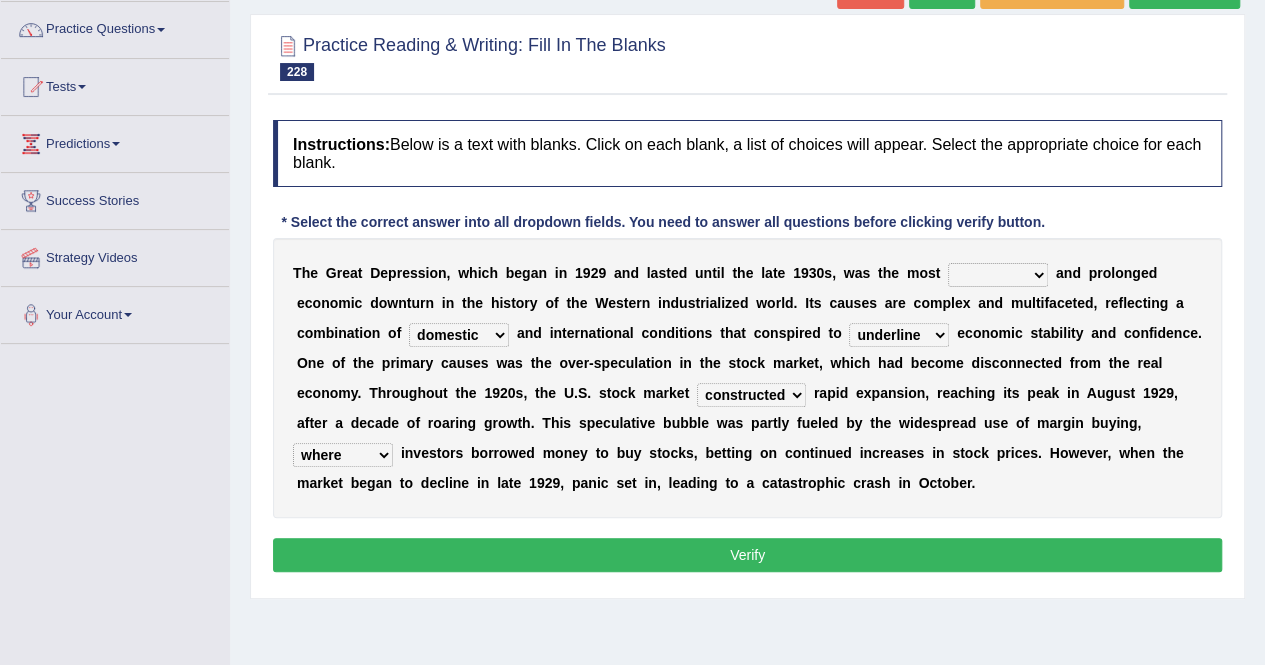 click on "which where although then" at bounding box center [343, 455] 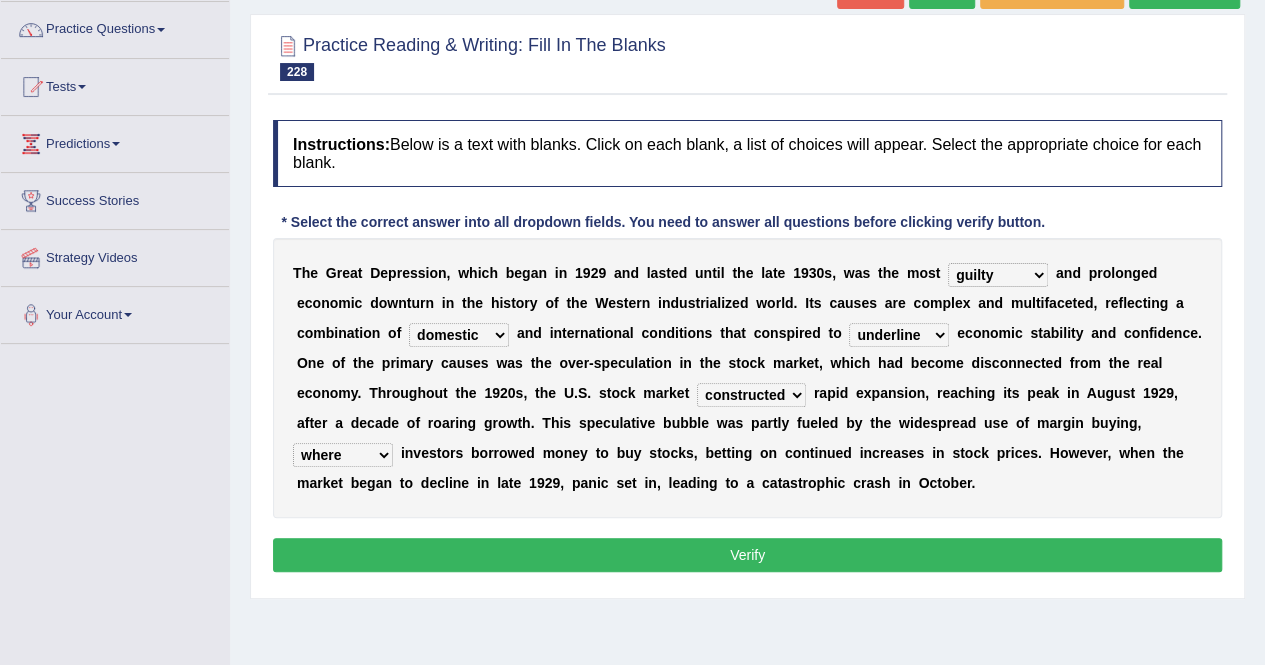 click on "guilty intrinsic severe tolerable" at bounding box center [998, 275] 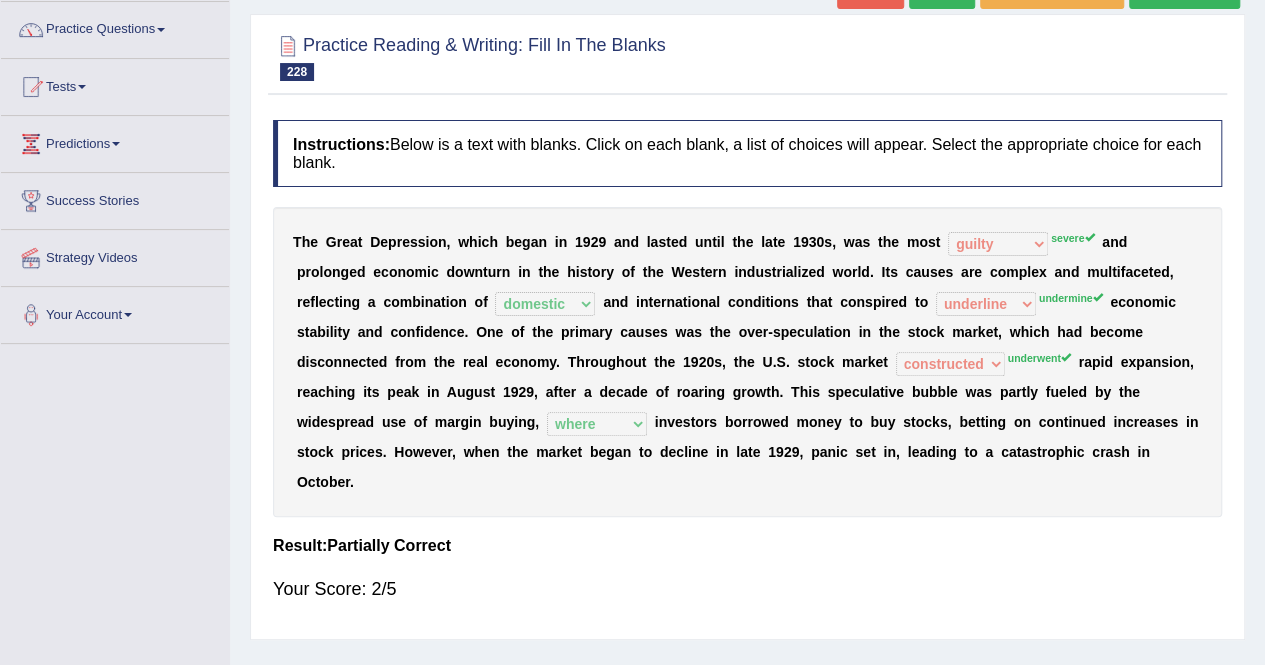 click on "Practice Reading & Writing: Fill In The Blanks
228
Great Depression" at bounding box center (747, 60) 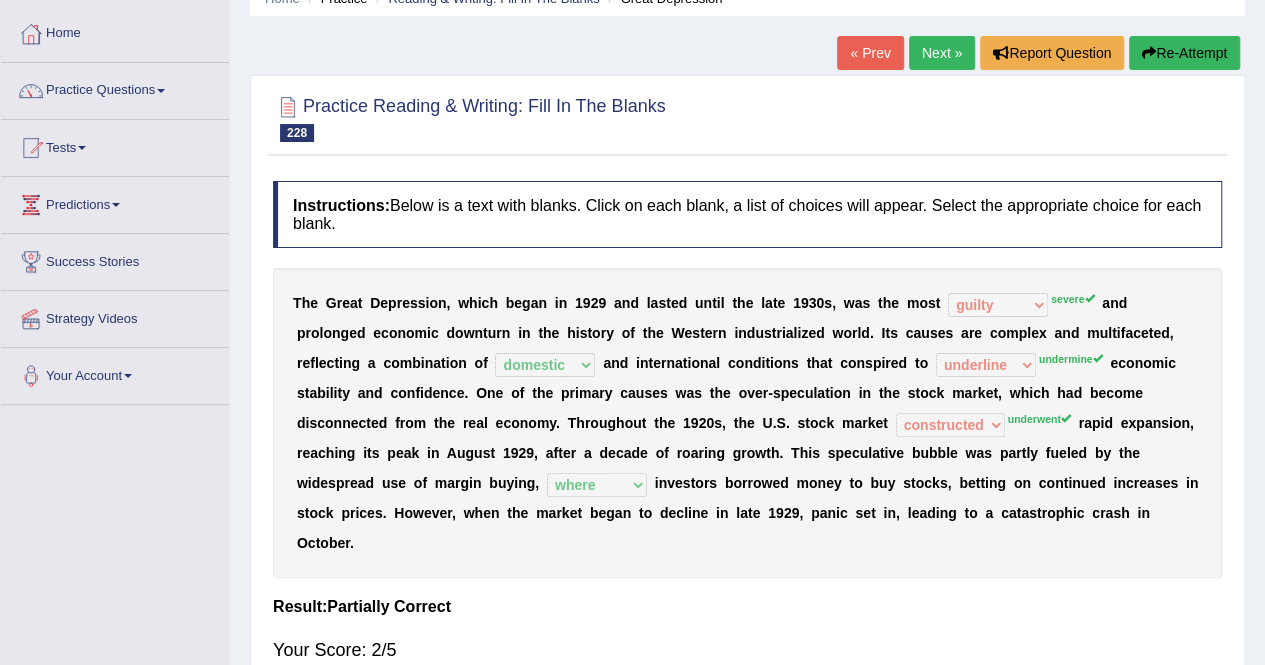 scroll, scrollTop: 89, scrollLeft: 0, axis: vertical 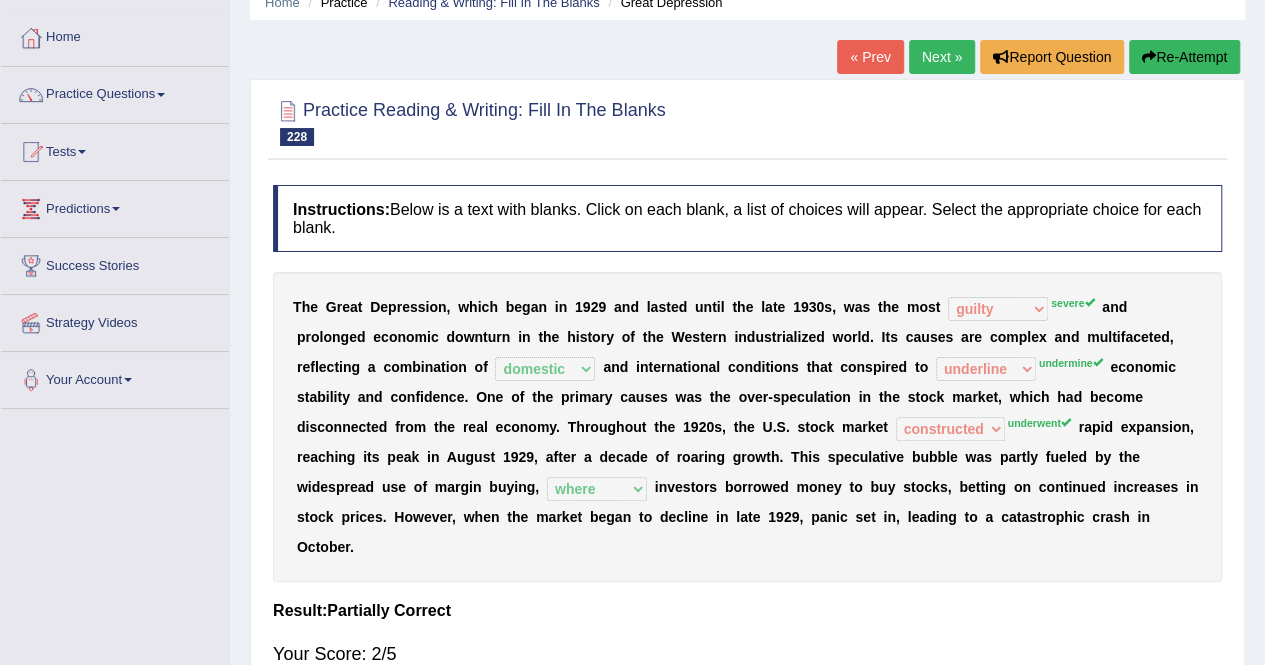 click on "Re-Attempt" at bounding box center (1184, 57) 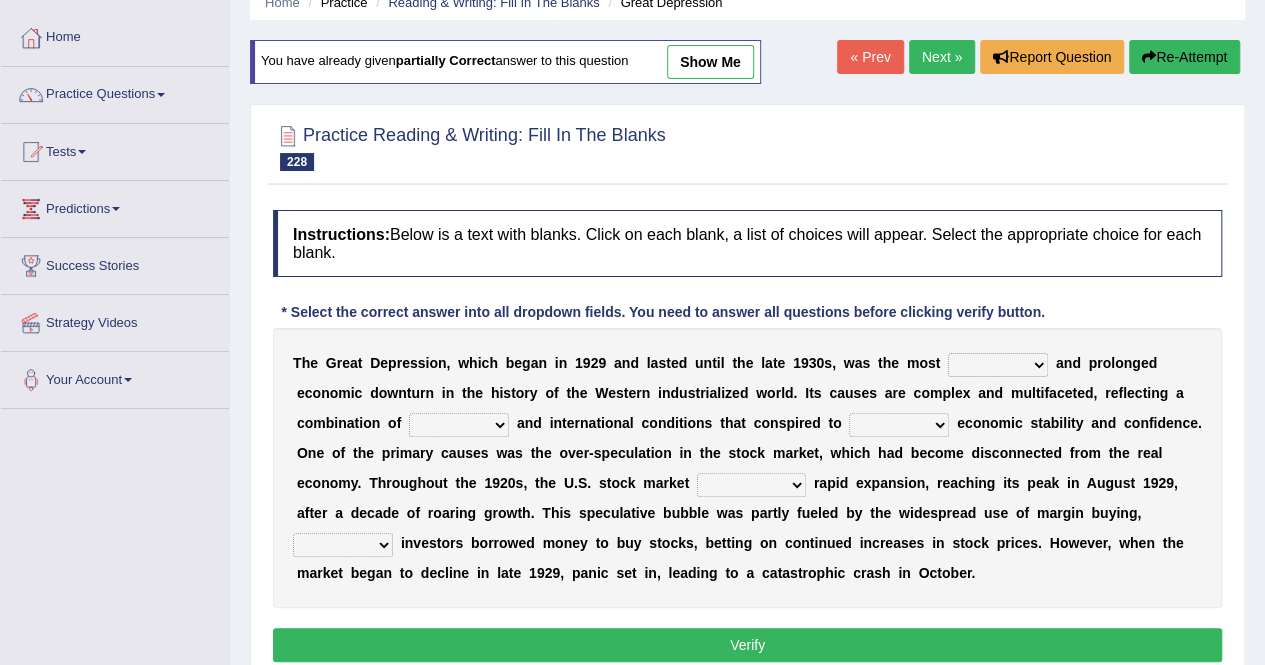 scroll, scrollTop: 0, scrollLeft: 0, axis: both 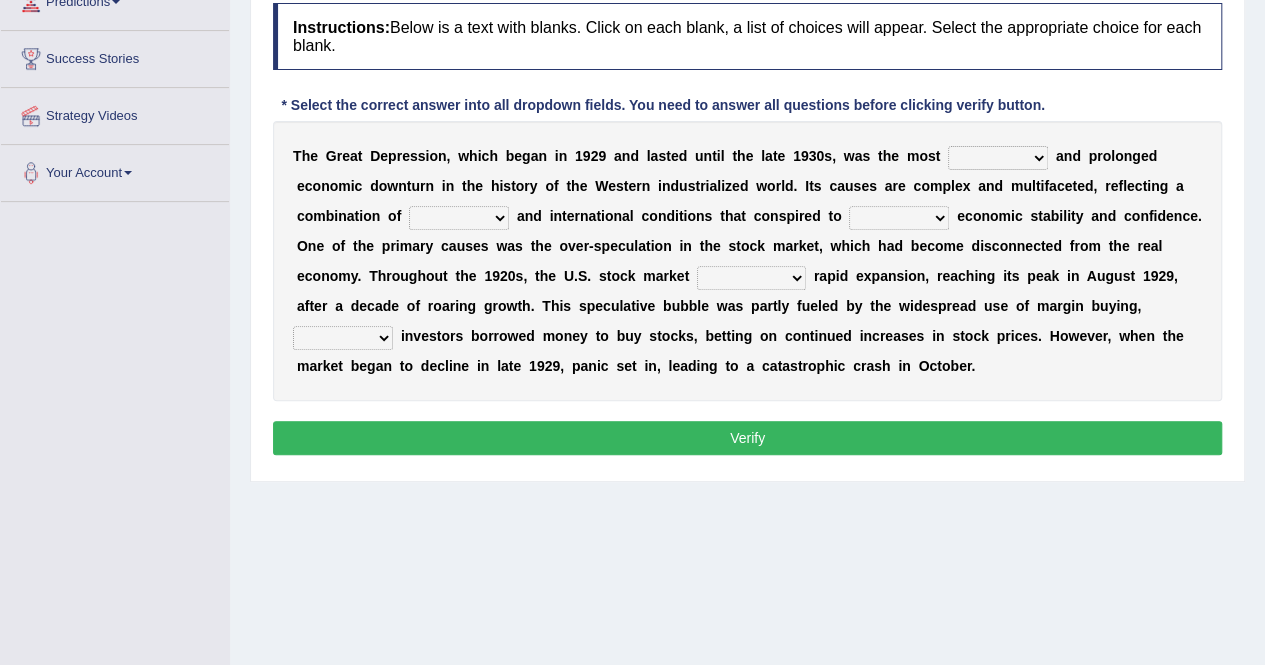 click on "guilty intrinsic severe tolerable" at bounding box center [998, 158] 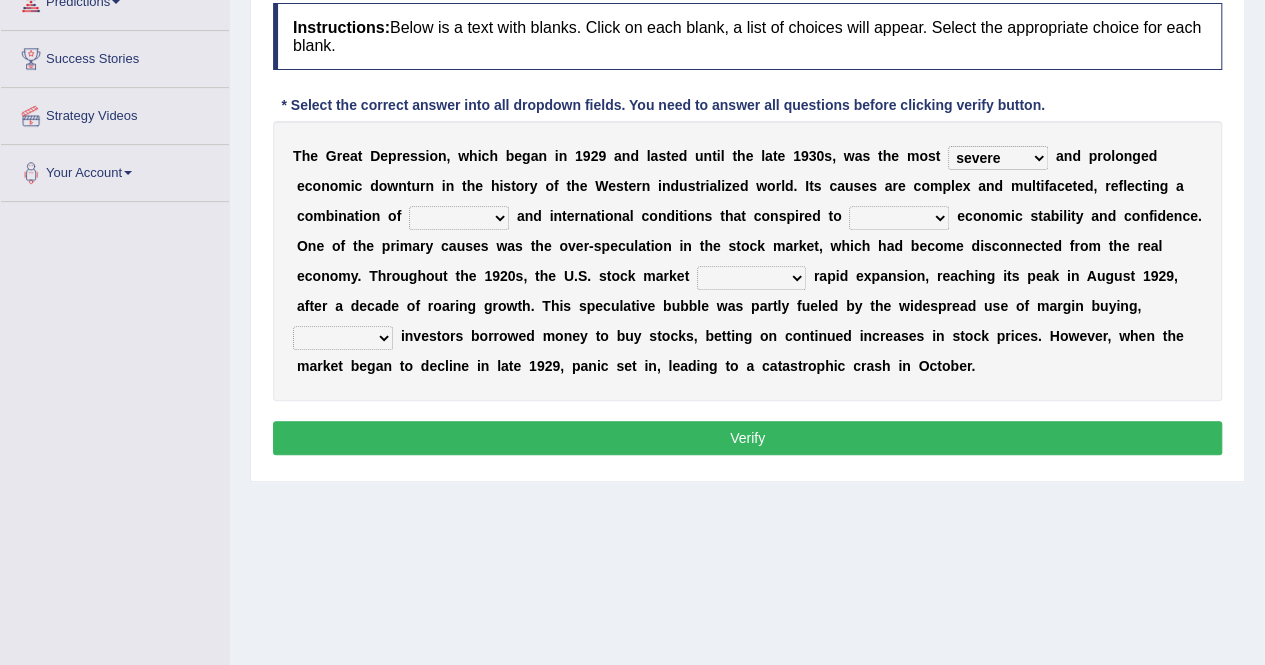 click on "refined sporadic domestic remote" at bounding box center [459, 218] 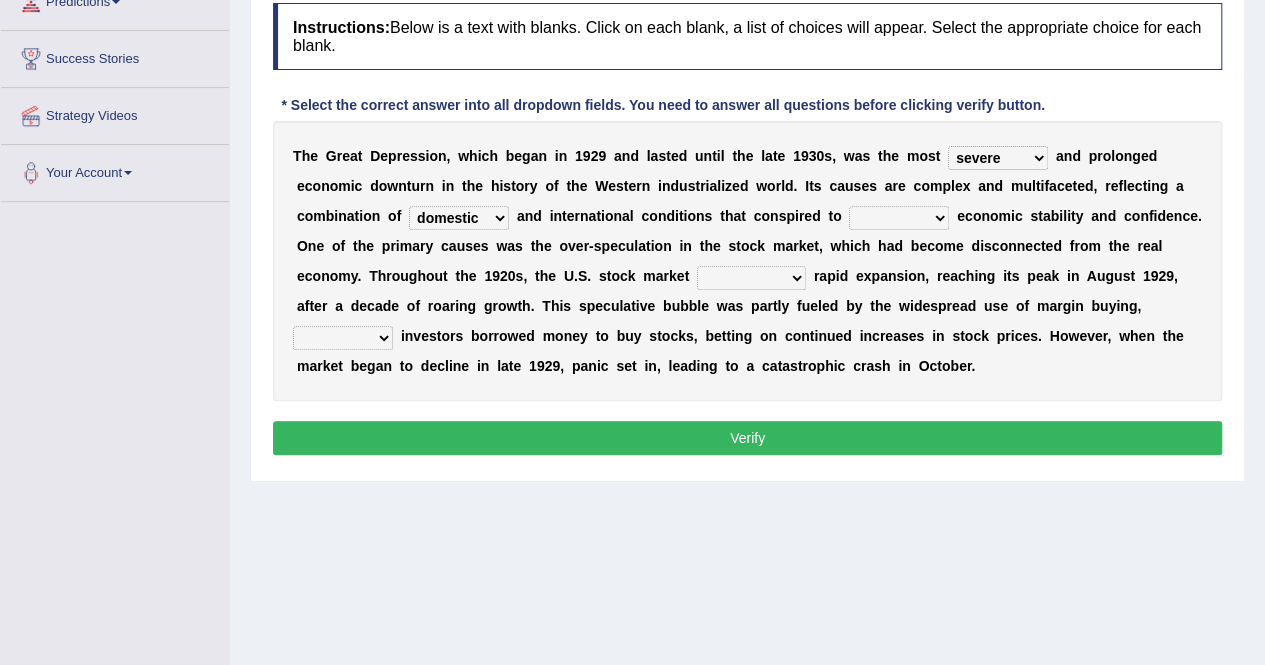 click on "capsize underline devise undermine" at bounding box center [899, 218] 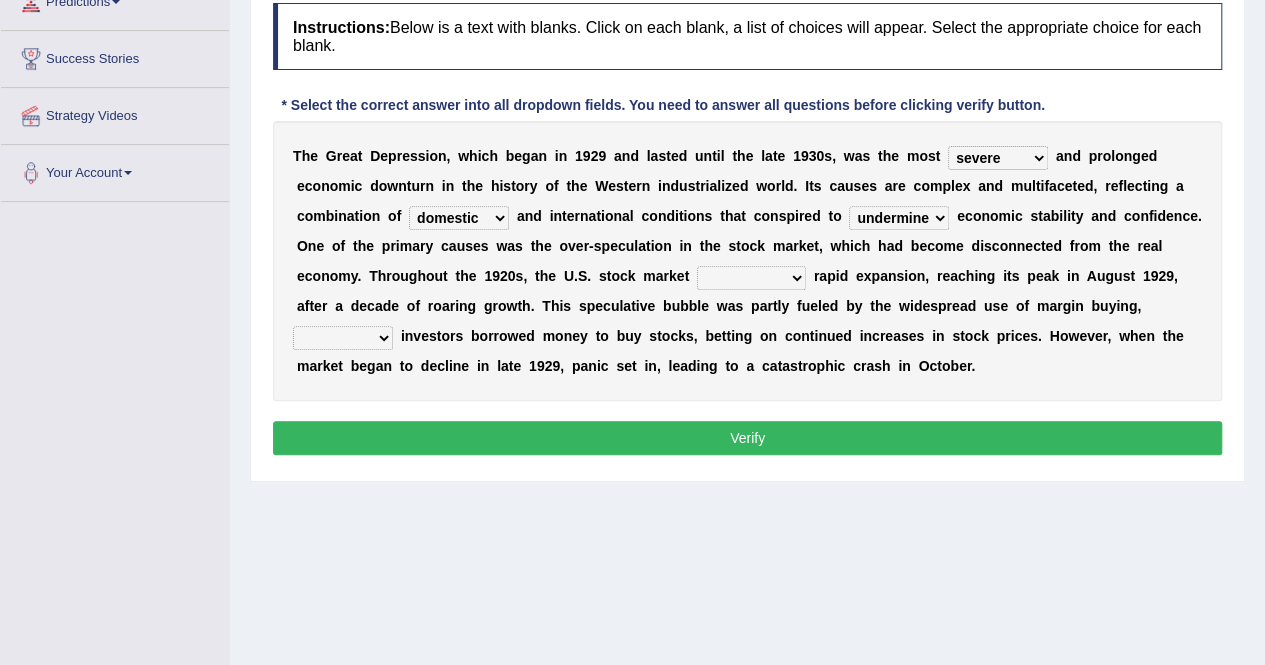 click on "capsize underline devise undermine" at bounding box center (899, 218) 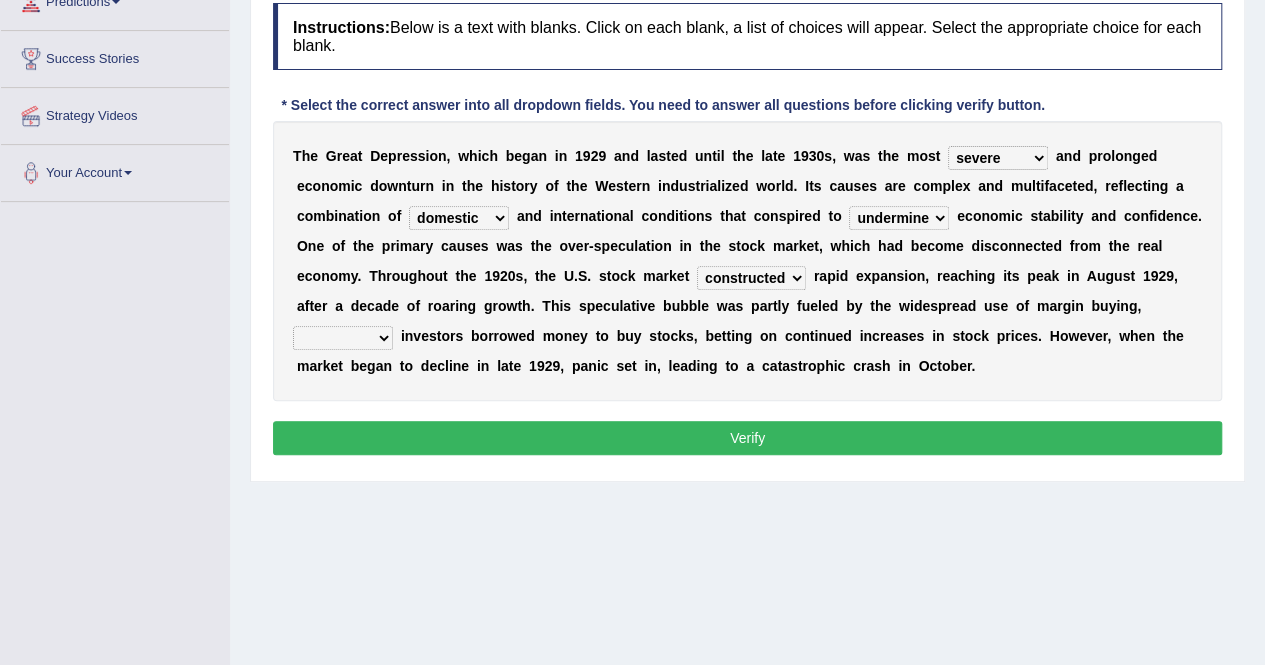 click on "moderated underwent defaulted constructed" at bounding box center (751, 278) 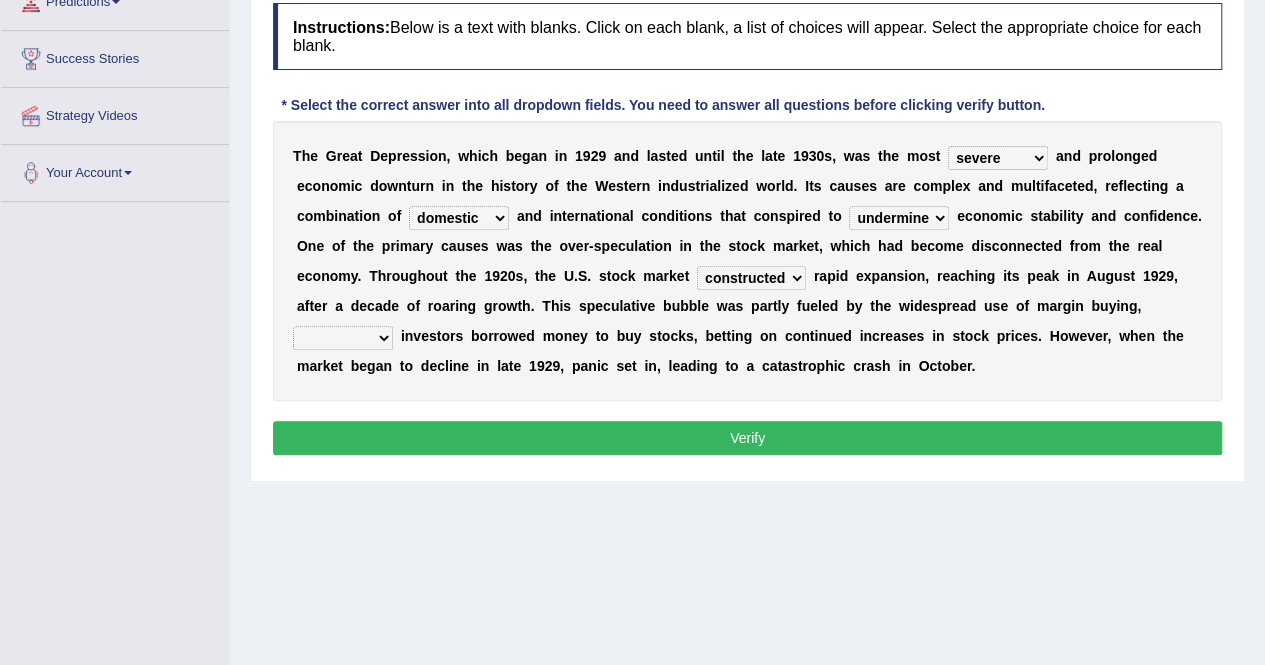 click on "moderated underwent defaulted constructed" at bounding box center [751, 278] 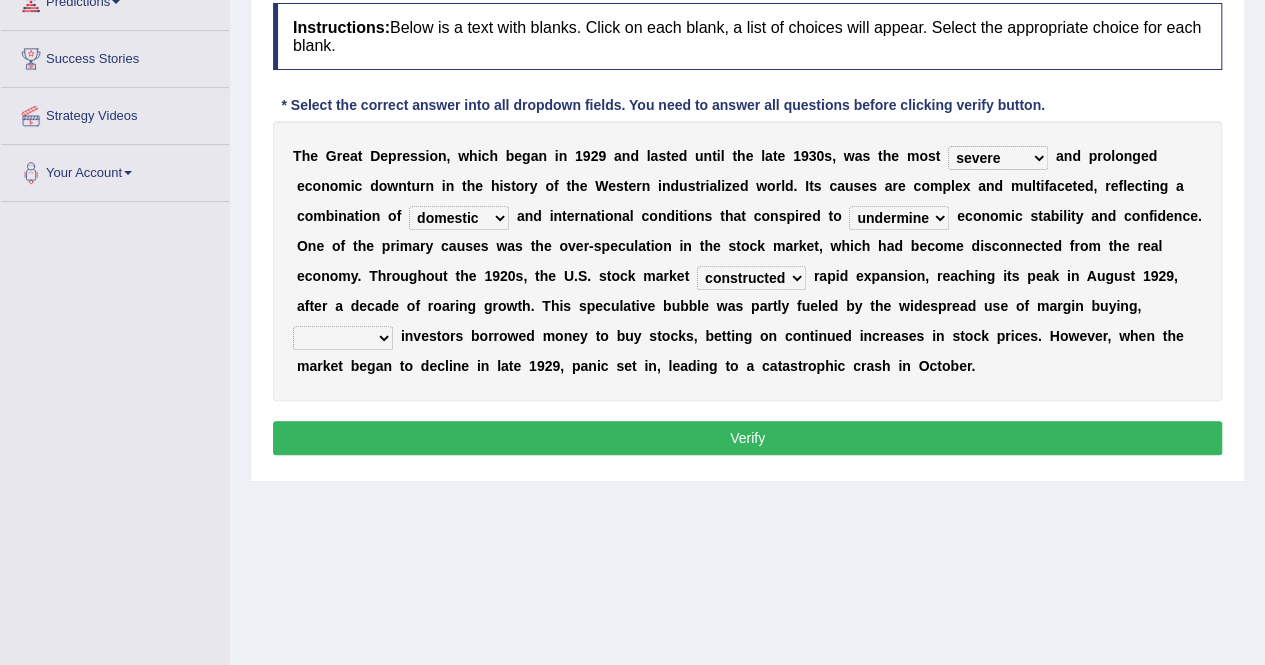 select on "underwent" 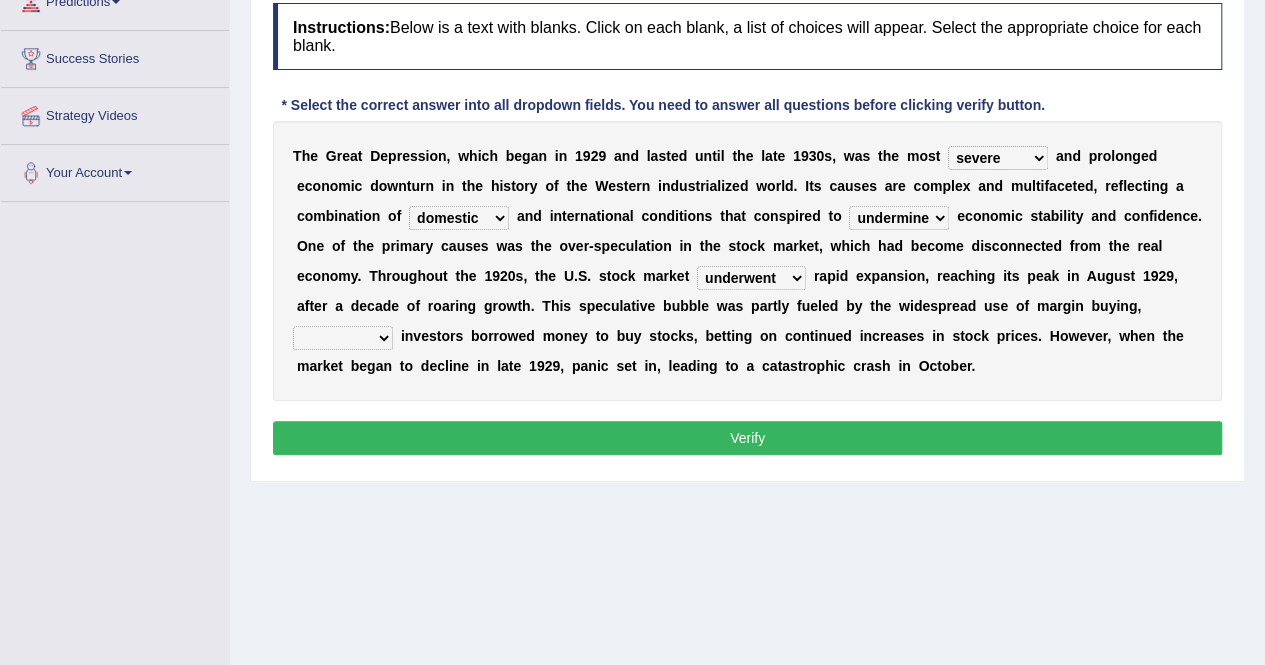 click on "moderated underwent defaulted constructed" at bounding box center (751, 278) 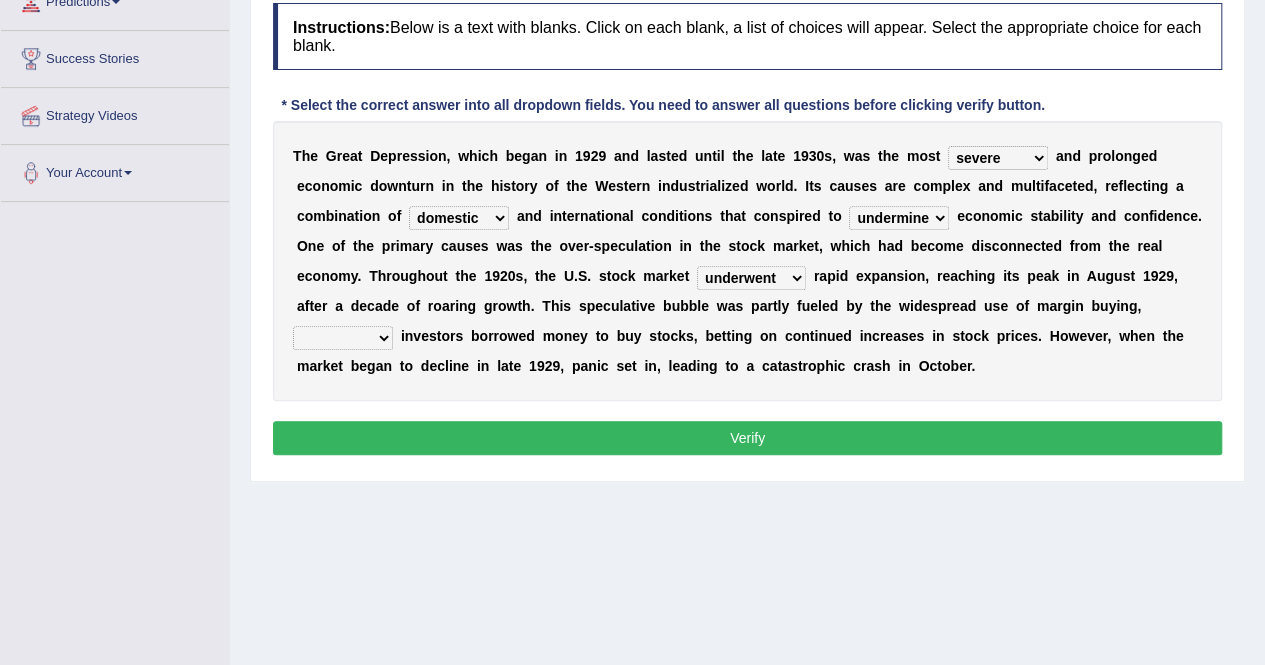 click on "which where although then" at bounding box center (343, 338) 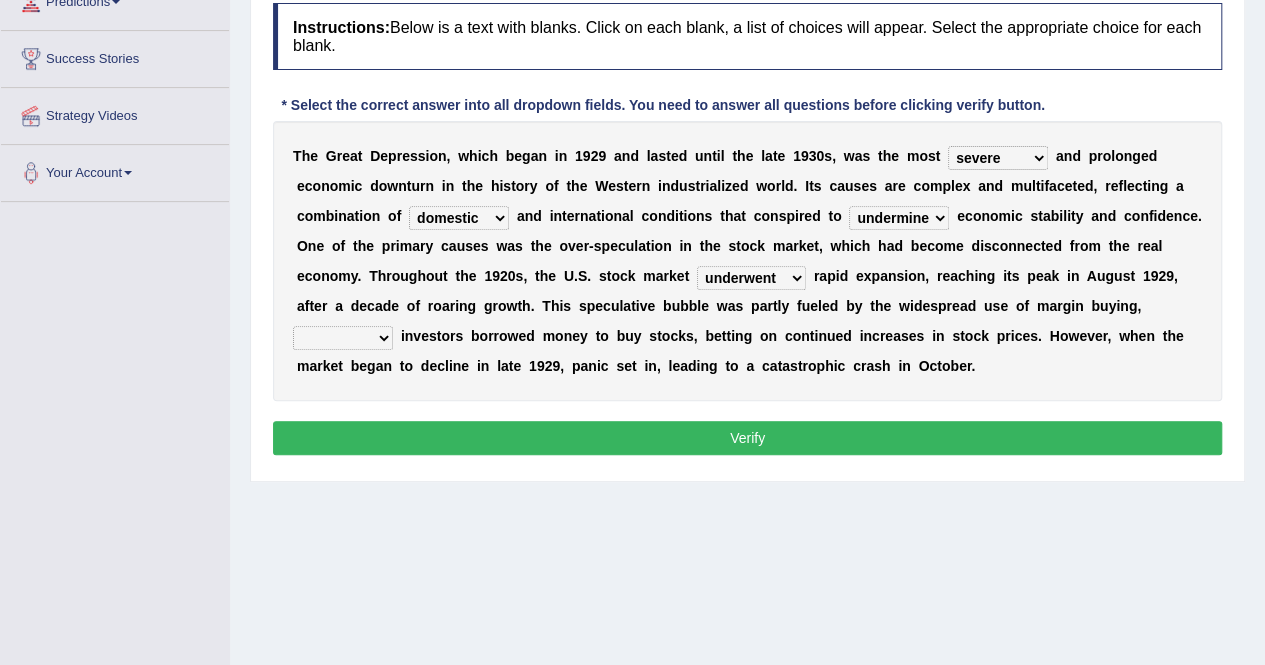 select on "where" 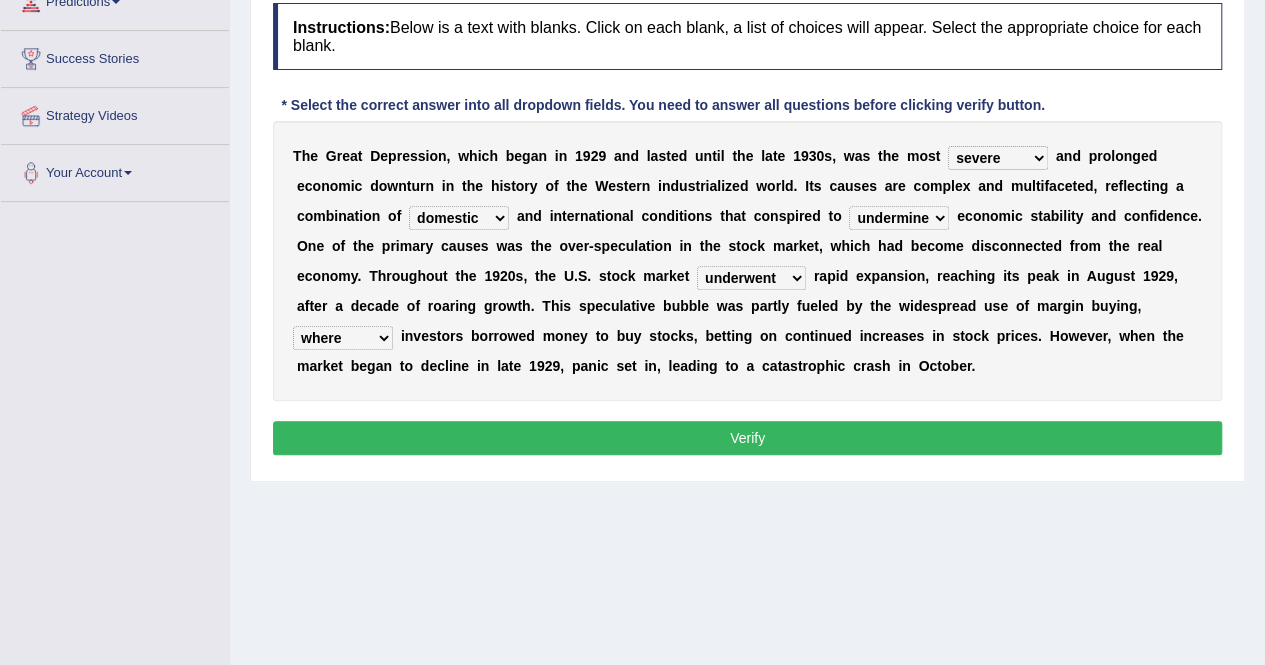 click on "which where although then" at bounding box center (343, 338) 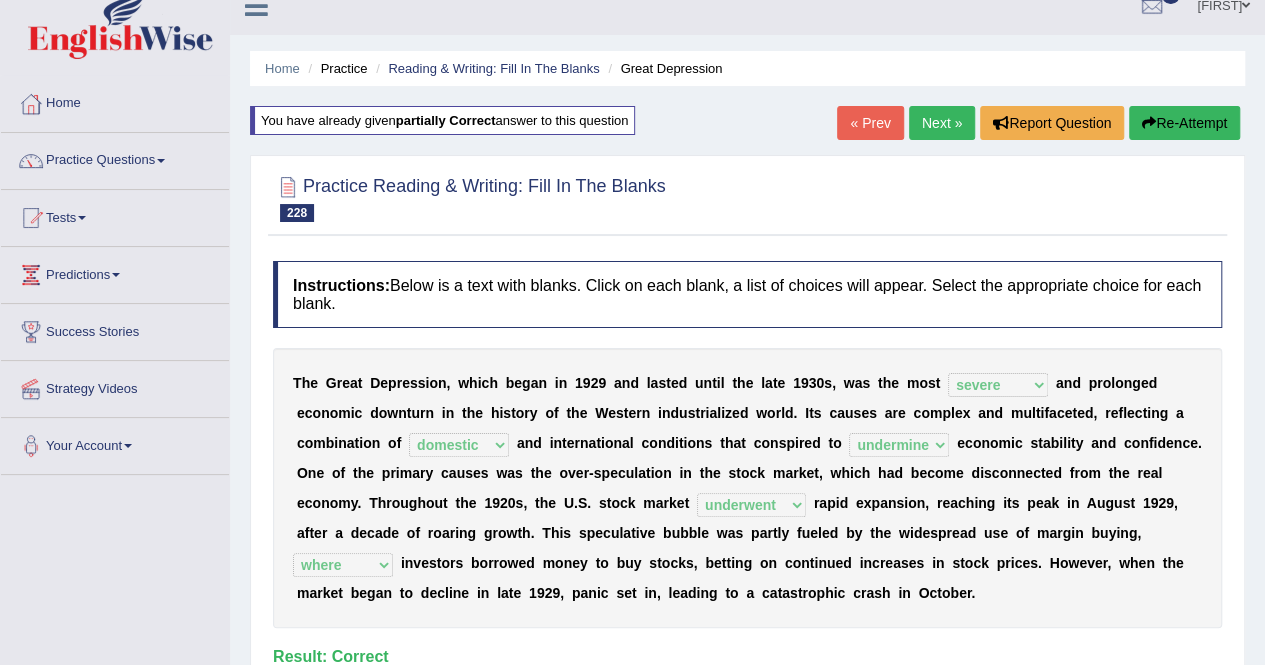 scroll, scrollTop: 0, scrollLeft: 0, axis: both 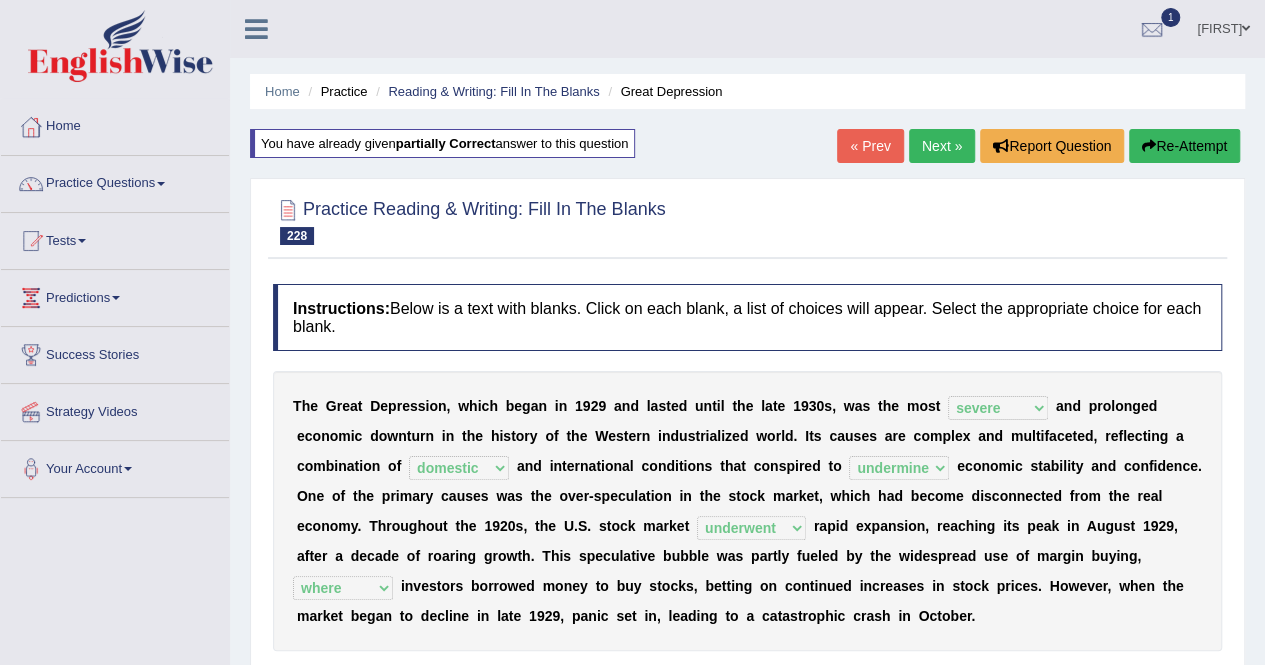 click on "Next »" at bounding box center (942, 146) 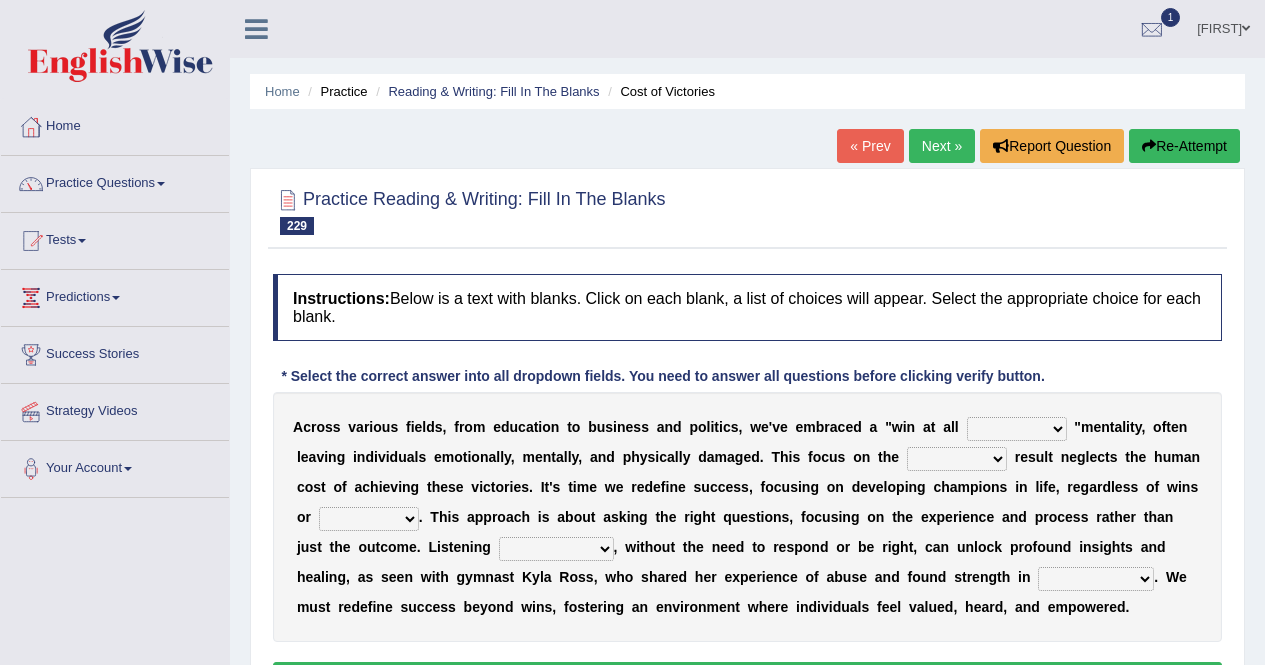 scroll, scrollTop: 267, scrollLeft: 0, axis: vertical 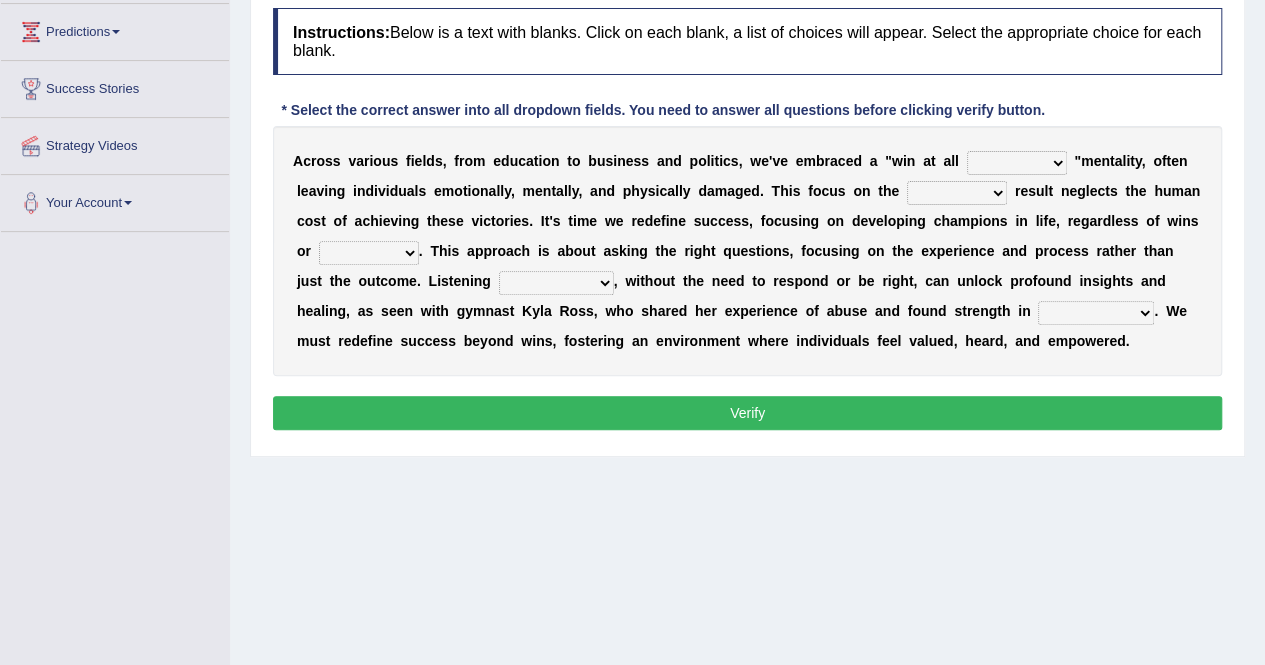 click on "marks chances costs parts" at bounding box center (1017, 163) 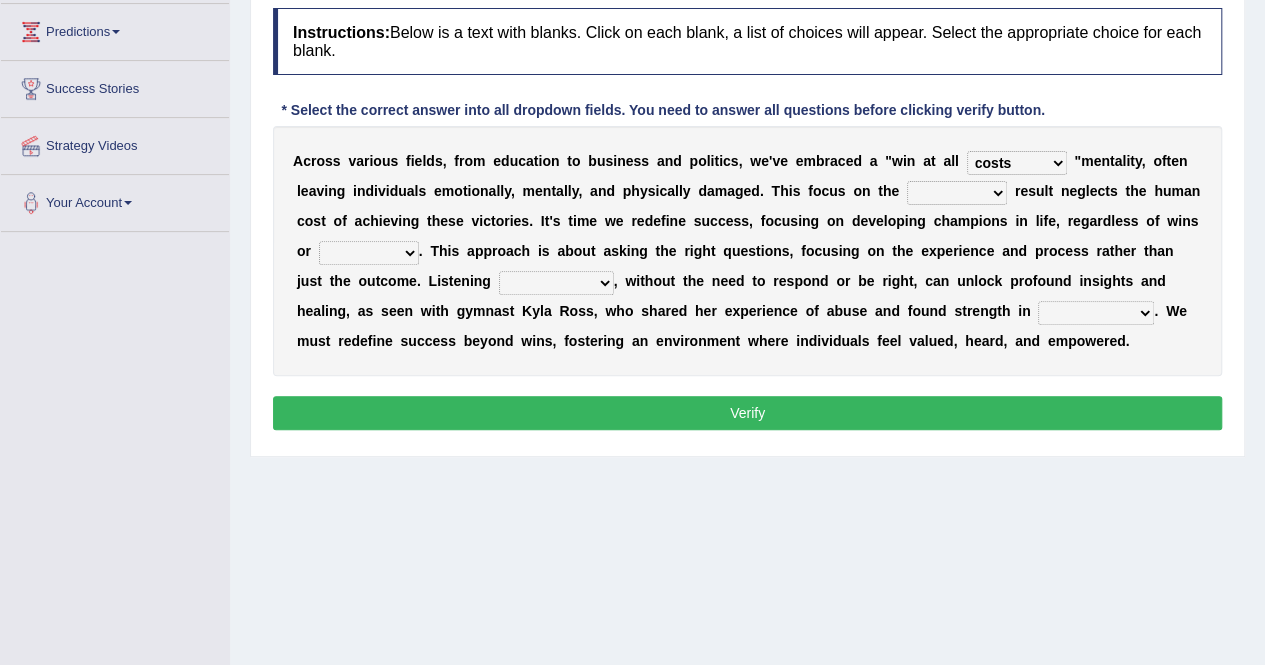 click on "marks chances costs parts" at bounding box center (1017, 163) 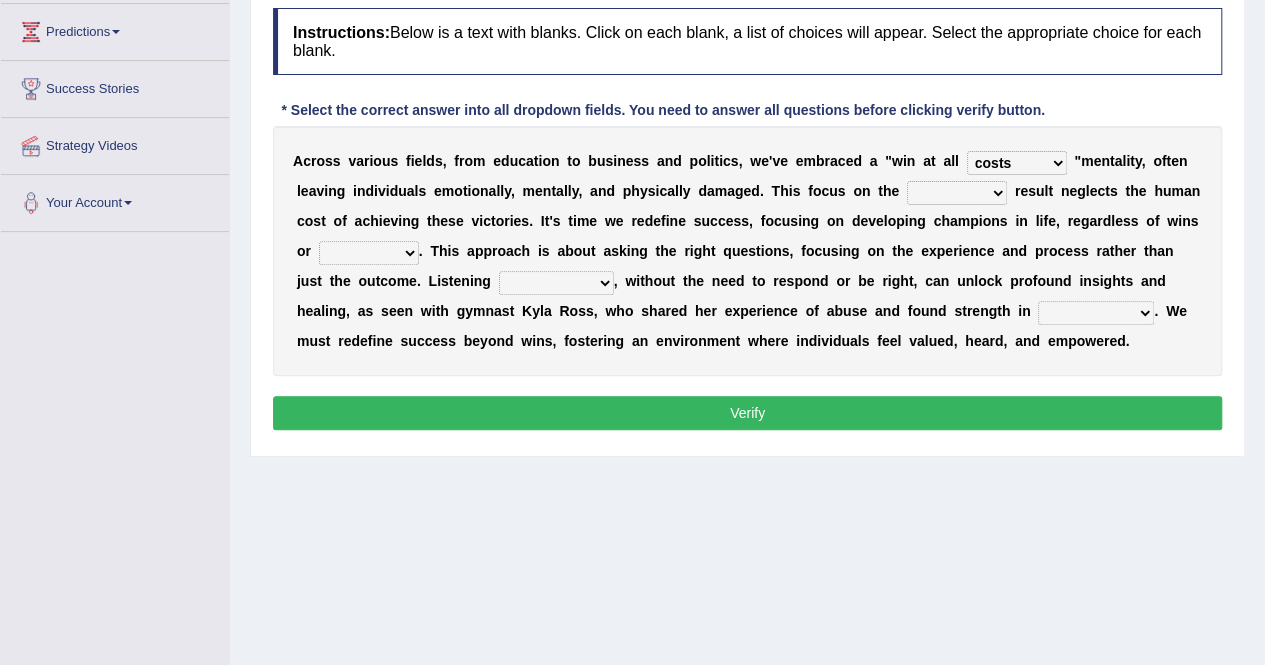 click on "[WORD] [WORD] [WORD] [WORD]" at bounding box center (957, 193) 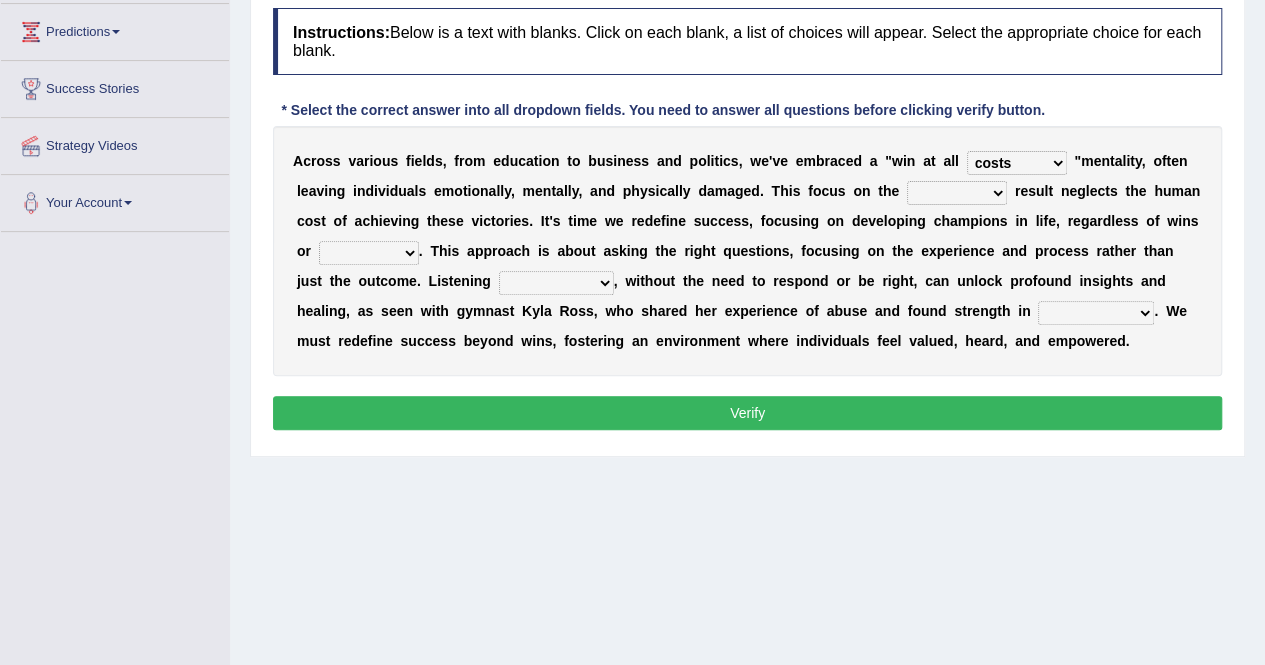 select on "late" 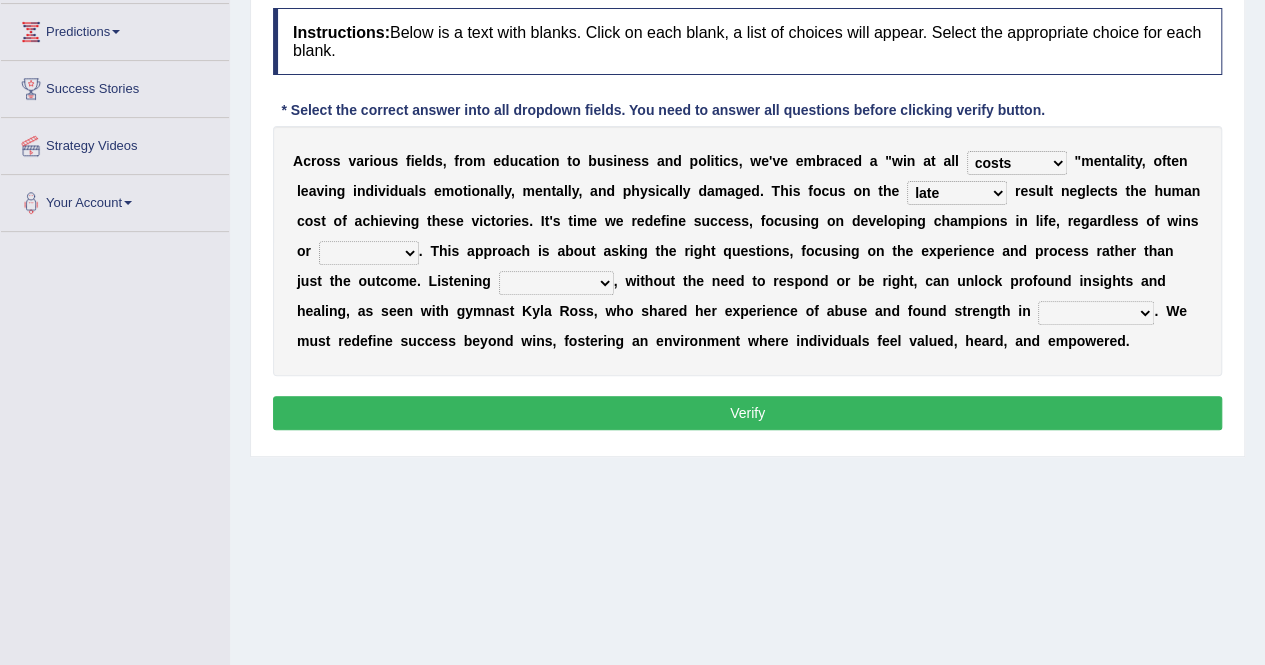 click on "[WORD] [WORD] [WORD] [WORD]" at bounding box center [957, 193] 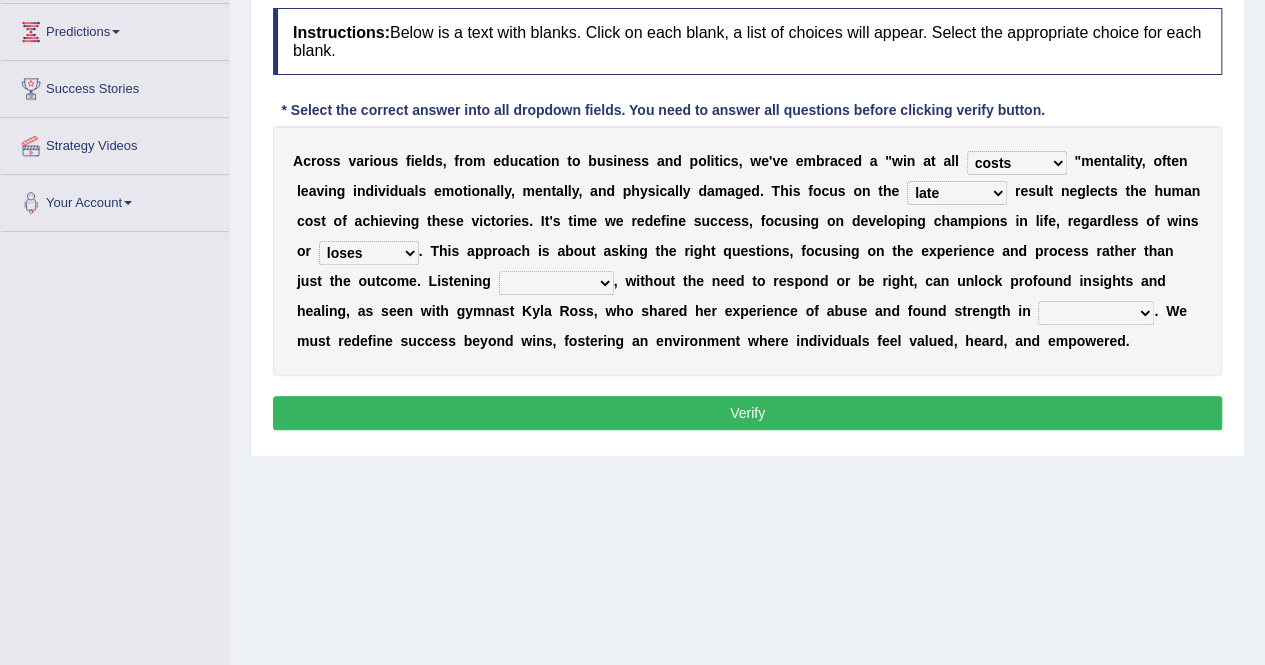 click on "feats beats losses loses" at bounding box center (369, 253) 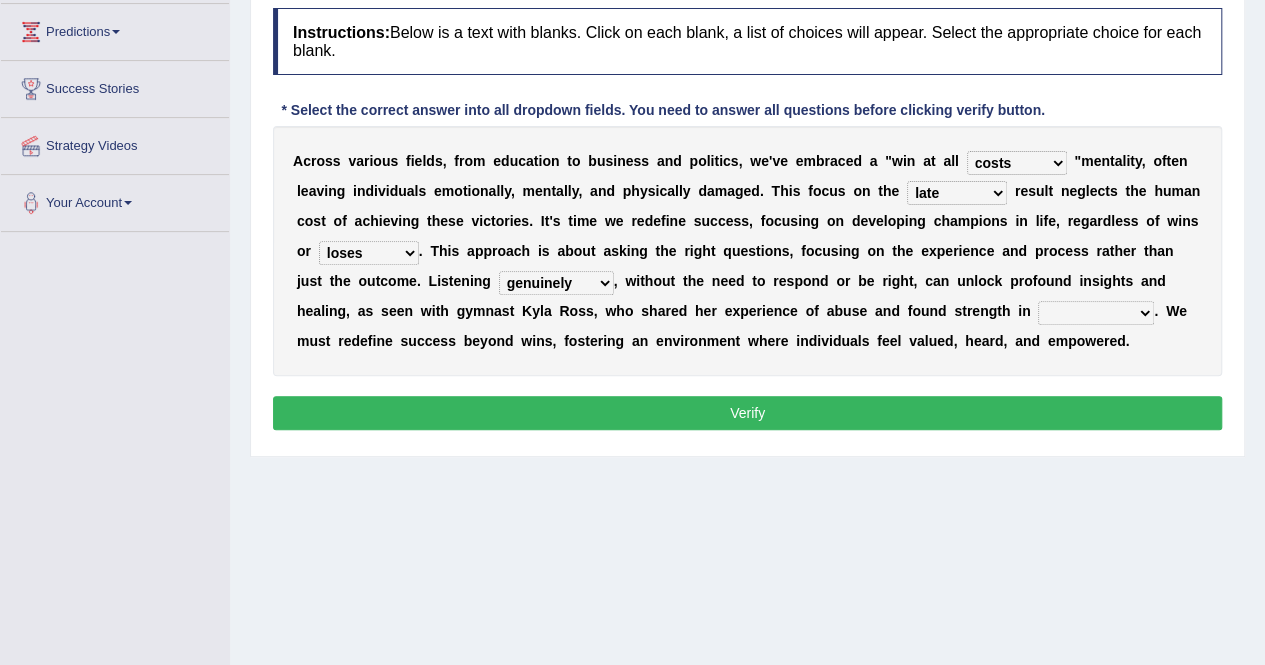click on "A c r o s s    v a r i o u s    f i e l d s ,    f r o m    e d u c a t i o n    t o    b u s i n e s s    a n d    p o l i t i c s ,    w e ' v e    e m b r a c e d    a    " w i n    a t    a l l    marks chances costs parts    " m e n t a l i t y ,    o f t e n    l e a v i n g    i n d i v i d u a l s    e m o t i o n a l l y ,    m e n t a l l y ,    a n d    p h y s i c a l l y    d a m a g e d .    T h i s    f o c u s    o n    t h e    gain fate late end    r e s u l t    n e g l e c t s    t h e    h u m a n    c o s t    o f    a c h i e v i n g    t h e s e    v i c t o r i e s .    I t ' s    t i m e    w e    r e d e f i n e    s u c c e s s ,    f o c u s i n g    o n    d e v e l o p i n g    c h a m p i o n s    i n    l i f e ,    r e g a r d l e s s    o f    w i n s    o r    feats beats losses loses .    T h i s    a p p r o a c h    i s    a b o u t    a s k i n g    t h e    r i g h t    q u e s t i o n s ,    f o c u s i n" at bounding box center (747, 251) 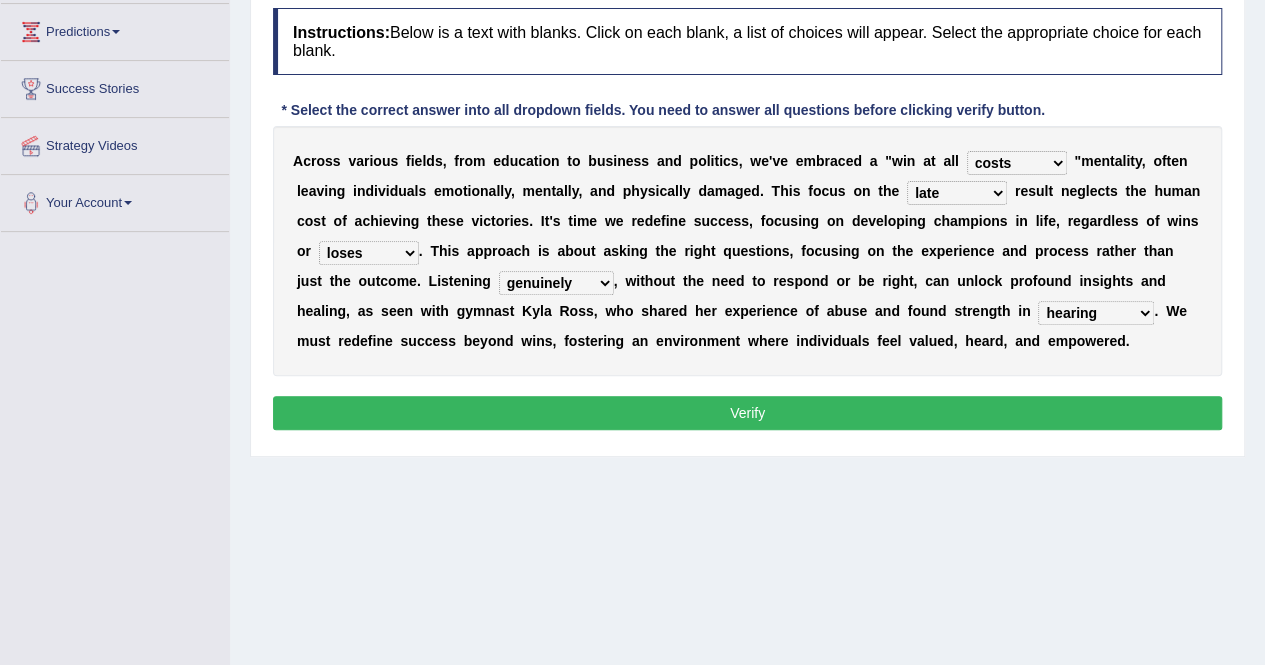 click on "hearing being heard having heard been hearing" at bounding box center (1096, 313) 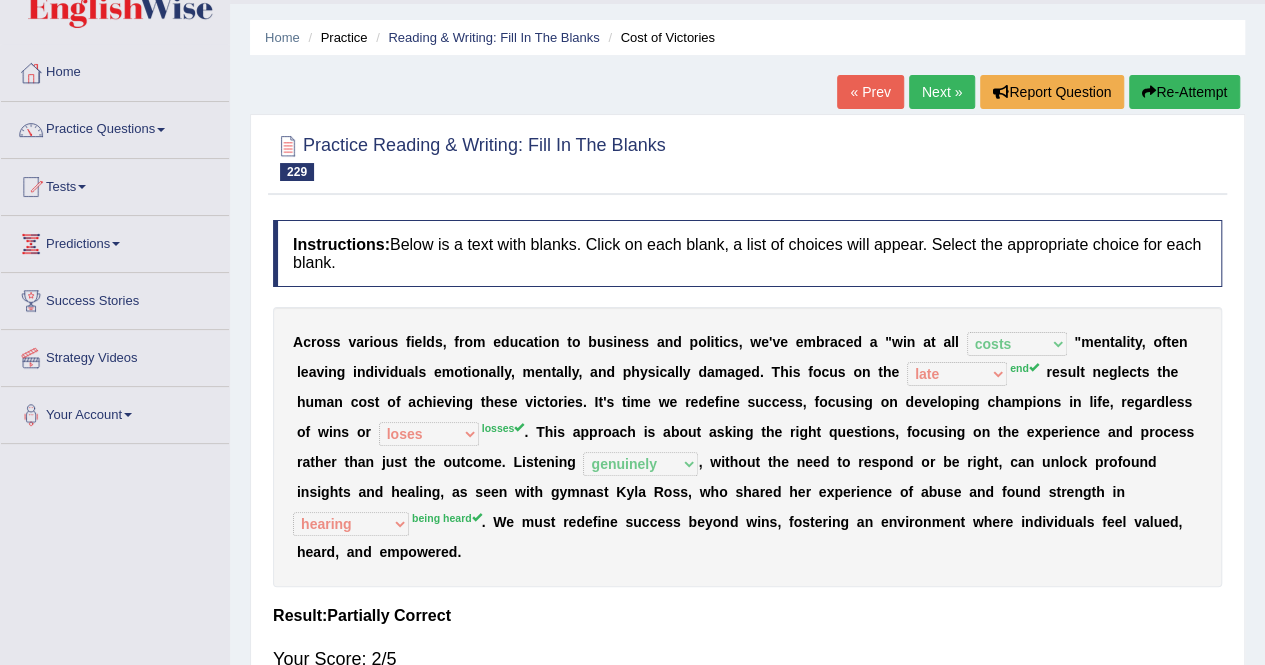 scroll, scrollTop: 44, scrollLeft: 0, axis: vertical 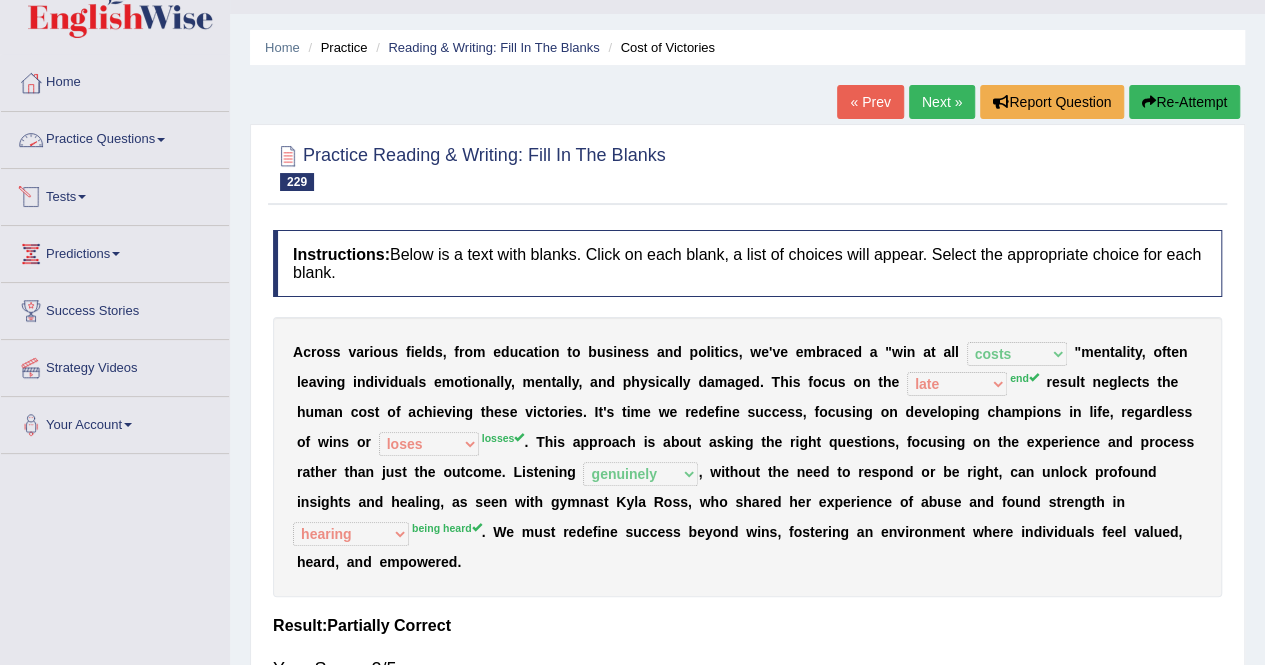 click on "Practice Questions" at bounding box center [115, 137] 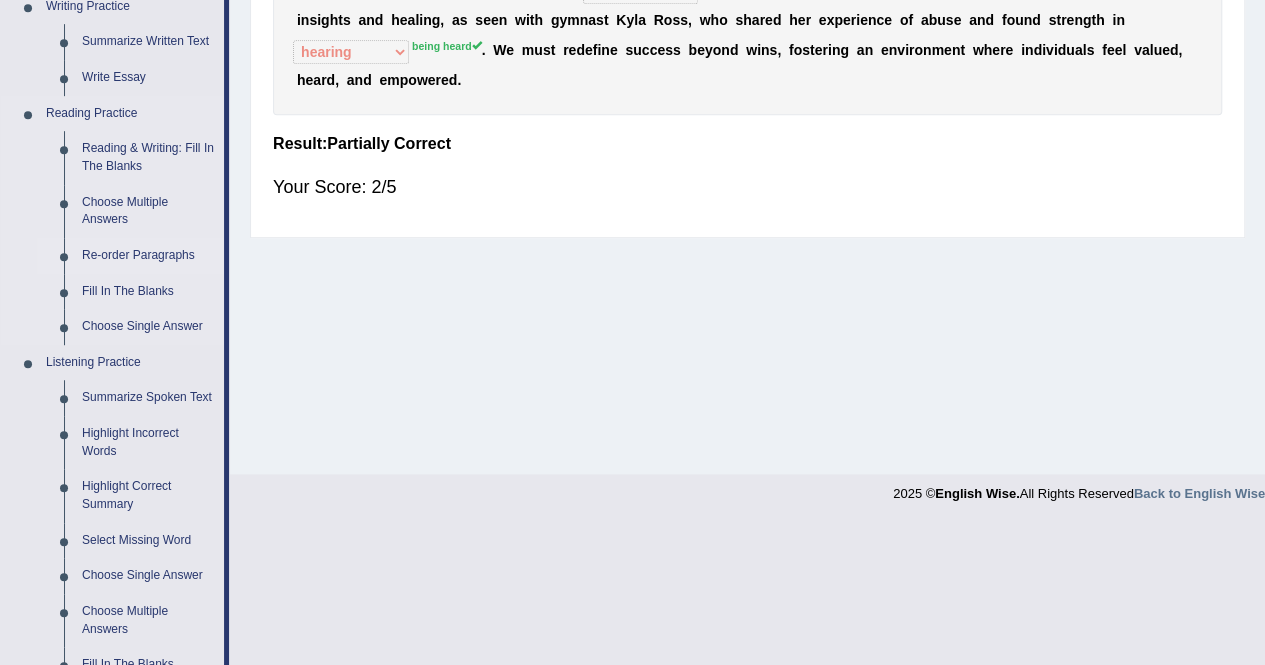 scroll, scrollTop: 554, scrollLeft: 0, axis: vertical 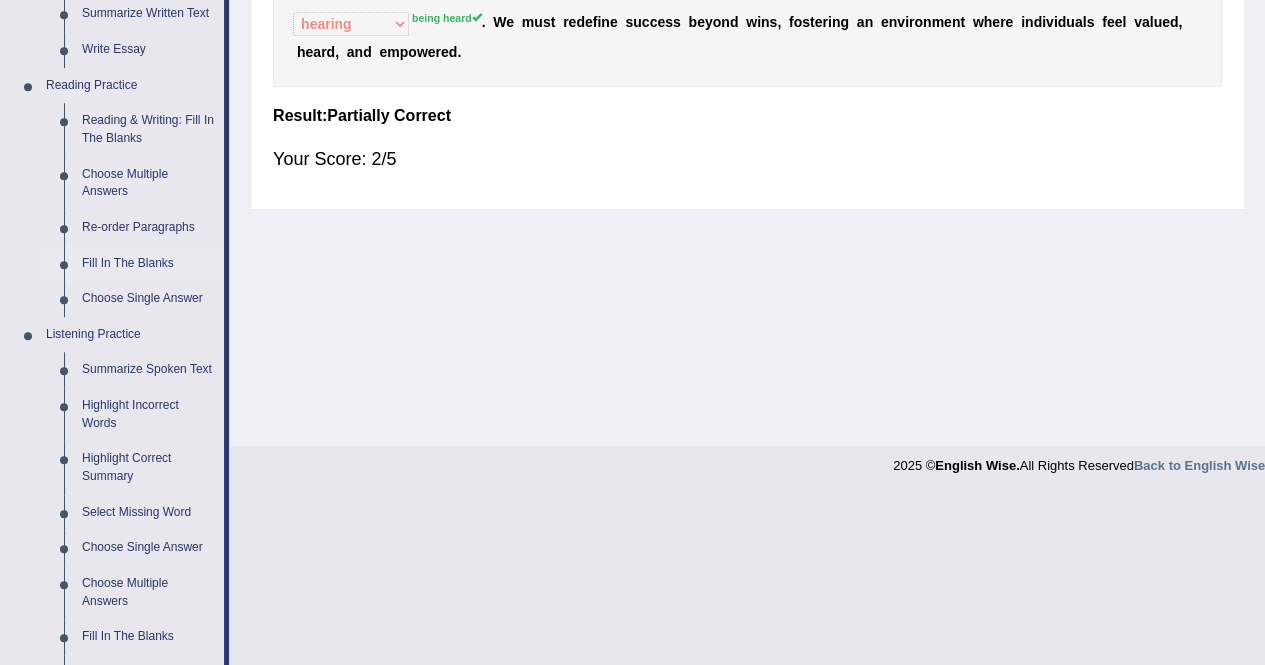 click on "Fill In The Blanks" at bounding box center [148, 264] 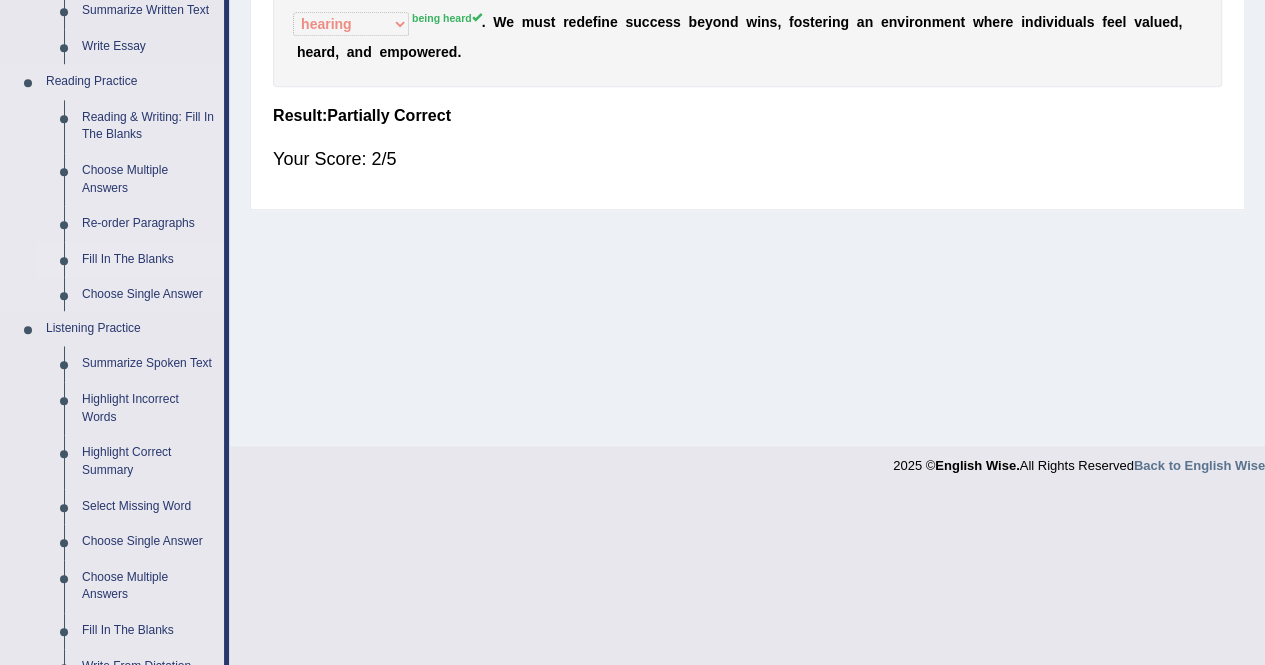scroll, scrollTop: 384, scrollLeft: 0, axis: vertical 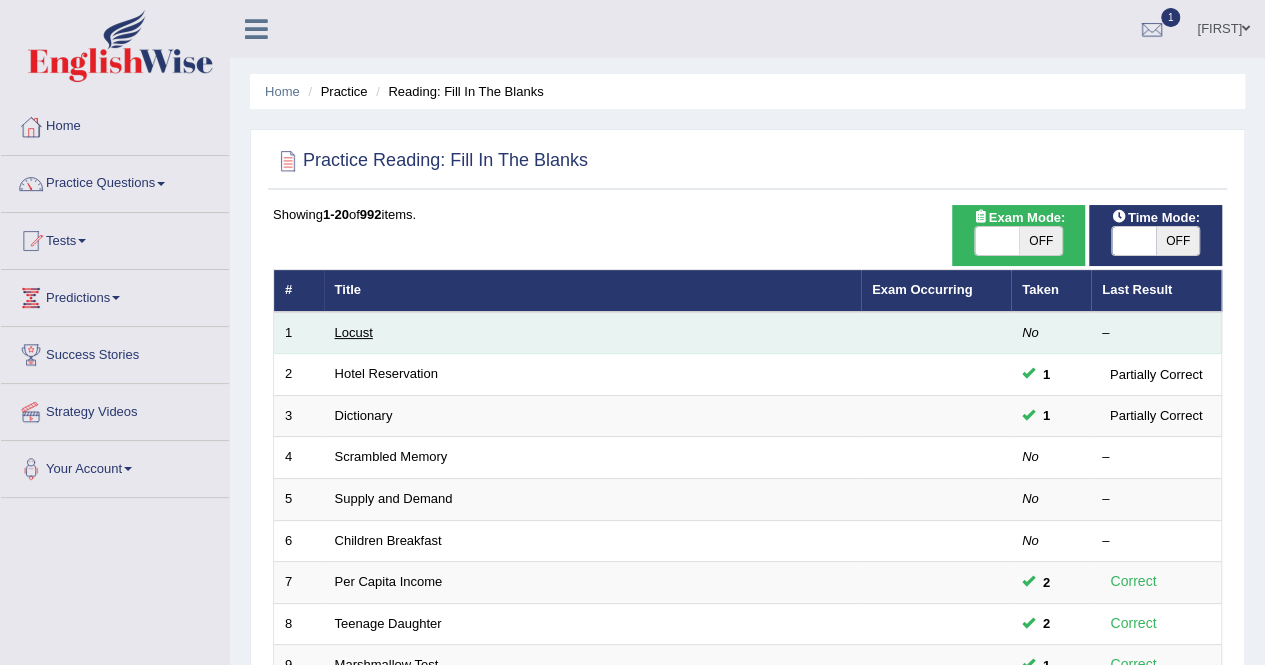 click on "Locust" at bounding box center [354, 332] 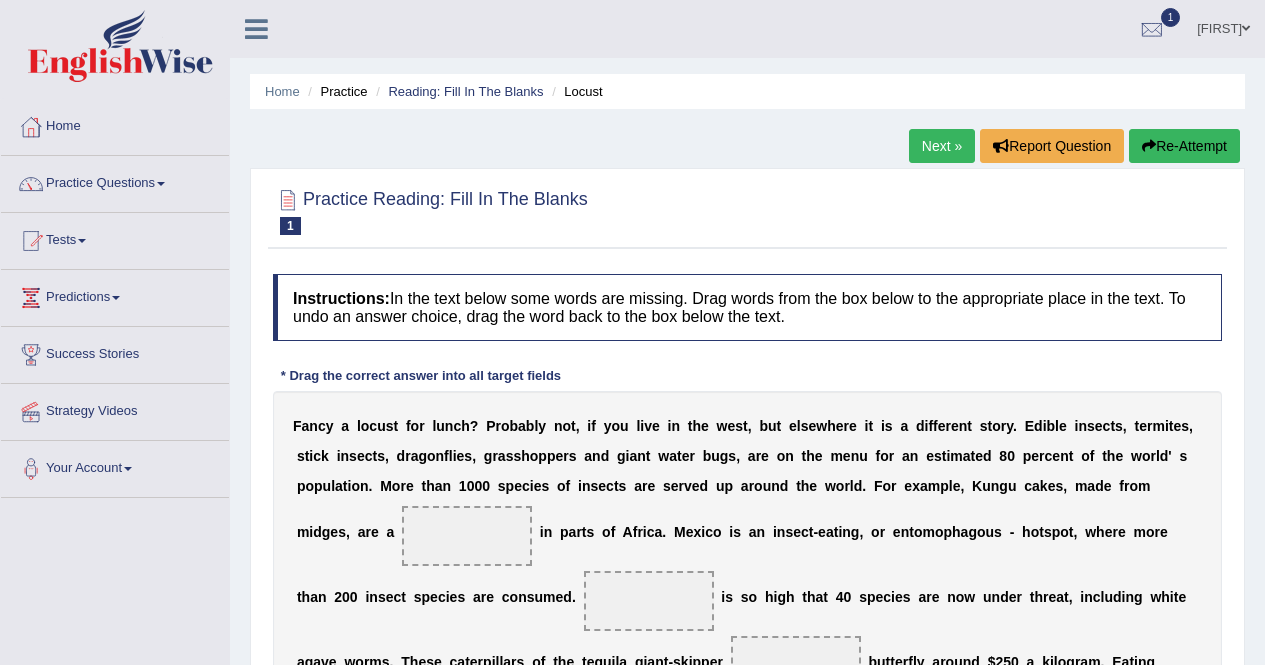 scroll, scrollTop: 196, scrollLeft: 0, axis: vertical 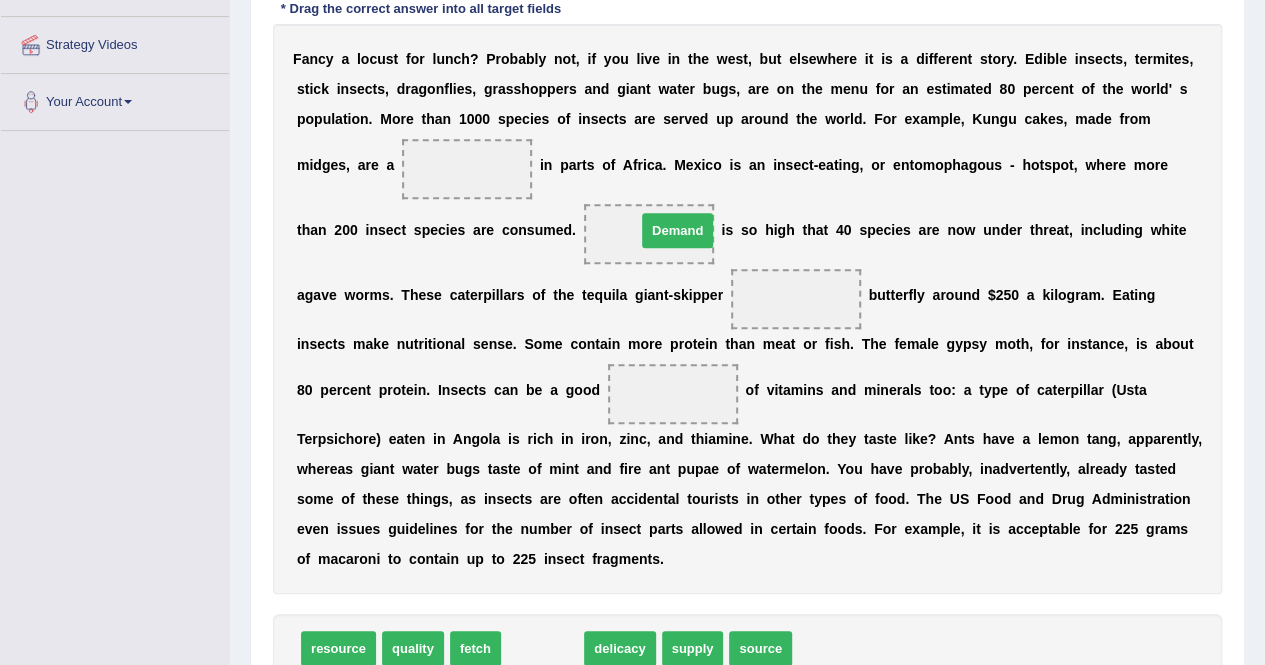 drag, startPoint x: 552, startPoint y: 643, endPoint x: 687, endPoint y: 225, distance: 439.2596 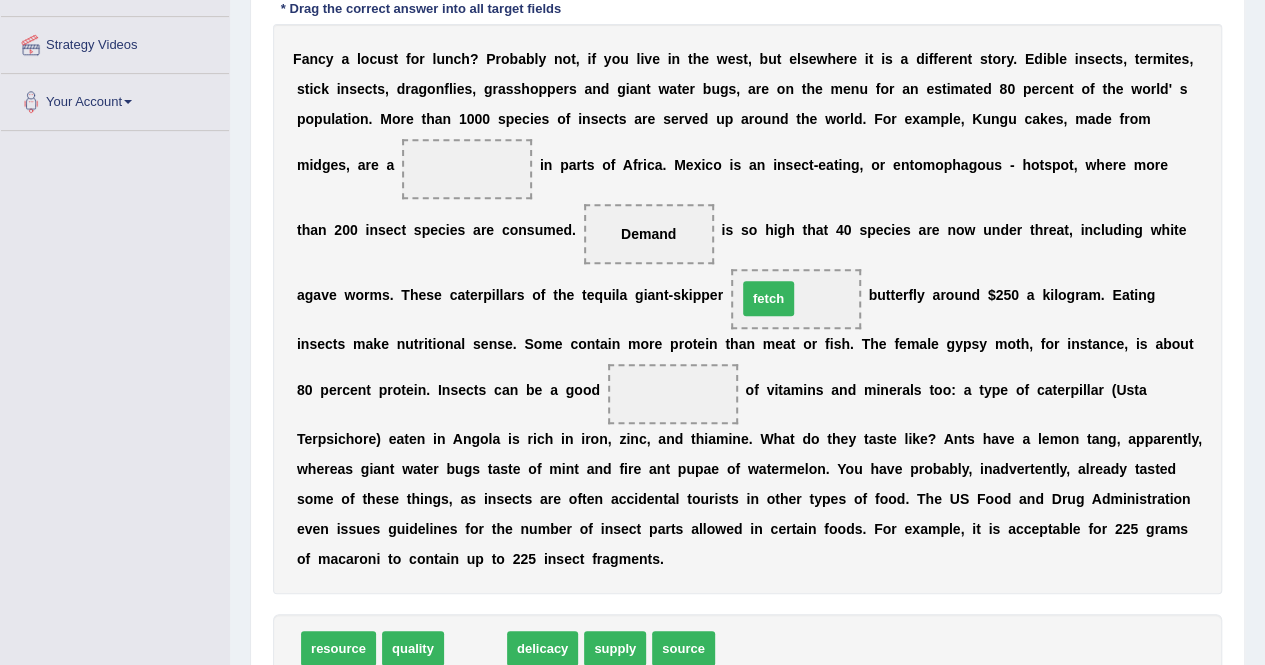 drag, startPoint x: 469, startPoint y: 637, endPoint x: 762, endPoint y: 288, distance: 455.6863 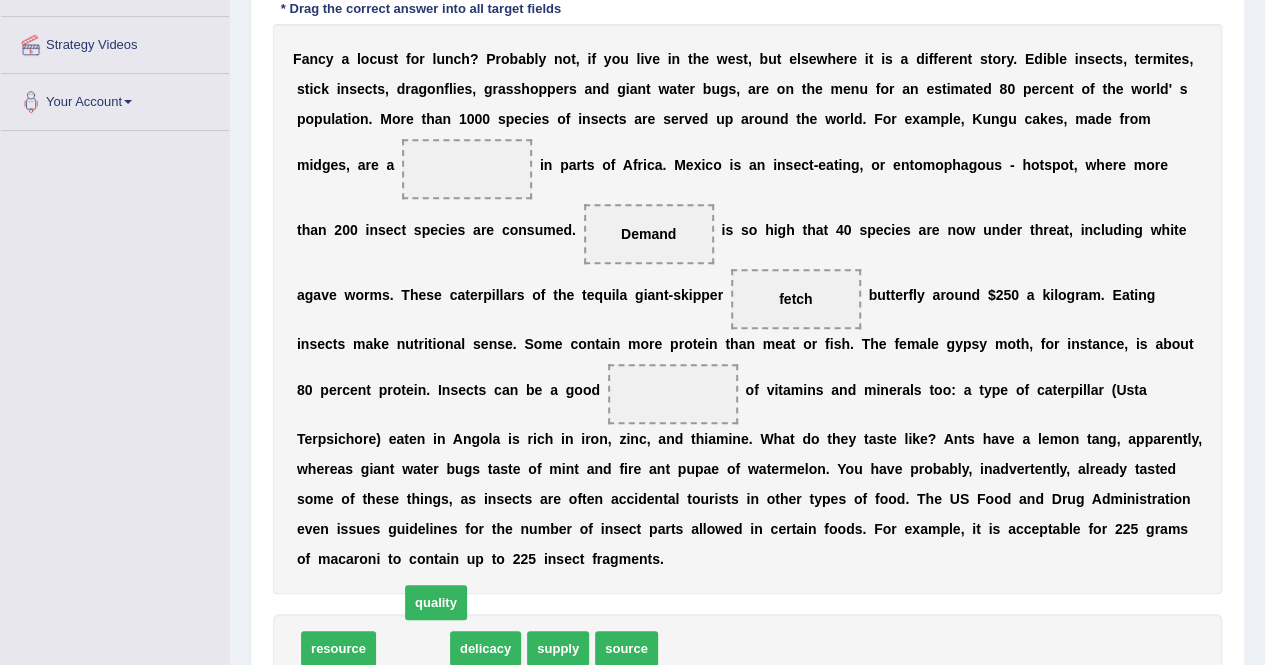 drag, startPoint x: 428, startPoint y: 642, endPoint x: 448, endPoint y: 632, distance: 22.36068 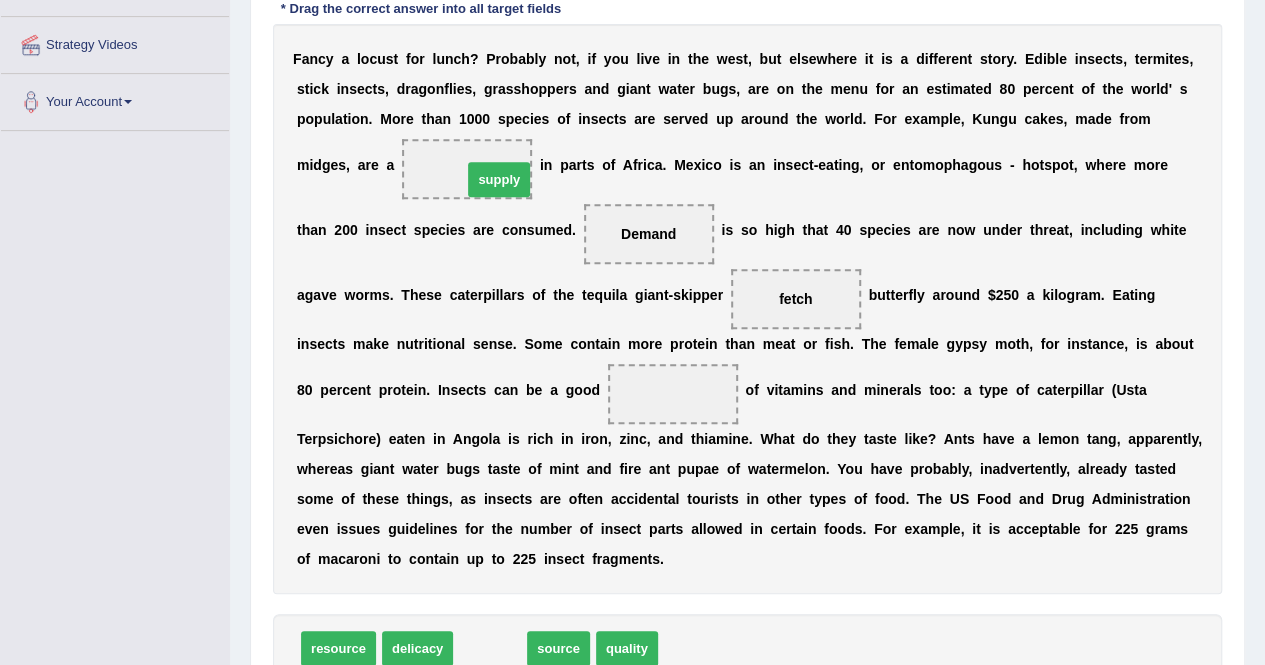 drag, startPoint x: 485, startPoint y: 655, endPoint x: 494, endPoint y: 186, distance: 469.08633 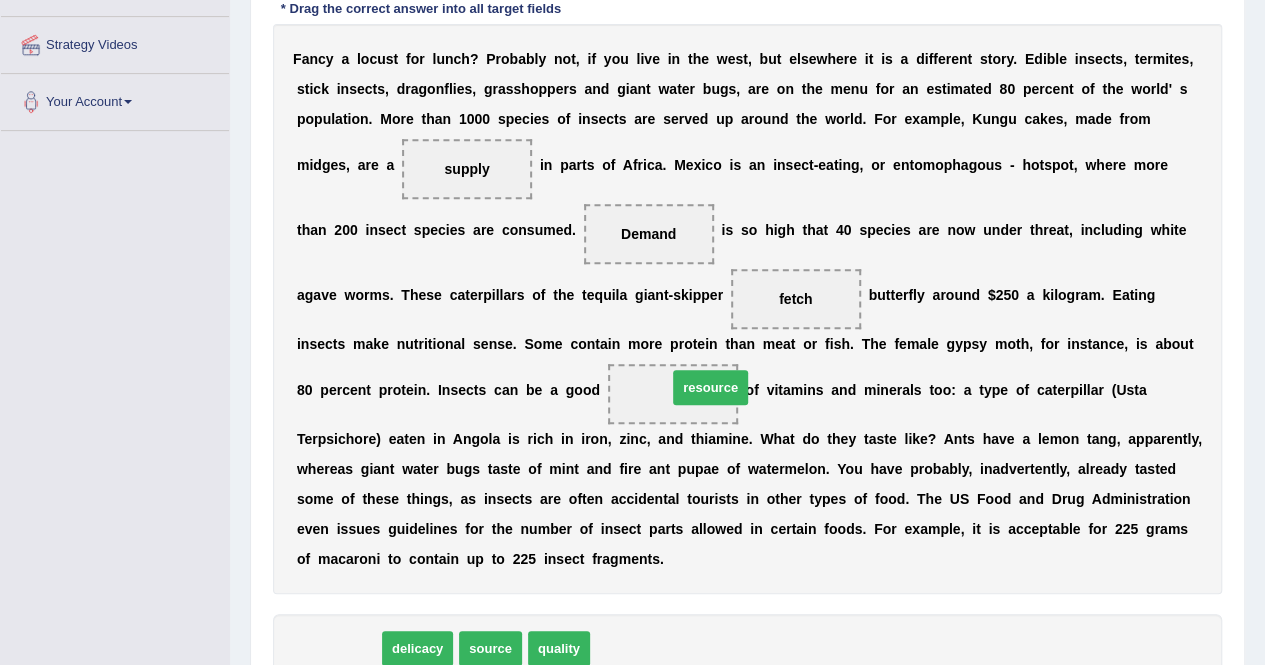 drag, startPoint x: 358, startPoint y: 640, endPoint x: 730, endPoint y: 379, distance: 454.42822 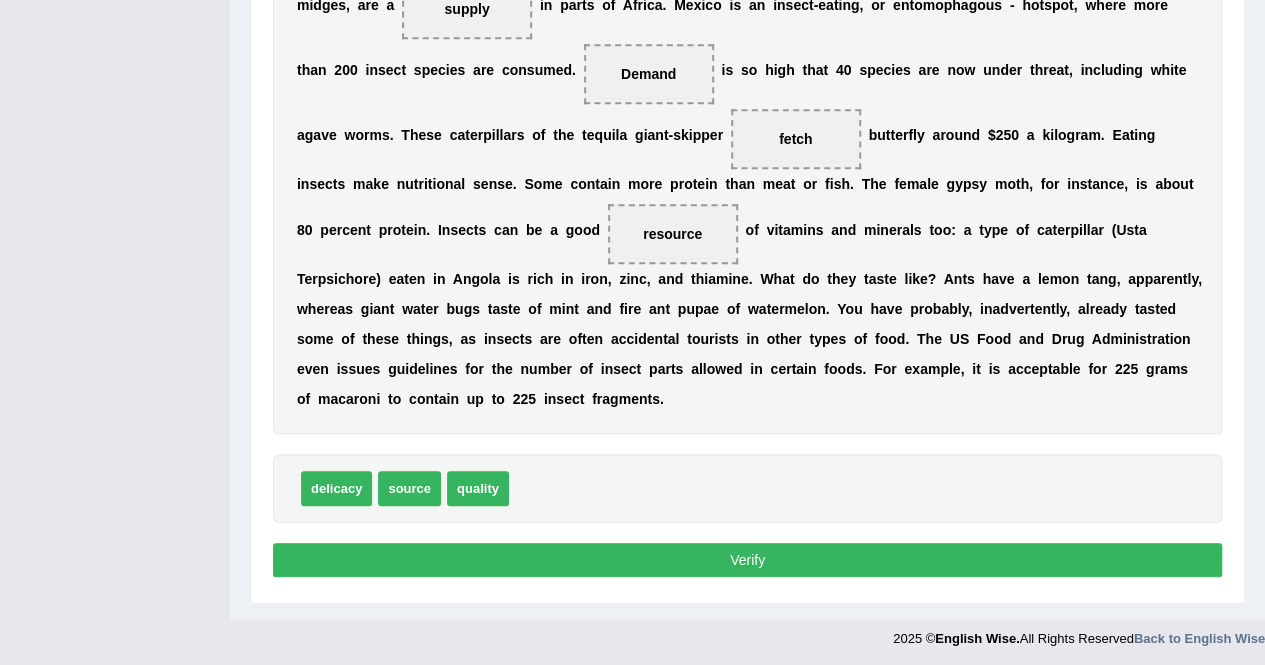 scroll, scrollTop: 525, scrollLeft: 0, axis: vertical 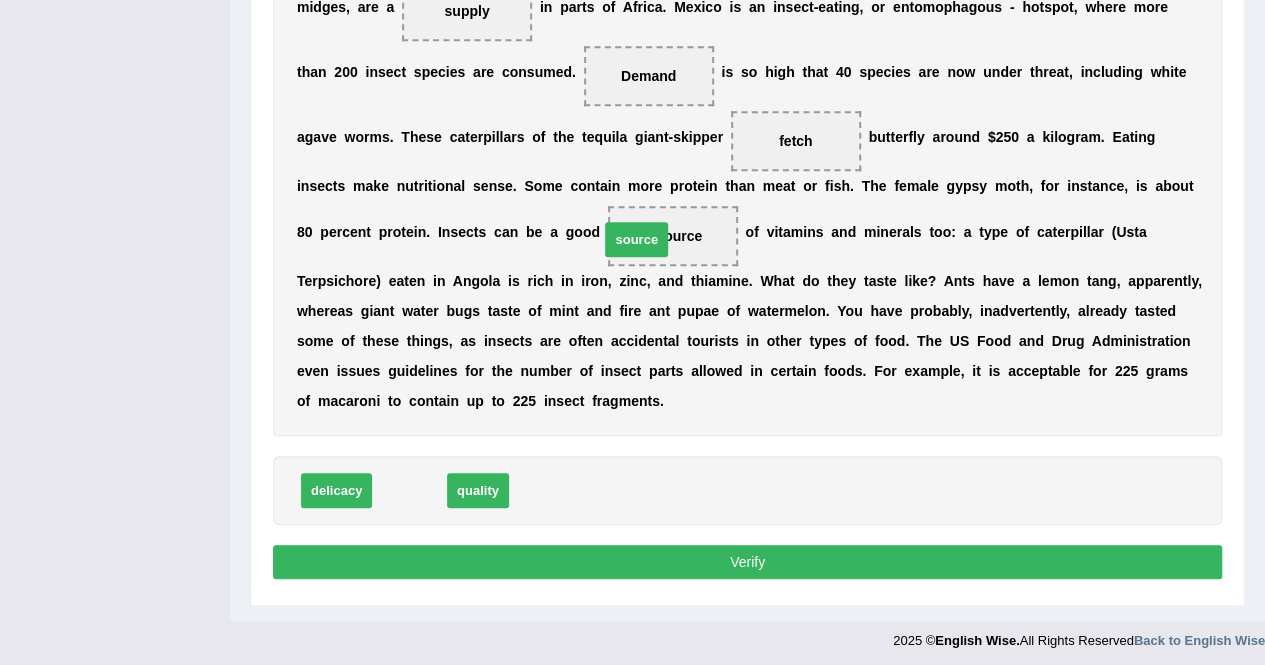 drag, startPoint x: 416, startPoint y: 491, endPoint x: 657, endPoint y: 240, distance: 347.96838 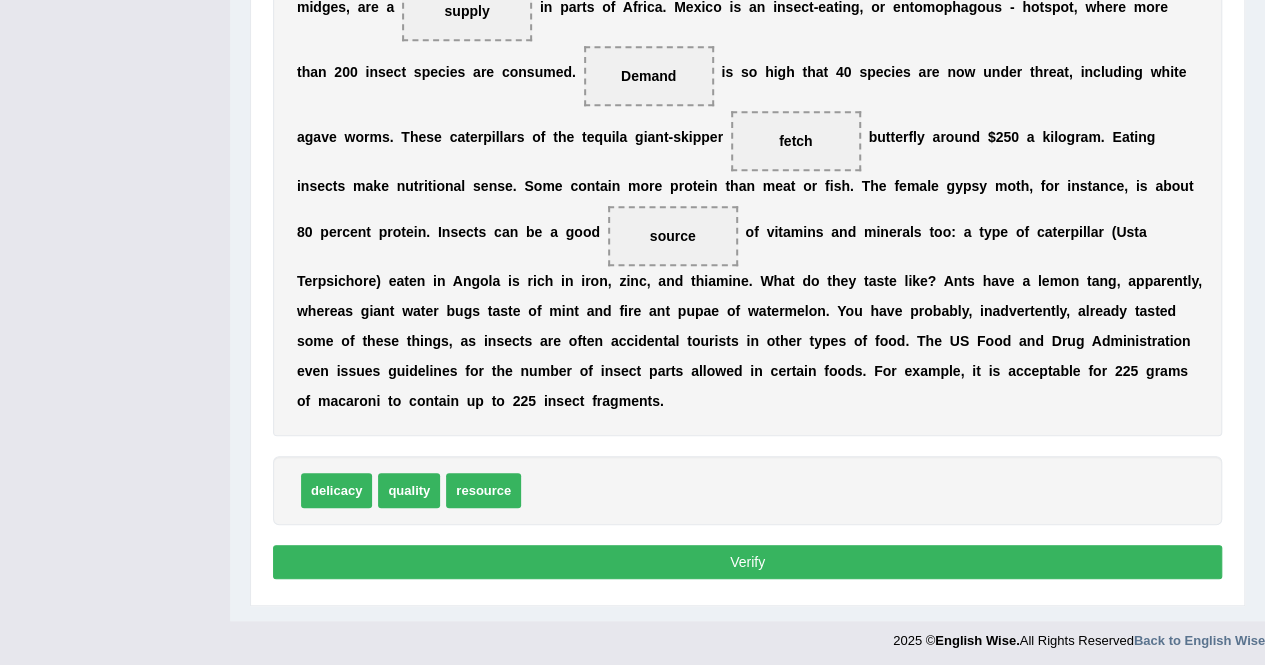 click on "Verify" at bounding box center [747, 562] 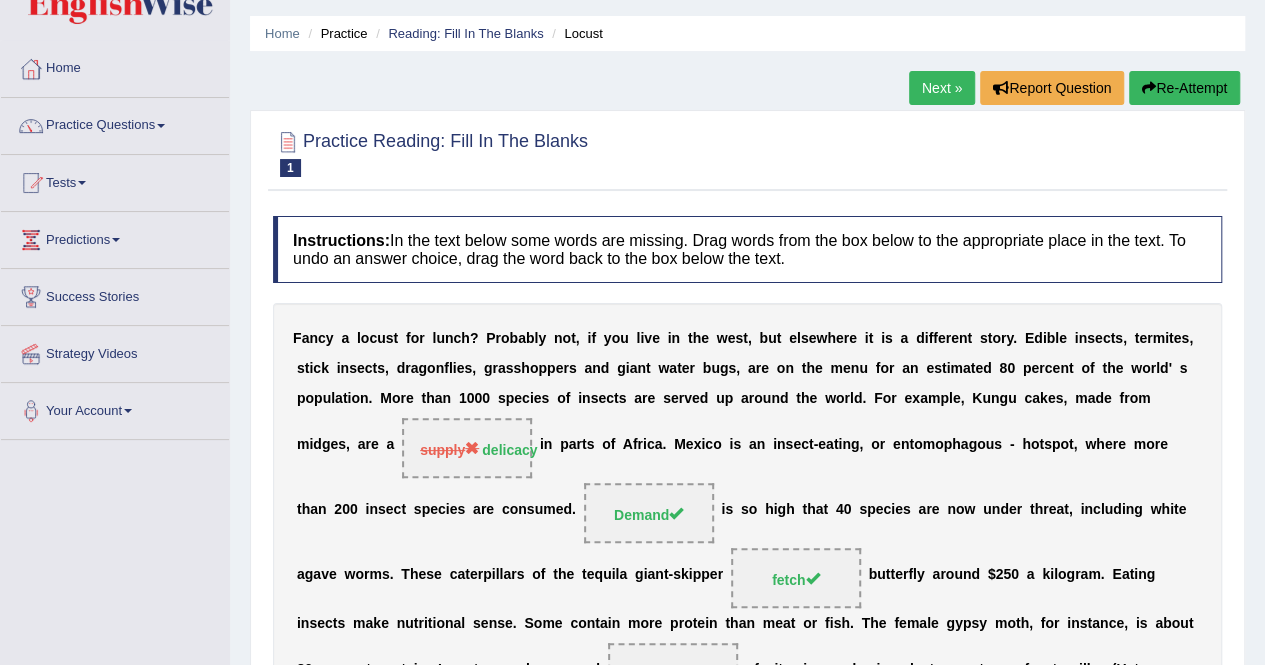scroll, scrollTop: 45, scrollLeft: 0, axis: vertical 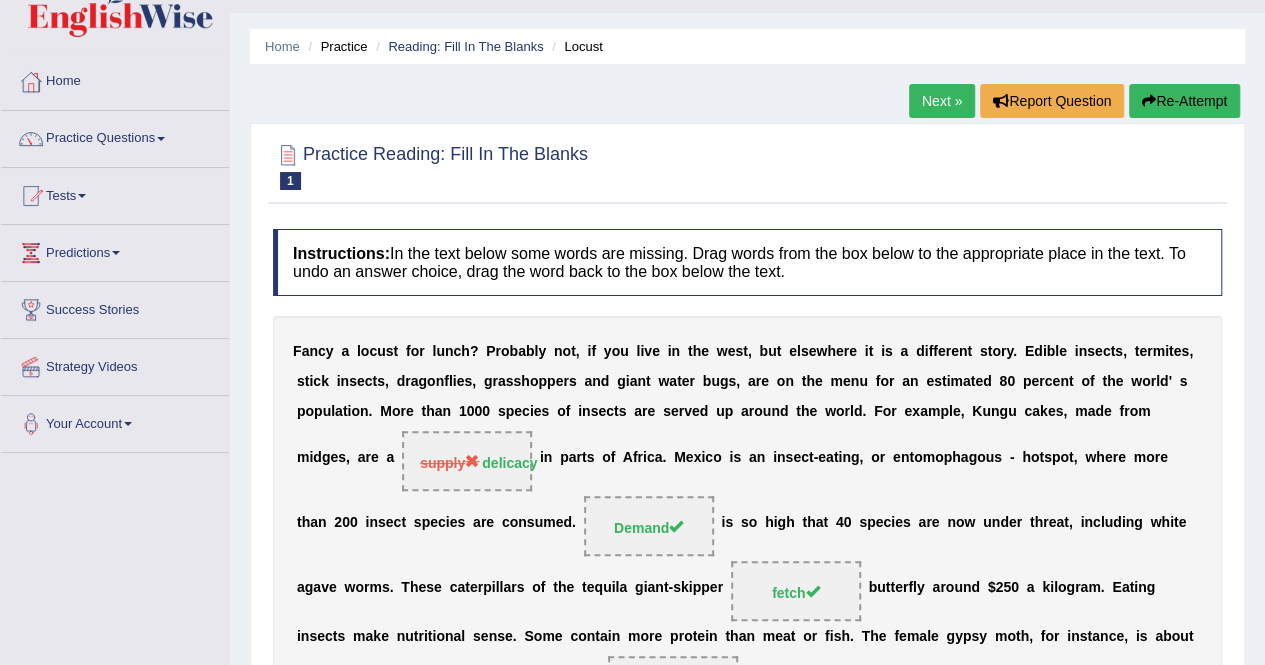 click on "Re-Attempt" at bounding box center (1184, 101) 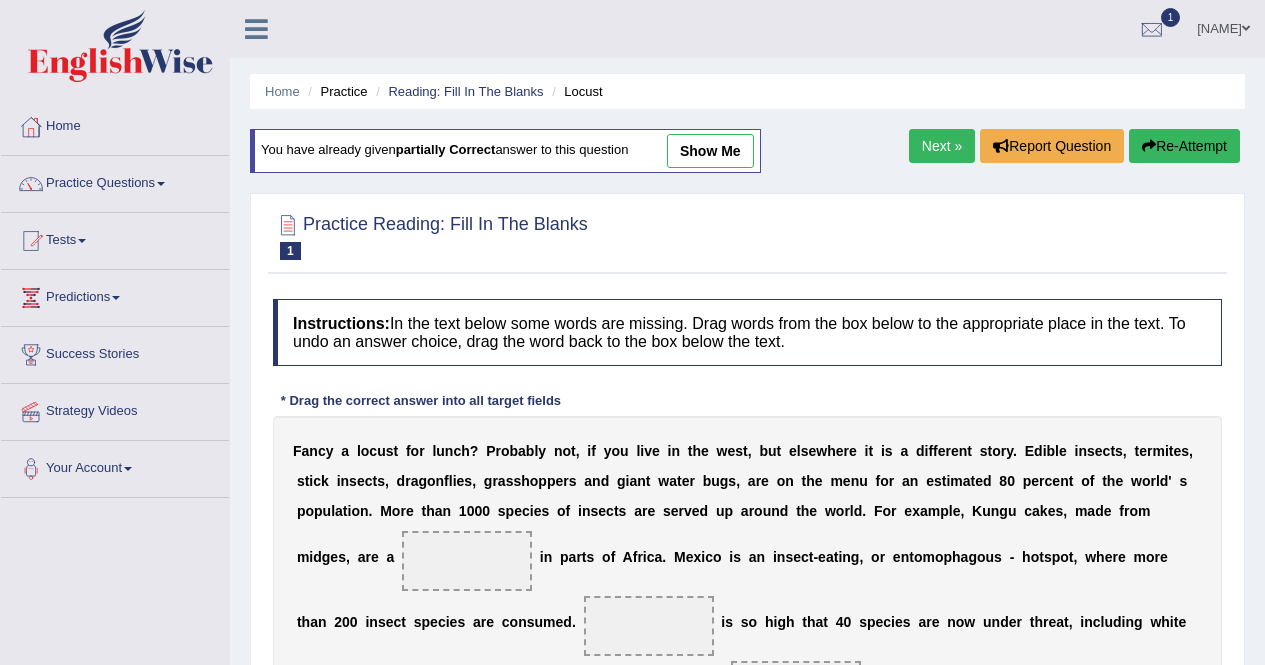 scroll, scrollTop: 160, scrollLeft: 0, axis: vertical 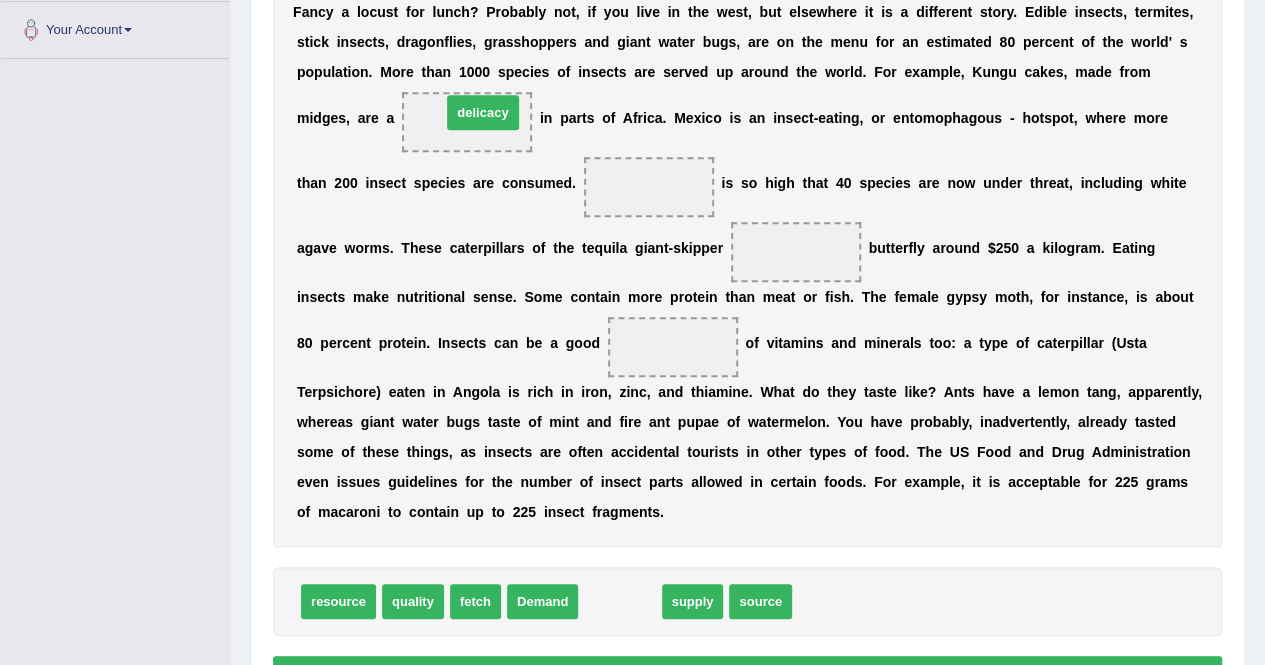 drag, startPoint x: 614, startPoint y: 605, endPoint x: 477, endPoint y: 116, distance: 507.8287 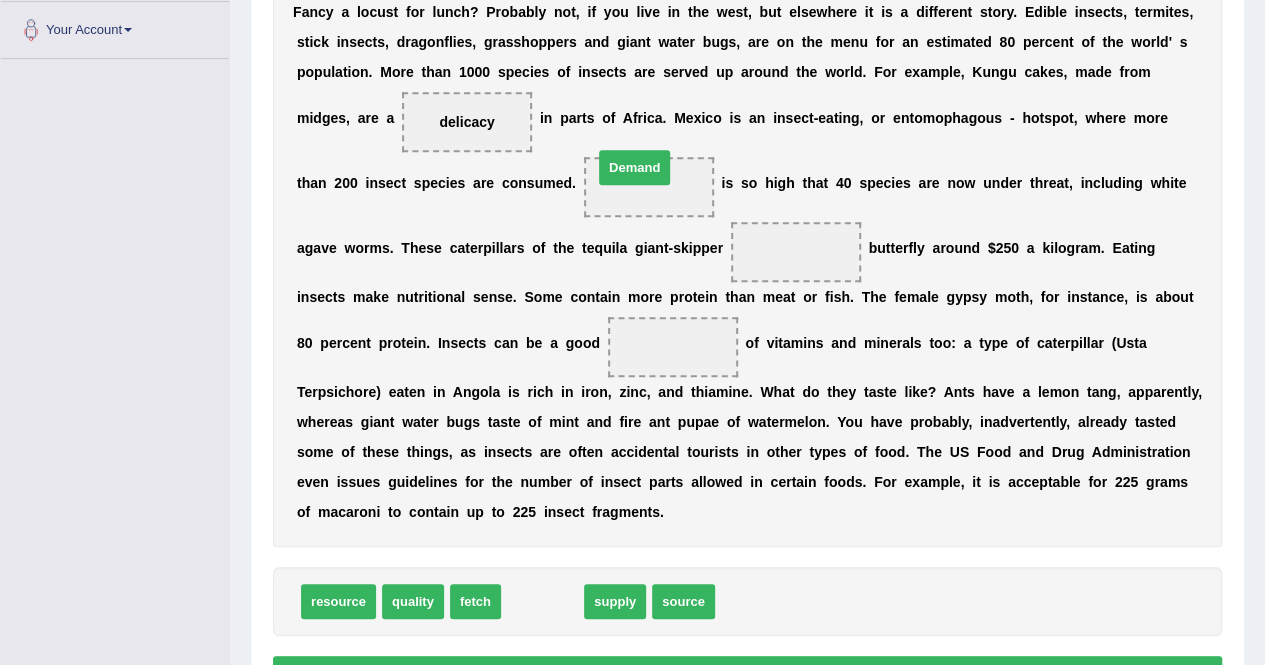 drag, startPoint x: 546, startPoint y: 613, endPoint x: 637, endPoint y: 184, distance: 438.54532 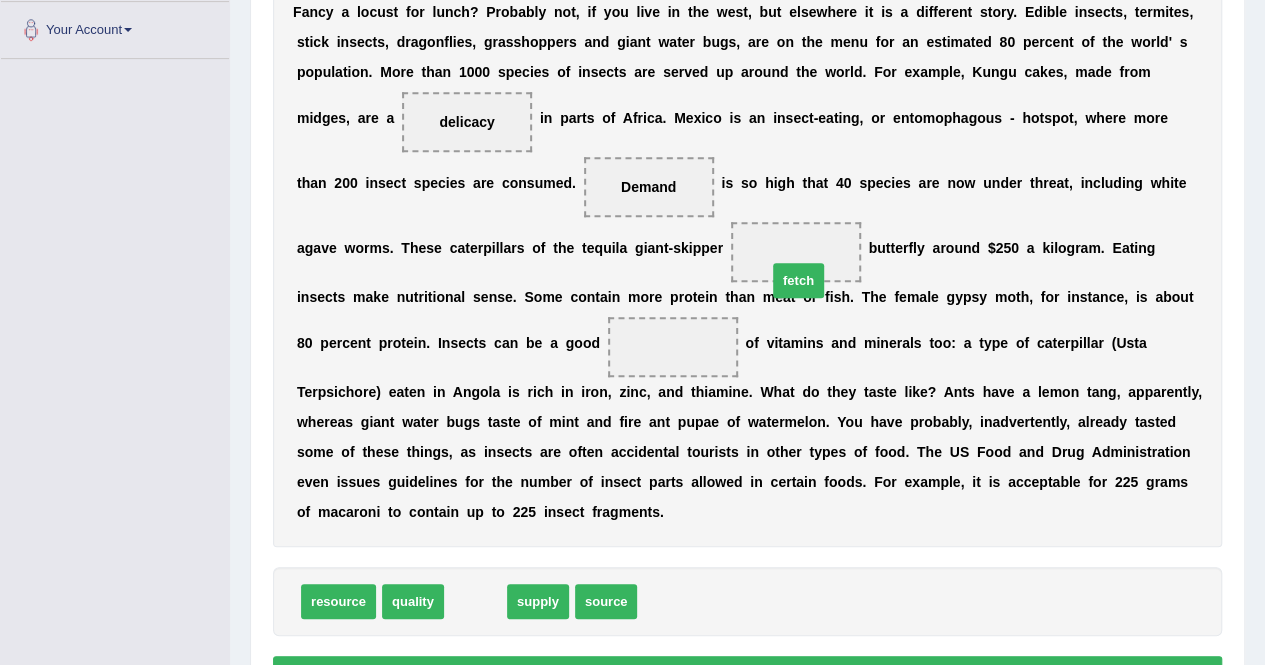 drag, startPoint x: 470, startPoint y: 606, endPoint x: 793, endPoint y: 285, distance: 455.37897 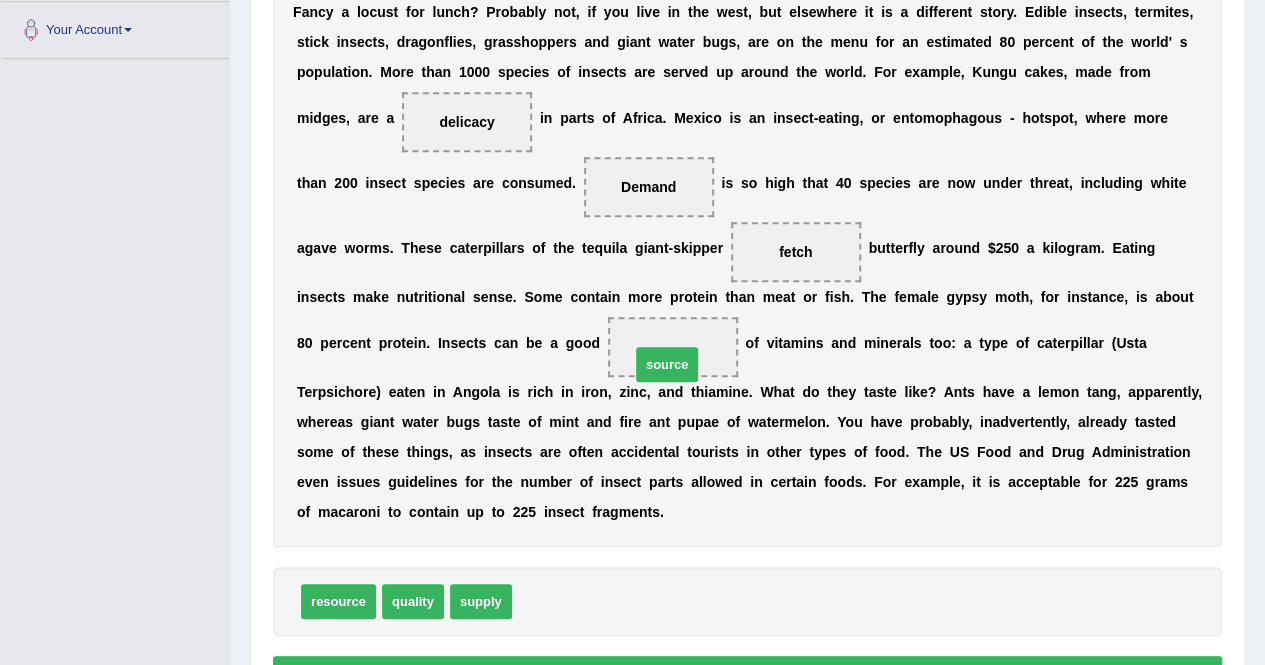 drag, startPoint x: 547, startPoint y: 605, endPoint x: 665, endPoint y: 367, distance: 265.6464 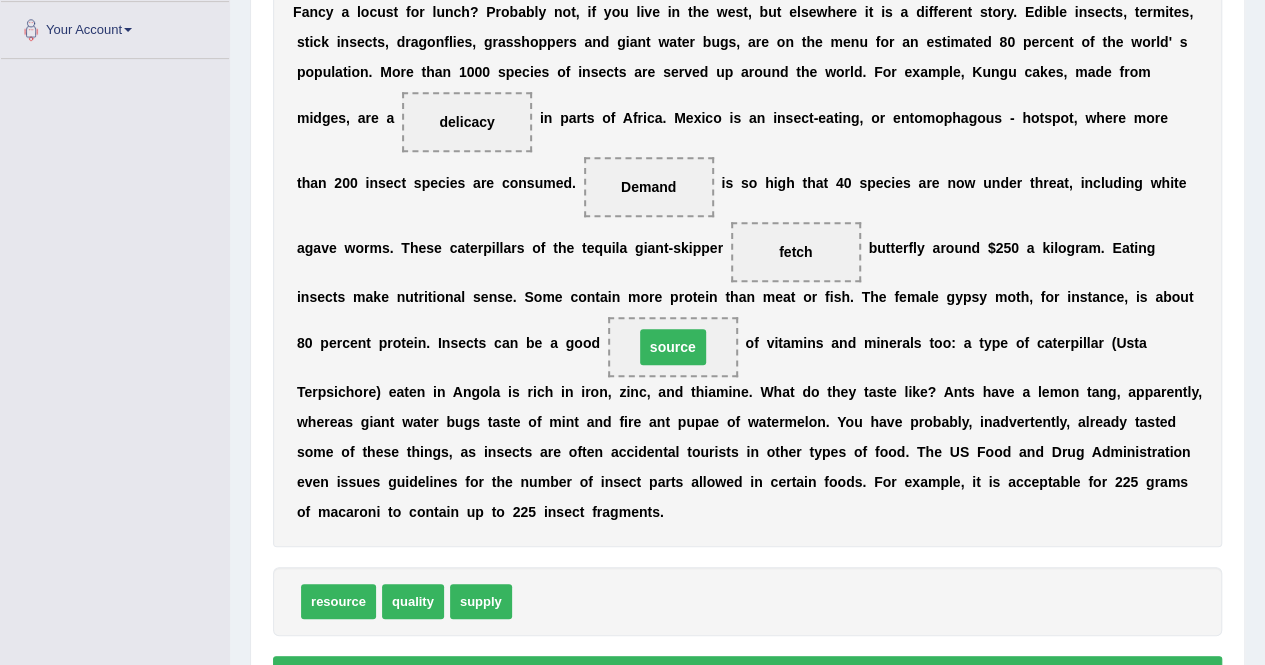 scroll, scrollTop: 551, scrollLeft: 0, axis: vertical 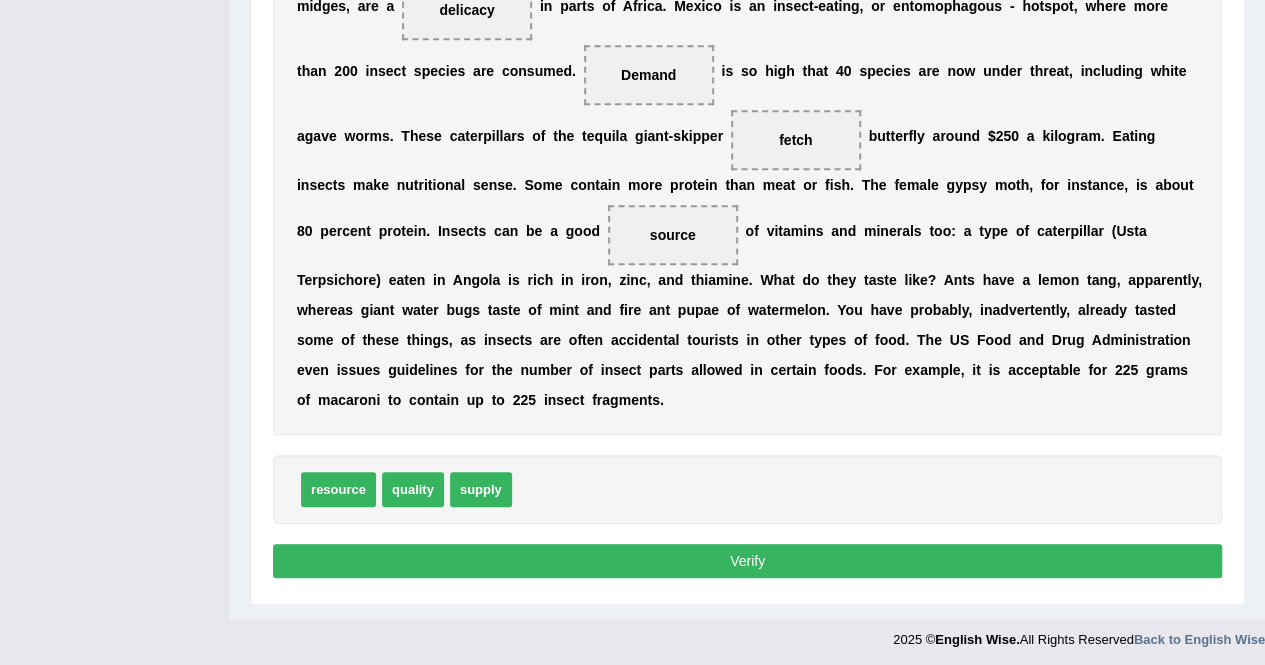 click on "Verify" at bounding box center [747, 561] 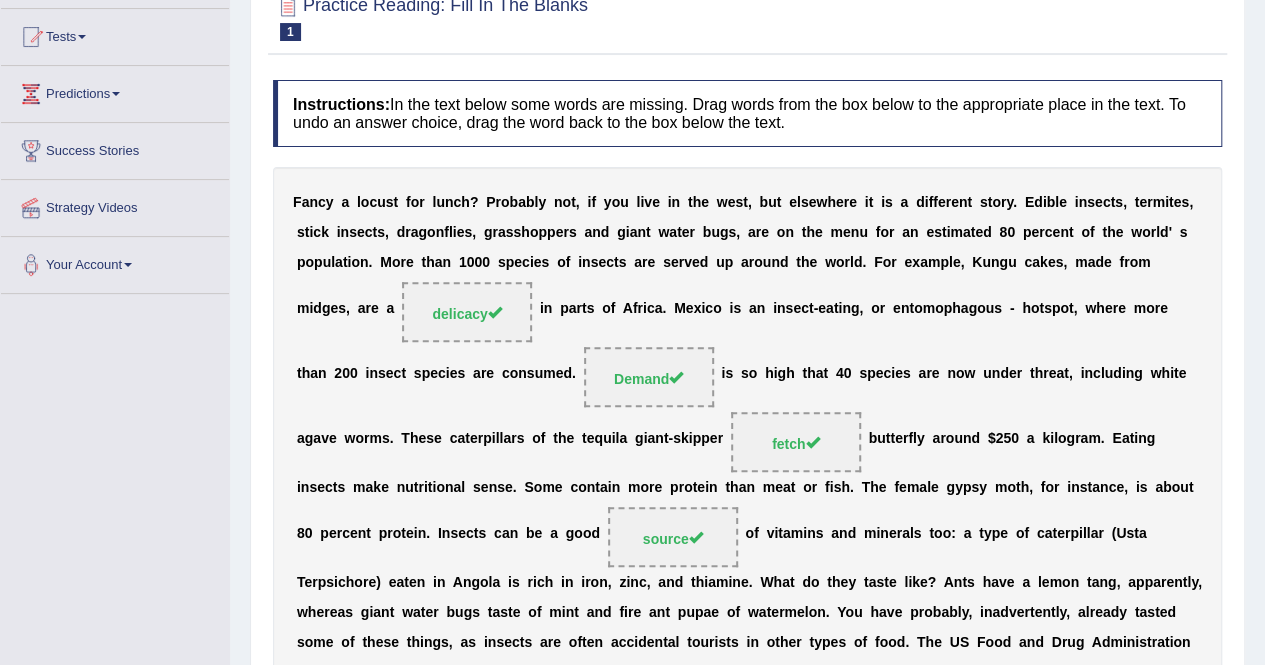 scroll, scrollTop: 0, scrollLeft: 0, axis: both 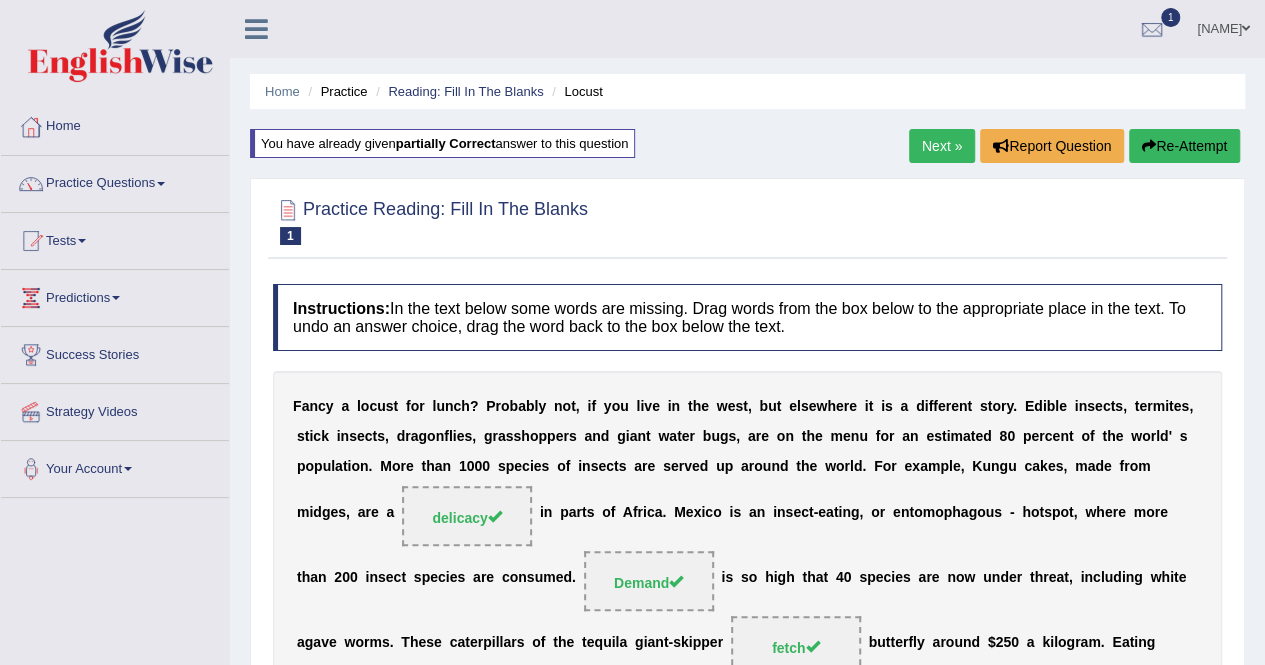 click on "Next »" at bounding box center [942, 146] 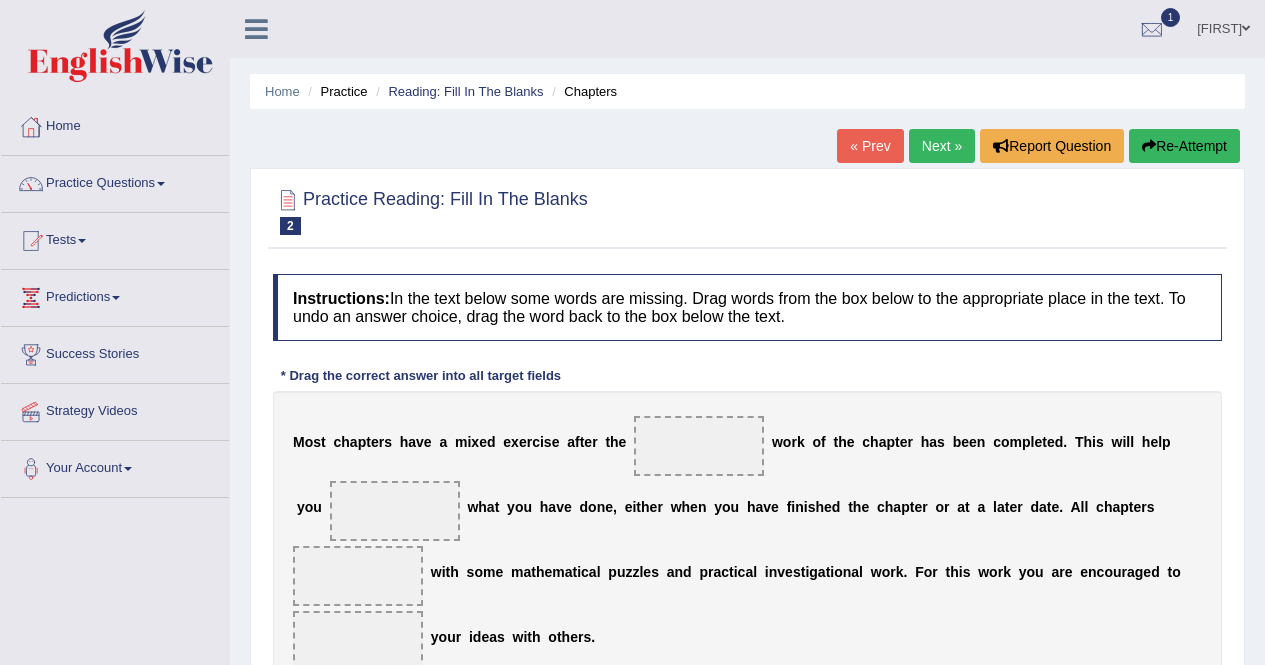 scroll, scrollTop: 175, scrollLeft: 0, axis: vertical 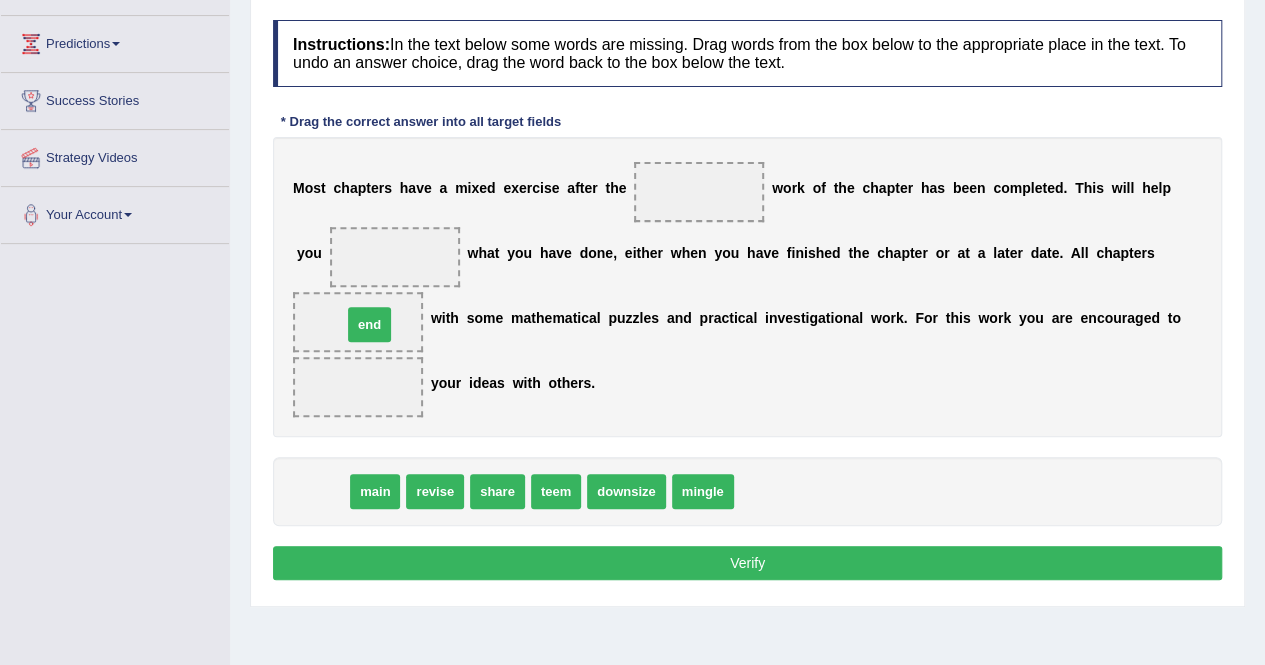 drag, startPoint x: 328, startPoint y: 493, endPoint x: 376, endPoint y: 327, distance: 172.80046 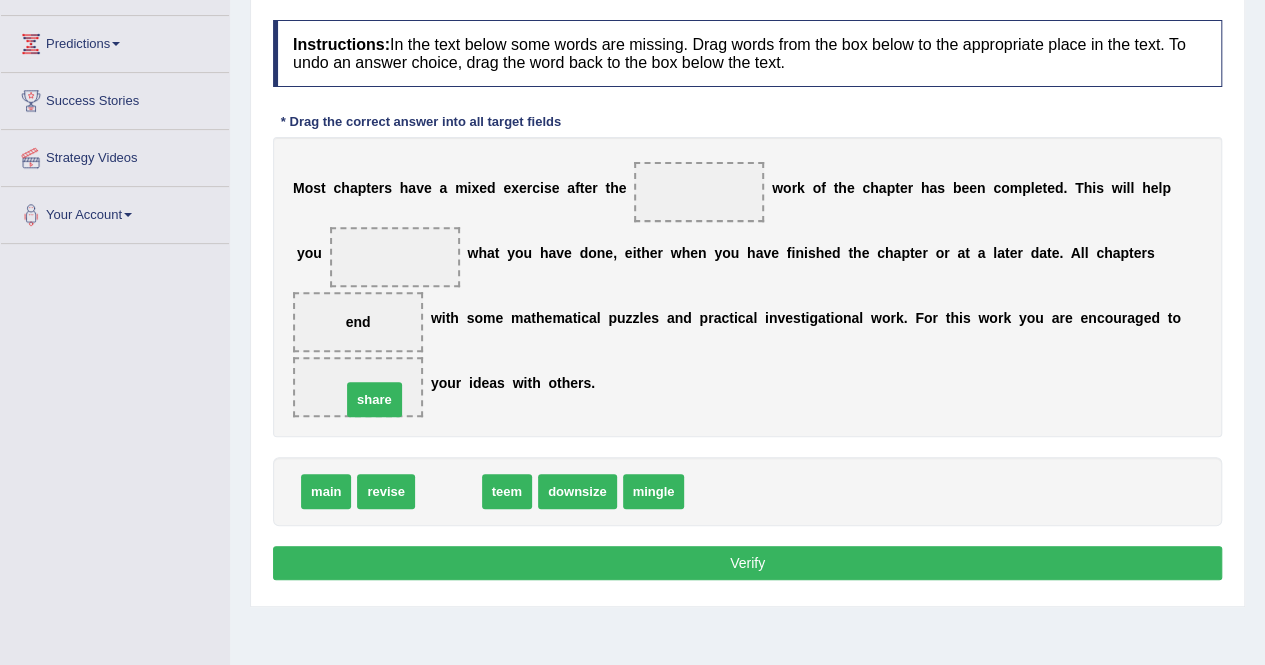 drag, startPoint x: 448, startPoint y: 491, endPoint x: 373, endPoint y: 398, distance: 119.47385 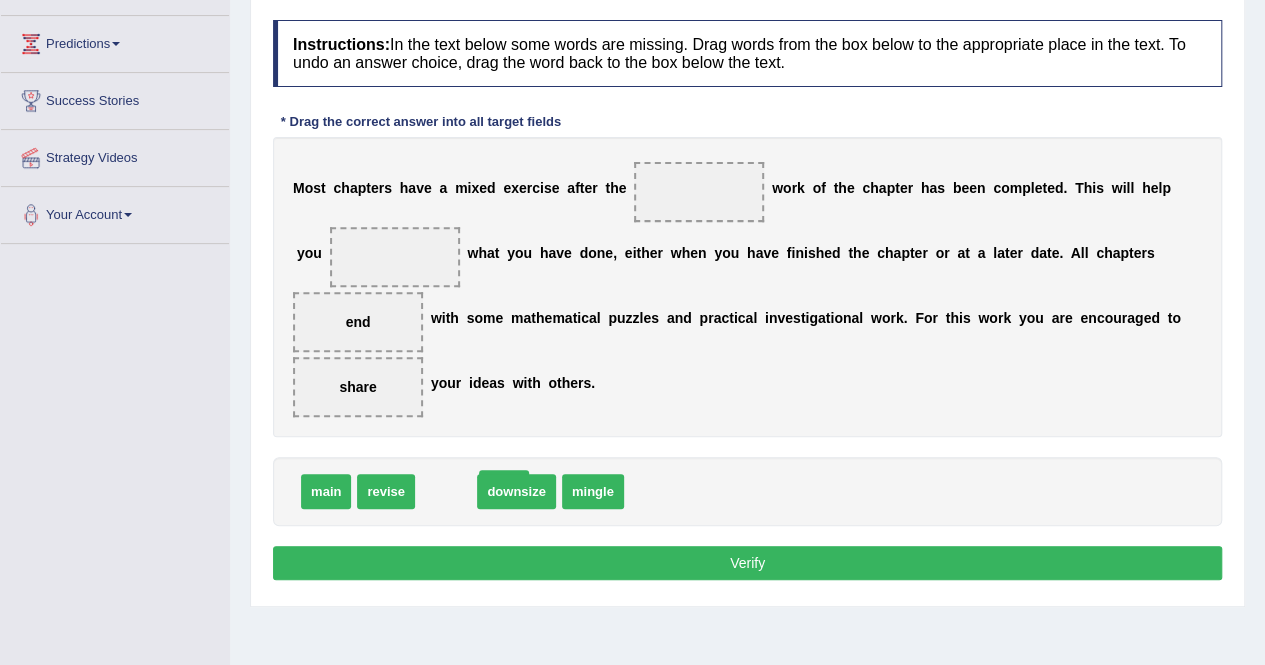 drag, startPoint x: 452, startPoint y: 489, endPoint x: 510, endPoint y: 486, distance: 58.077534 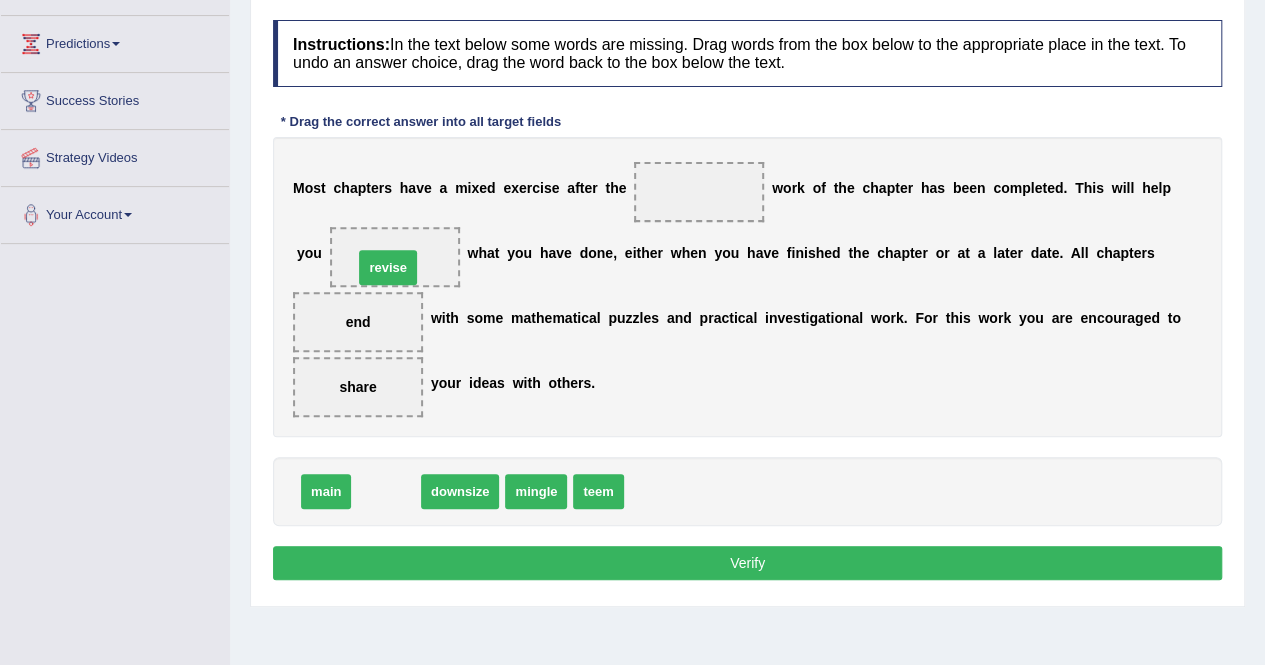 drag, startPoint x: 387, startPoint y: 489, endPoint x: 388, endPoint y: 265, distance: 224.00223 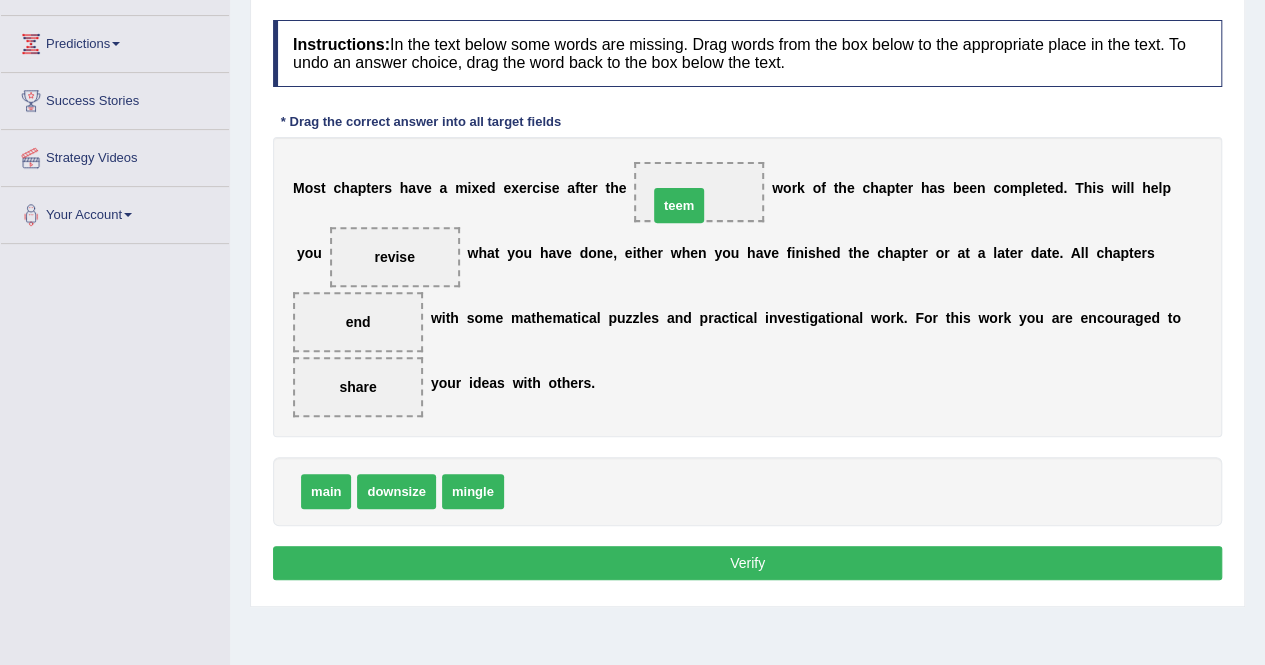 drag, startPoint x: 529, startPoint y: 494, endPoint x: 674, endPoint y: 209, distance: 319.76553 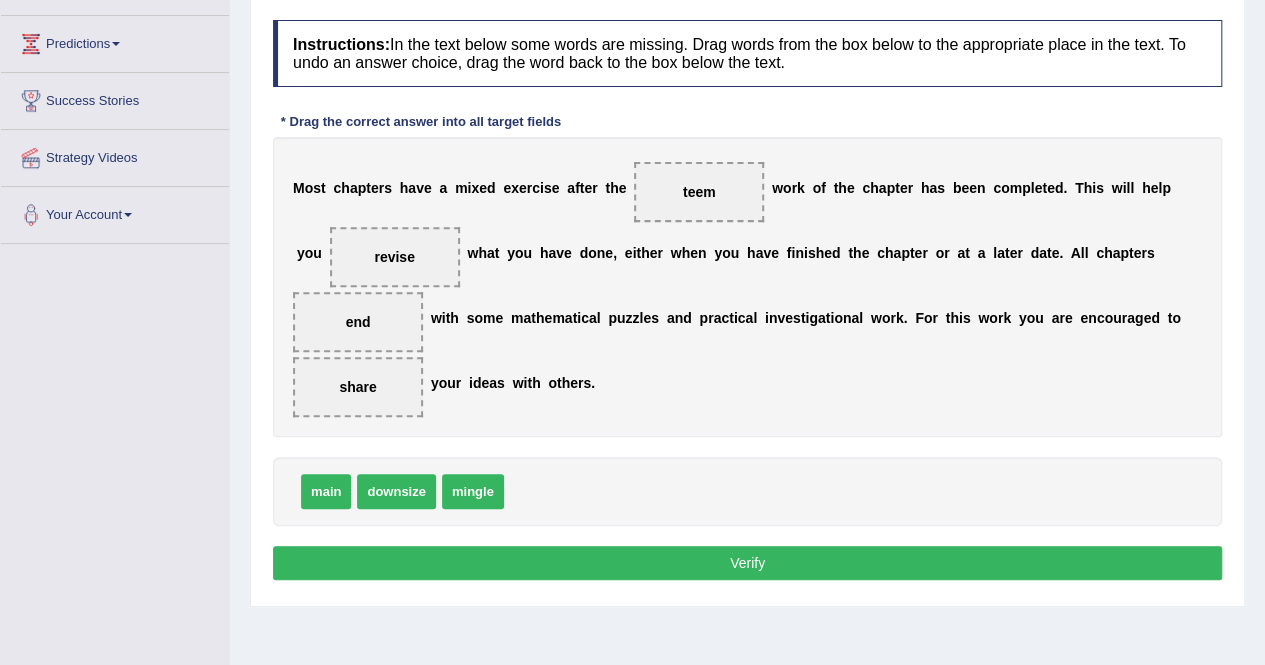 click on "Verify" at bounding box center (747, 563) 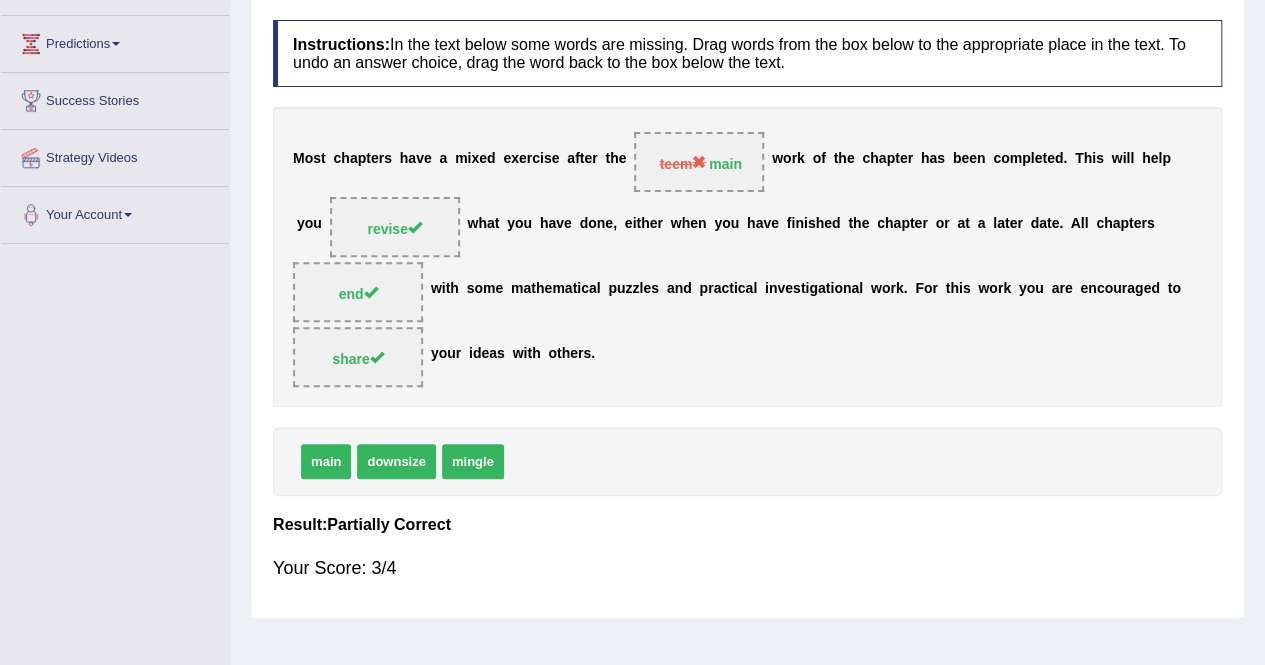 scroll, scrollTop: 0, scrollLeft: 0, axis: both 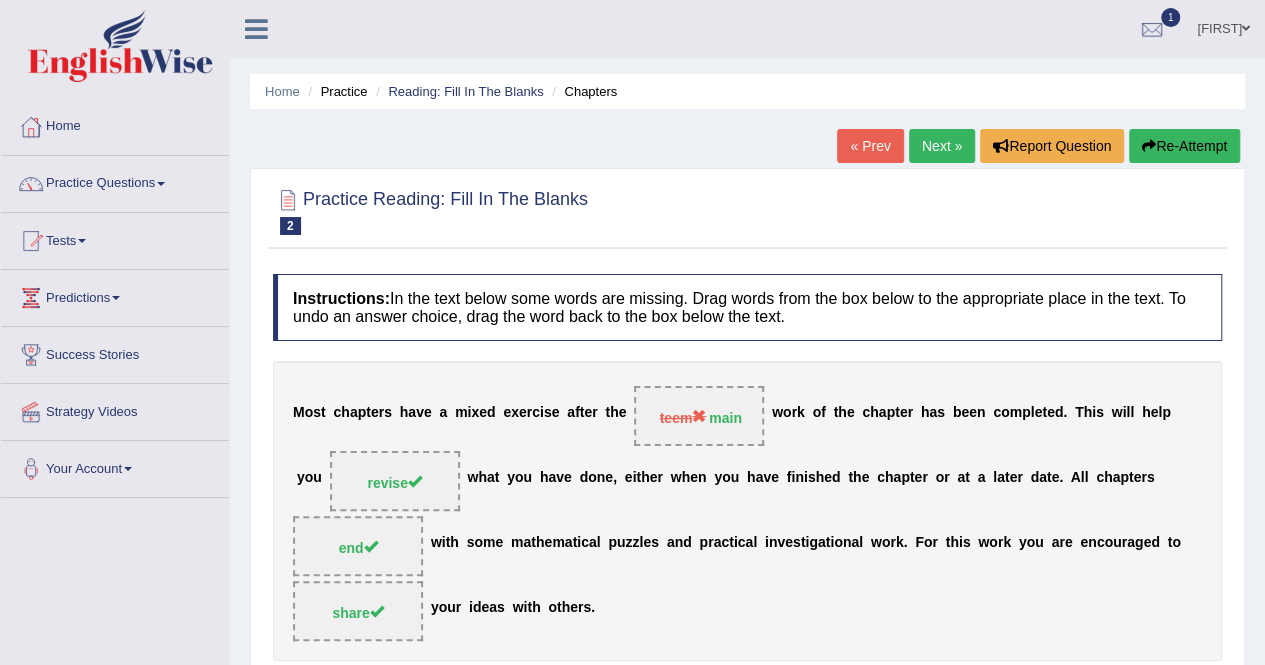 click on "Re-Attempt" at bounding box center [1184, 146] 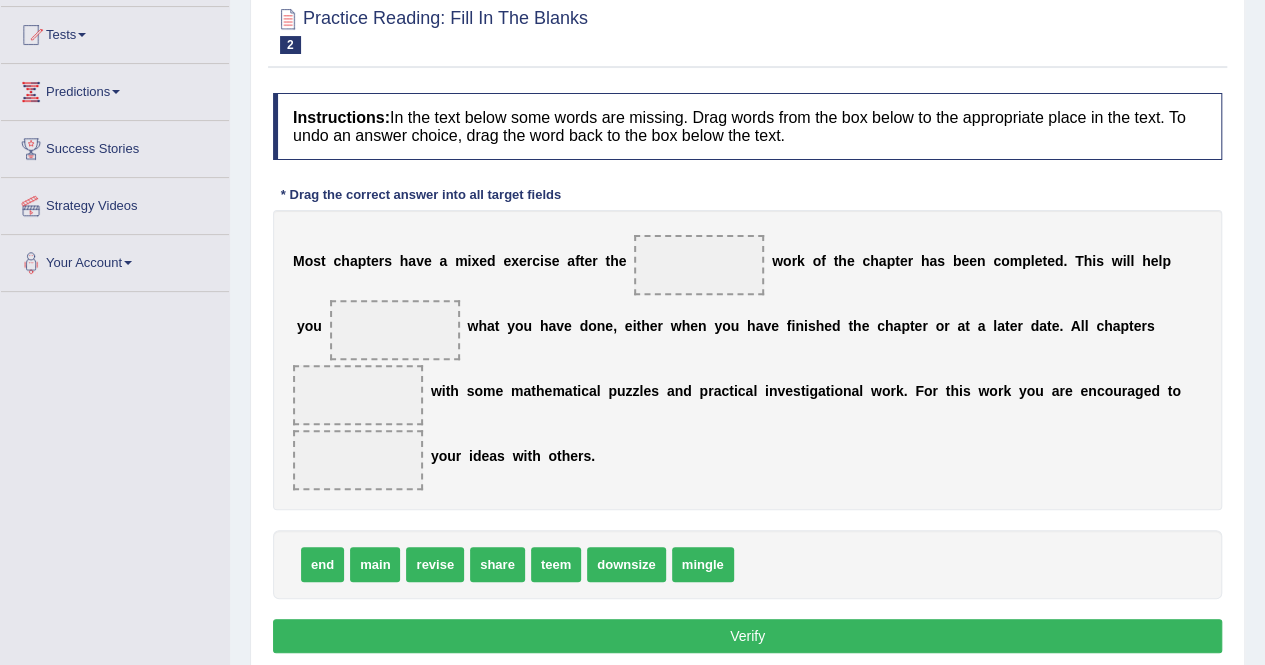 scroll, scrollTop: 0, scrollLeft: 0, axis: both 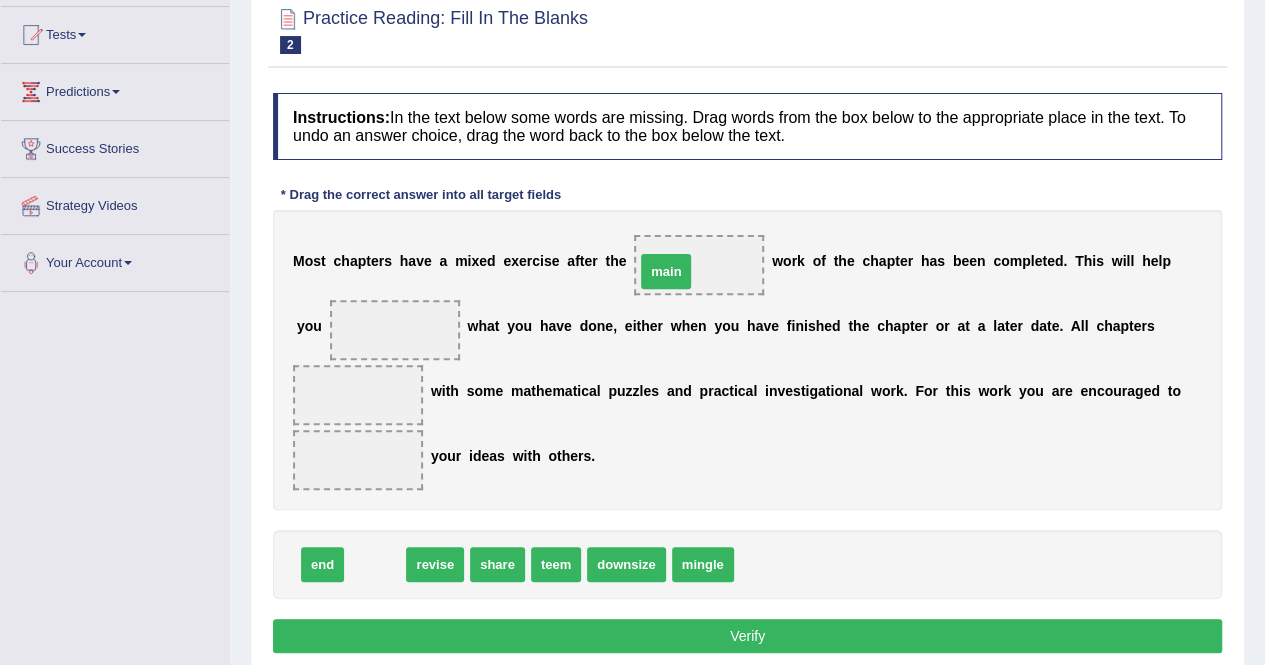 drag, startPoint x: 382, startPoint y: 563, endPoint x: 681, endPoint y: 265, distance: 422.14334 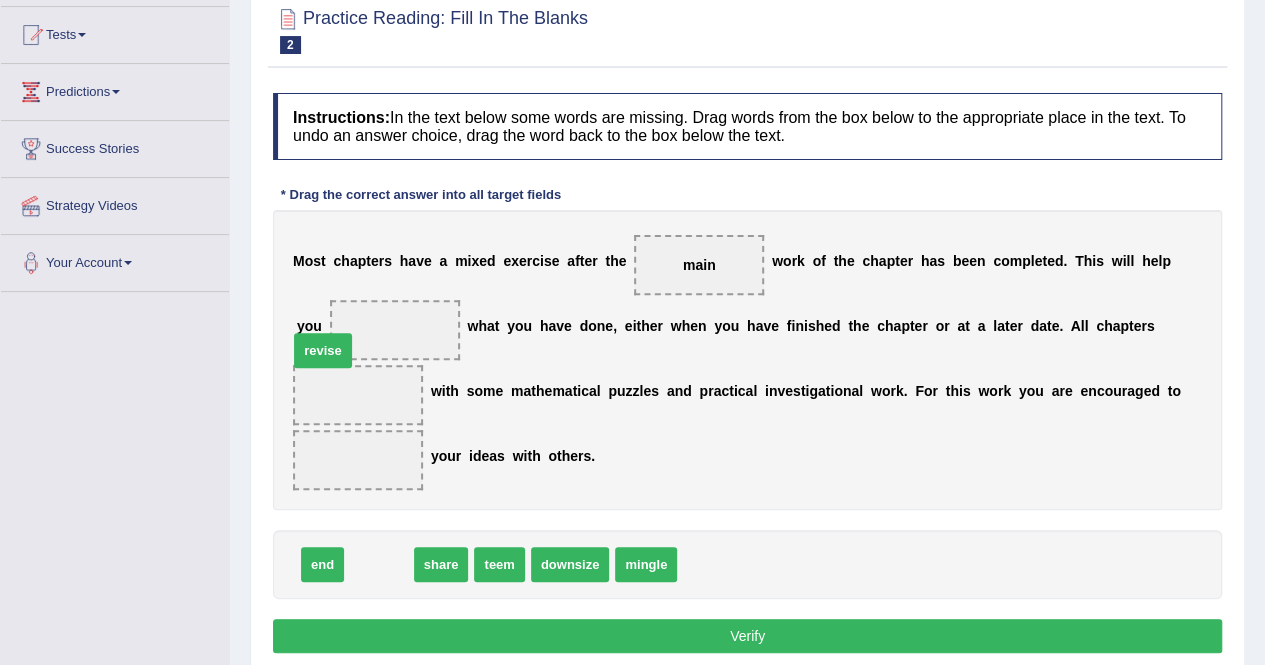 drag, startPoint x: 380, startPoint y: 558, endPoint x: 332, endPoint y: 341, distance: 222.24536 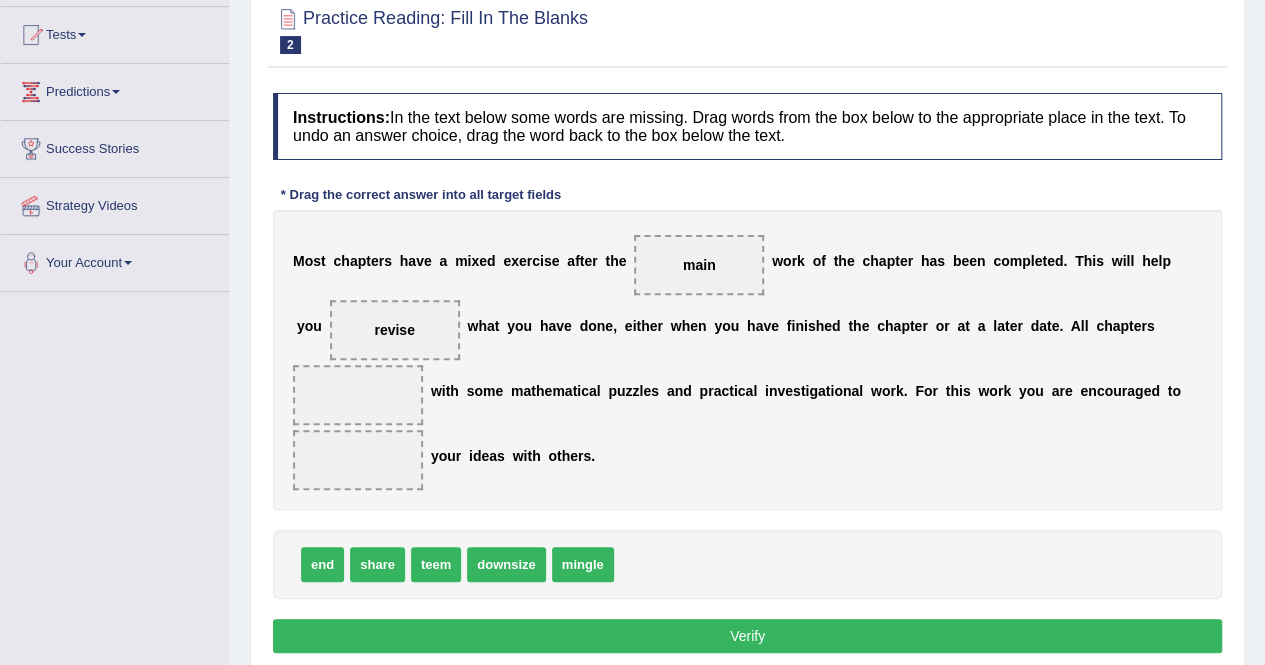 click on "share" at bounding box center [377, 564] 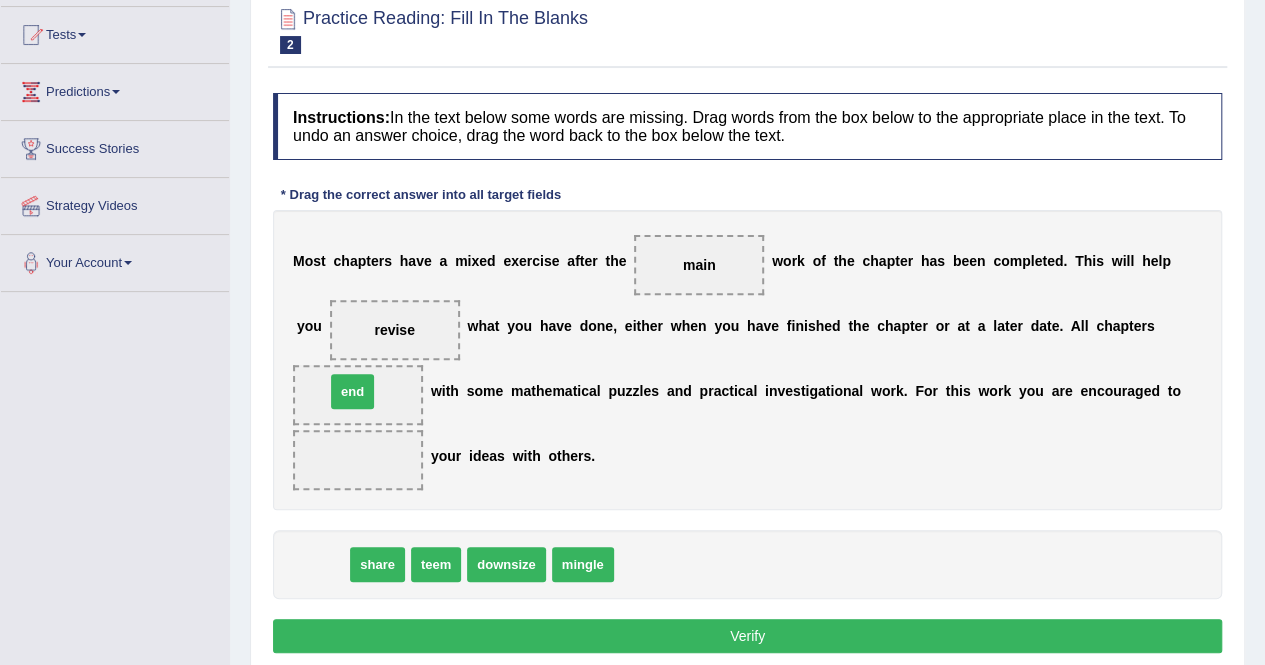drag, startPoint x: 322, startPoint y: 560, endPoint x: 363, endPoint y: 380, distance: 184.6104 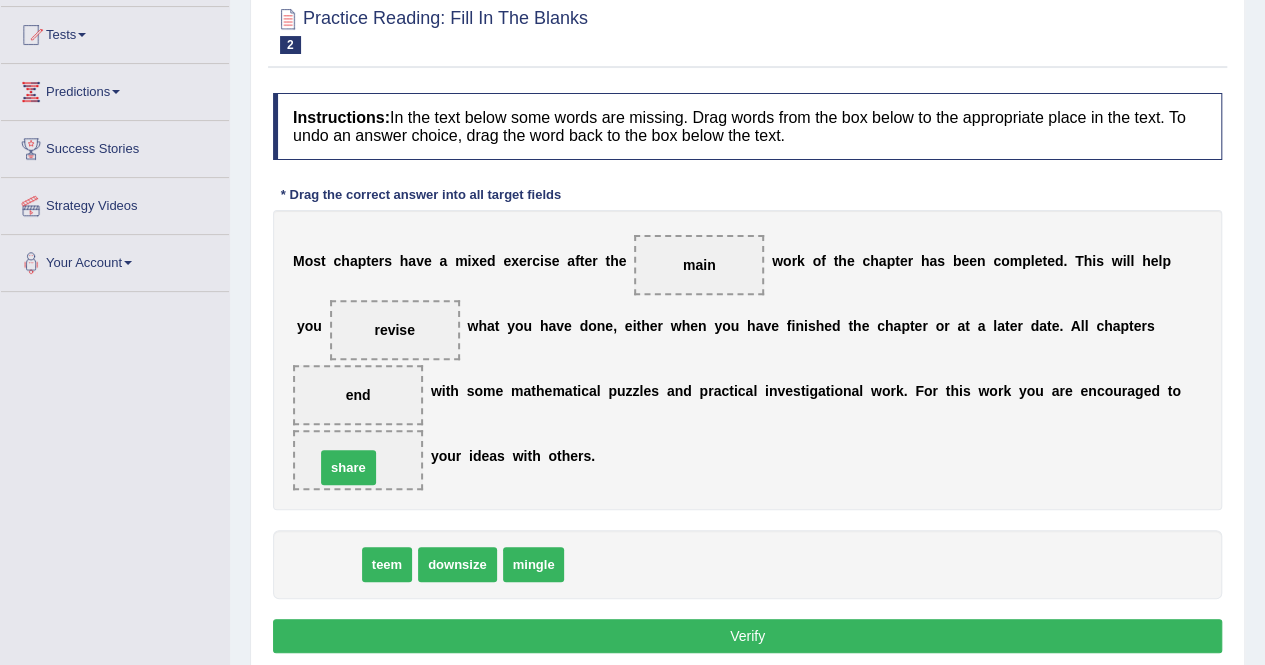 drag, startPoint x: 321, startPoint y: 573, endPoint x: 341, endPoint y: 476, distance: 99.0404 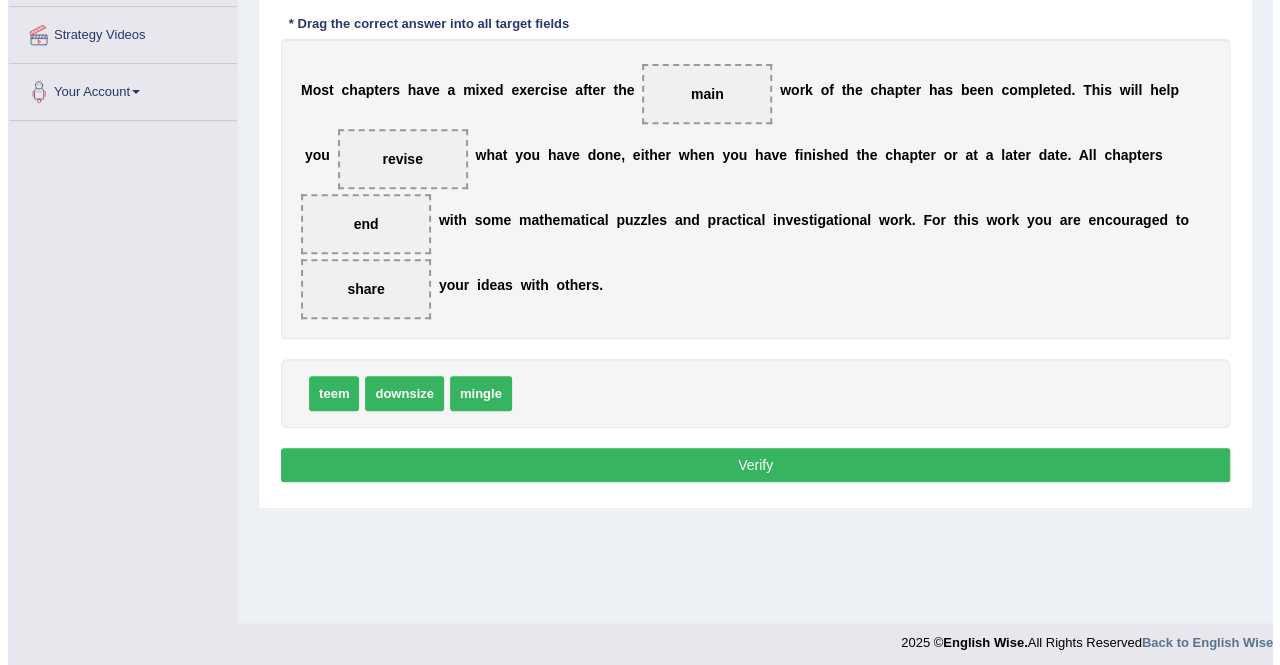 scroll, scrollTop: 376, scrollLeft: 0, axis: vertical 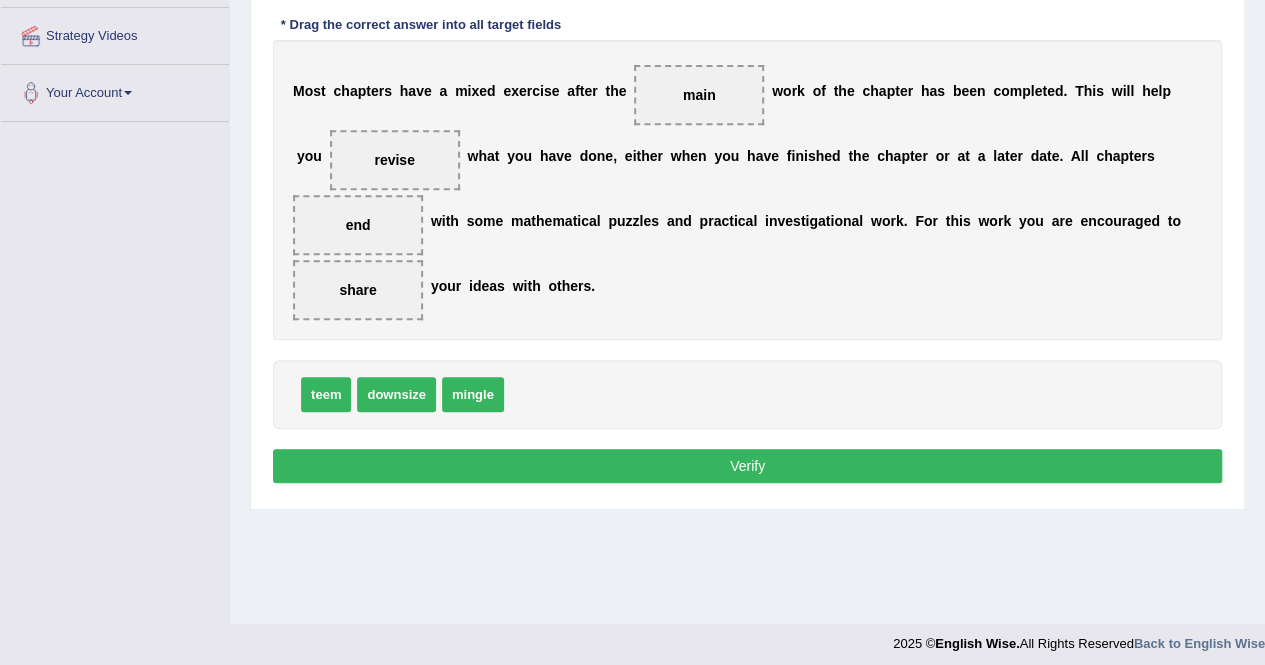 click on "Verify" at bounding box center (747, 466) 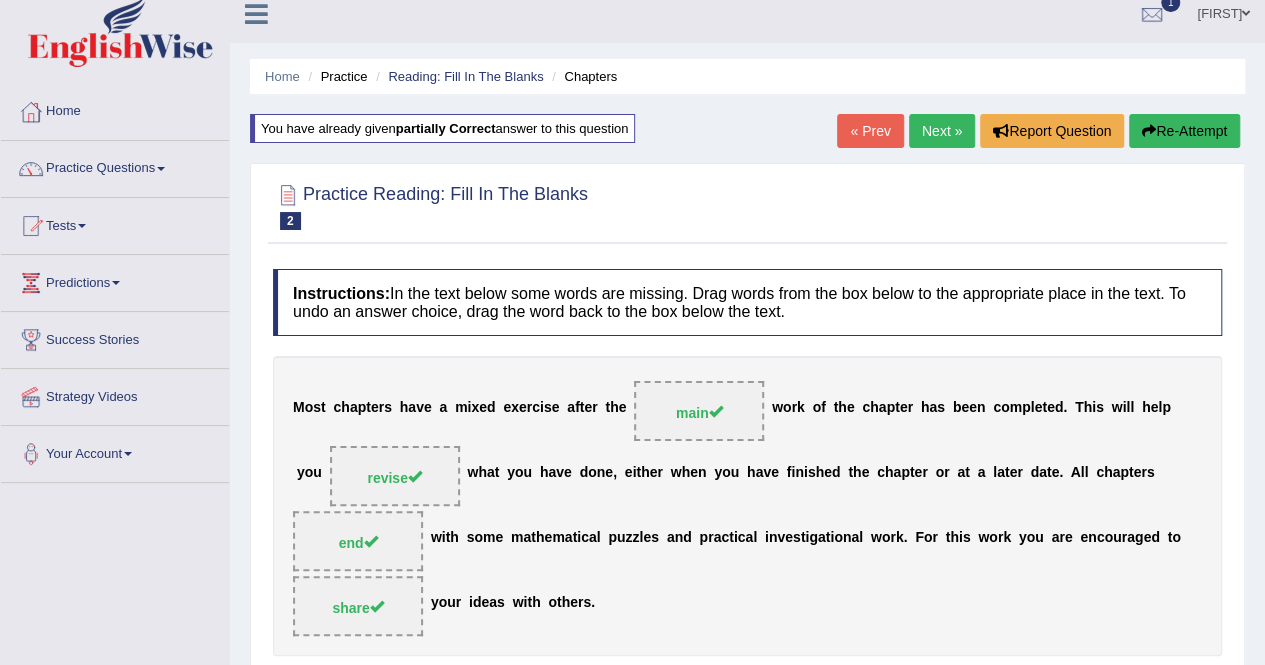 scroll, scrollTop: 14, scrollLeft: 0, axis: vertical 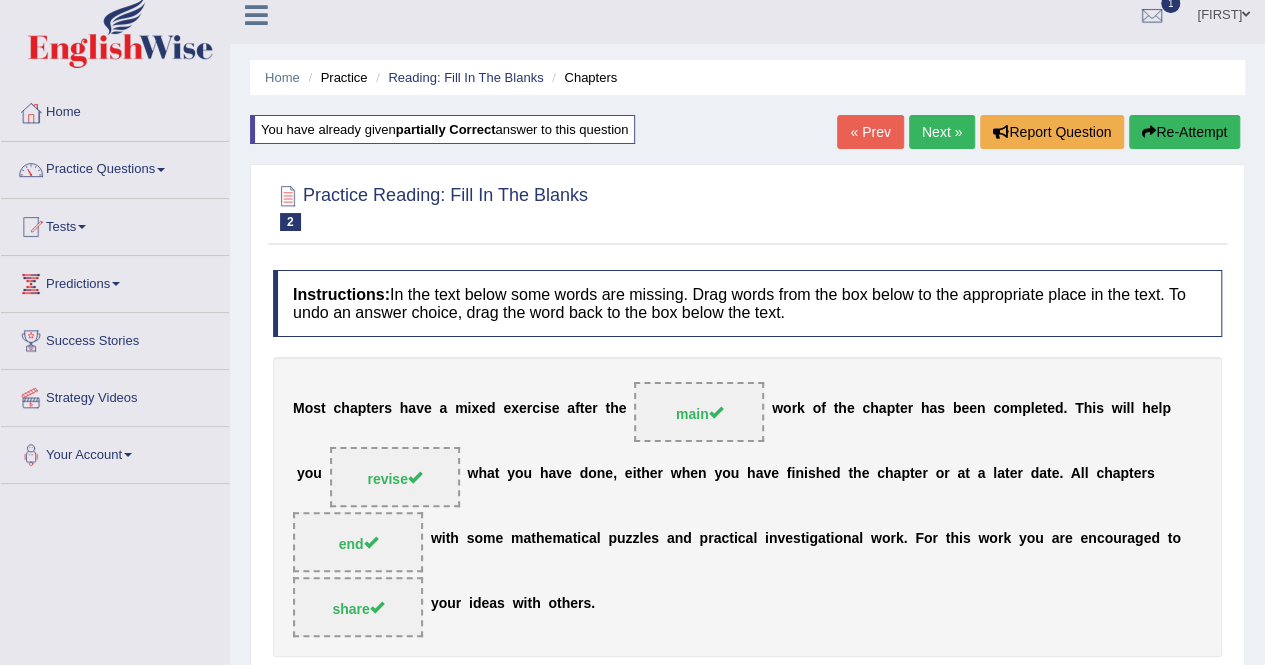 click on "Next »" at bounding box center (942, 132) 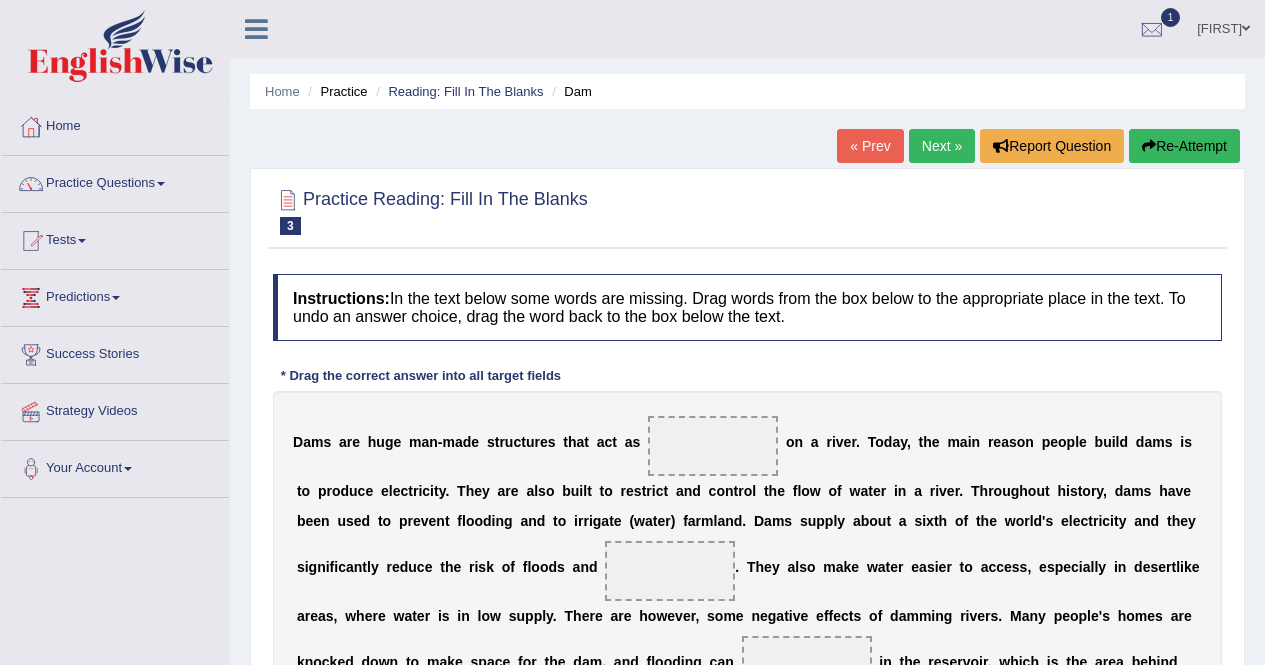 scroll, scrollTop: 0, scrollLeft: 0, axis: both 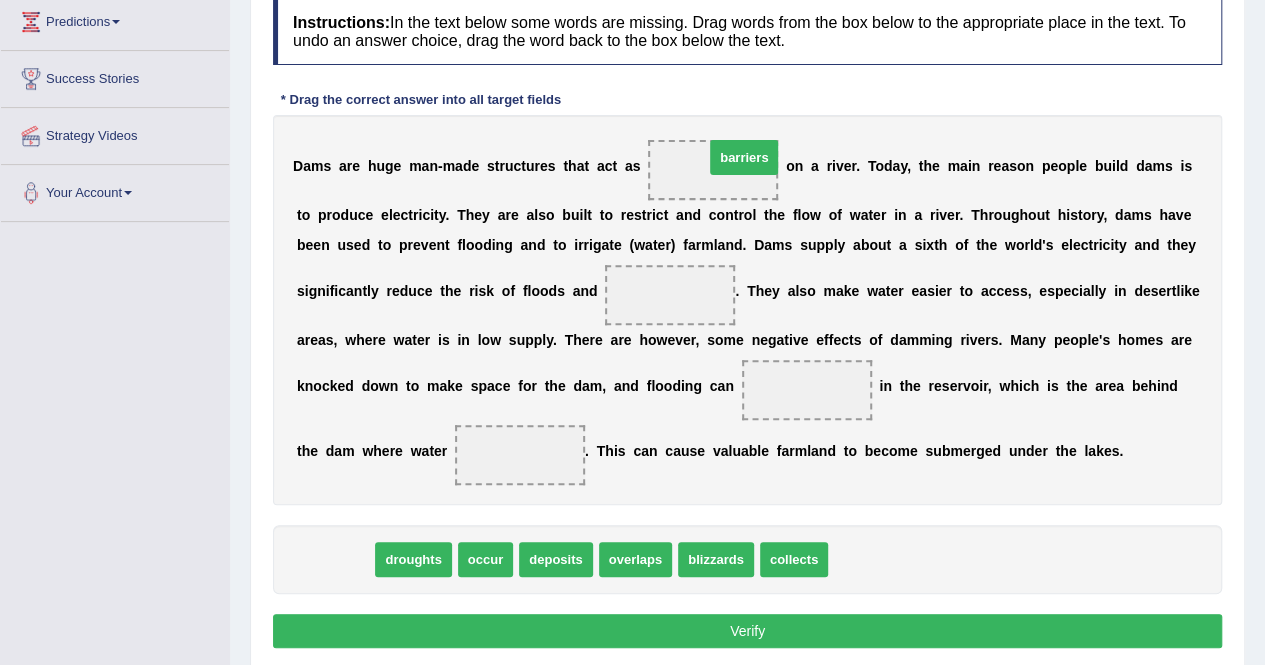 drag, startPoint x: 325, startPoint y: 555, endPoint x: 732, endPoint y: 146, distance: 577.00085 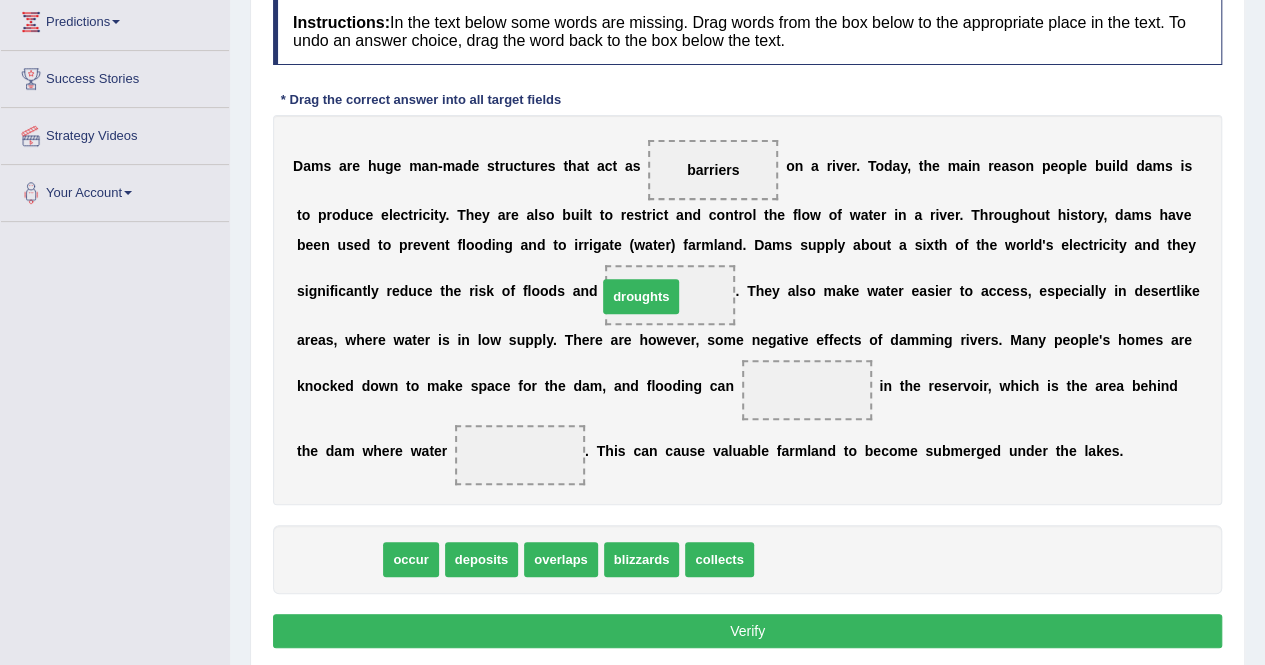 drag, startPoint x: 352, startPoint y: 561, endPoint x: 663, endPoint y: 292, distance: 411.19583 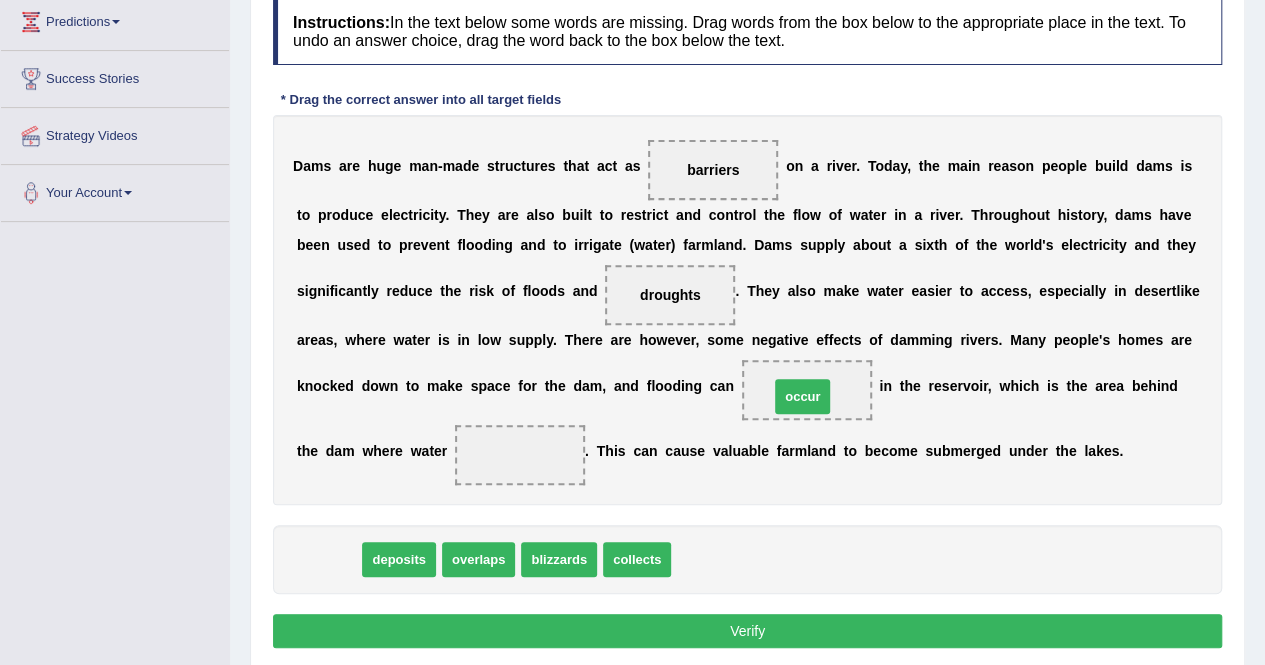 drag, startPoint x: 326, startPoint y: 557, endPoint x: 800, endPoint y: 394, distance: 501.24344 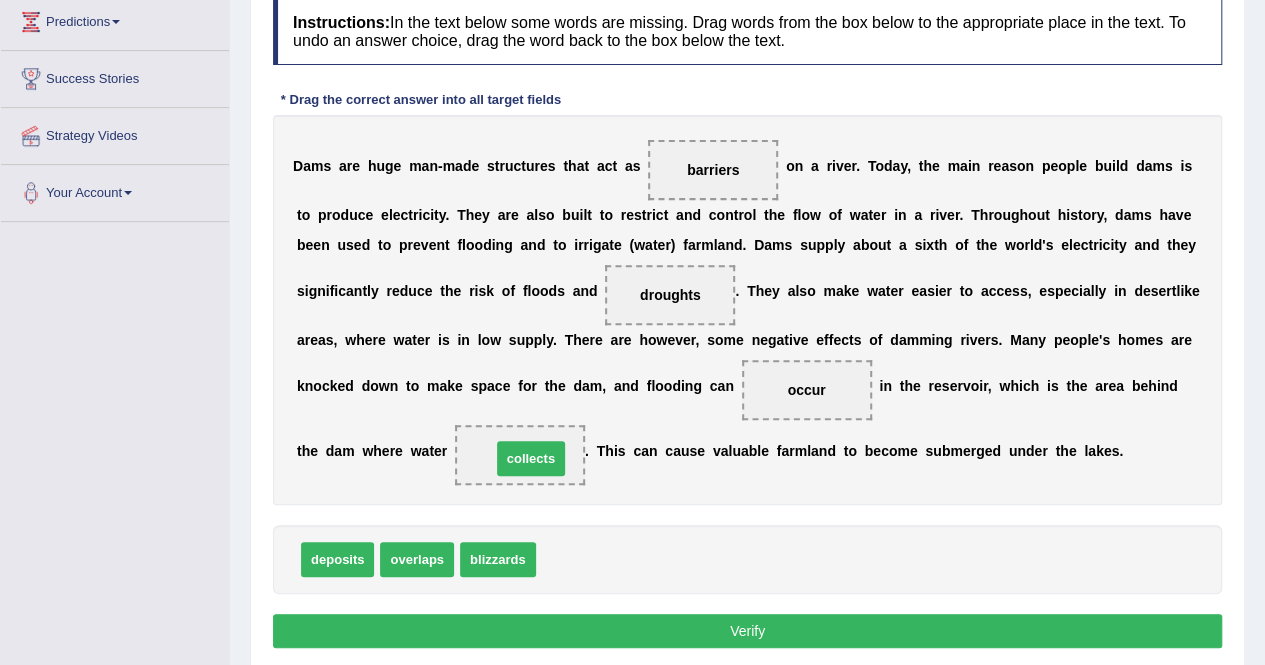 drag, startPoint x: 578, startPoint y: 562, endPoint x: 524, endPoint y: 454, distance: 120.74767 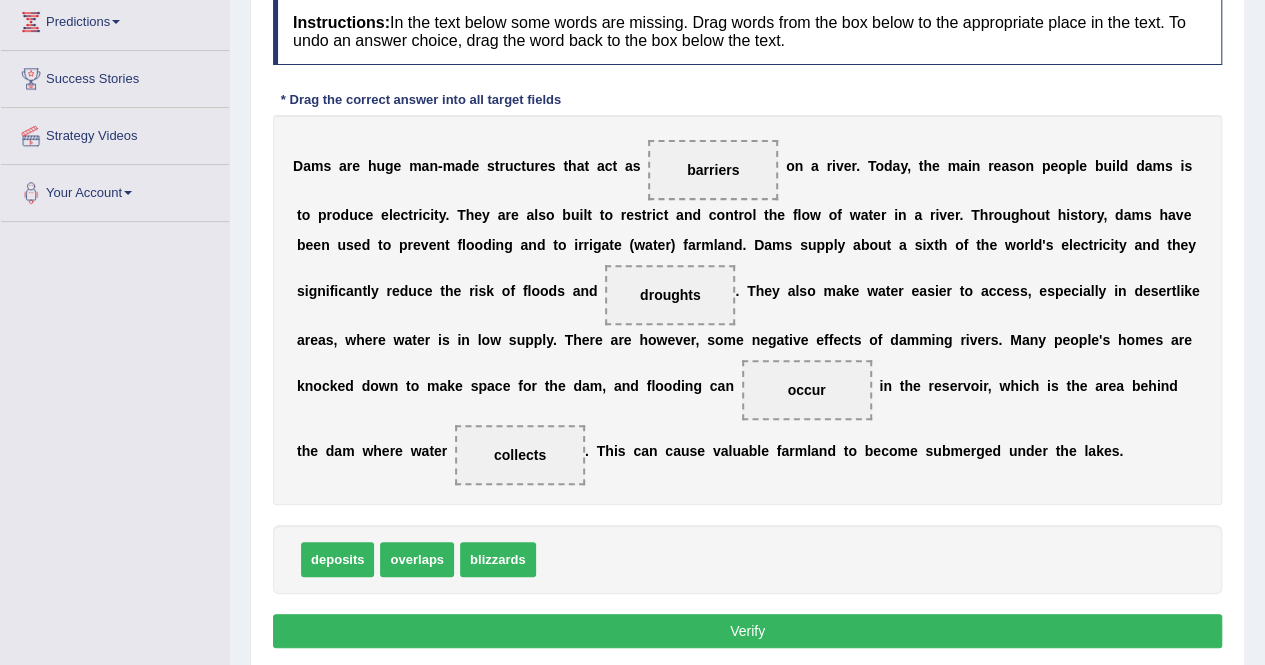 click on "Verify" at bounding box center [747, 631] 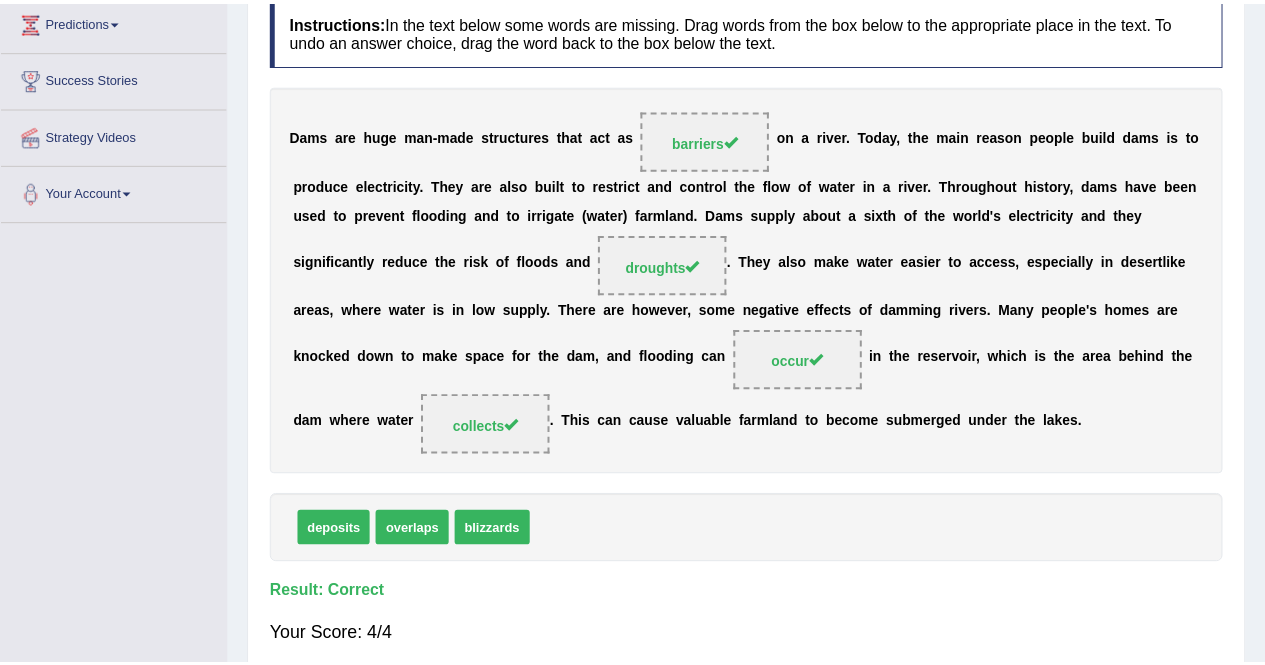 scroll, scrollTop: 0, scrollLeft: 0, axis: both 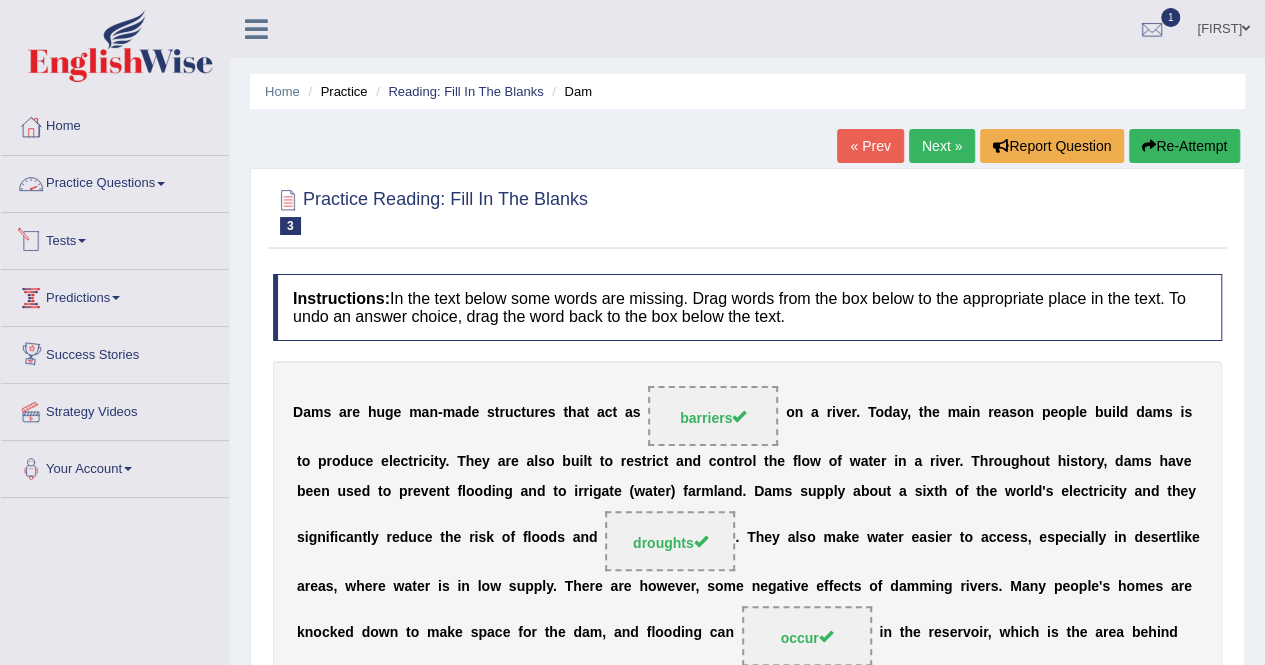 click on "Practice Questions" at bounding box center [115, 181] 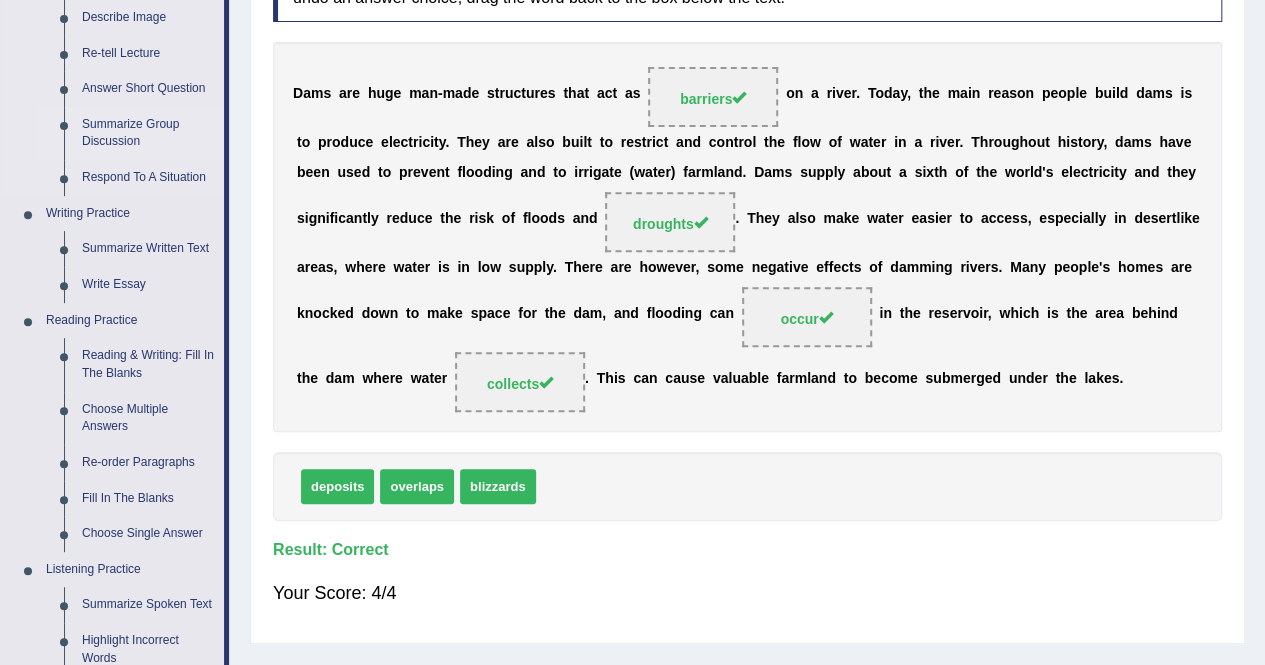 scroll, scrollTop: 336, scrollLeft: 0, axis: vertical 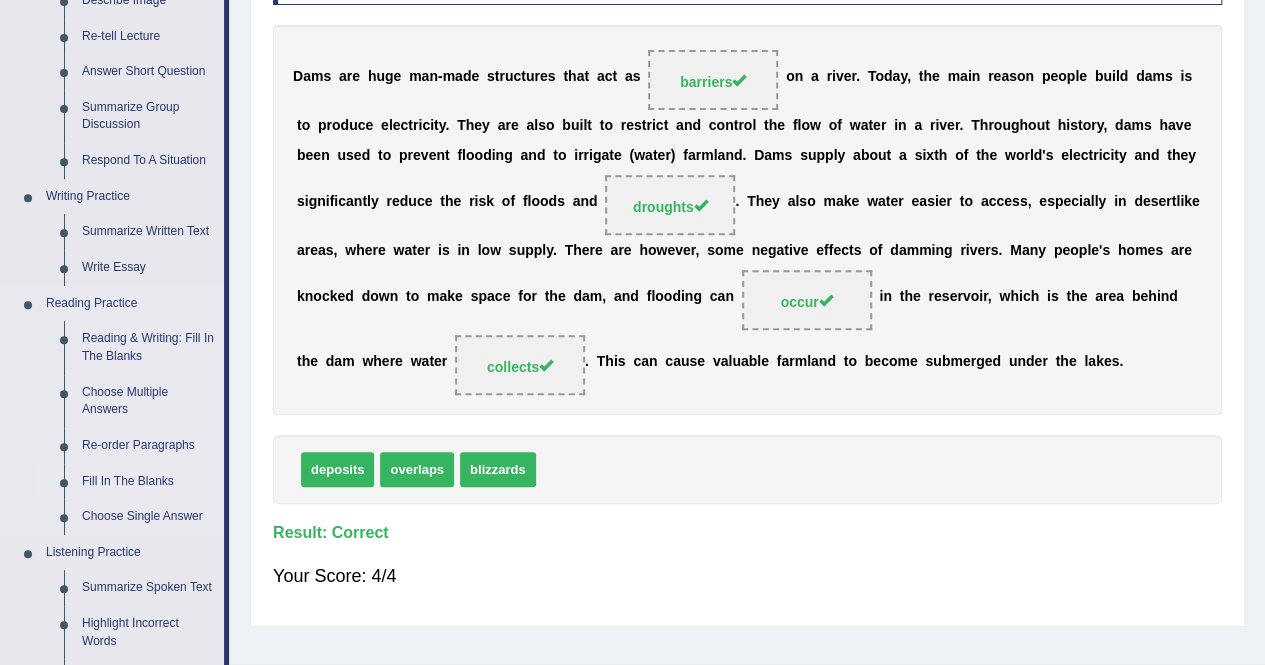 click on "Fill In The Blanks" at bounding box center (148, 482) 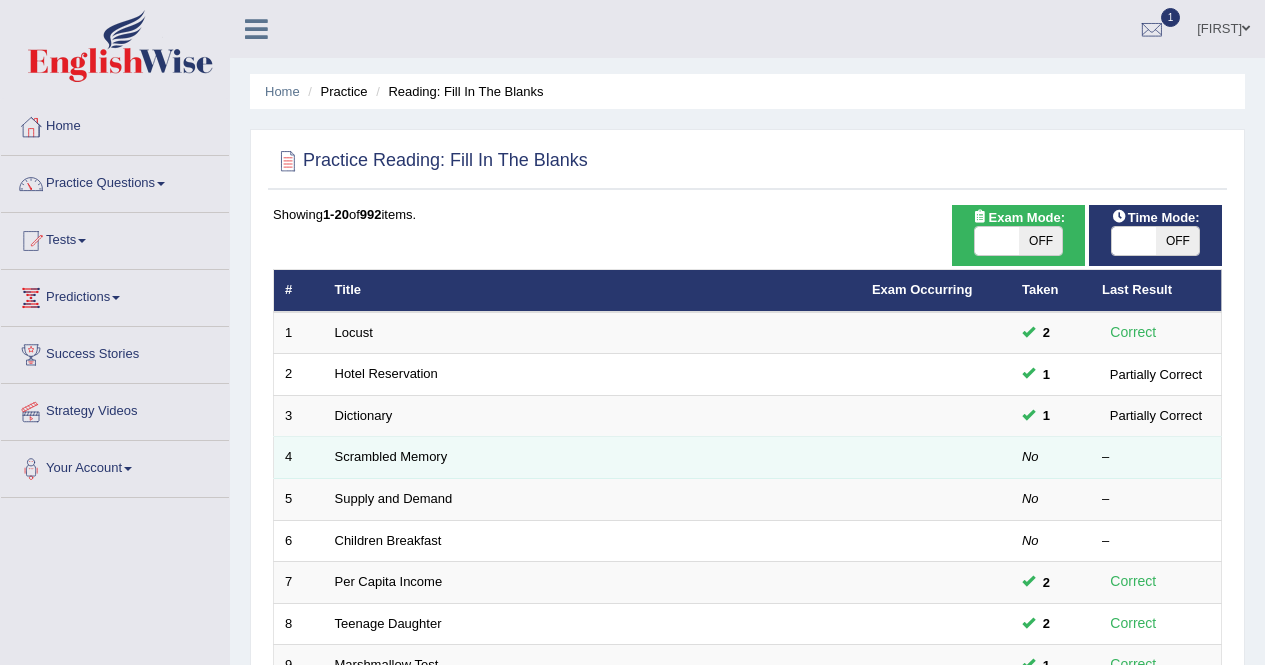 scroll, scrollTop: 0, scrollLeft: 0, axis: both 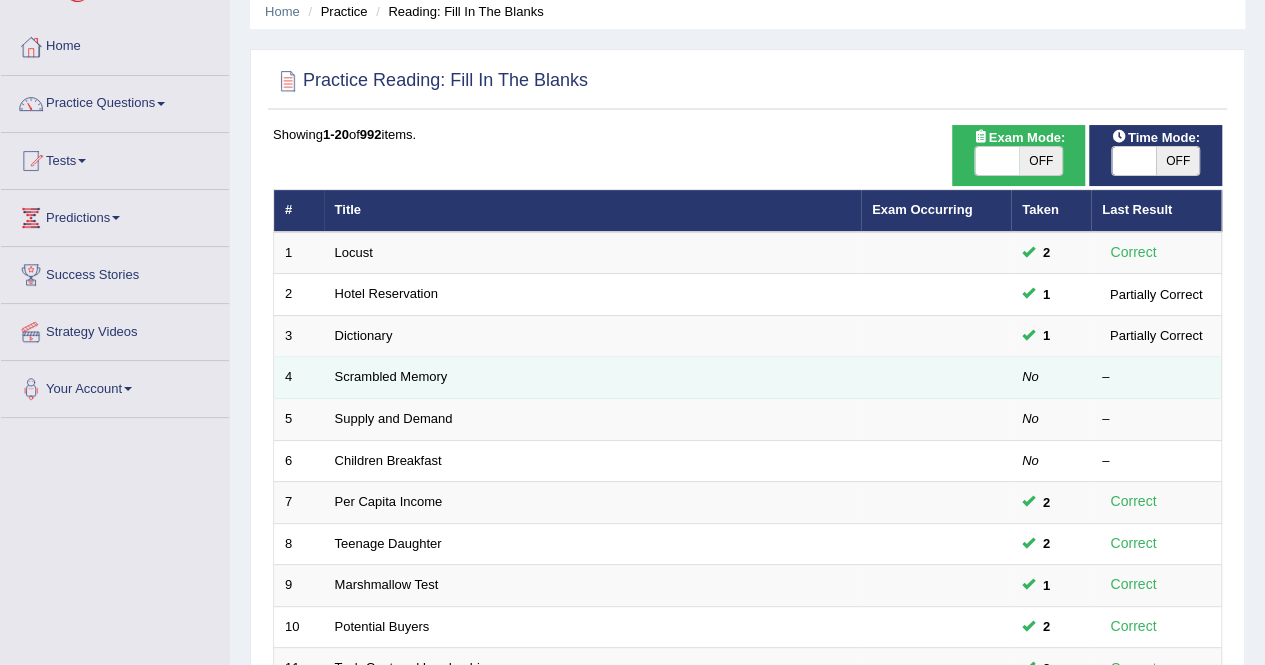 click on "Scrambled Memory" at bounding box center [592, 378] 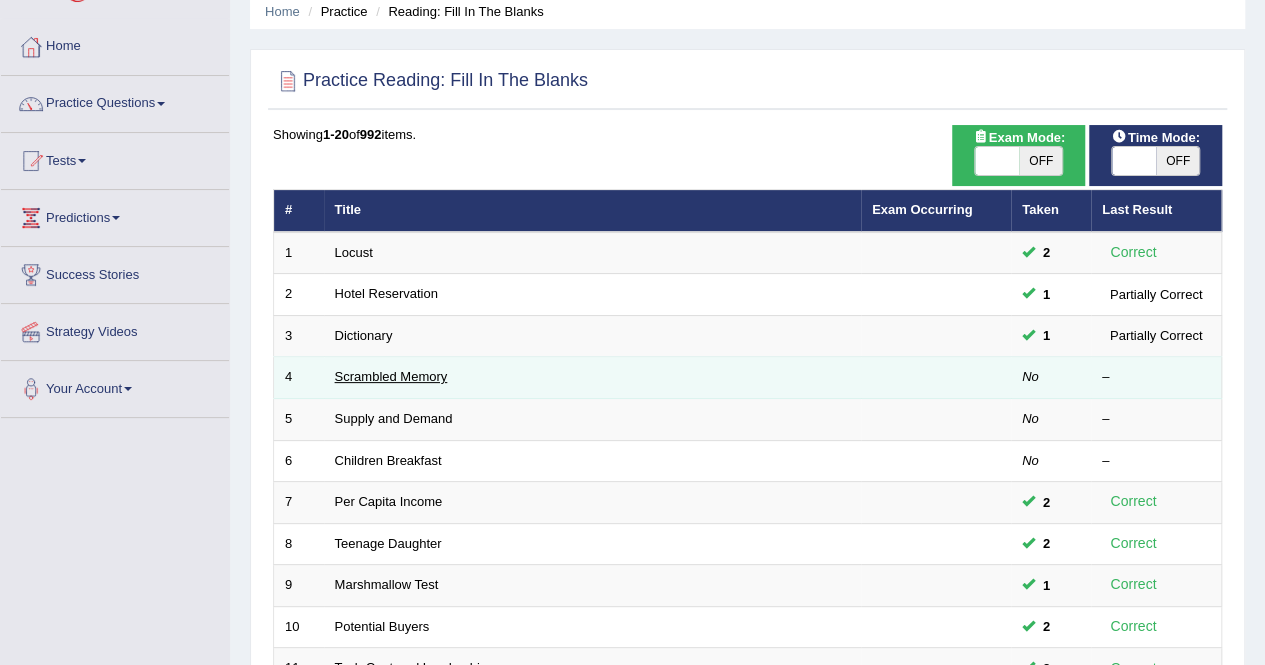 click on "Scrambled Memory" at bounding box center (391, 376) 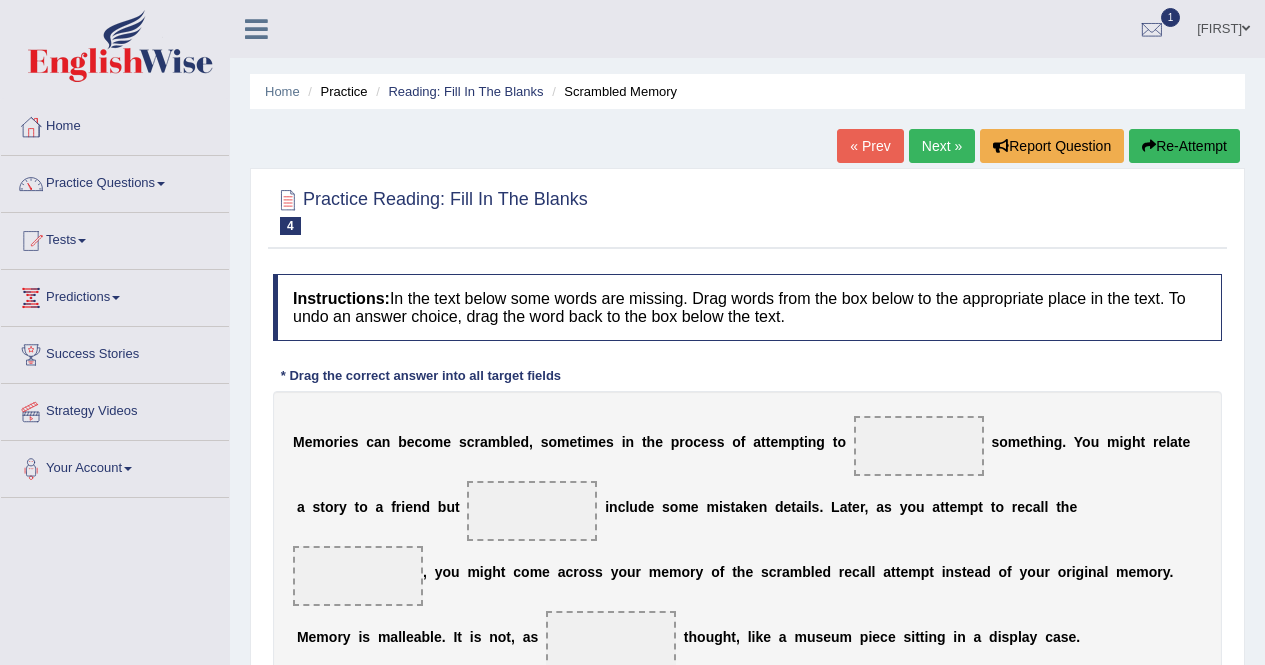 scroll, scrollTop: 0, scrollLeft: 0, axis: both 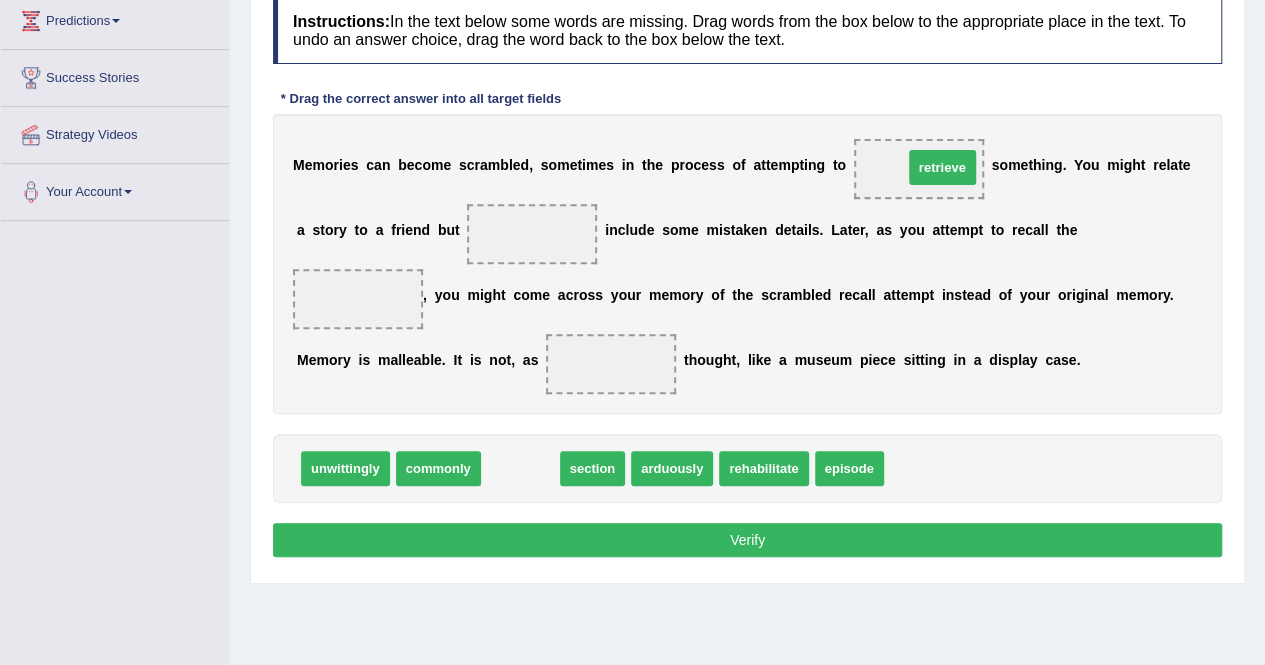 drag, startPoint x: 516, startPoint y: 469, endPoint x: 938, endPoint y: 169, distance: 517.7683 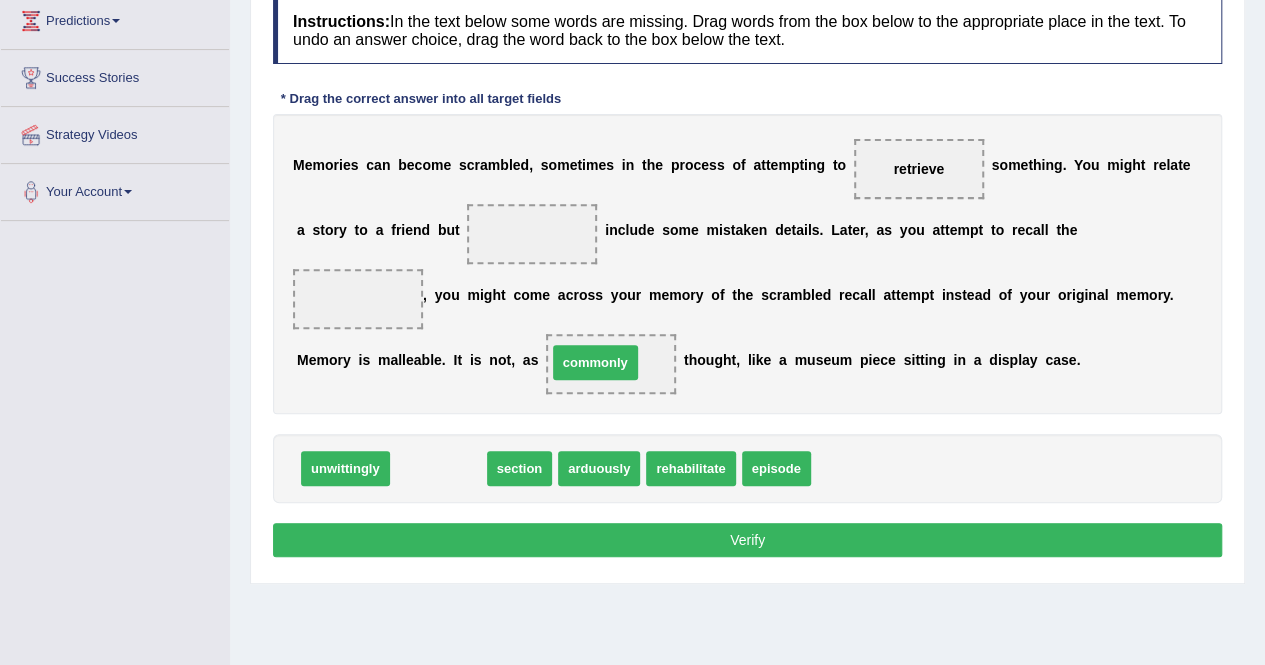 drag, startPoint x: 453, startPoint y: 475, endPoint x: 610, endPoint y: 371, distance: 188.32153 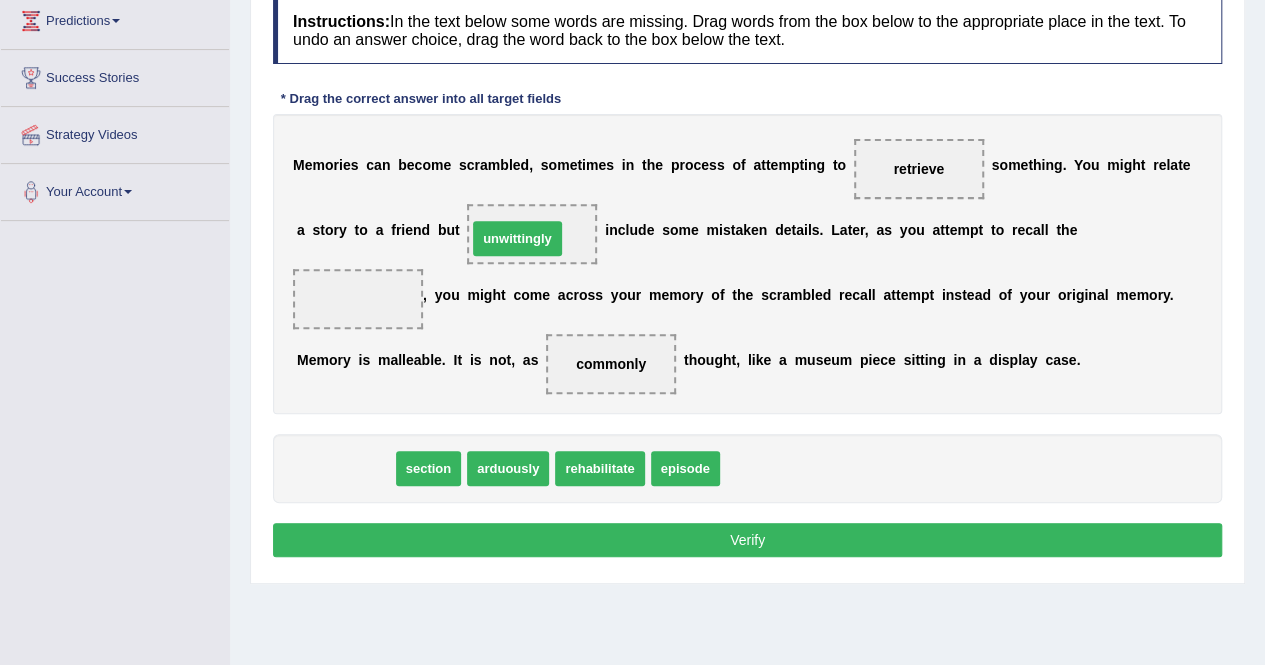 drag, startPoint x: 346, startPoint y: 460, endPoint x: 518, endPoint y: 230, distance: 287.2003 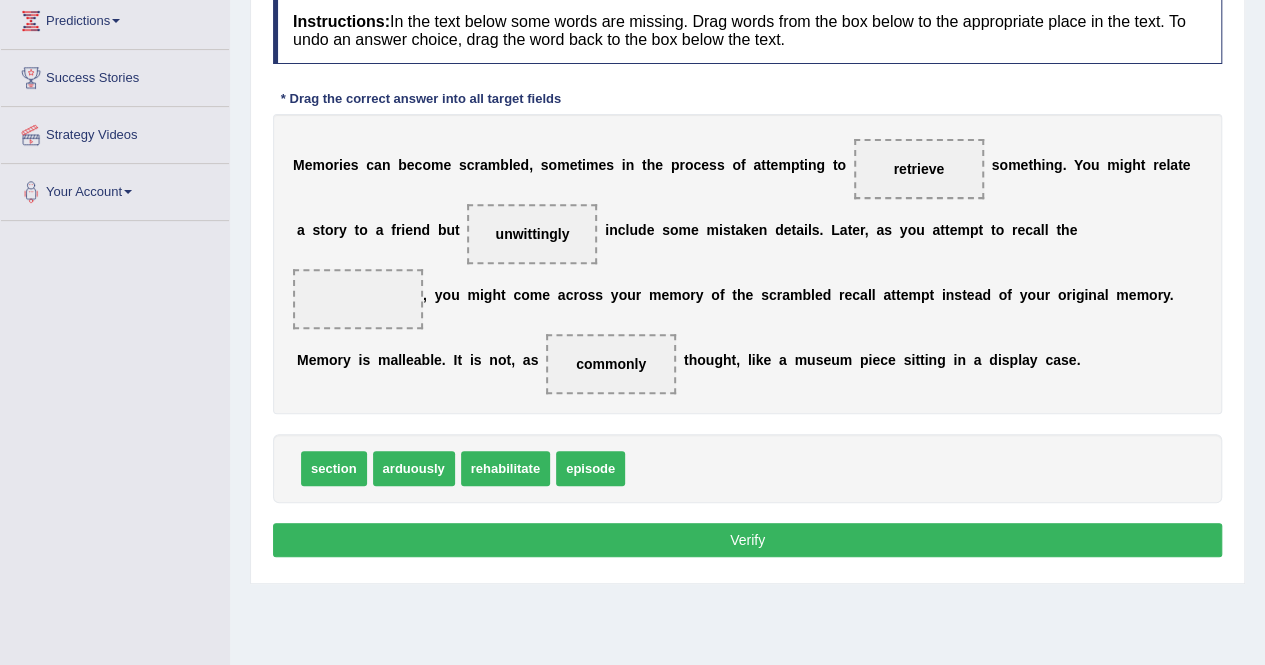 click on "episode" at bounding box center (590, 468) 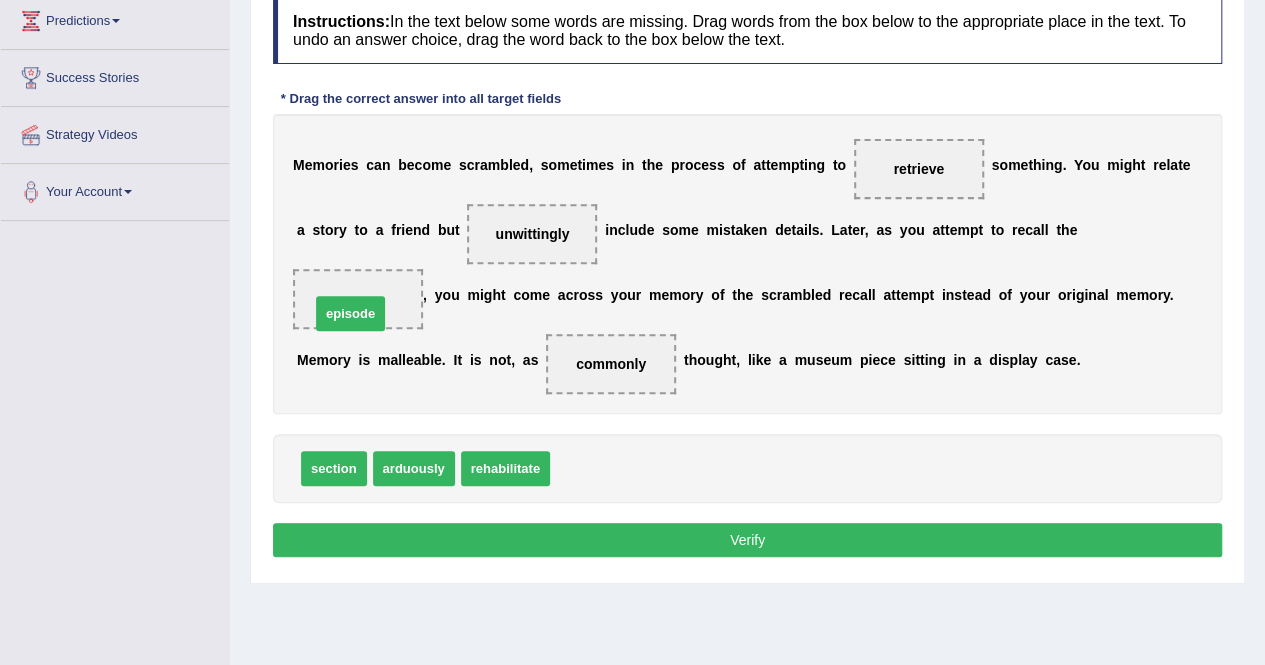 drag, startPoint x: 574, startPoint y: 467, endPoint x: 334, endPoint y: 313, distance: 285.1596 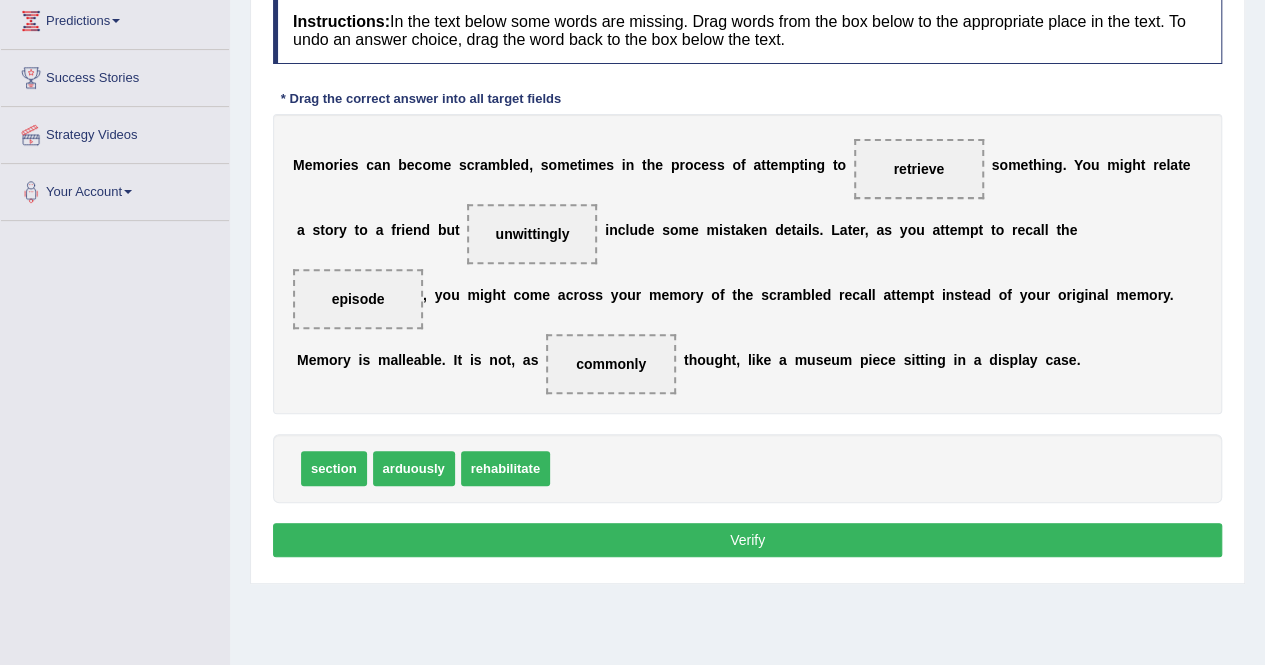 click on "Verify" at bounding box center [747, 540] 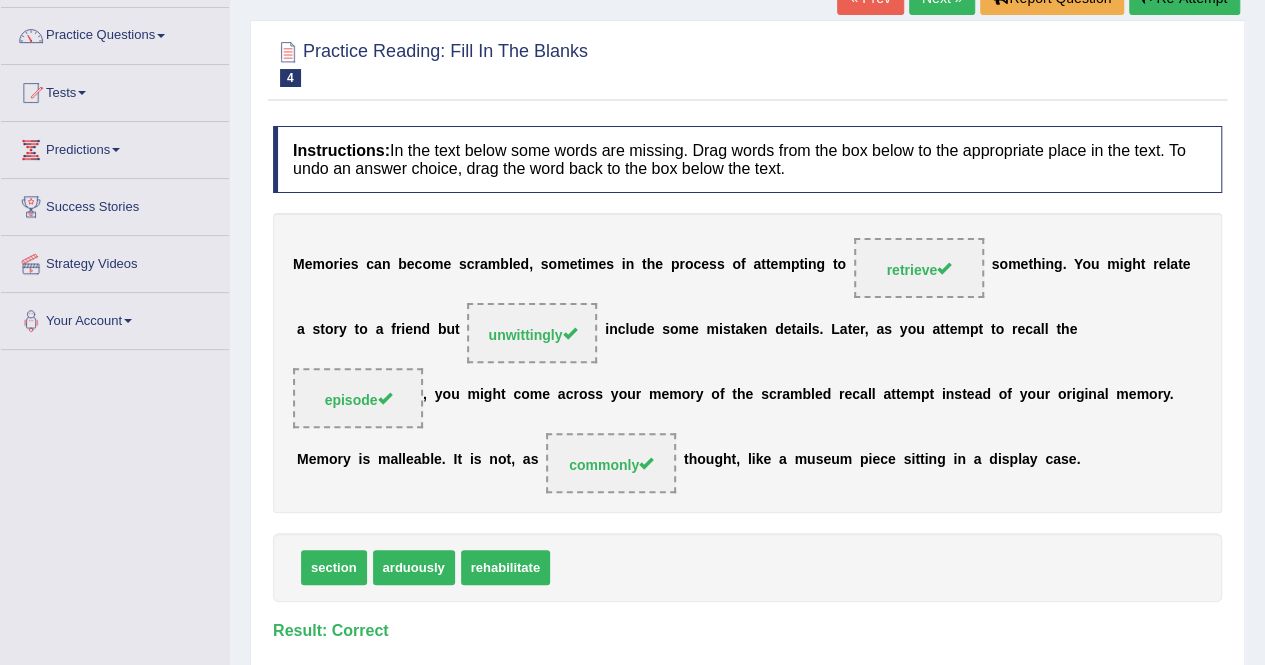 scroll, scrollTop: 0, scrollLeft: 0, axis: both 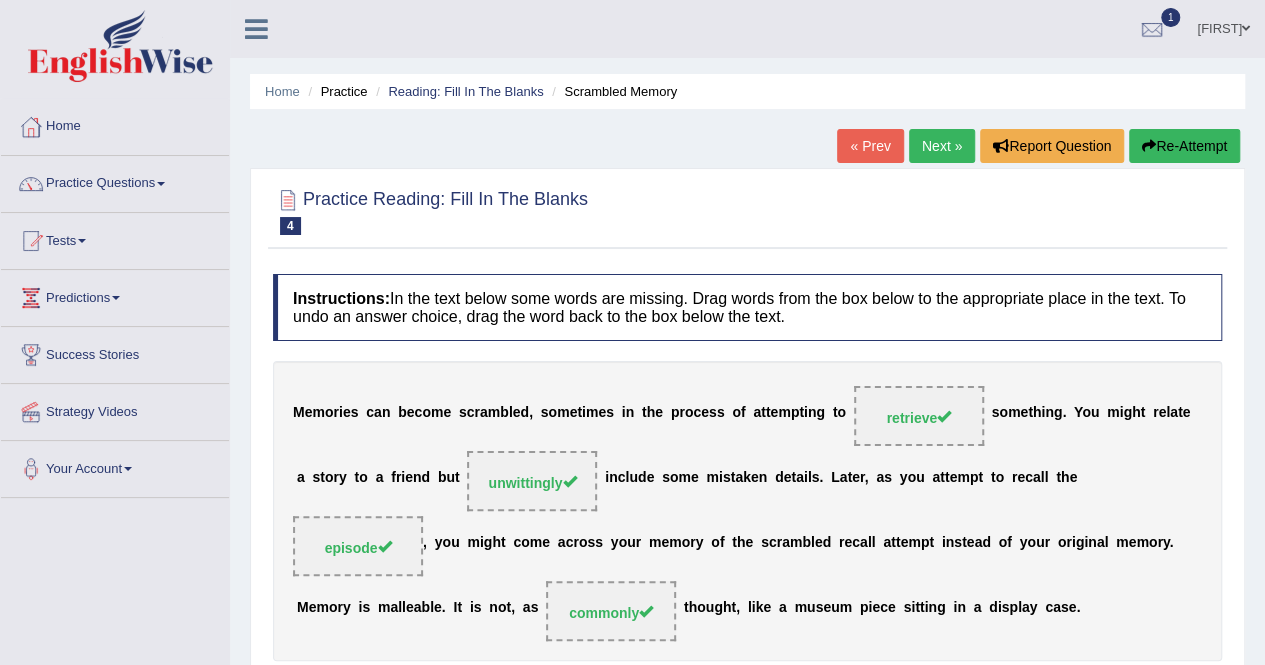 click on "Re-Attempt" at bounding box center [1184, 146] 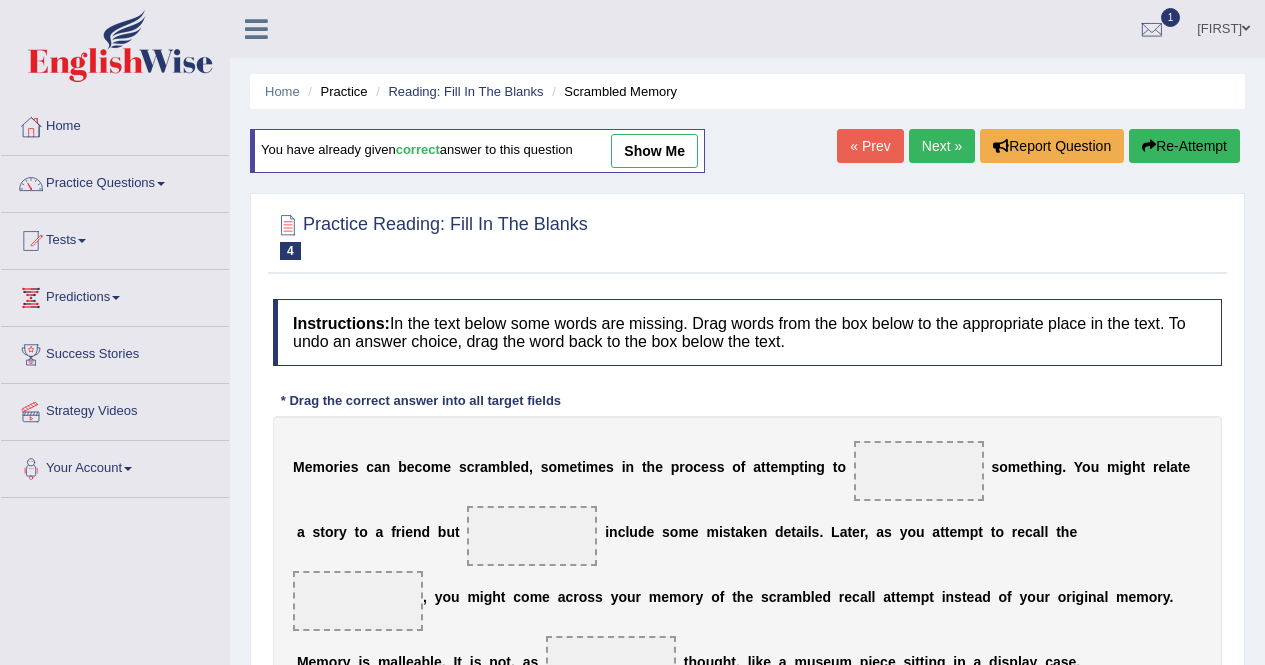 scroll, scrollTop: 0, scrollLeft: 0, axis: both 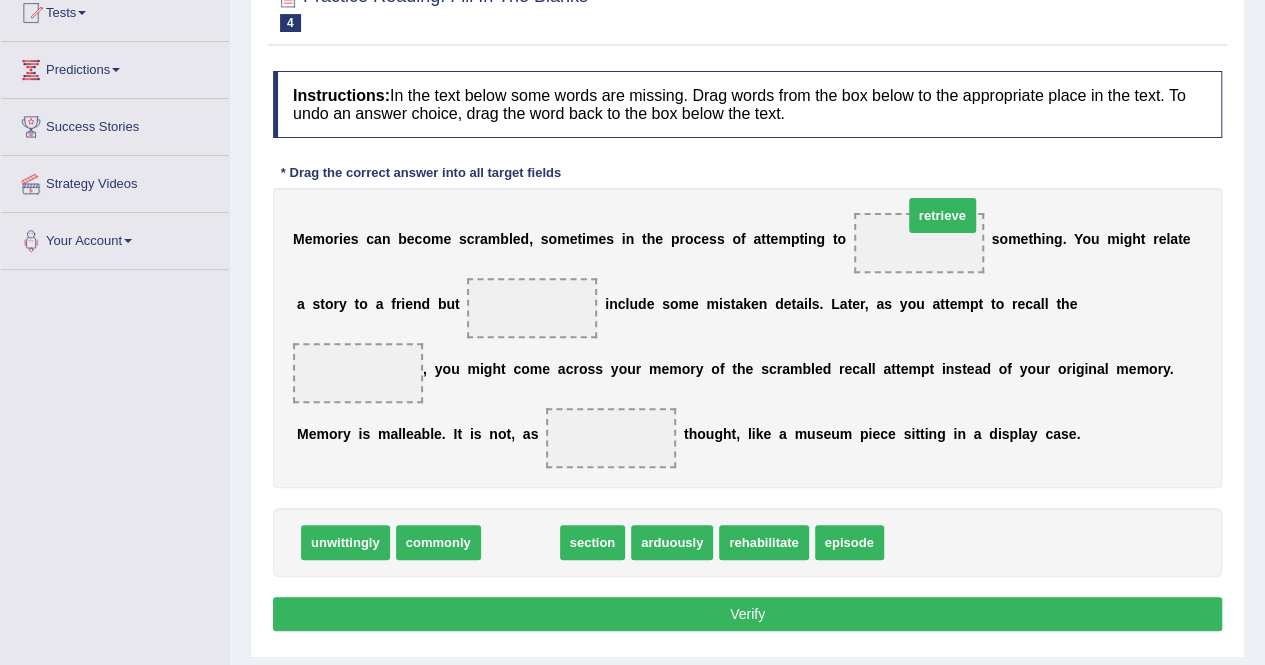 drag, startPoint x: 532, startPoint y: 538, endPoint x: 954, endPoint y: 212, distance: 533.25415 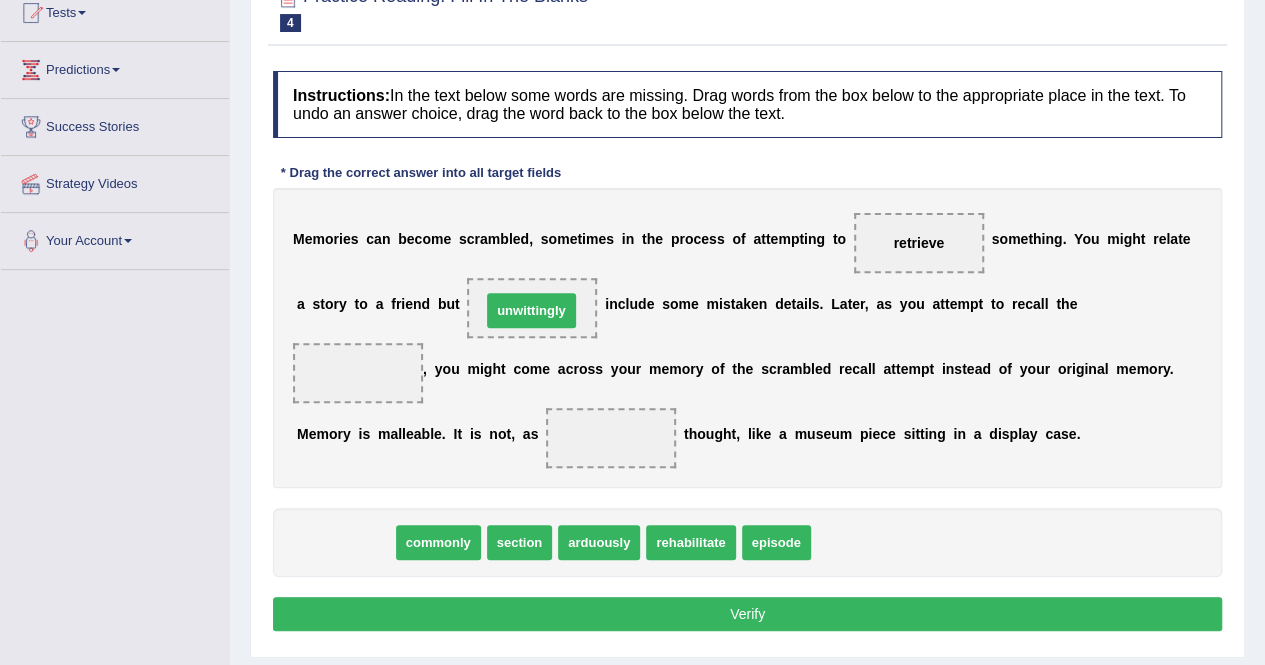 drag, startPoint x: 364, startPoint y: 537, endPoint x: 552, endPoint y: 301, distance: 301.72836 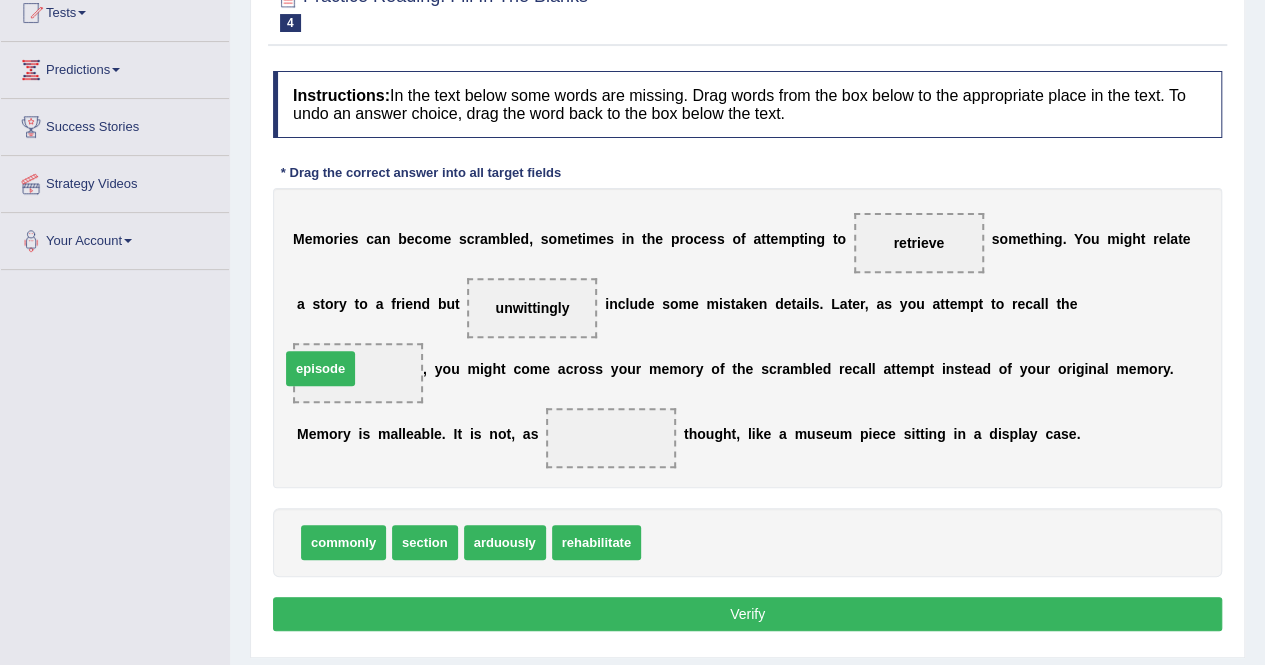 drag, startPoint x: 687, startPoint y: 547, endPoint x: 300, endPoint y: 373, distance: 424.3171 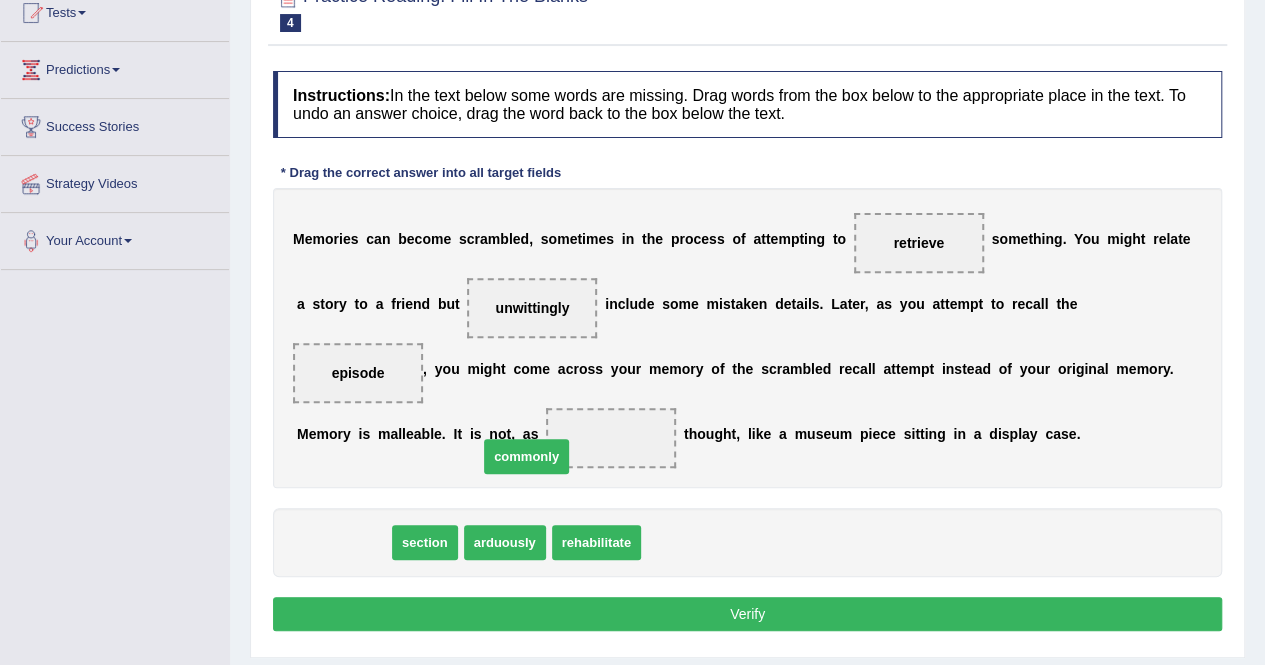 drag, startPoint x: 357, startPoint y: 543, endPoint x: 606, endPoint y: 451, distance: 265.45245 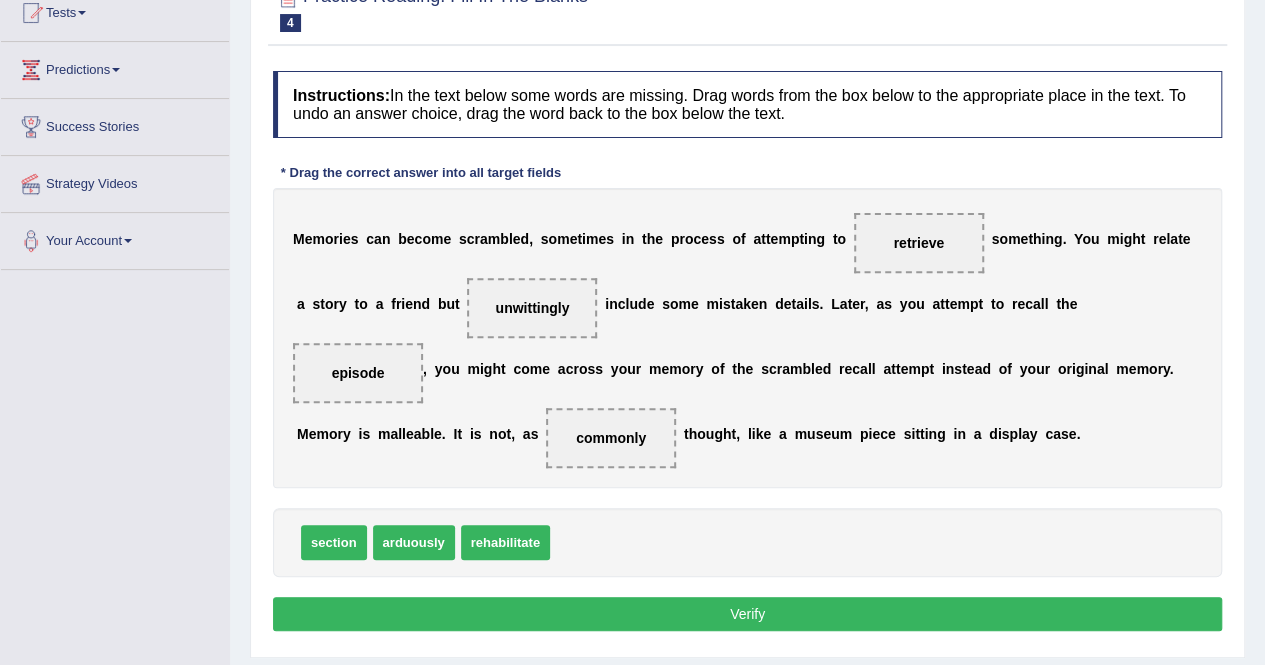 click on "Verify" at bounding box center [747, 614] 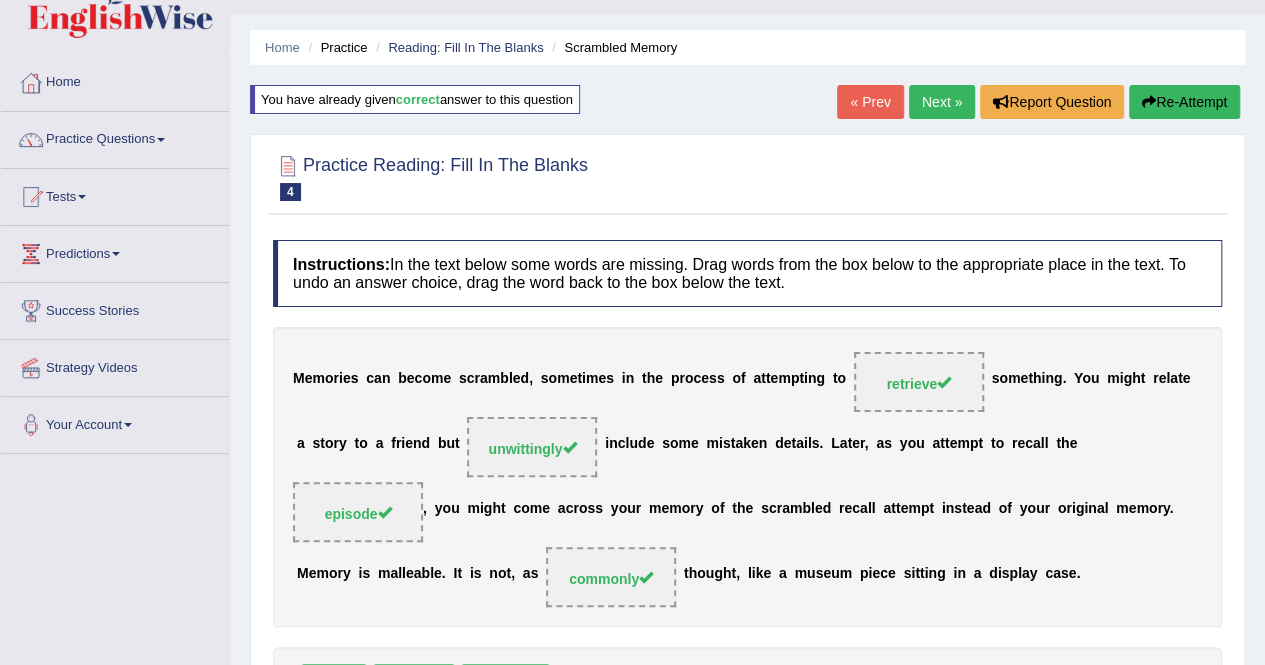 scroll, scrollTop: 28, scrollLeft: 0, axis: vertical 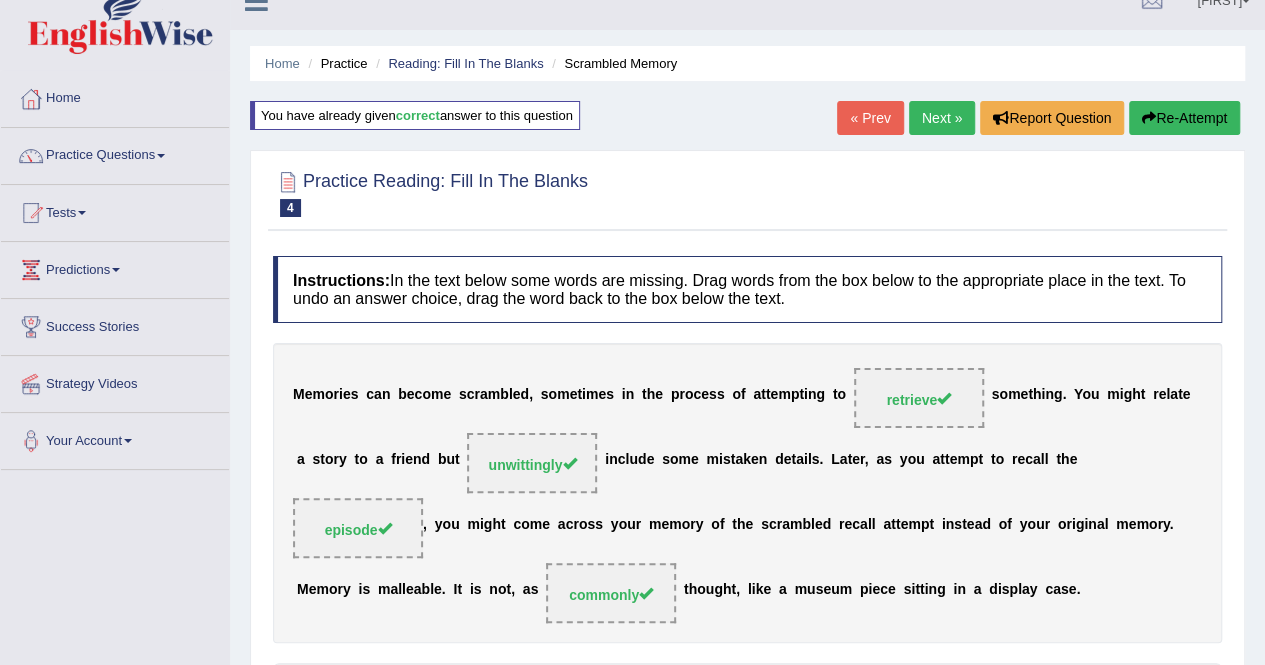 click on "Next »" at bounding box center (942, 118) 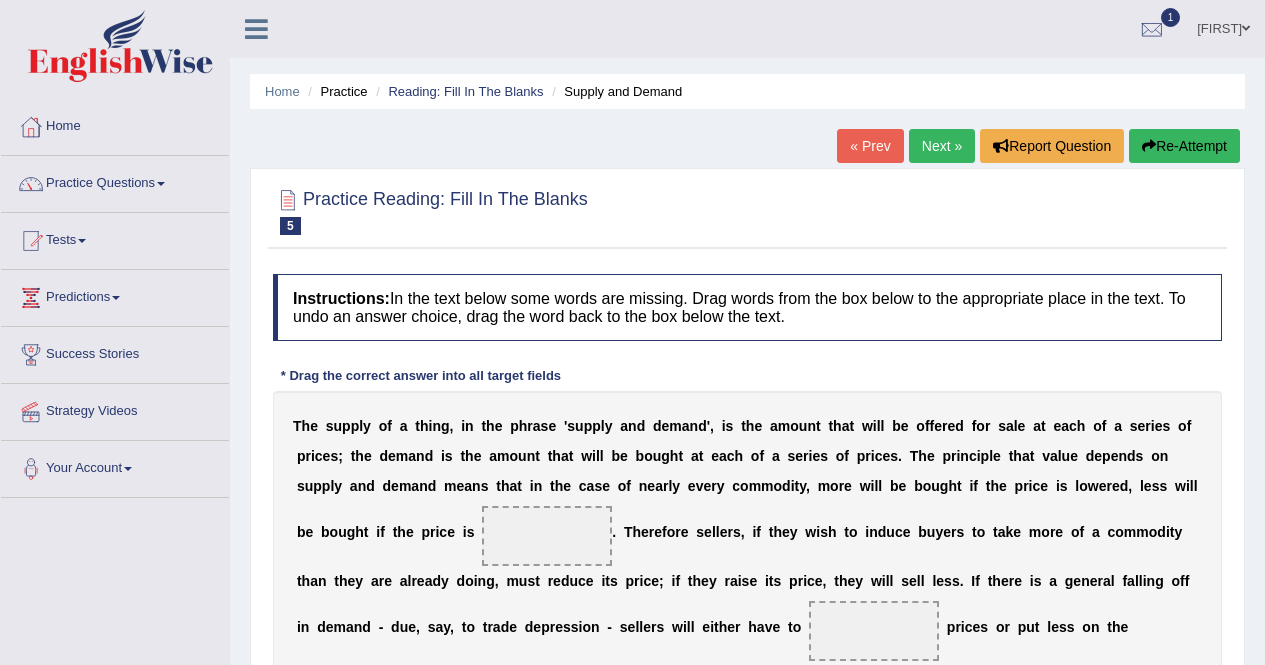 scroll, scrollTop: 217, scrollLeft: 0, axis: vertical 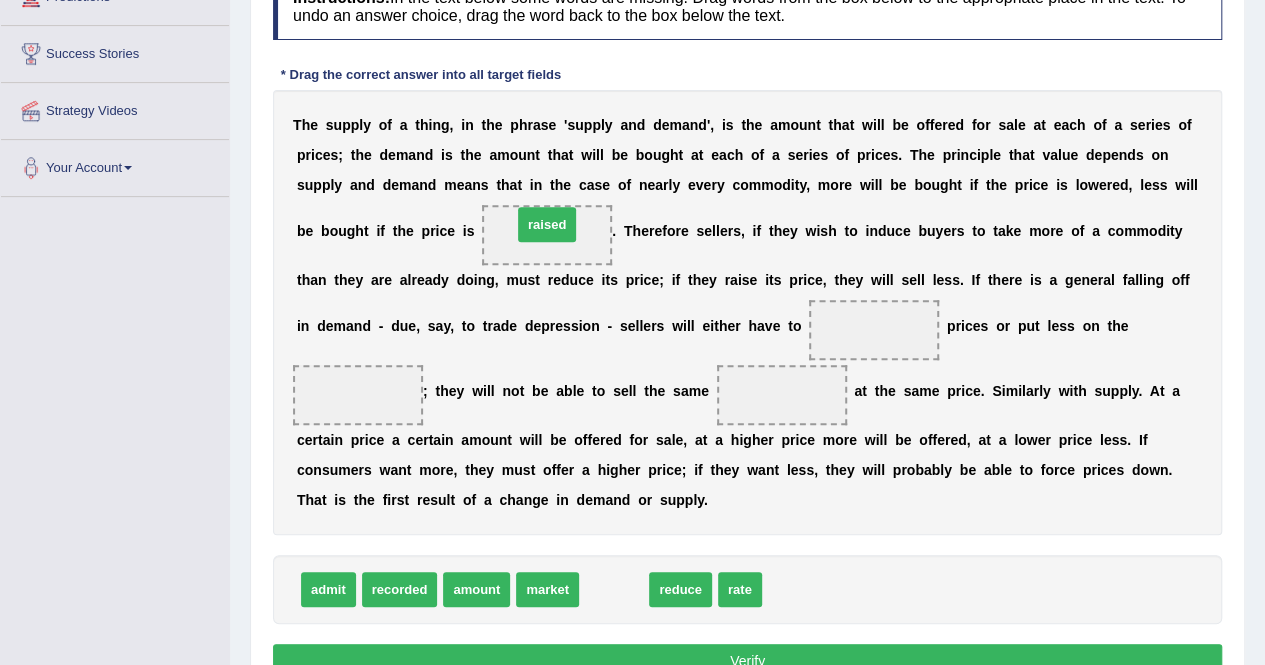 drag, startPoint x: 619, startPoint y: 595, endPoint x: 552, endPoint y: 231, distance: 370.11484 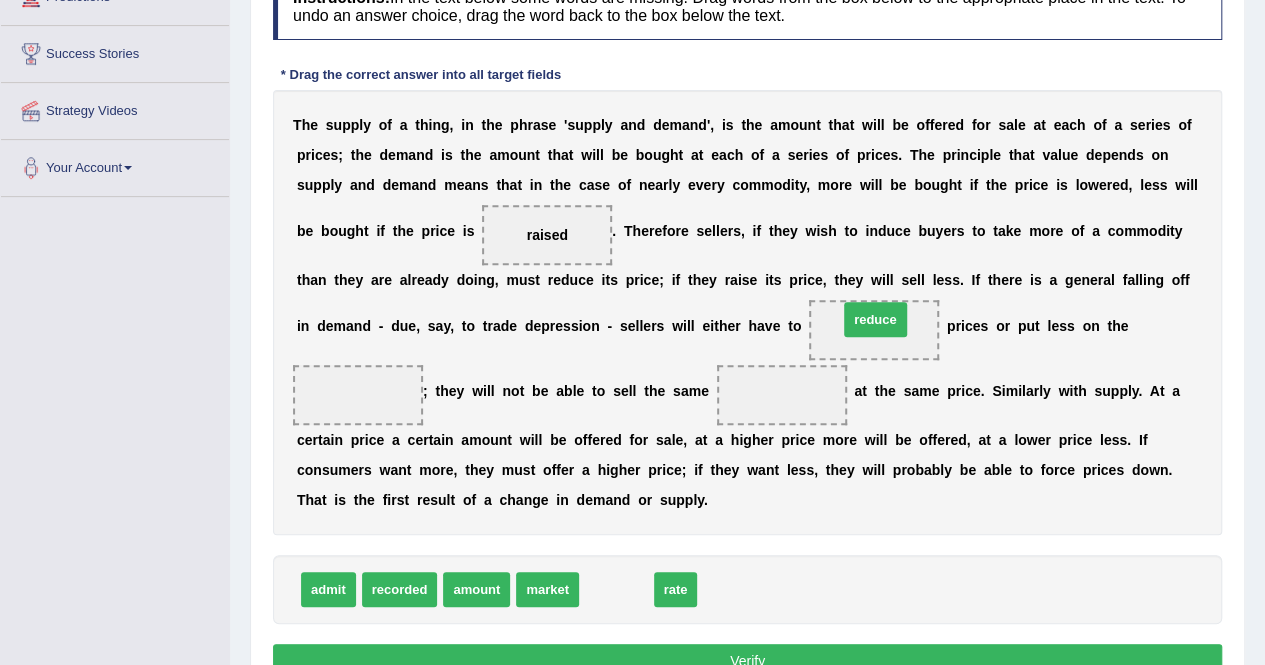 drag, startPoint x: 625, startPoint y: 580, endPoint x: 883, endPoint y: 314, distance: 370.56714 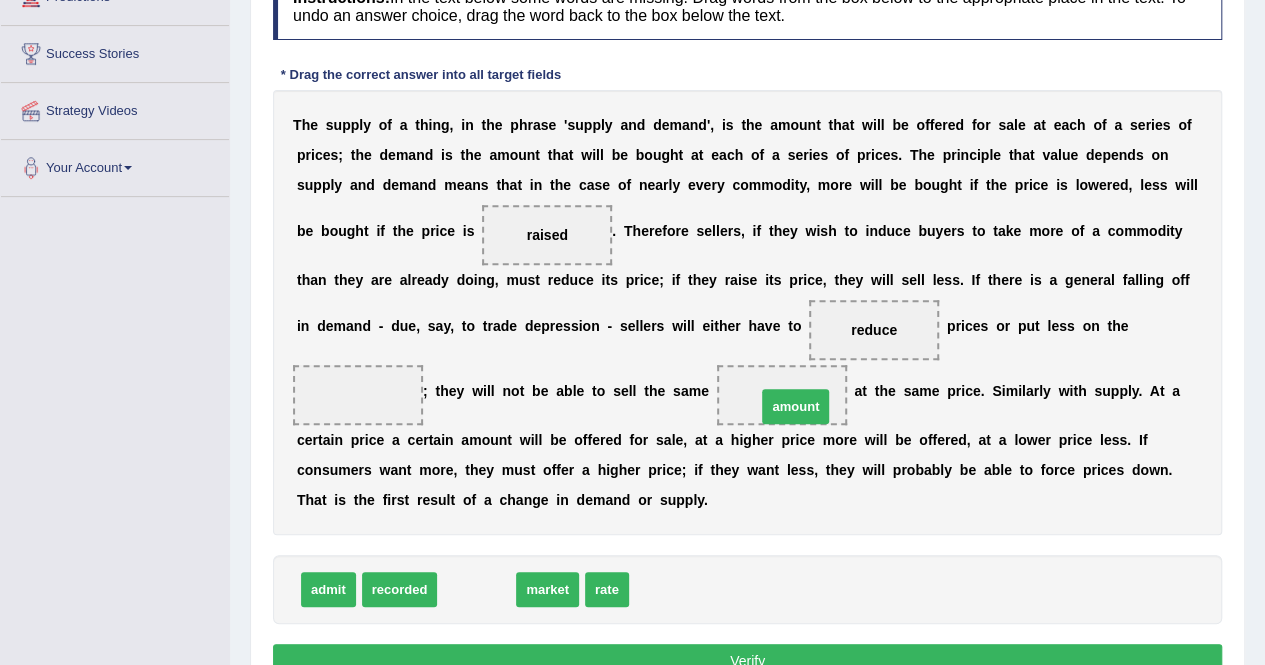 drag, startPoint x: 447, startPoint y: 587, endPoint x: 764, endPoint y: 405, distance: 365.53113 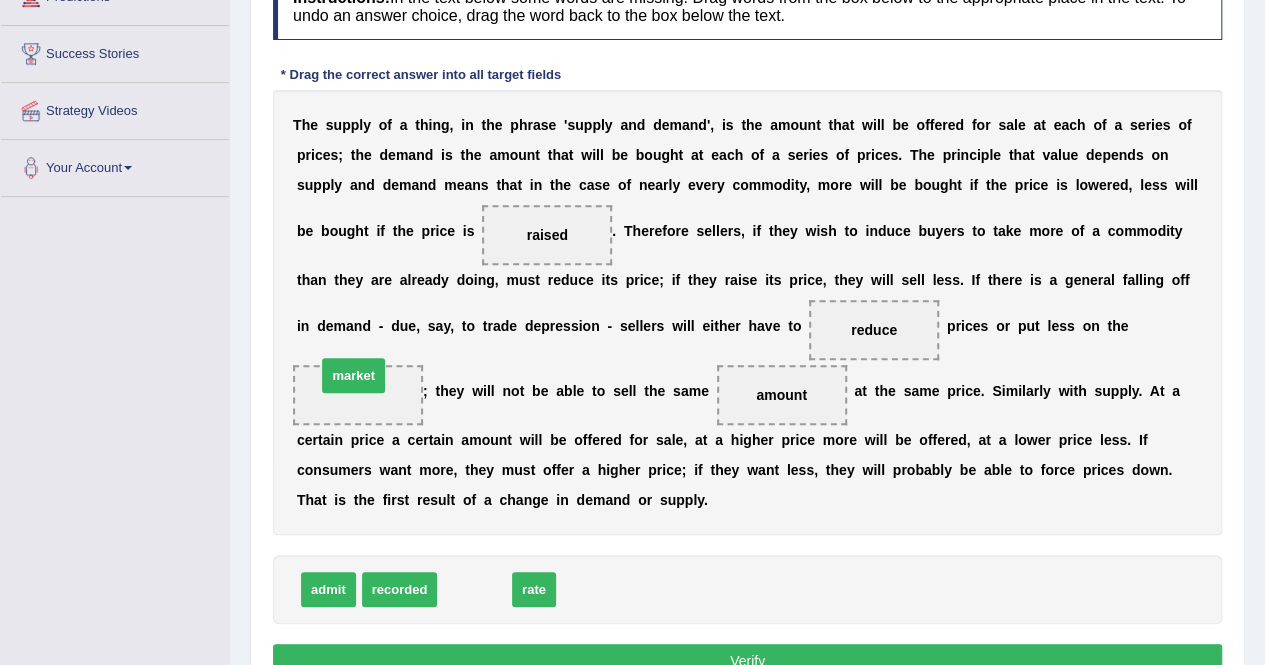 drag, startPoint x: 462, startPoint y: 590, endPoint x: 354, endPoint y: 417, distance: 203.94362 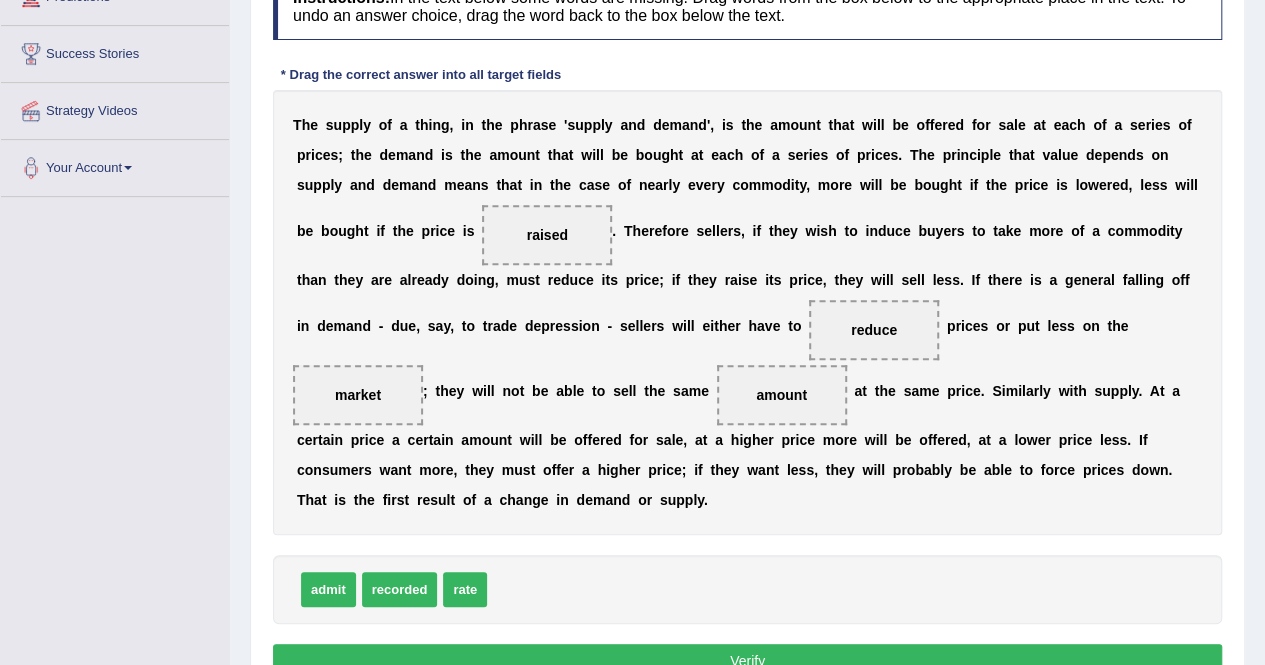 click on "Verify" at bounding box center (747, 661) 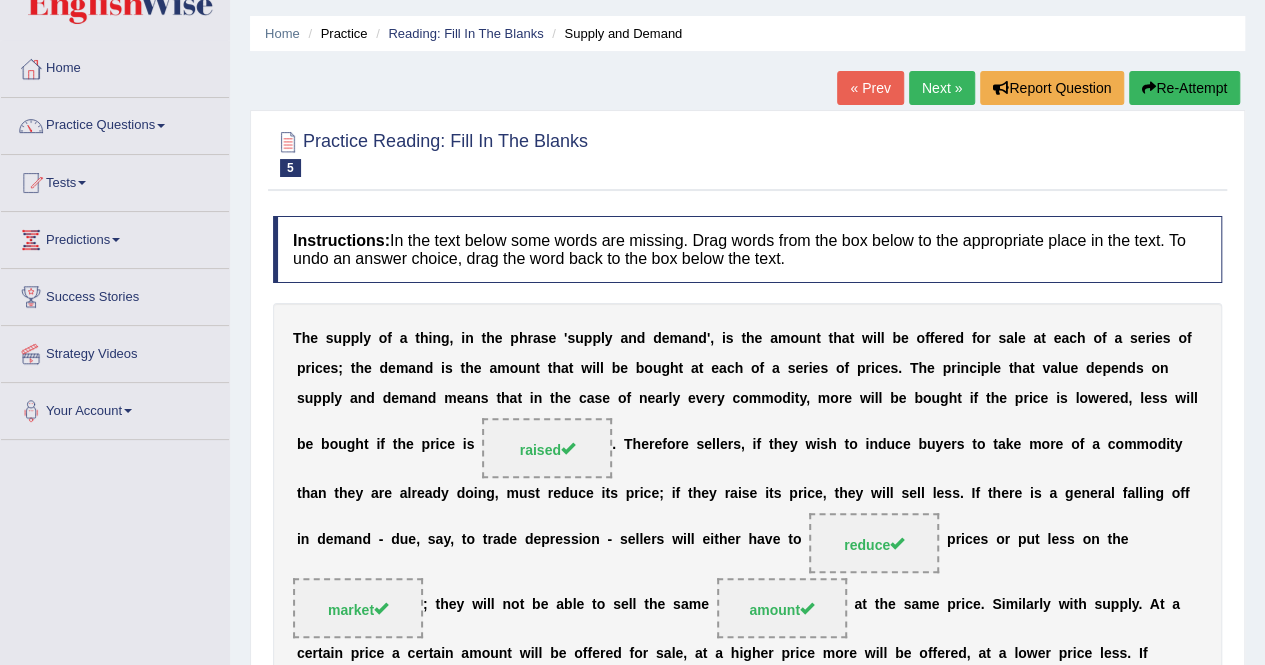 scroll, scrollTop: 55, scrollLeft: 0, axis: vertical 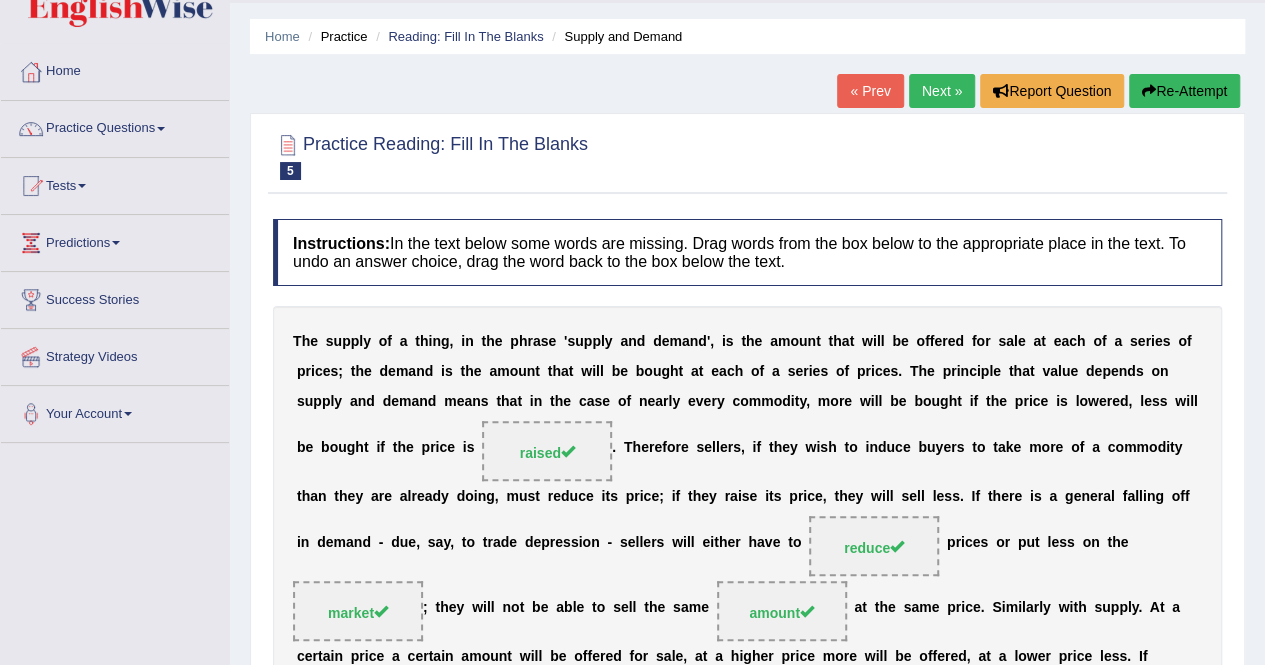 click on "Next »" at bounding box center [942, 91] 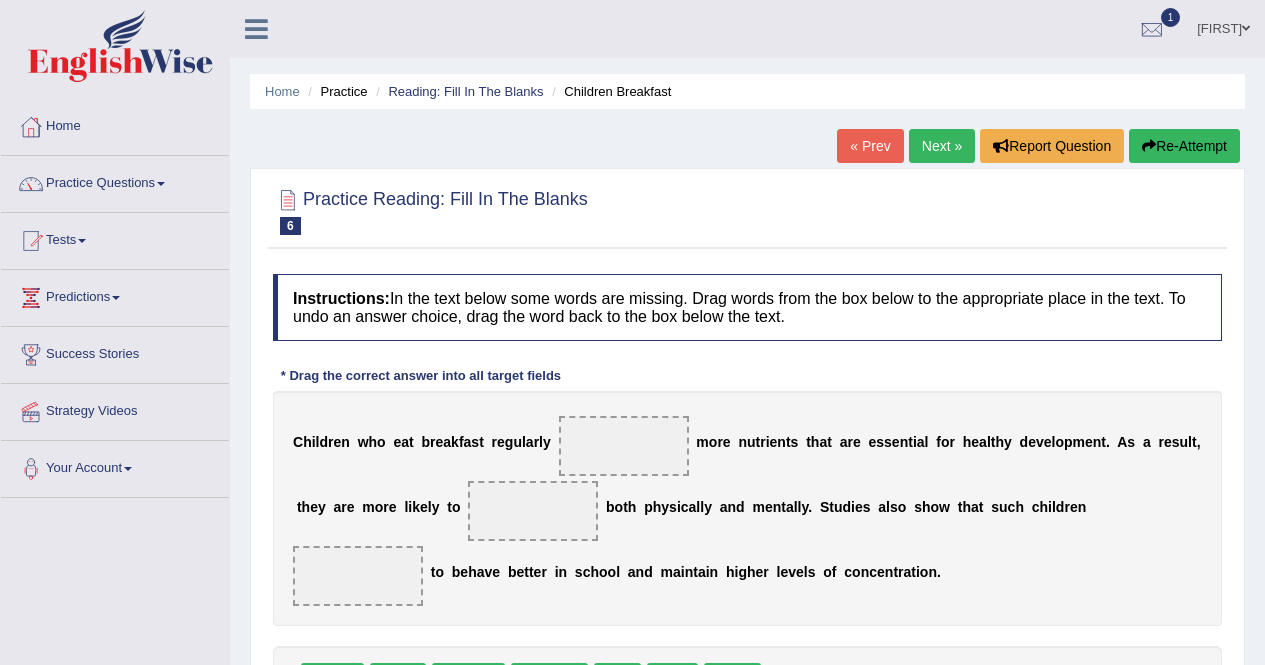 scroll, scrollTop: 0, scrollLeft: 0, axis: both 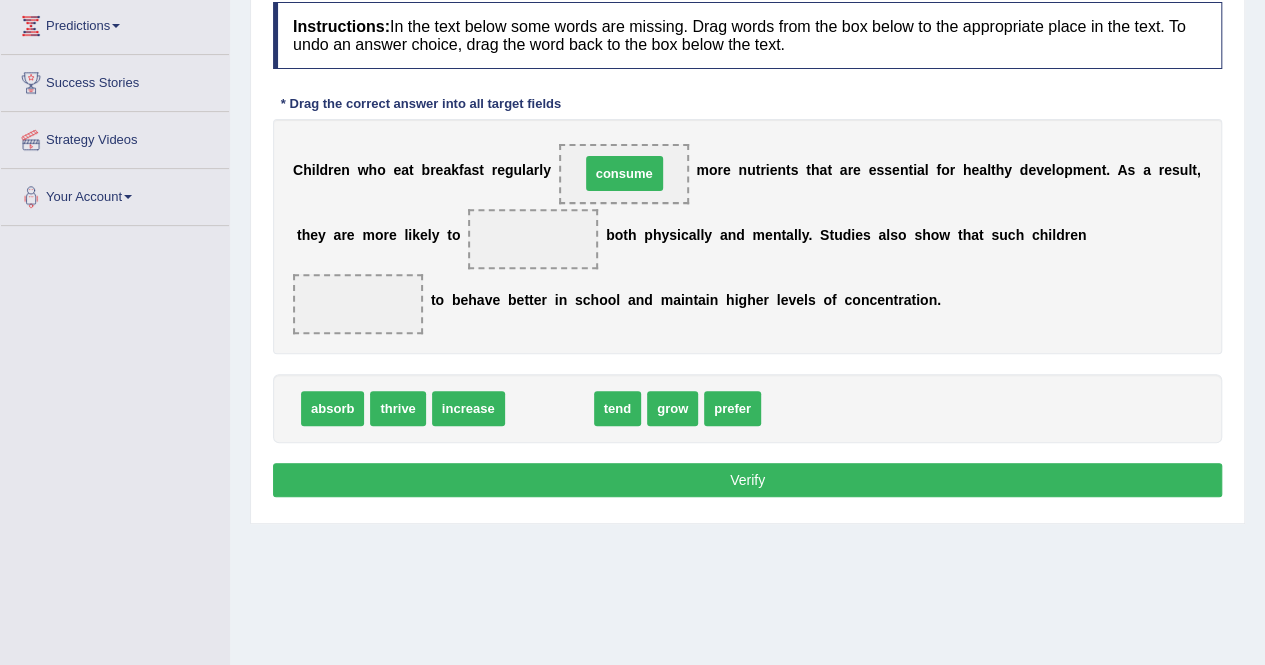 drag, startPoint x: 546, startPoint y: 407, endPoint x: 621, endPoint y: 172, distance: 246.67793 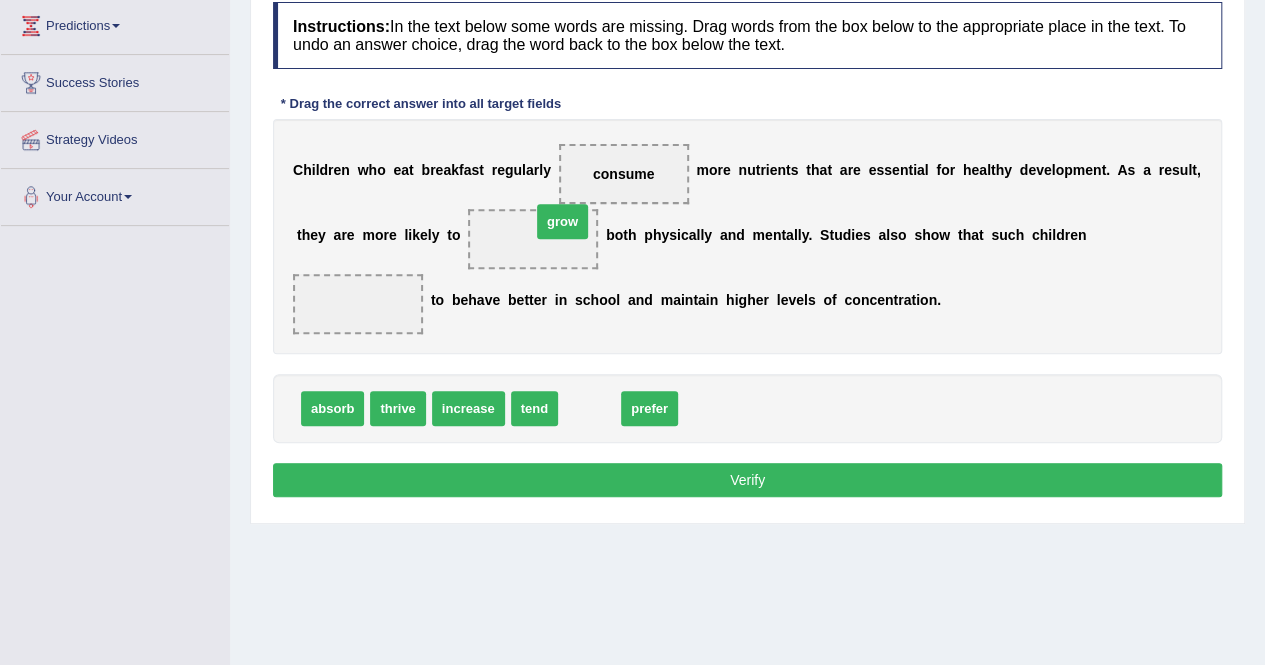 drag, startPoint x: 584, startPoint y: 409, endPoint x: 558, endPoint y: 219, distance: 191.77069 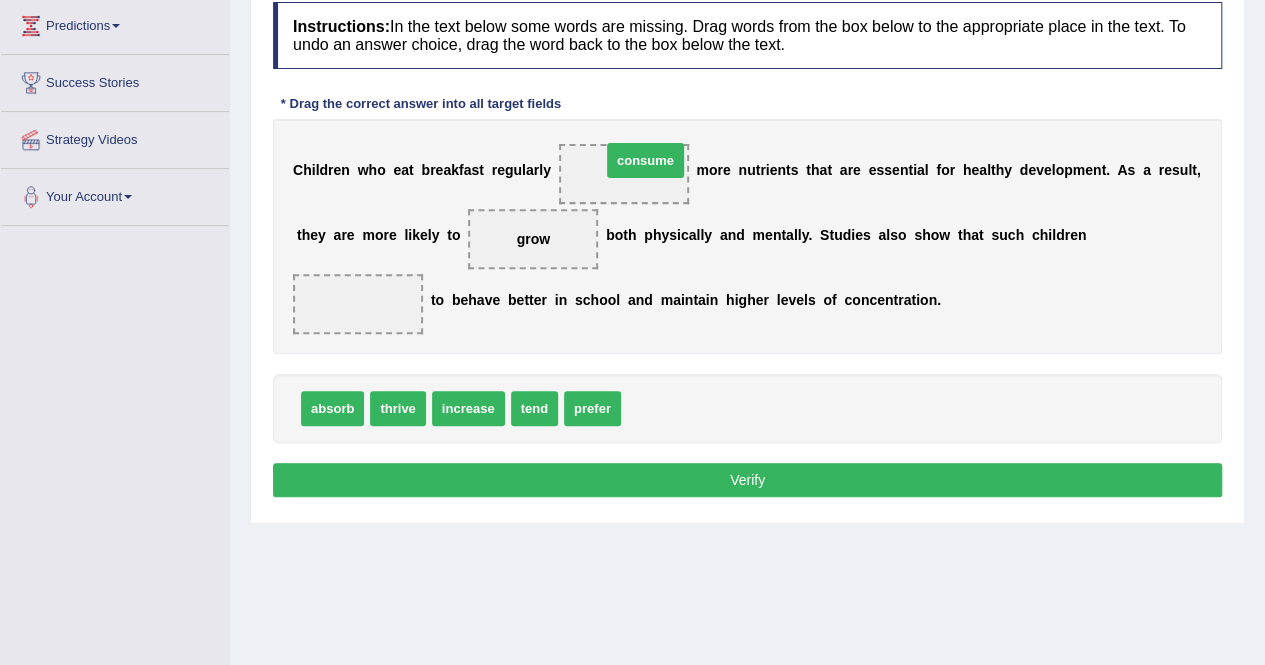 drag, startPoint x: 651, startPoint y: 415, endPoint x: 631, endPoint y: 167, distance: 248.80515 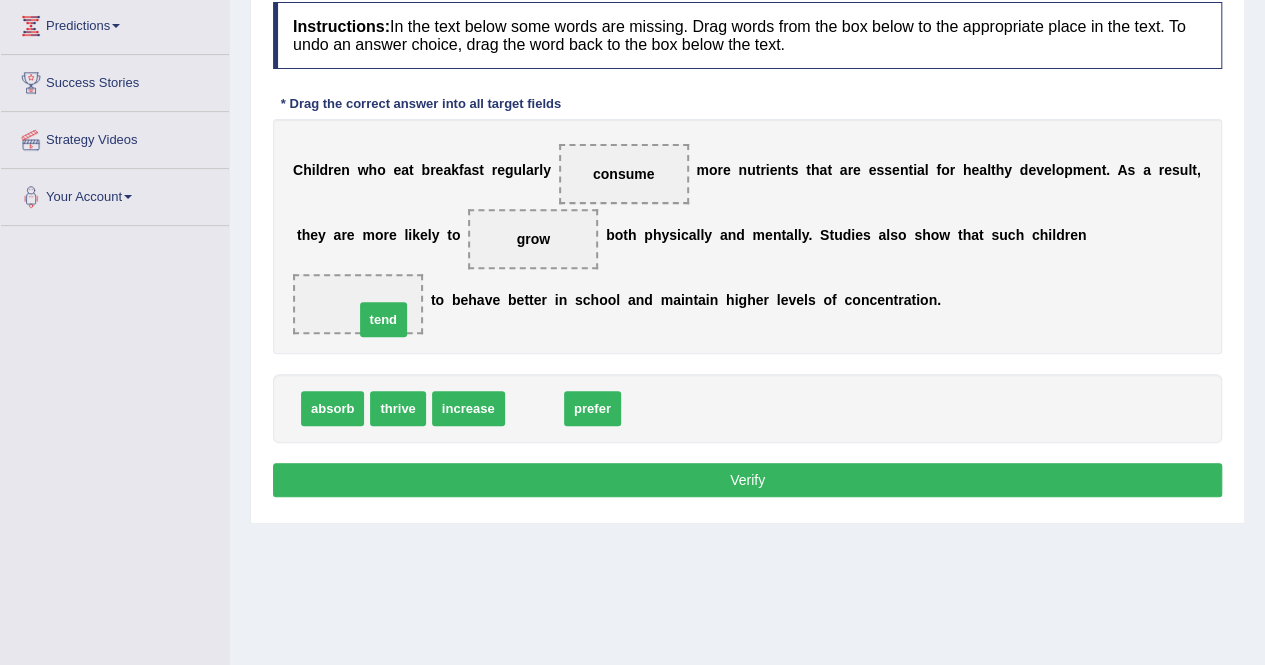 drag, startPoint x: 530, startPoint y: 413, endPoint x: 384, endPoint y: 329, distance: 168.4399 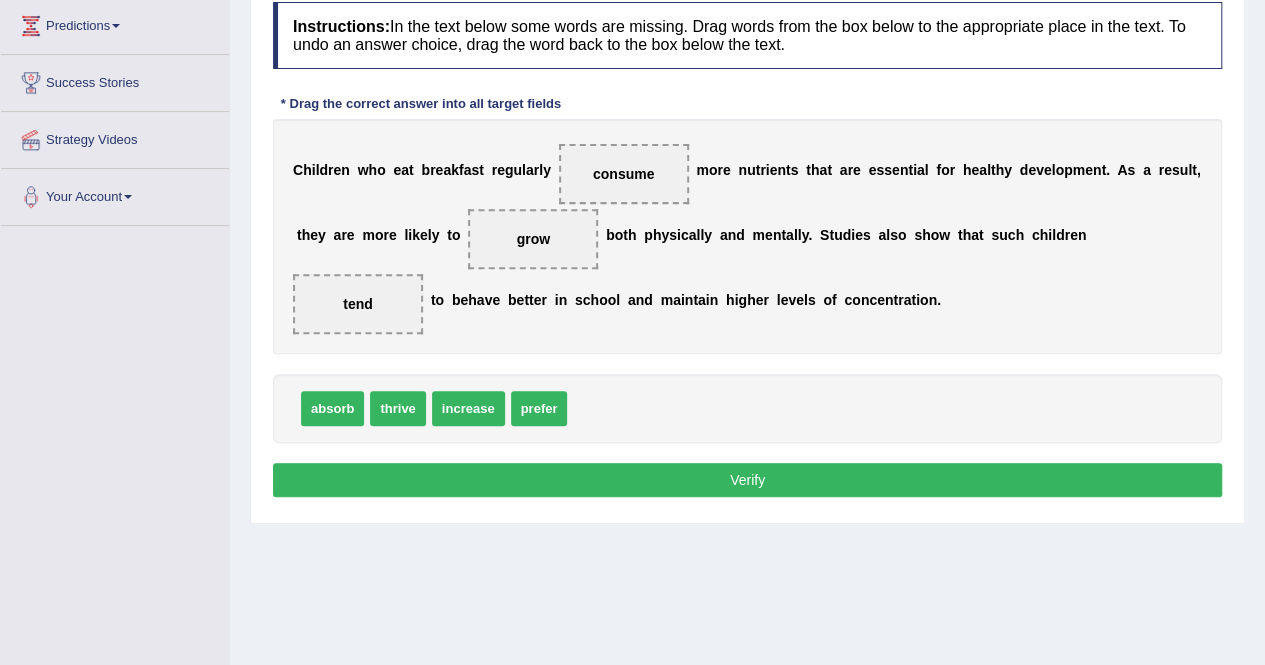 click on "Verify" at bounding box center [747, 480] 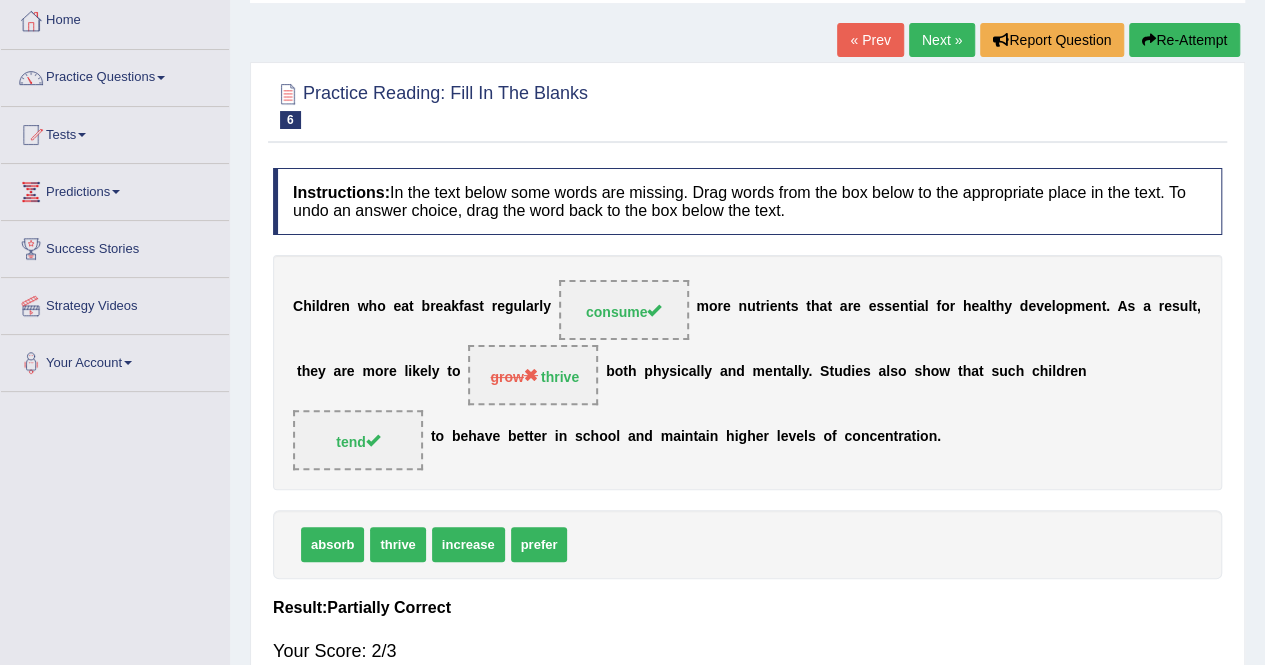 scroll, scrollTop: 0, scrollLeft: 0, axis: both 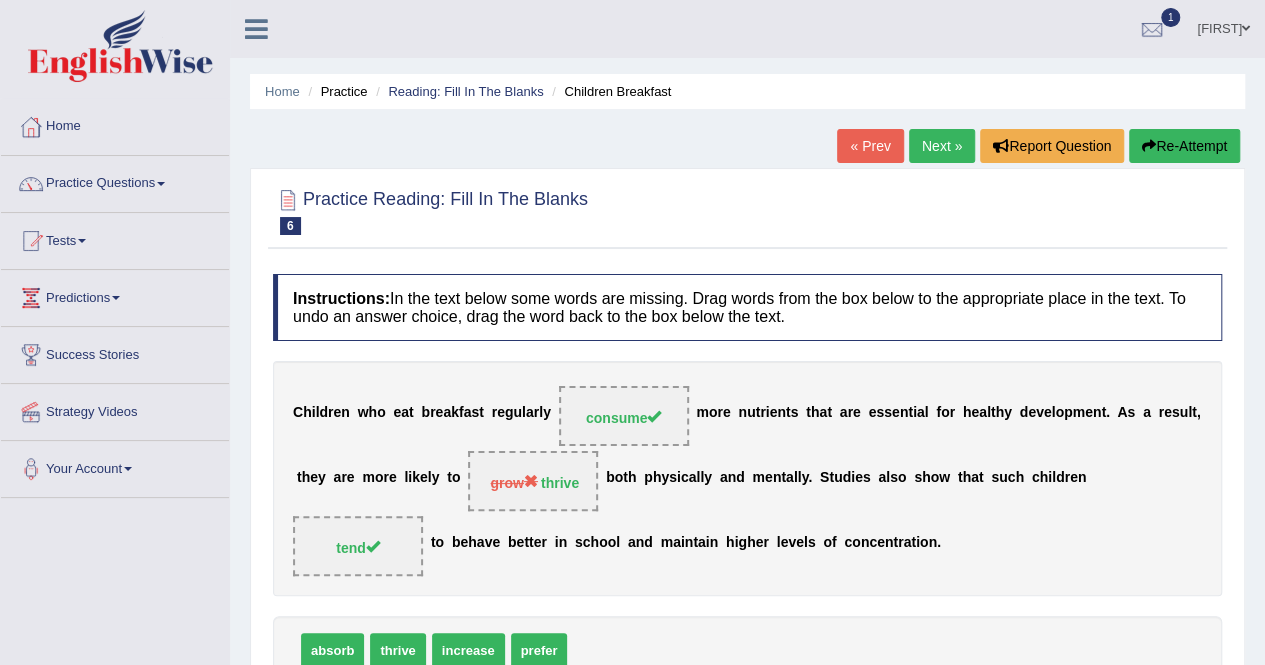 click on "Re-Attempt" at bounding box center (1184, 146) 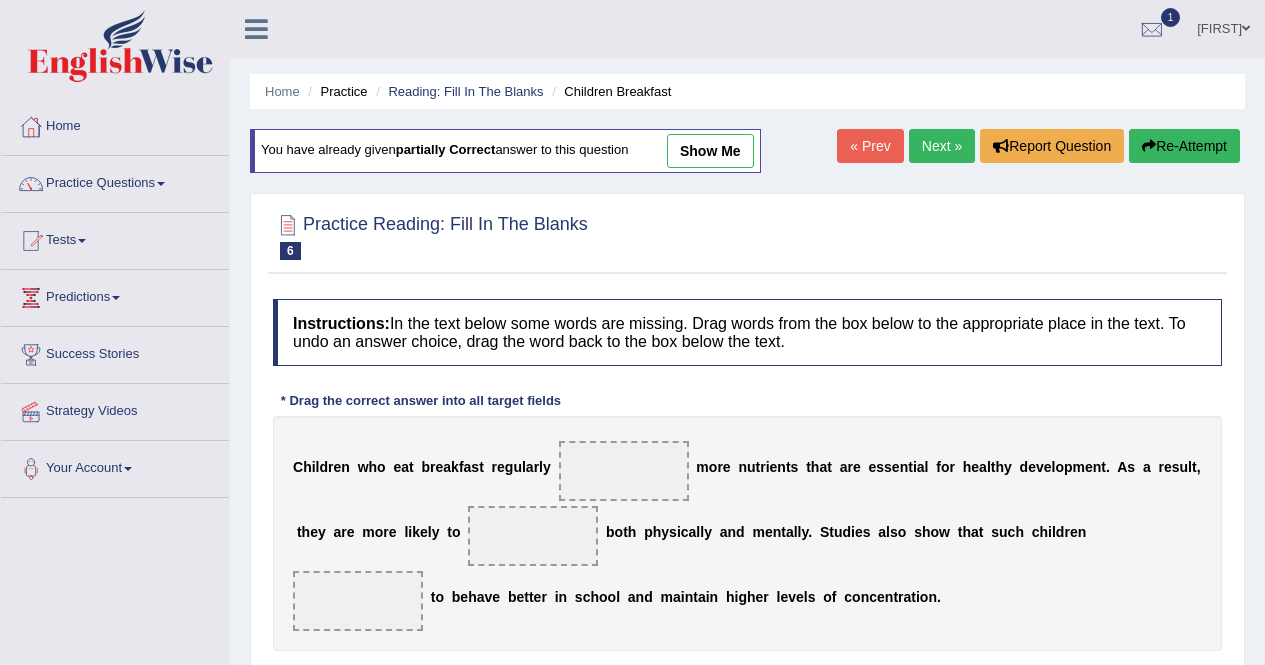 scroll, scrollTop: 0, scrollLeft: 0, axis: both 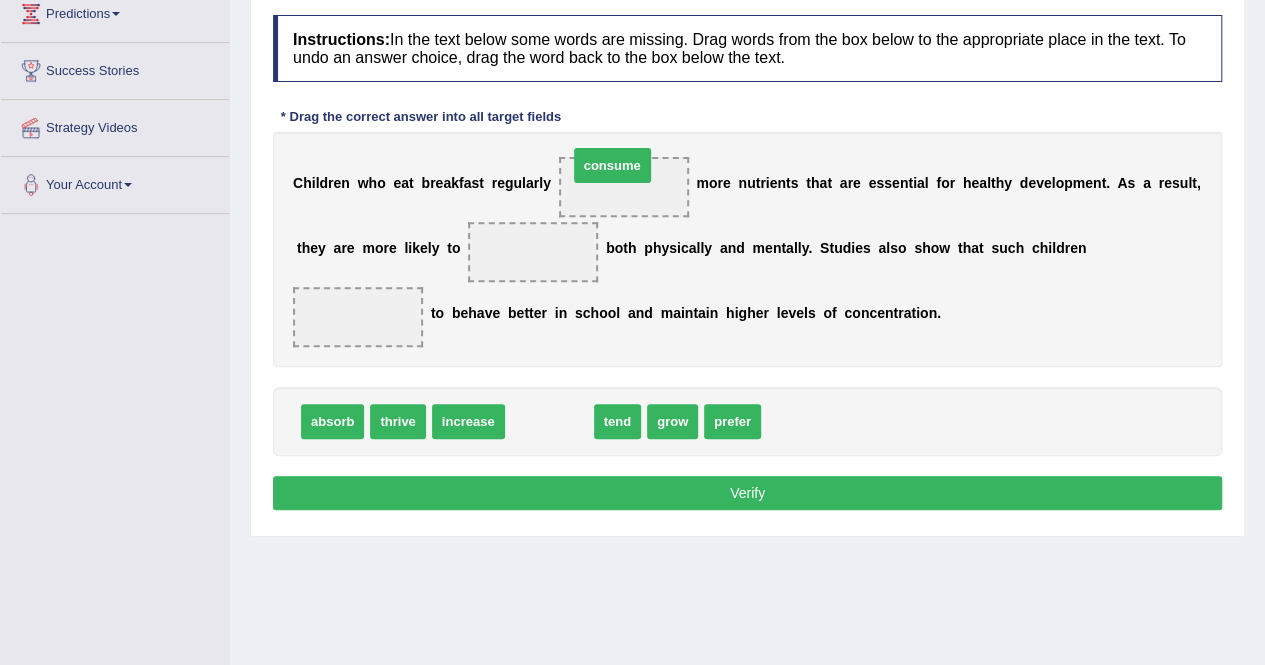 drag, startPoint x: 557, startPoint y: 413, endPoint x: 620, endPoint y: 159, distance: 261.69638 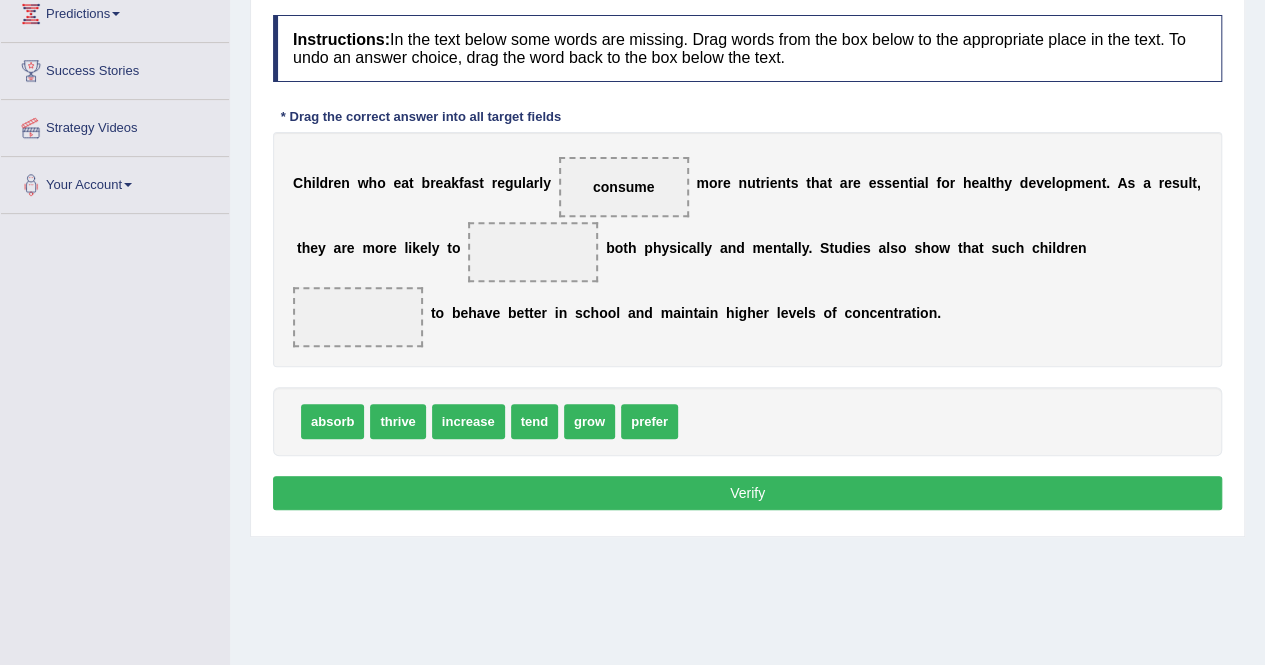 drag, startPoint x: 396, startPoint y: 414, endPoint x: 416, endPoint y: 406, distance: 21.540659 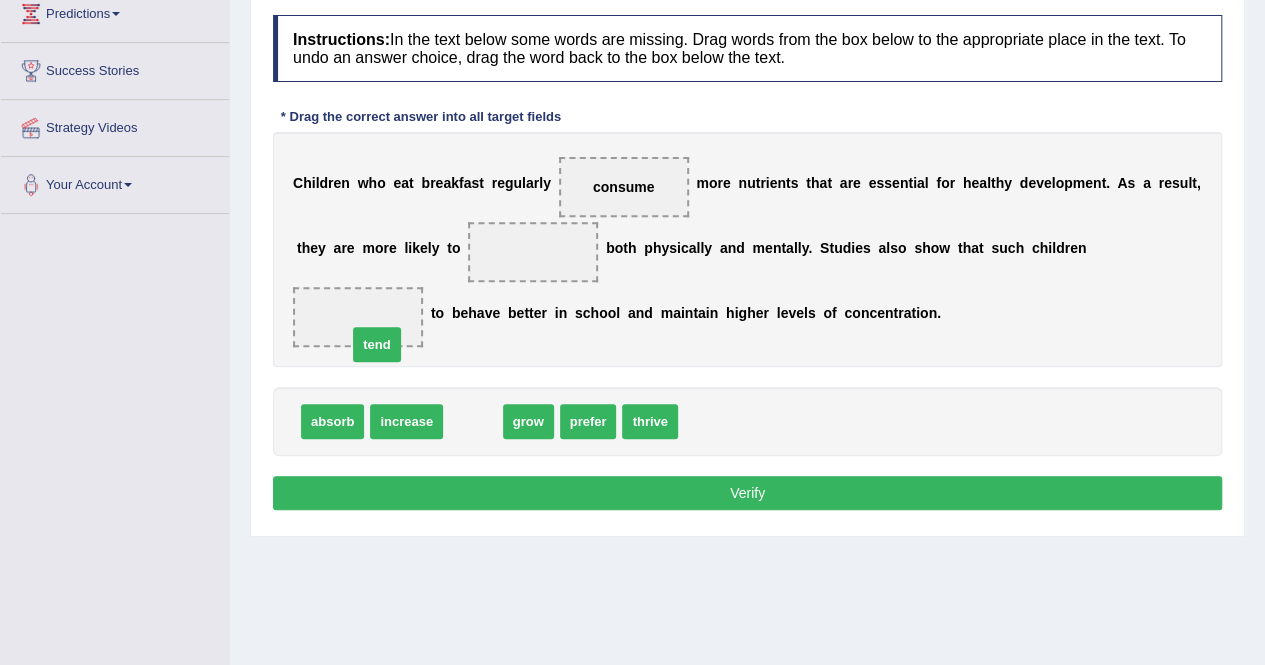 drag, startPoint x: 465, startPoint y: 418, endPoint x: 369, endPoint y: 341, distance: 123.065025 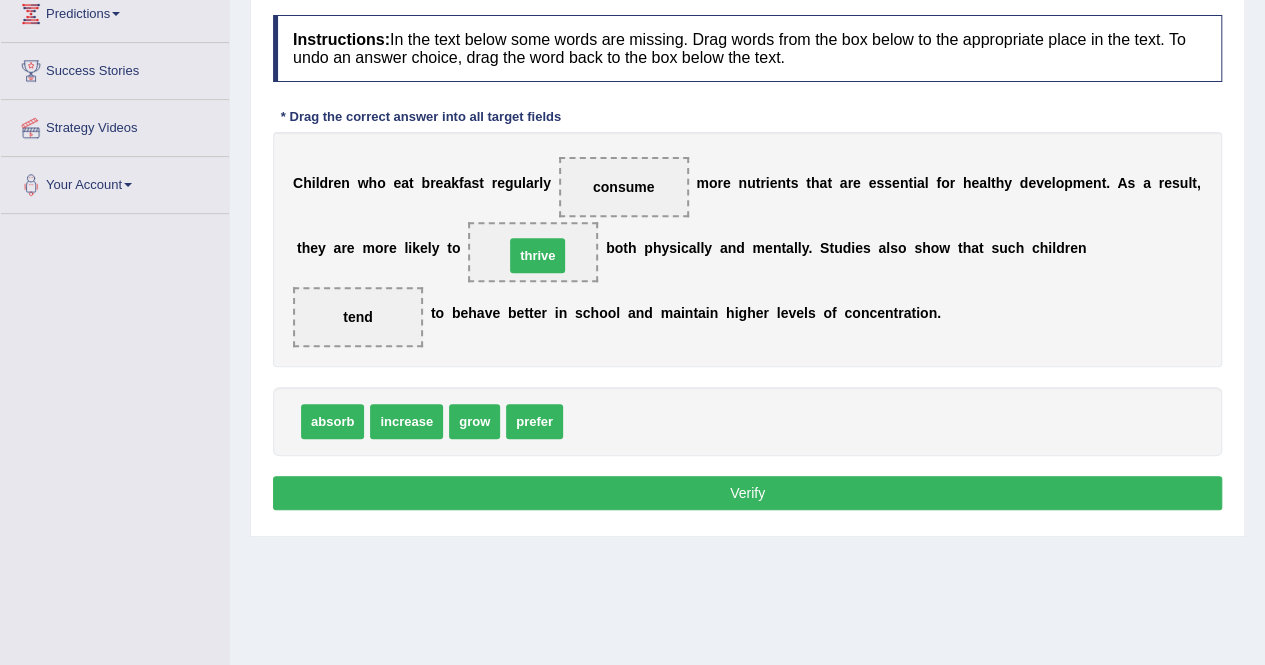 drag, startPoint x: 580, startPoint y: 412, endPoint x: 521, endPoint y: 246, distance: 176.17322 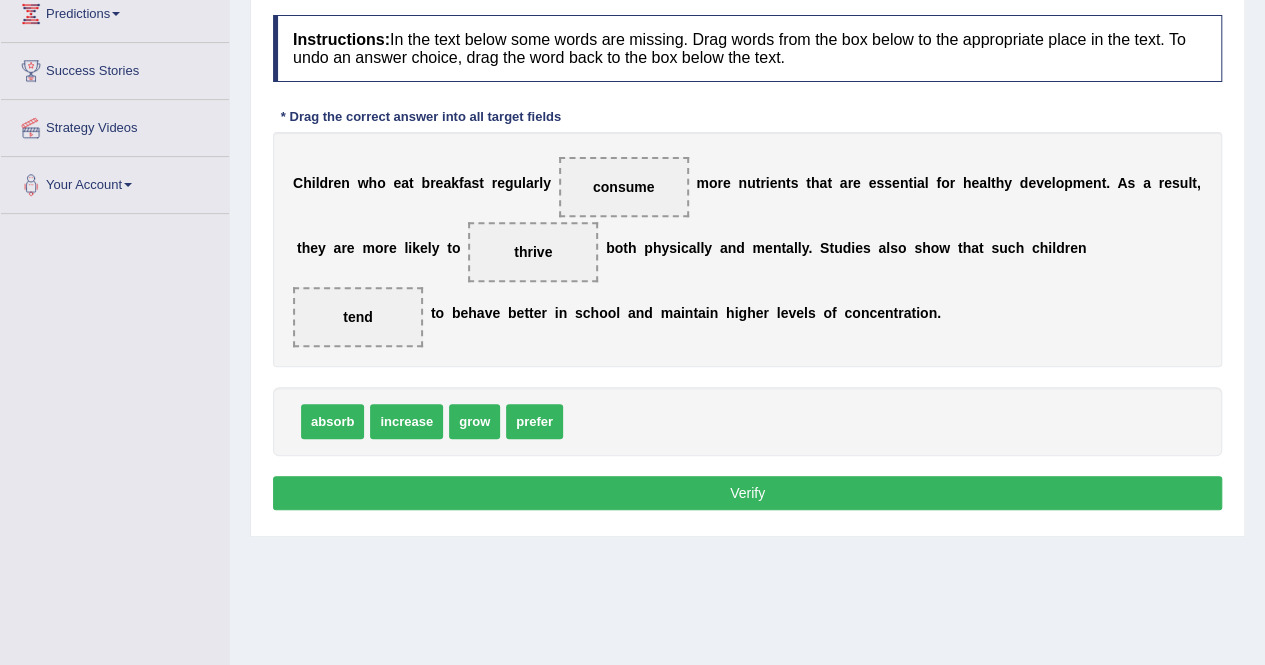 click on "Verify" at bounding box center [747, 493] 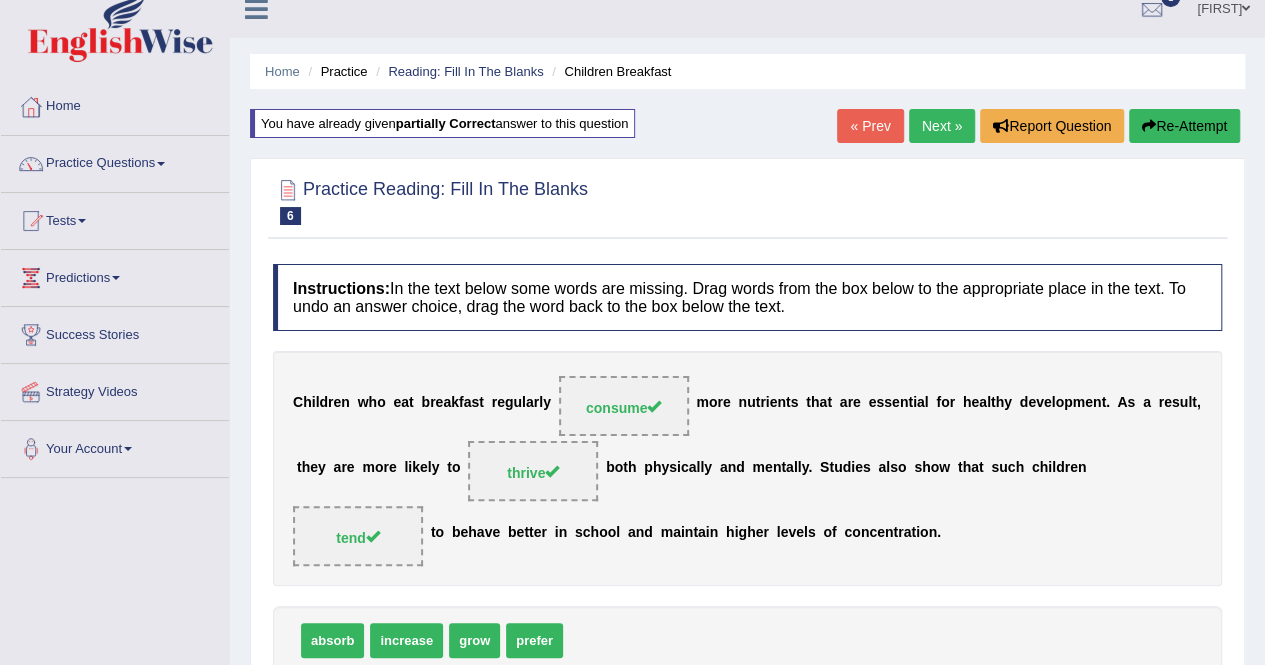 scroll, scrollTop: 0, scrollLeft: 0, axis: both 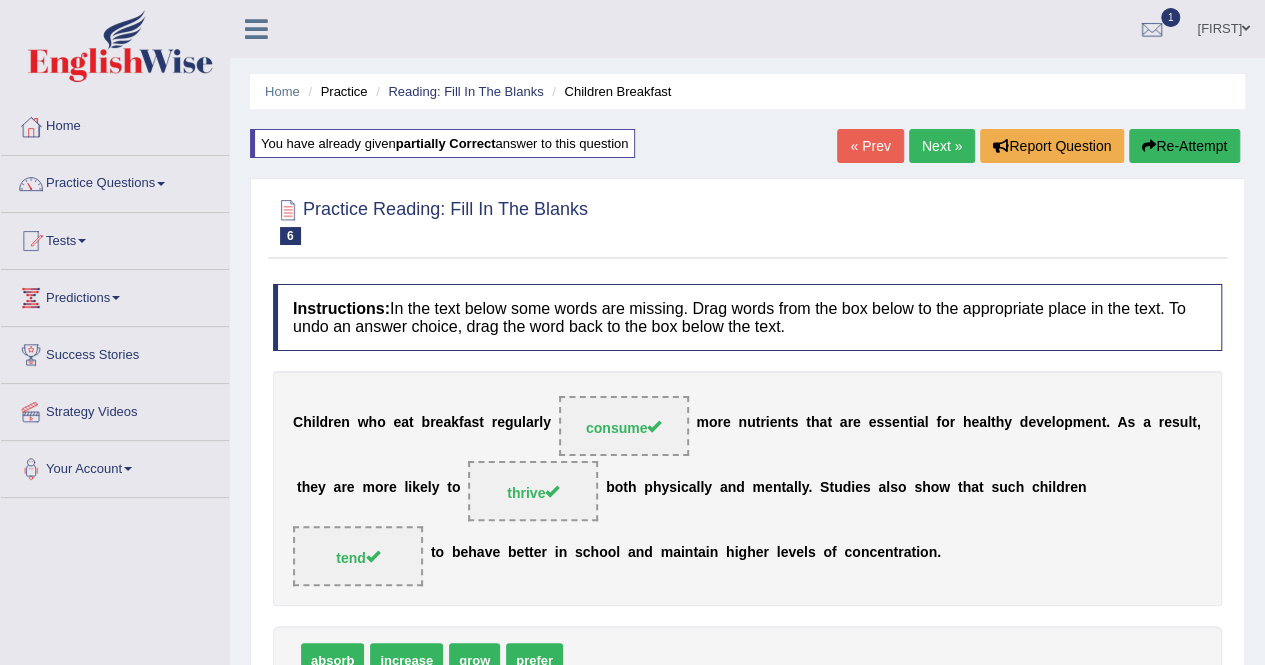 click on "Home
Practice
Reading: Fill In The Blanks
Children Breakfast
You have already given  partially correct  answer to this question
« Prev Next »  Report Question  Re-Attempt
Practice Reading: Fill In The Blanks
6
Children Breakfast
Instructions:  In the text below some words are missing. Drag words from the box below to the appropriate place in the text. To undo an answer choice, drag the word back to the box below the text.
* Drag the correct answer into all target fields C h i l d r e n    w h o    e a t    b r e a k f a s t    r e g u l a r l y    consume    m o r e    n u t r i e n t s    t h a t    a r e    e s s e n t i a l    f o r    h e a l t h y    d e v e l o p m e n t .    A s    a    r e s u l t ,    t h e y    a r e    m o r e    l i k e l y    t o" at bounding box center [747, 500] 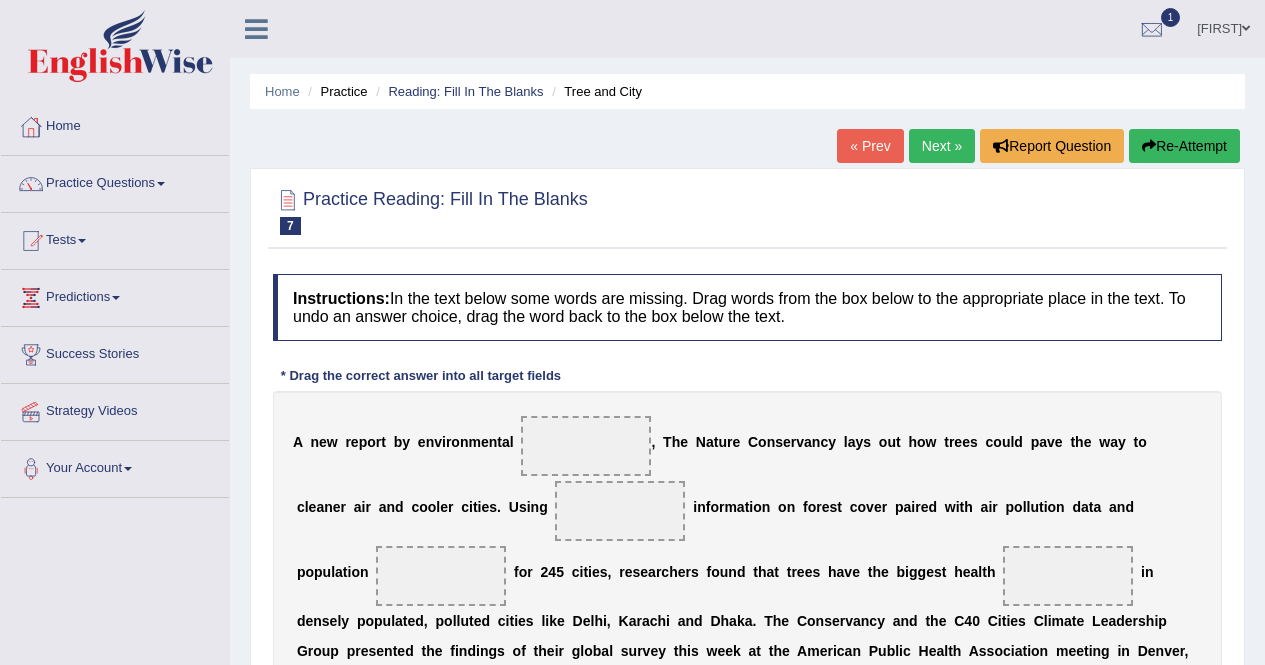 scroll, scrollTop: 0, scrollLeft: 0, axis: both 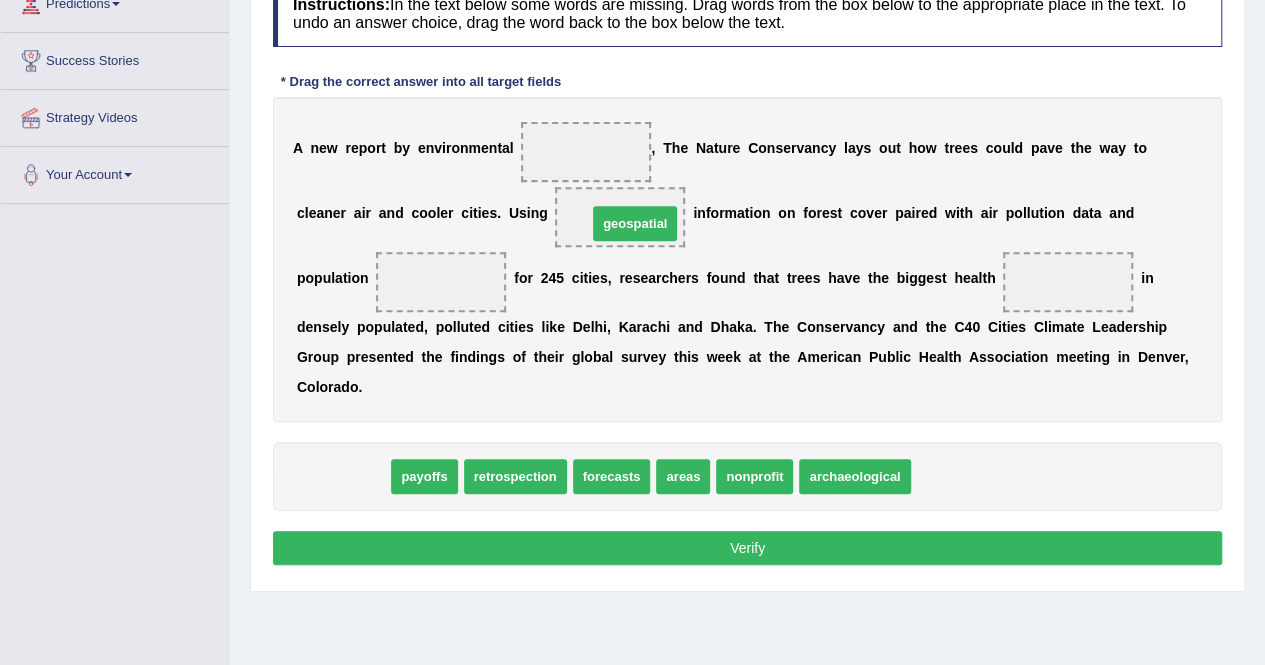 drag, startPoint x: 351, startPoint y: 467, endPoint x: 643, endPoint y: 214, distance: 386.35864 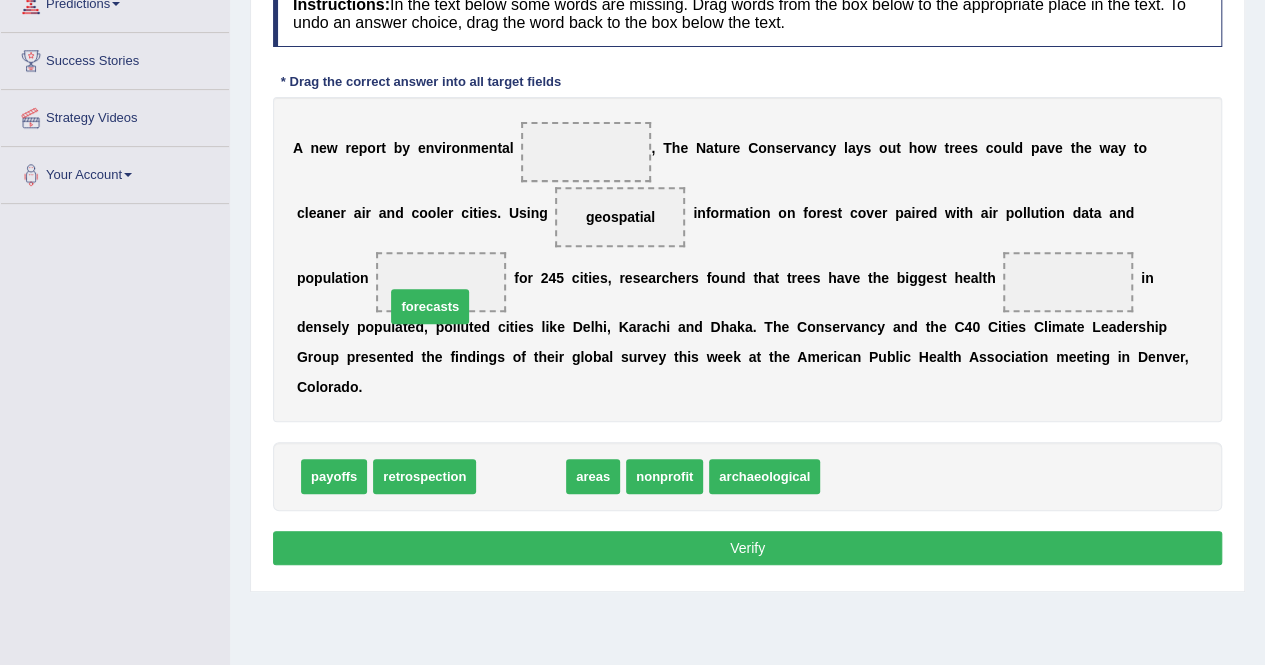 drag, startPoint x: 523, startPoint y: 469, endPoint x: 432, endPoint y: 299, distance: 192.82376 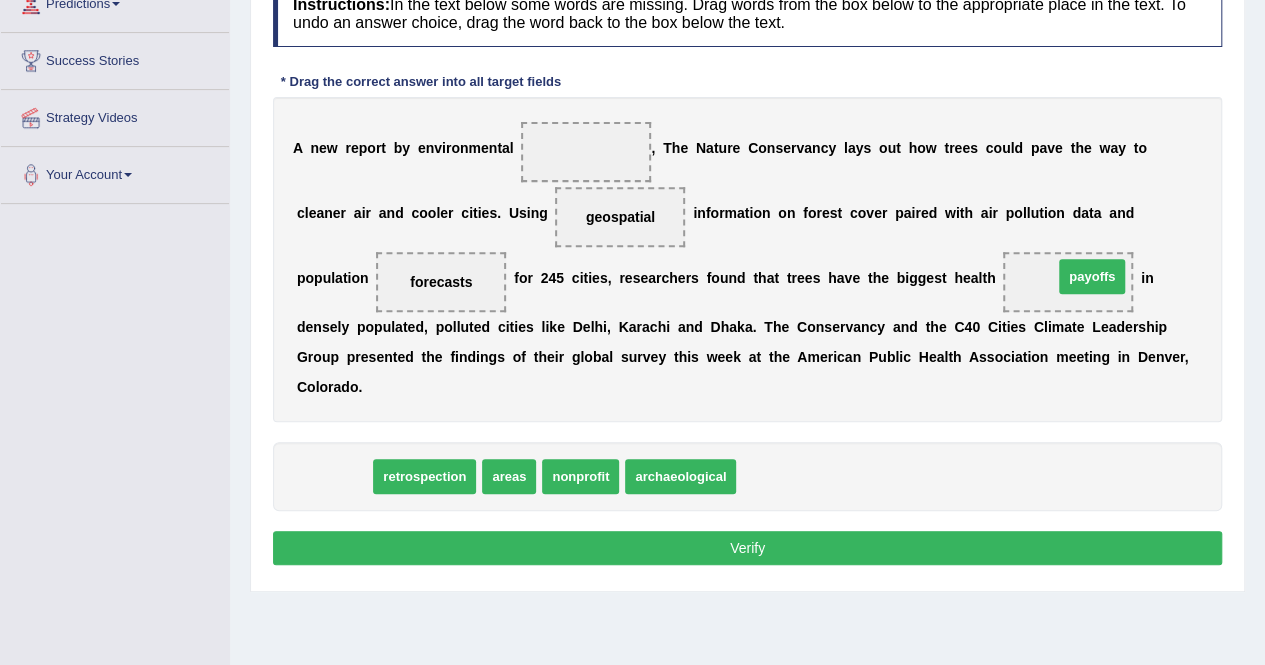 drag, startPoint x: 332, startPoint y: 484, endPoint x: 1090, endPoint y: 284, distance: 783.94135 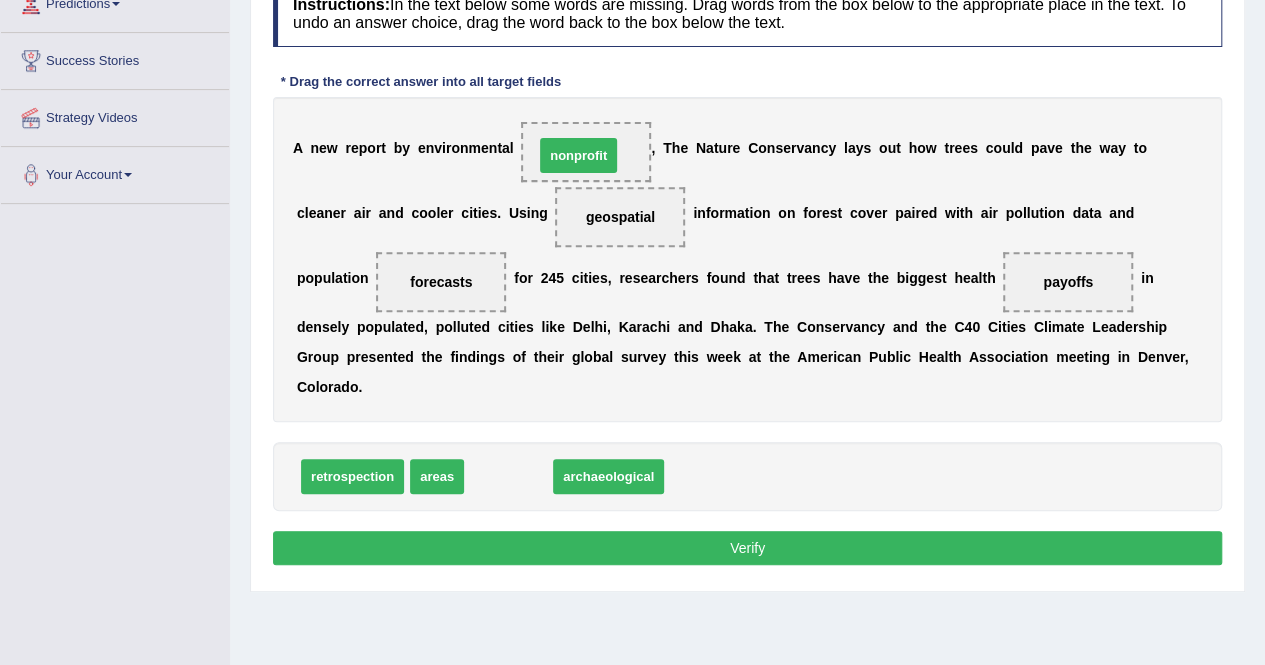 drag, startPoint x: 494, startPoint y: 480, endPoint x: 564, endPoint y: 159, distance: 328.54376 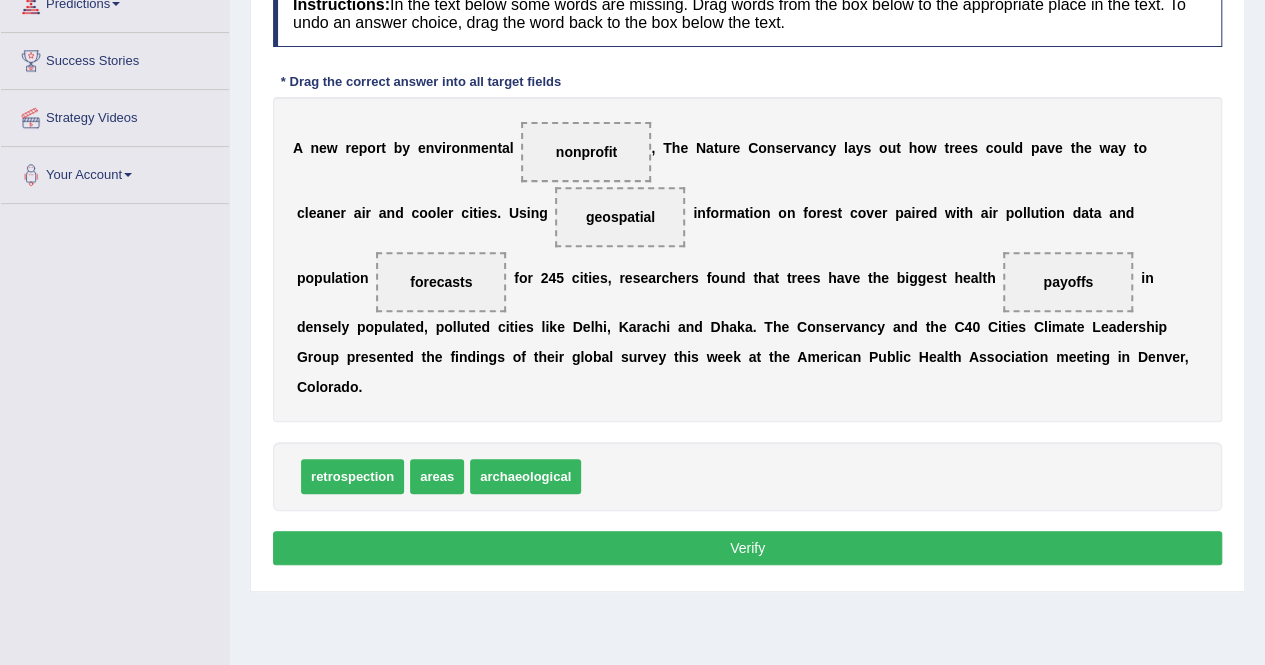 click on "Verify" at bounding box center [747, 548] 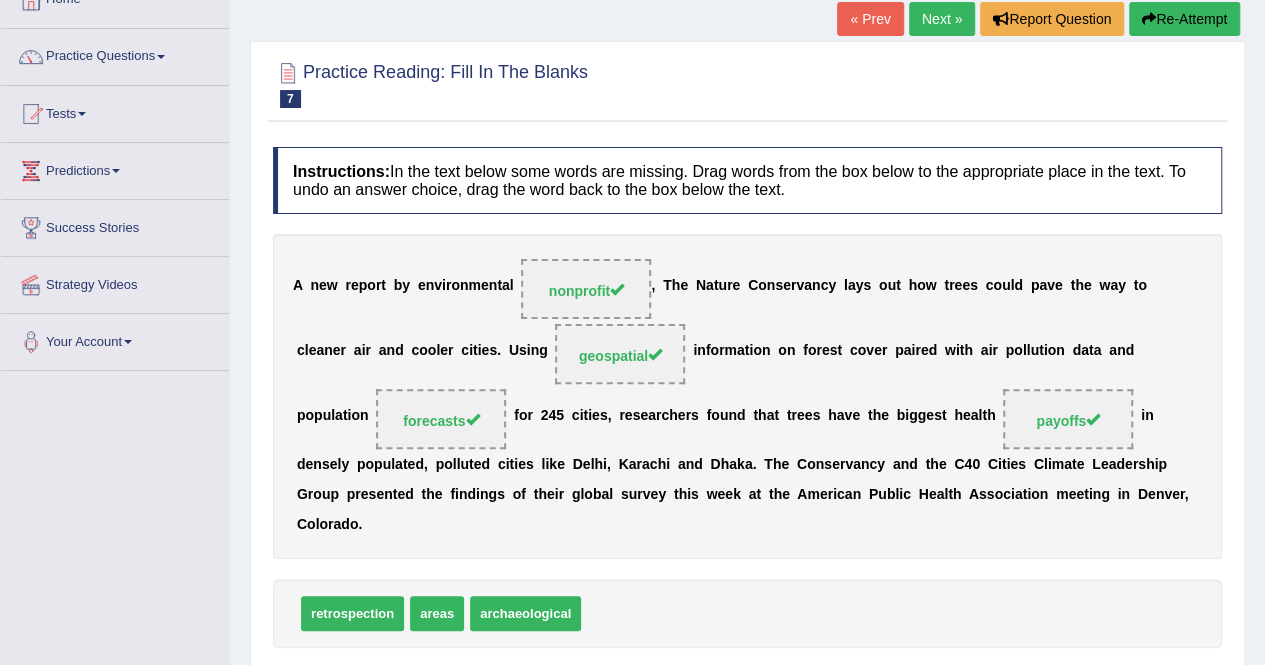scroll, scrollTop: 92, scrollLeft: 0, axis: vertical 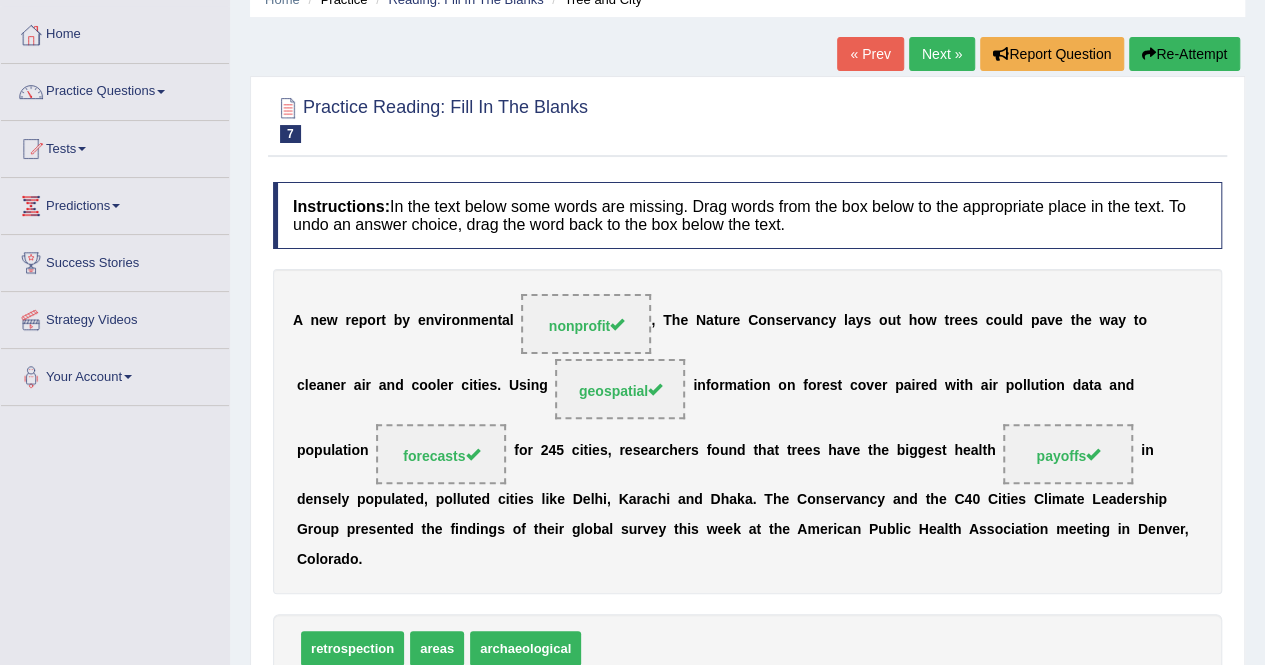 click on "Next »" at bounding box center (942, 54) 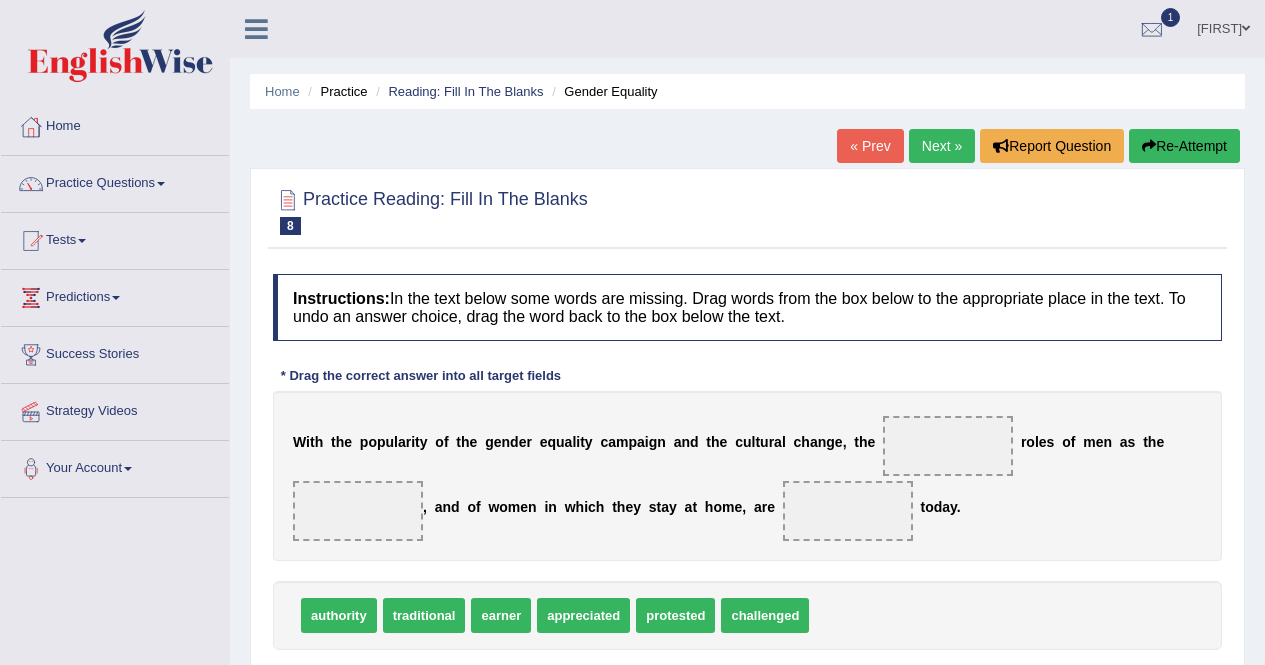 scroll, scrollTop: 216, scrollLeft: 0, axis: vertical 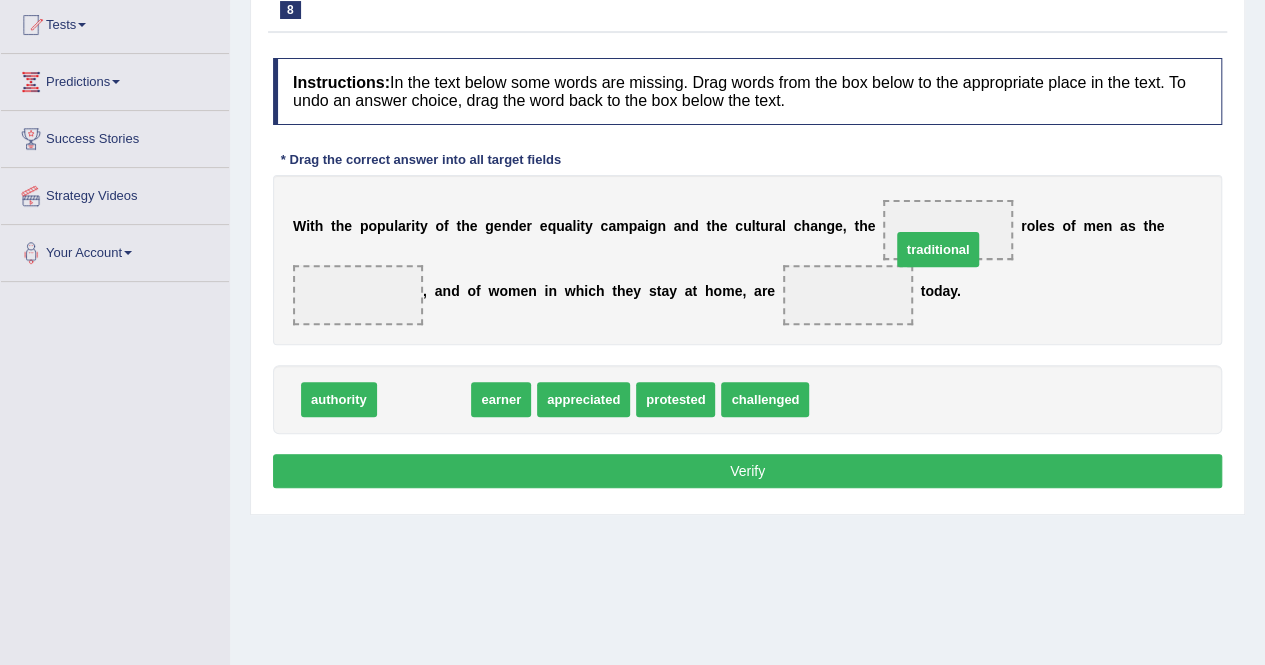 drag, startPoint x: 416, startPoint y: 397, endPoint x: 940, endPoint y: 237, distance: 547.8832 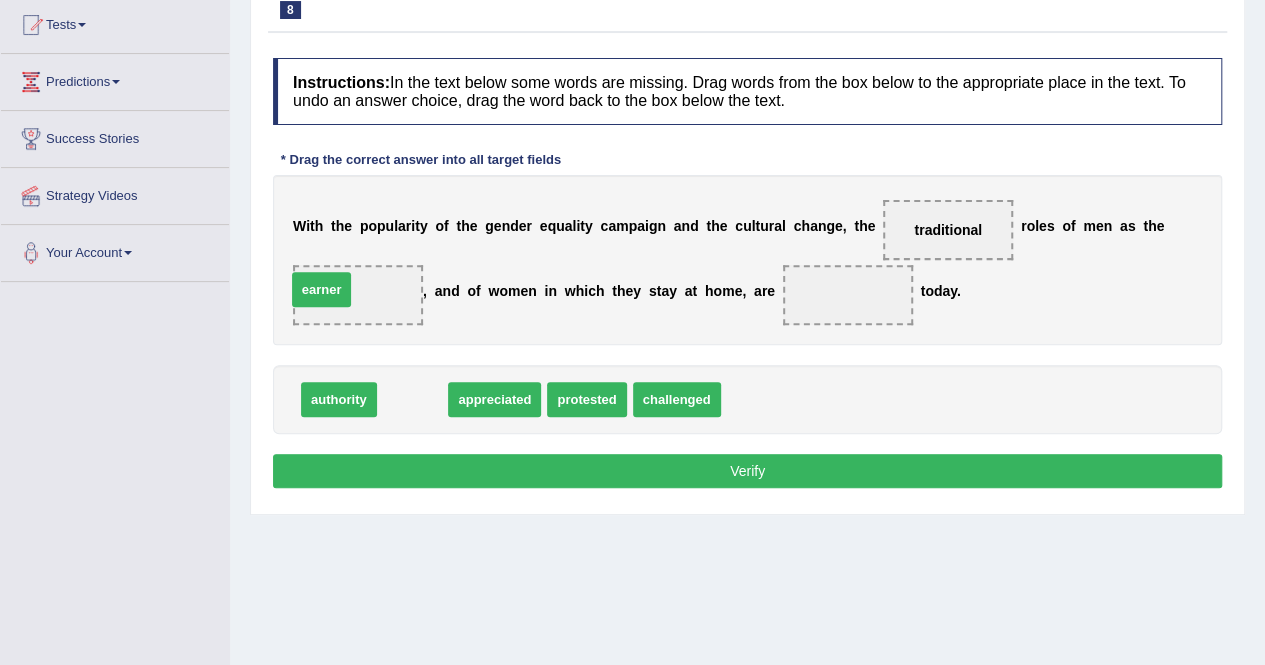drag, startPoint x: 416, startPoint y: 405, endPoint x: 325, endPoint y: 295, distance: 142.76204 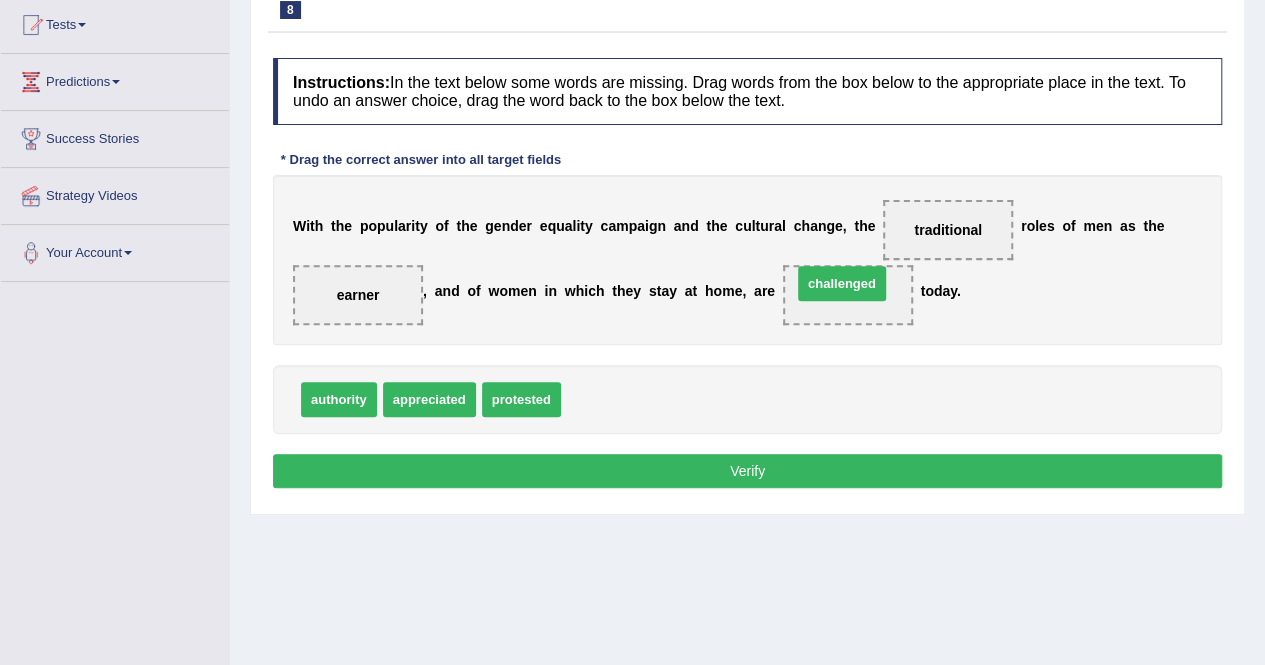 drag, startPoint x: 615, startPoint y: 395, endPoint x: 854, endPoint y: 289, distance: 261.45172 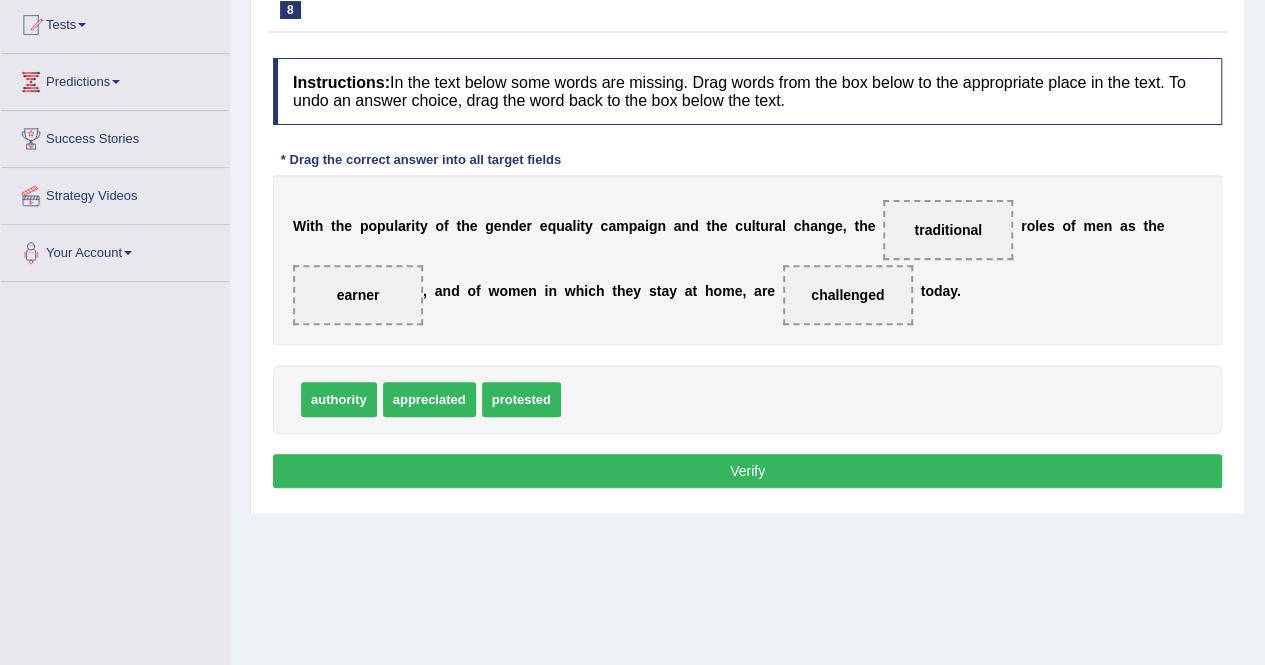 click on "Verify" at bounding box center [747, 471] 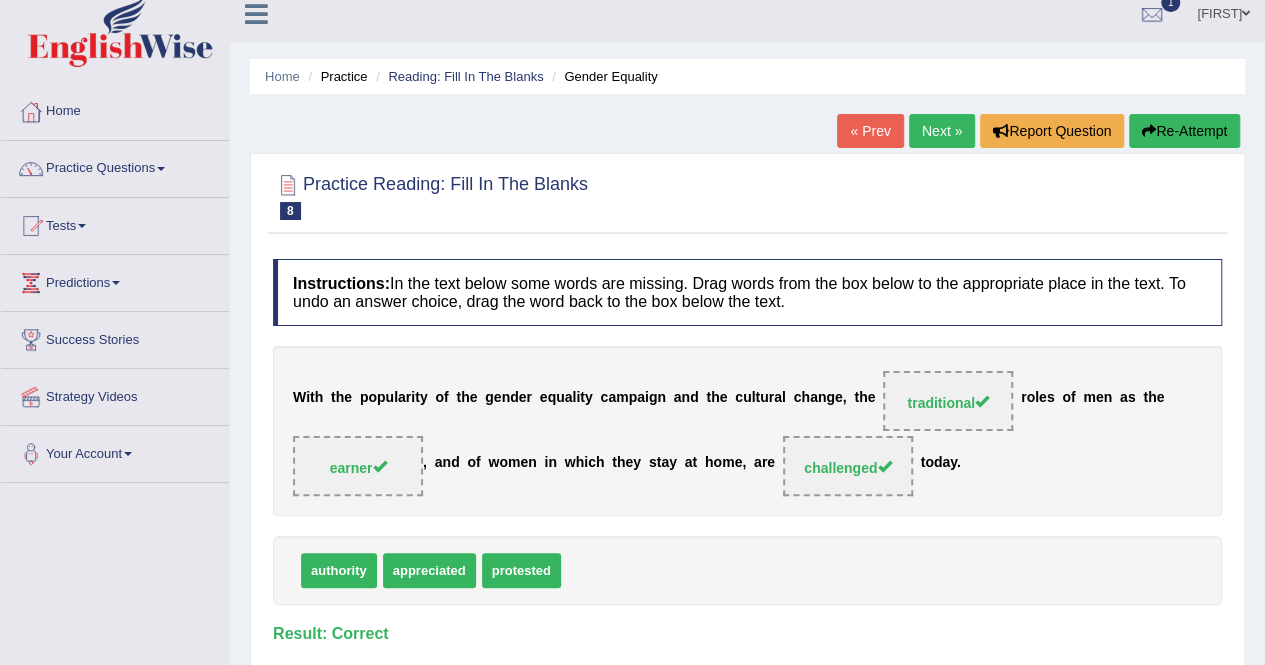 scroll, scrollTop: 0, scrollLeft: 0, axis: both 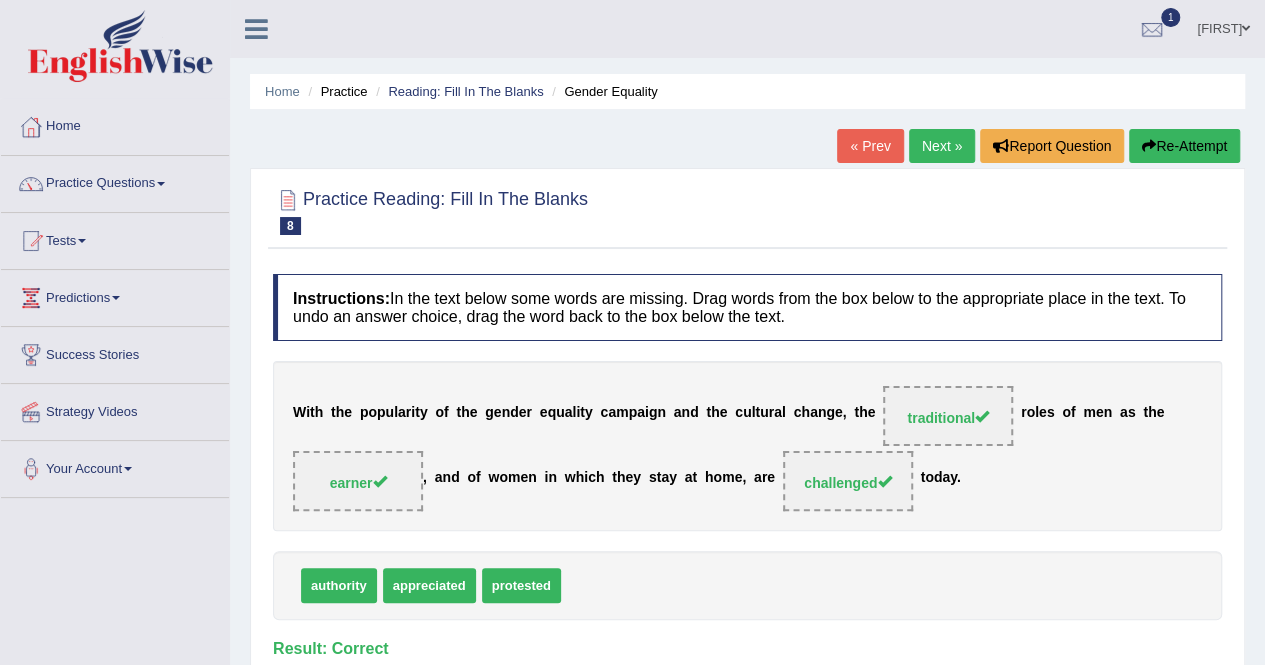 click on "Next »" at bounding box center [942, 146] 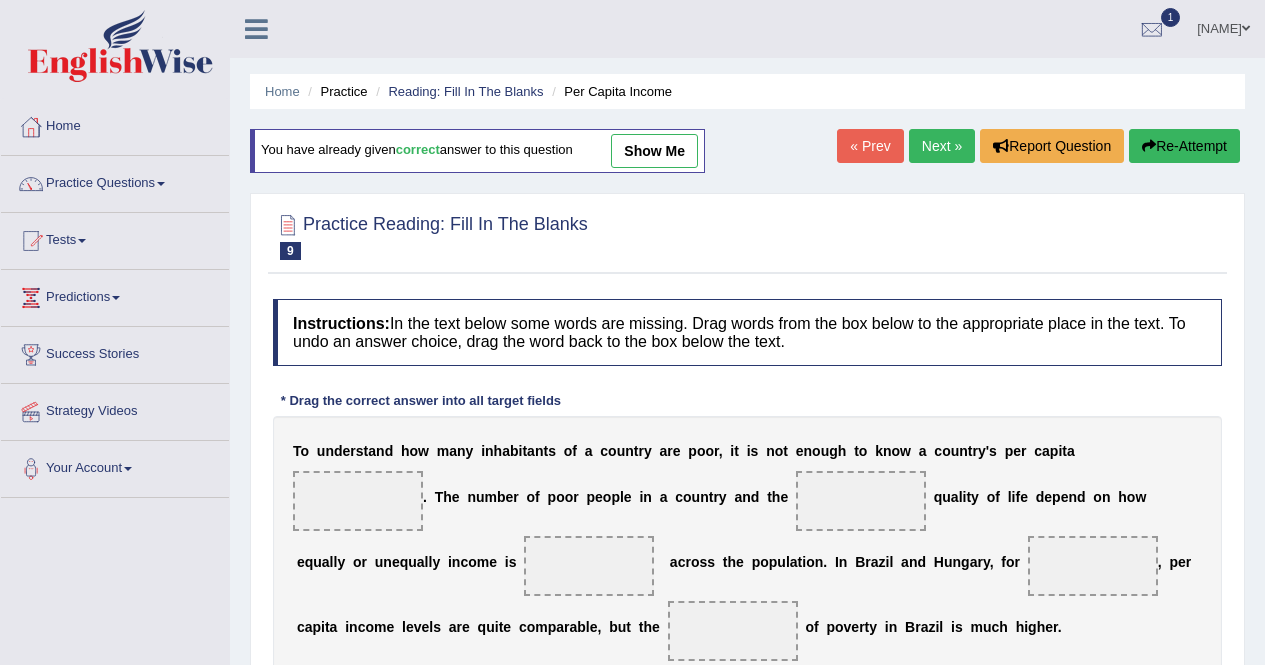scroll, scrollTop: 292, scrollLeft: 0, axis: vertical 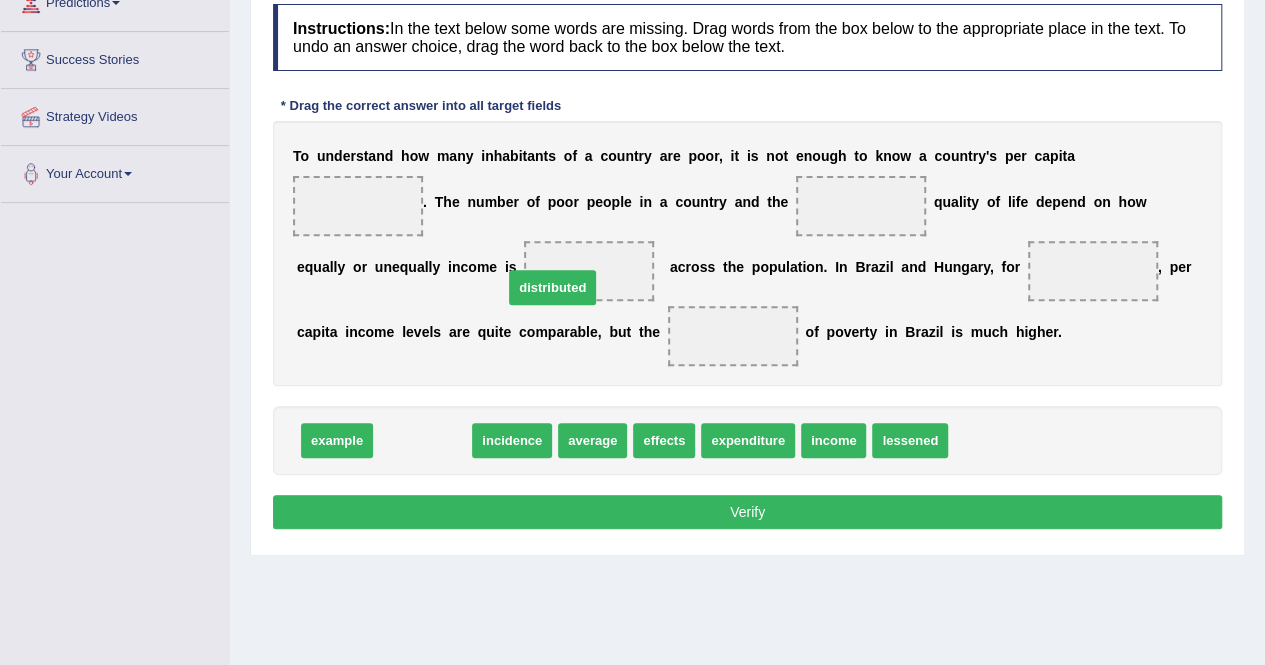 drag, startPoint x: 436, startPoint y: 433, endPoint x: 566, endPoint y: 279, distance: 201.53412 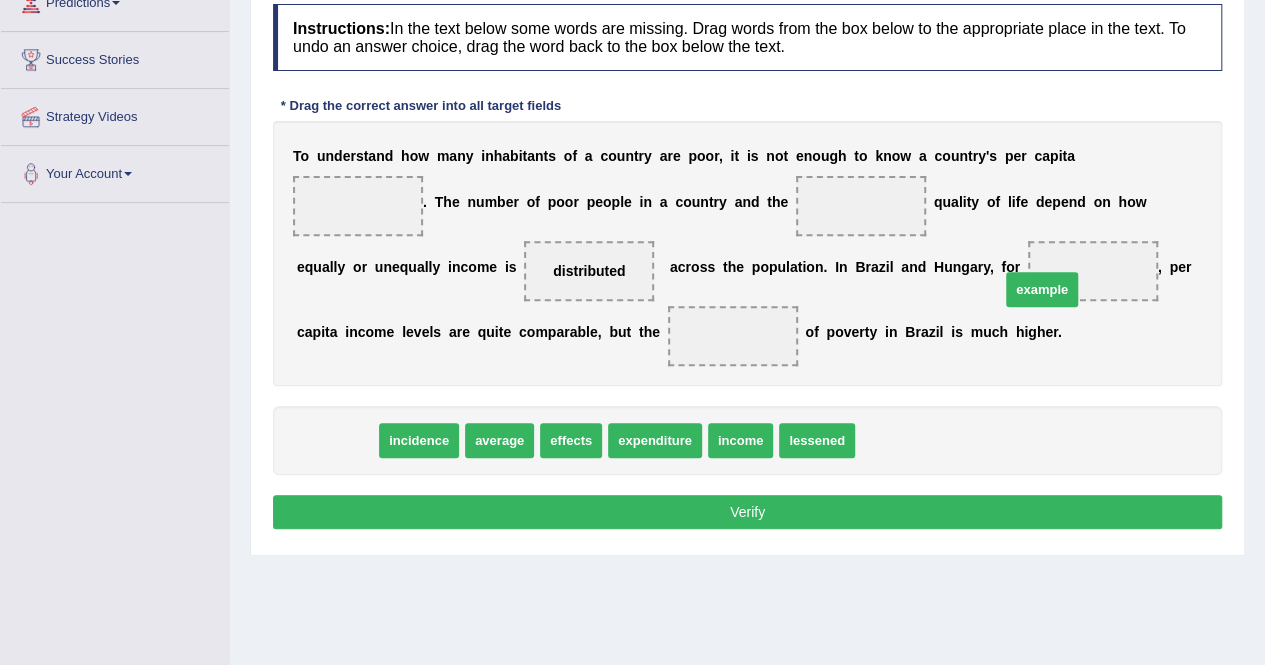 drag, startPoint x: 349, startPoint y: 435, endPoint x: 1063, endPoint y: 273, distance: 732.1475 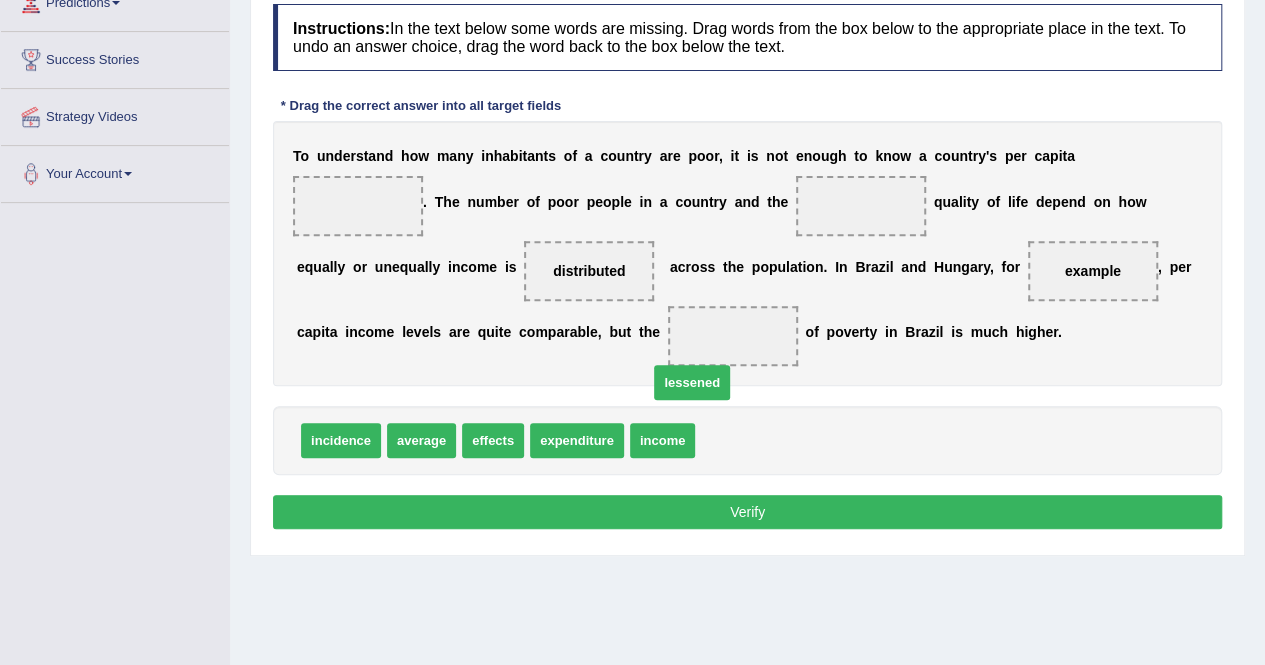 drag, startPoint x: 747, startPoint y: 430, endPoint x: 698, endPoint y: 365, distance: 81.400246 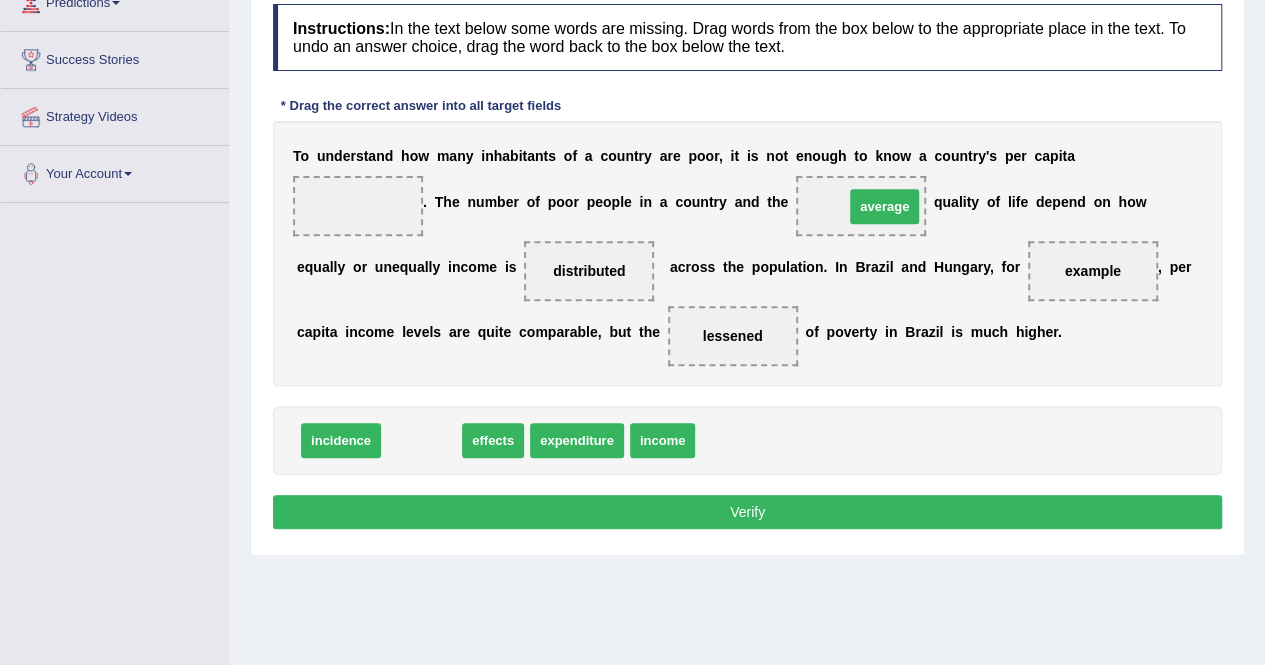 drag, startPoint x: 429, startPoint y: 440, endPoint x: 890, endPoint y: 212, distance: 514.3005 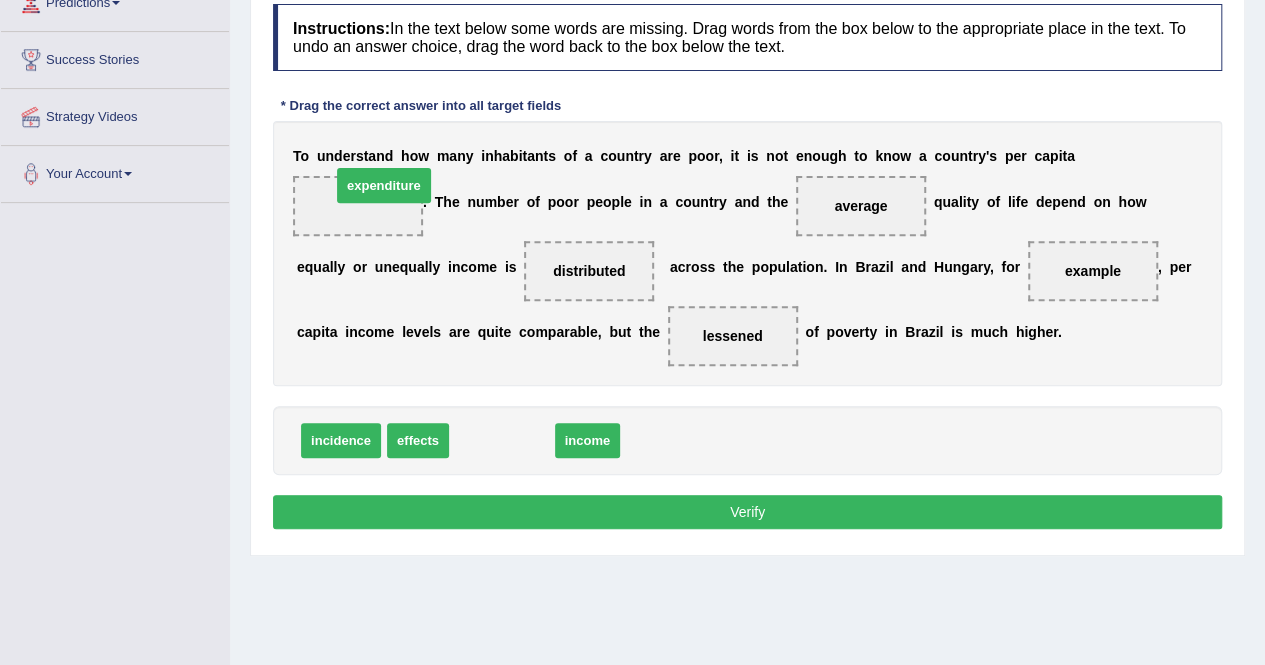 drag, startPoint x: 512, startPoint y: 441, endPoint x: 395, endPoint y: 187, distance: 279.65158 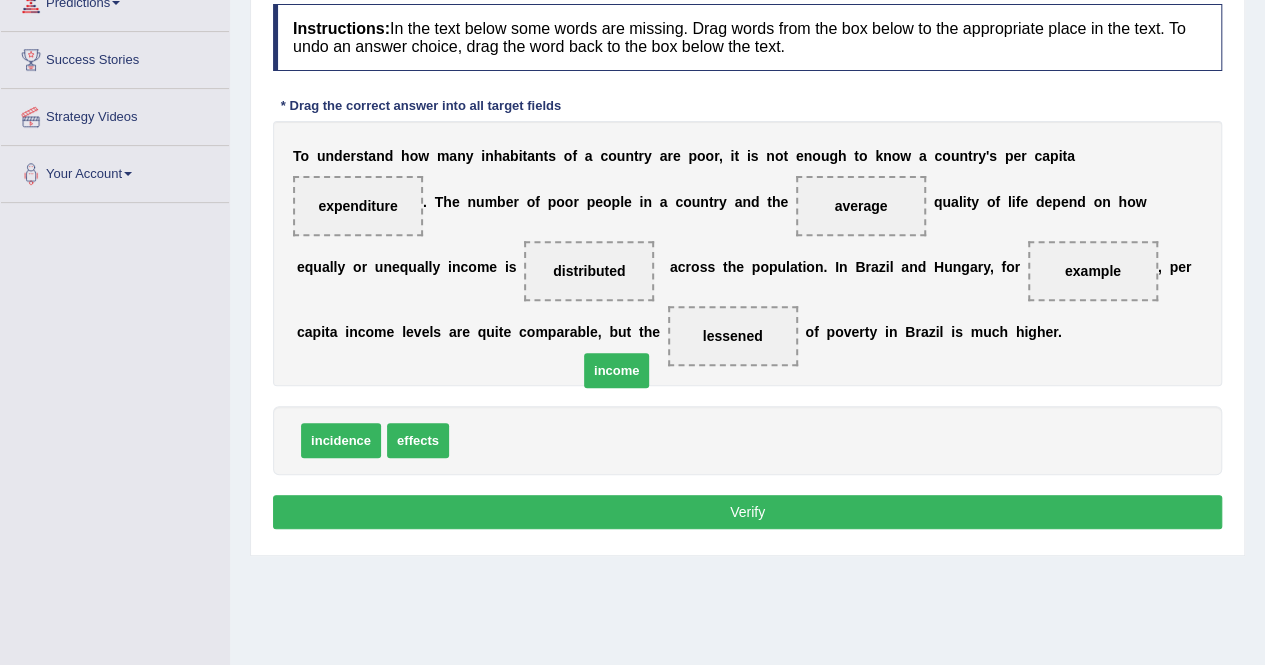 drag, startPoint x: 498, startPoint y: 437, endPoint x: 678, endPoint y: 343, distance: 203.0665 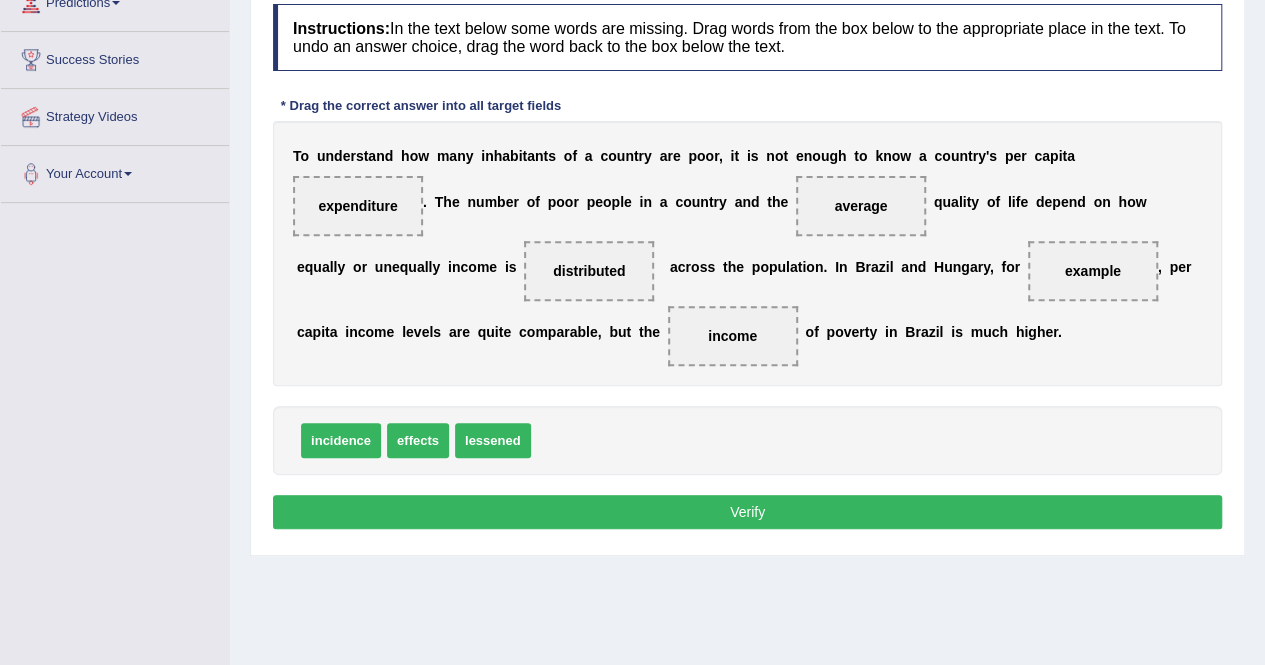 click on "Verify" at bounding box center (747, 512) 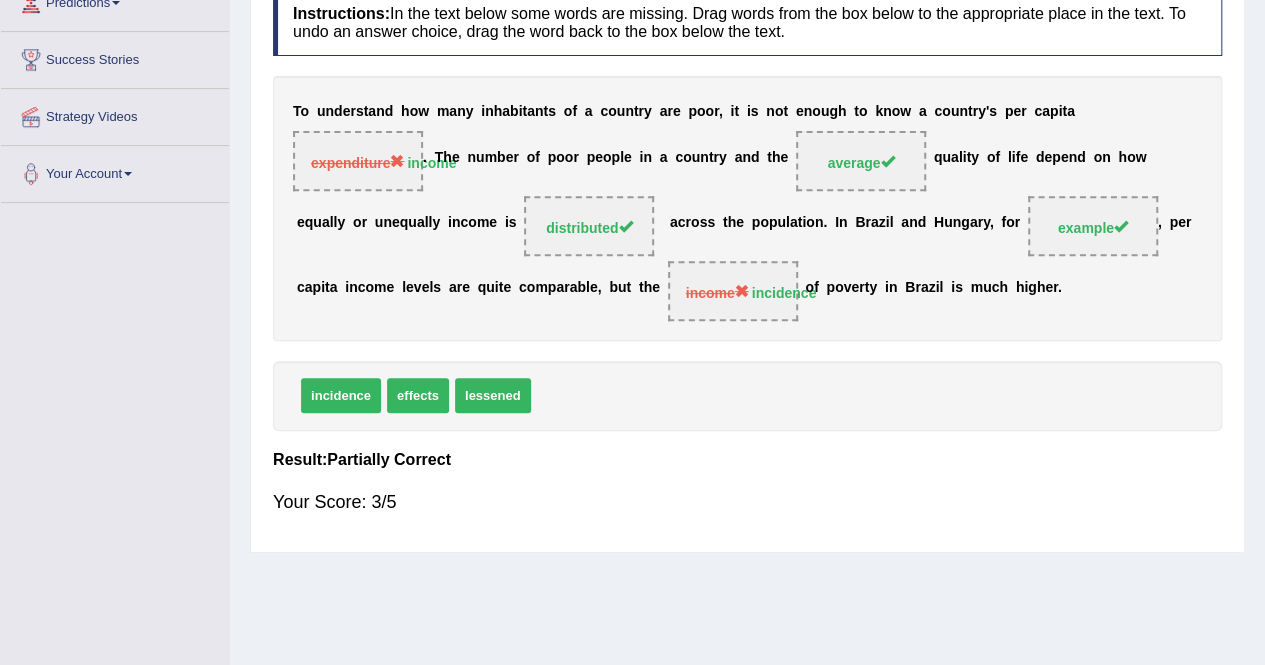 click on "Your Score: 3/5" at bounding box center (747, 502) 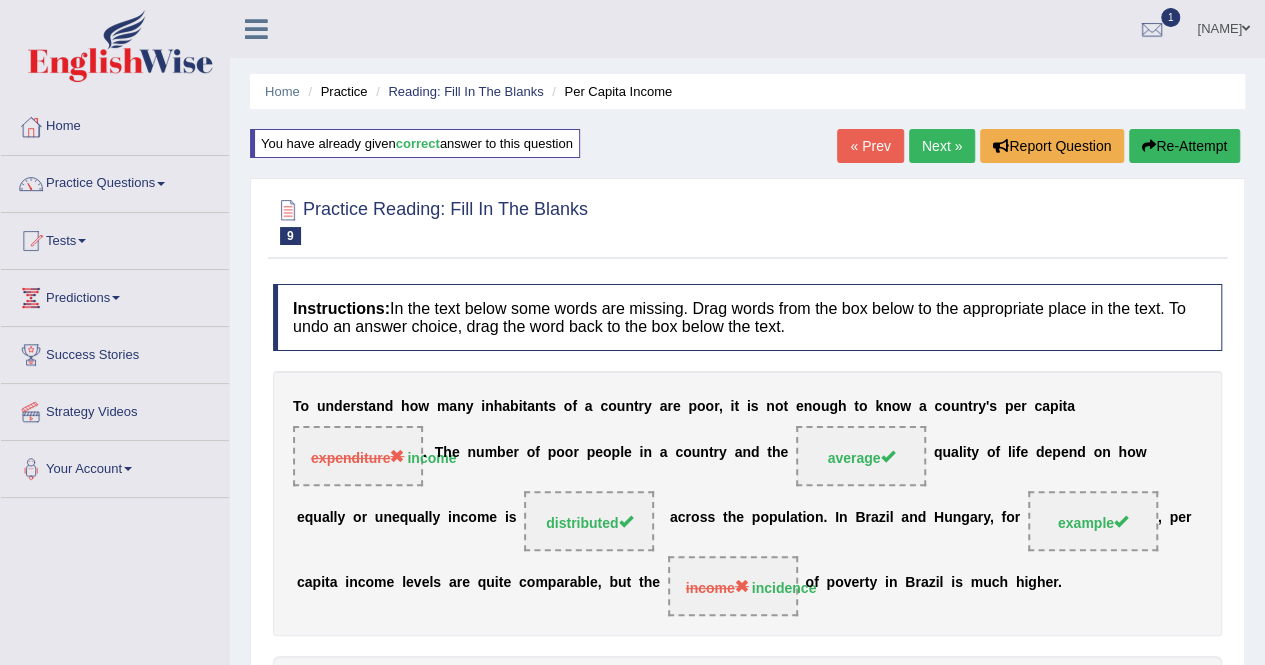 click on "Re-Attempt" at bounding box center [1184, 146] 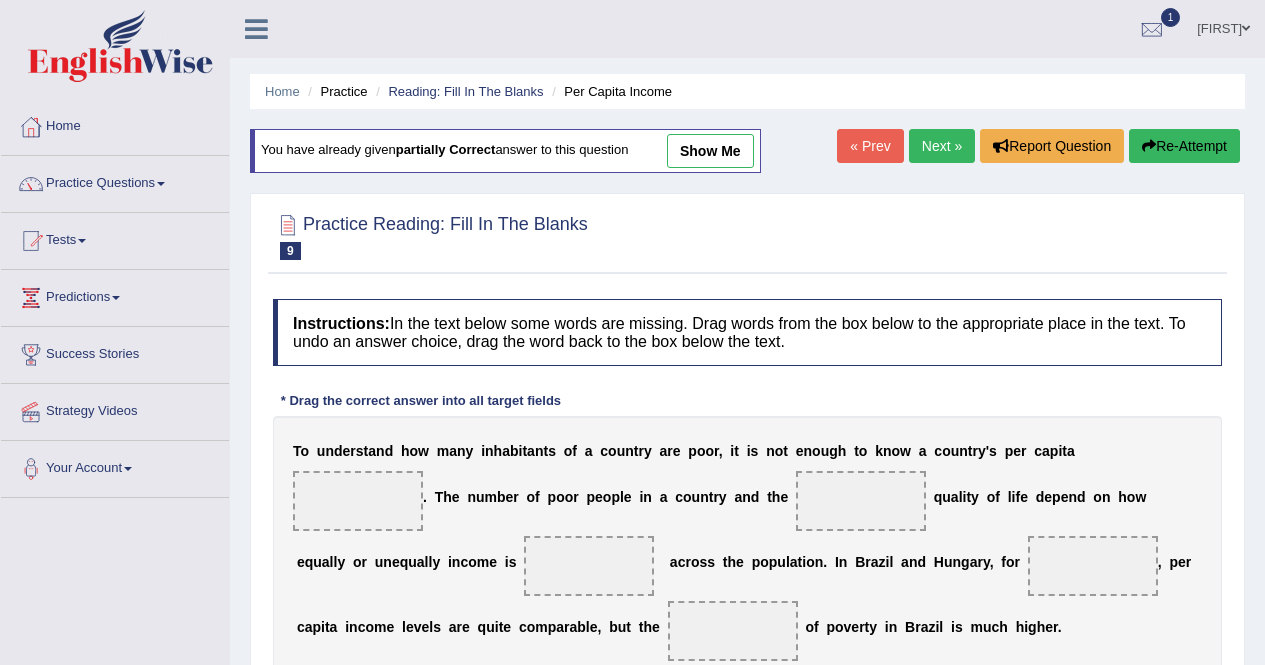 scroll, scrollTop: 0, scrollLeft: 0, axis: both 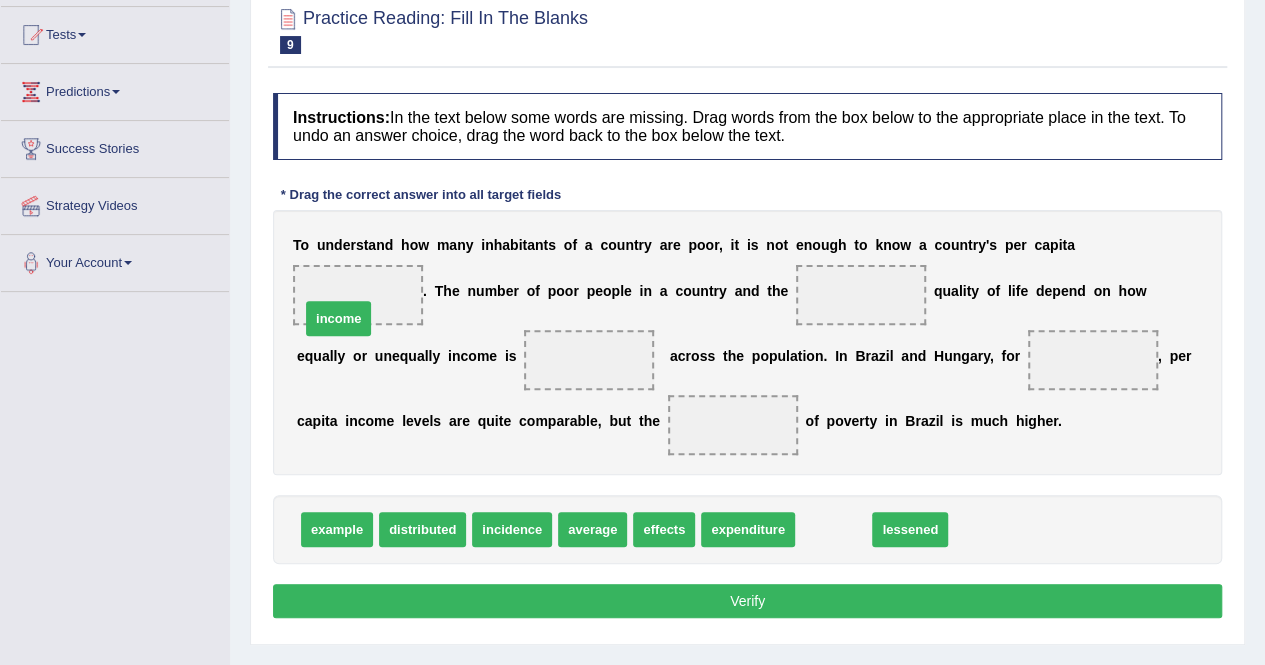 drag, startPoint x: 822, startPoint y: 531, endPoint x: 330, endPoint y: 319, distance: 535.73126 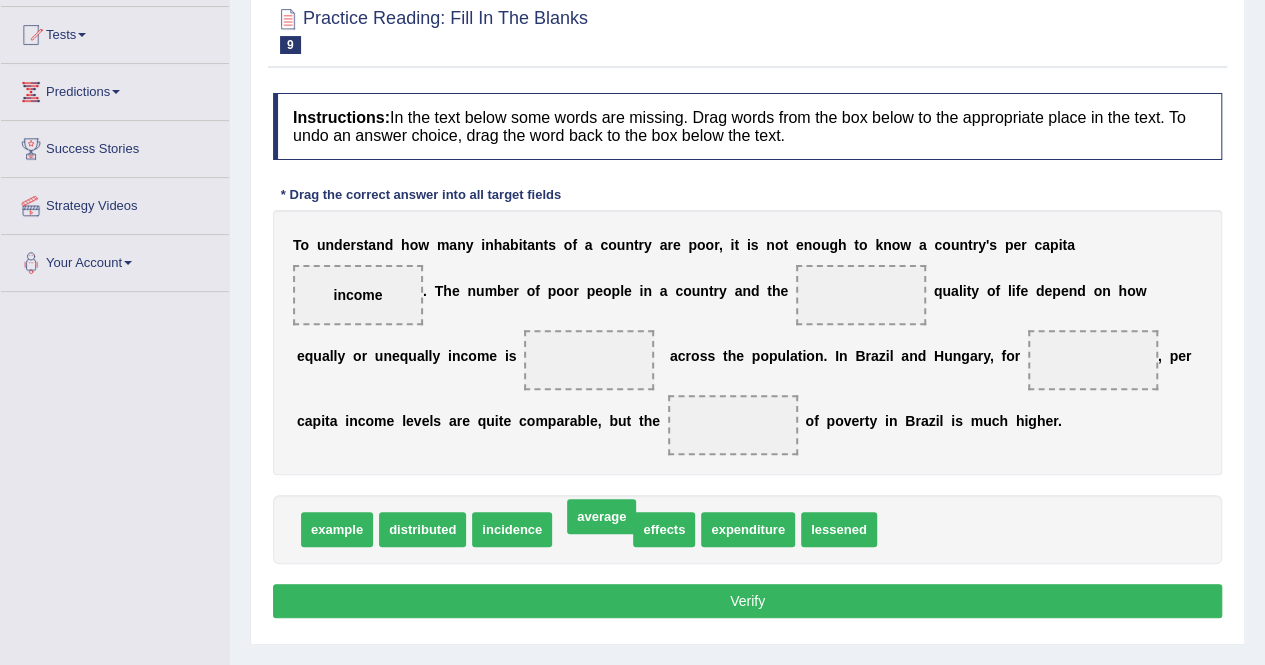 drag, startPoint x: 572, startPoint y: 530, endPoint x: 582, endPoint y: 519, distance: 14.866069 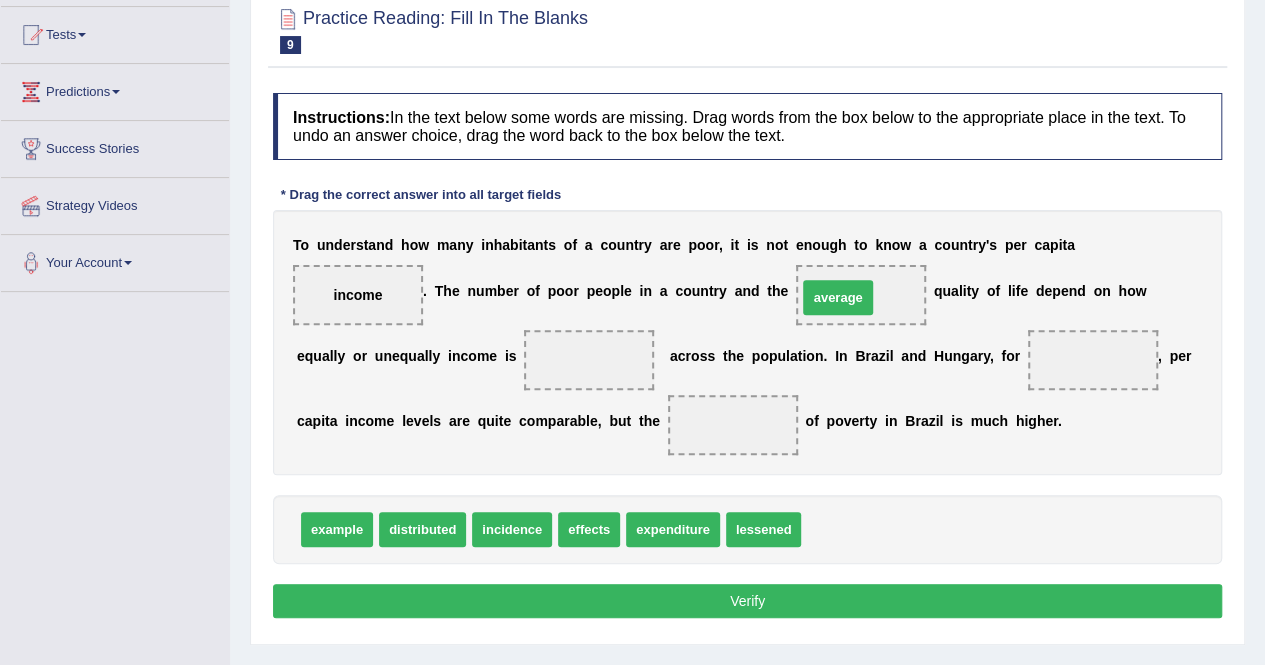 drag, startPoint x: 838, startPoint y: 529, endPoint x: 834, endPoint y: 297, distance: 232.03448 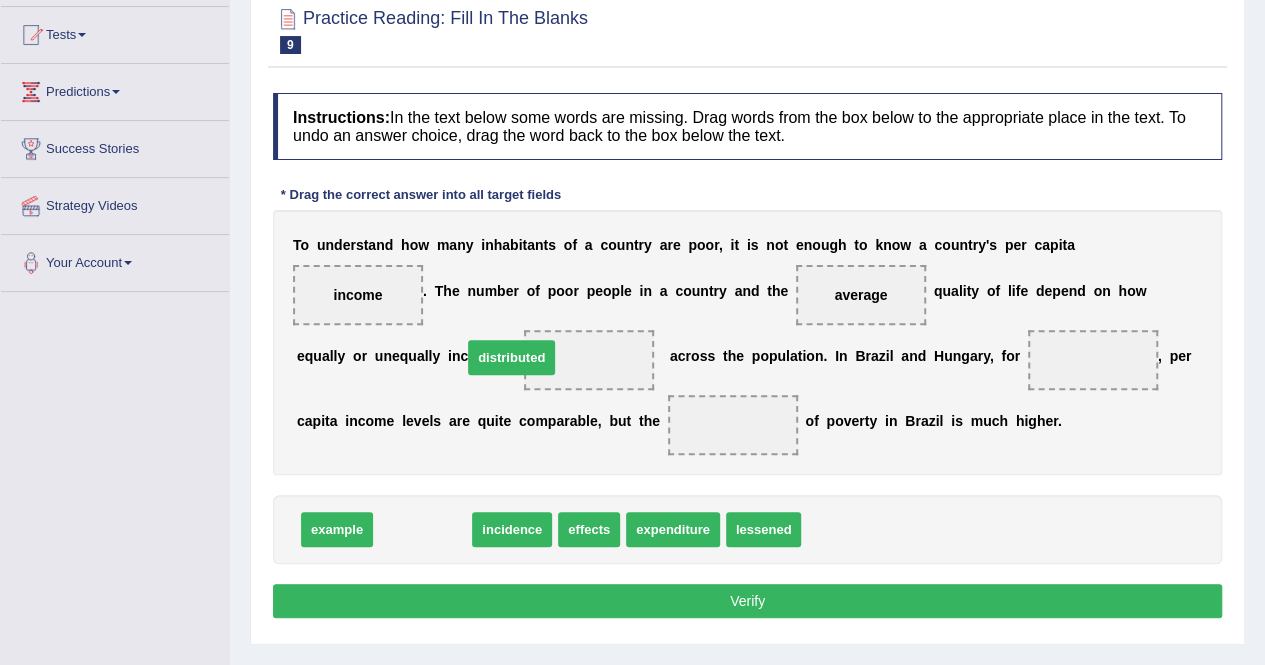 drag, startPoint x: 437, startPoint y: 519, endPoint x: 526, endPoint y: 347, distance: 193.66208 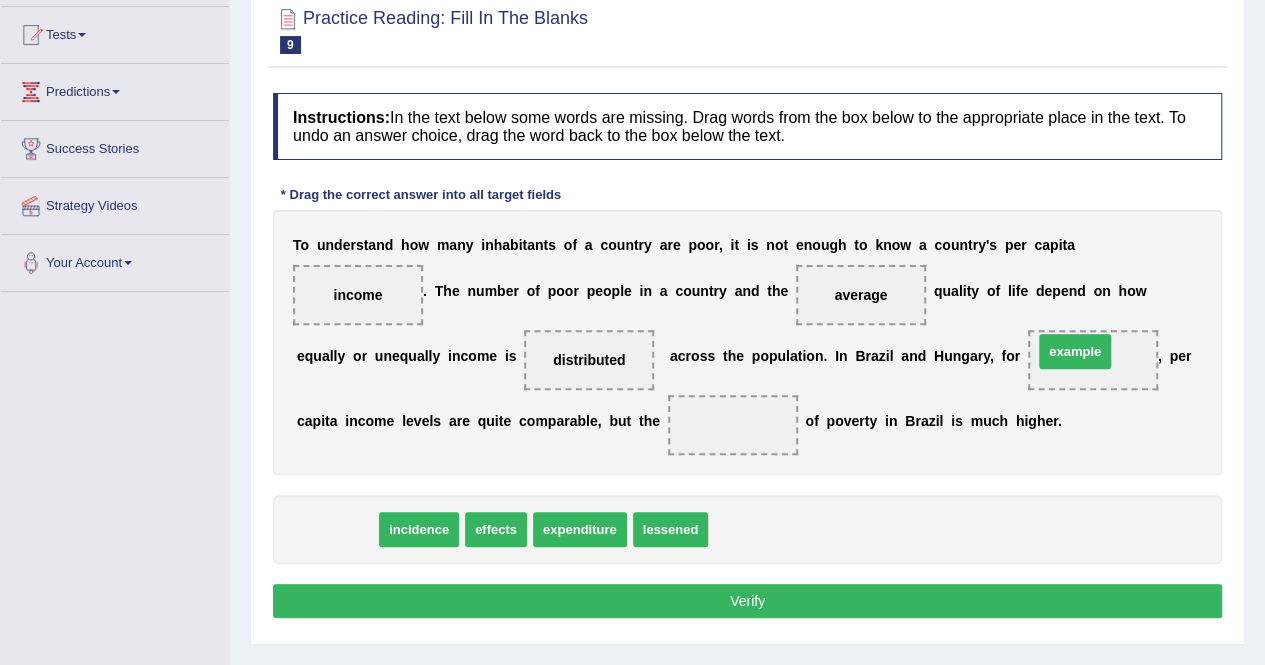 drag, startPoint x: 356, startPoint y: 523, endPoint x: 1083, endPoint y: 343, distance: 748.9519 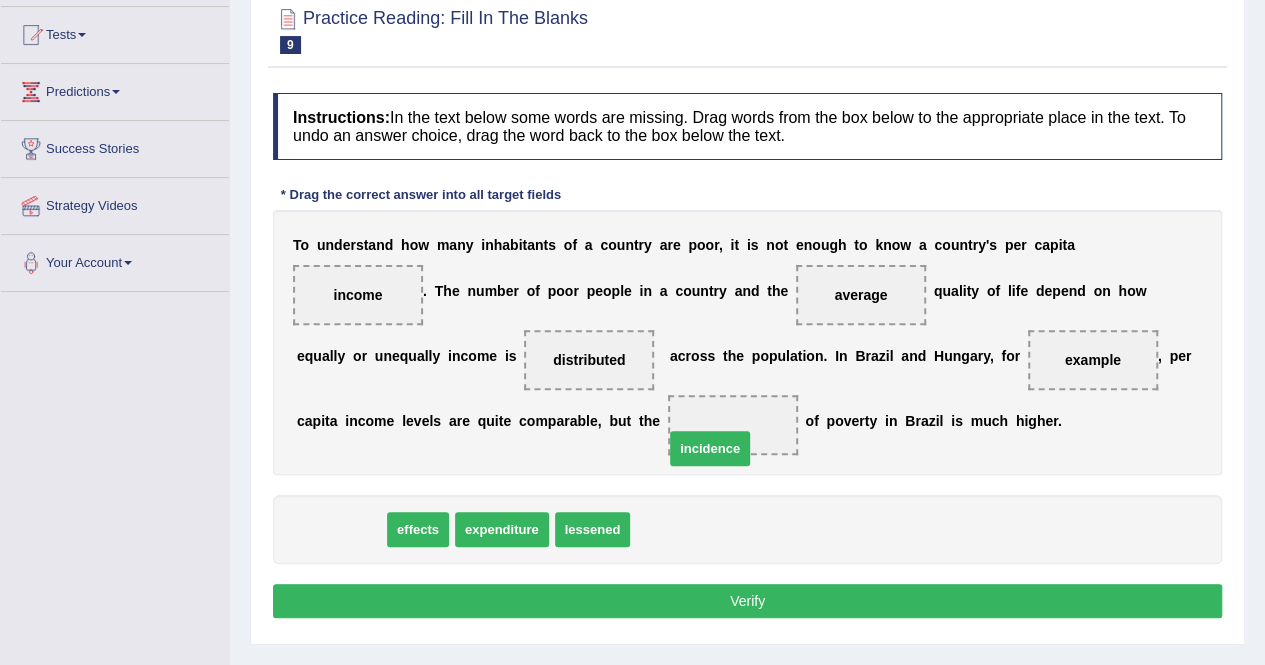 drag, startPoint x: 335, startPoint y: 529, endPoint x: 689, endPoint y: 433, distance: 366.78604 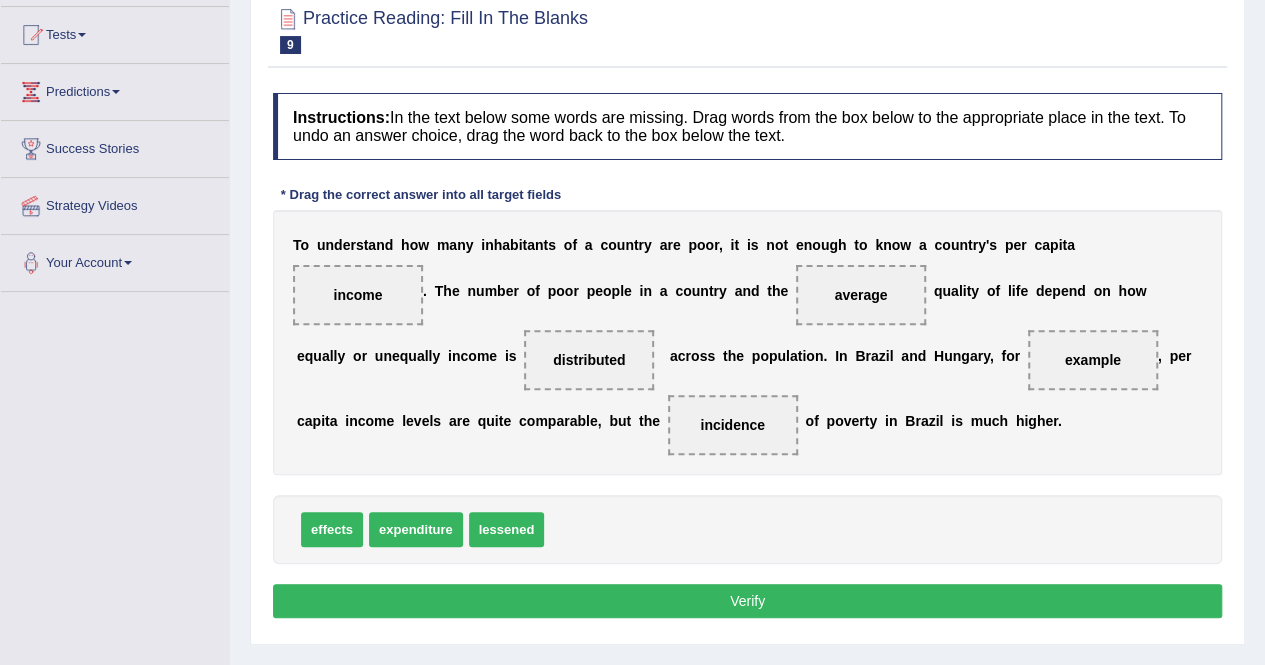 click on "Verify" at bounding box center [747, 601] 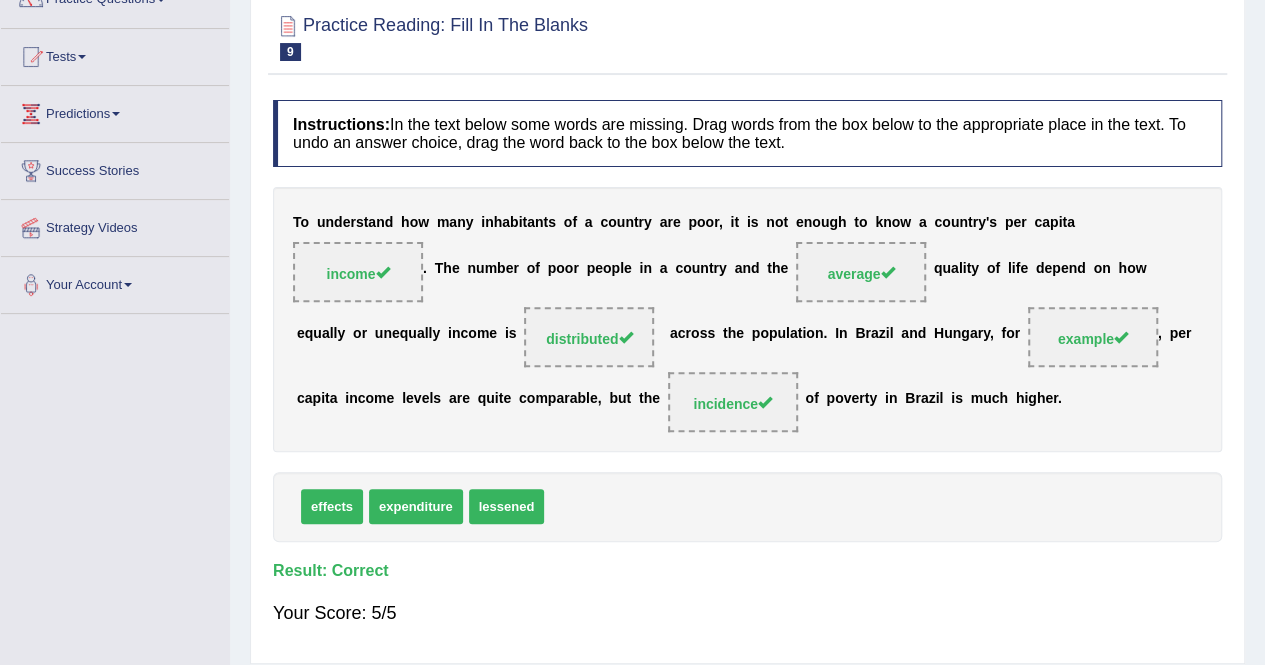 scroll, scrollTop: 218, scrollLeft: 0, axis: vertical 